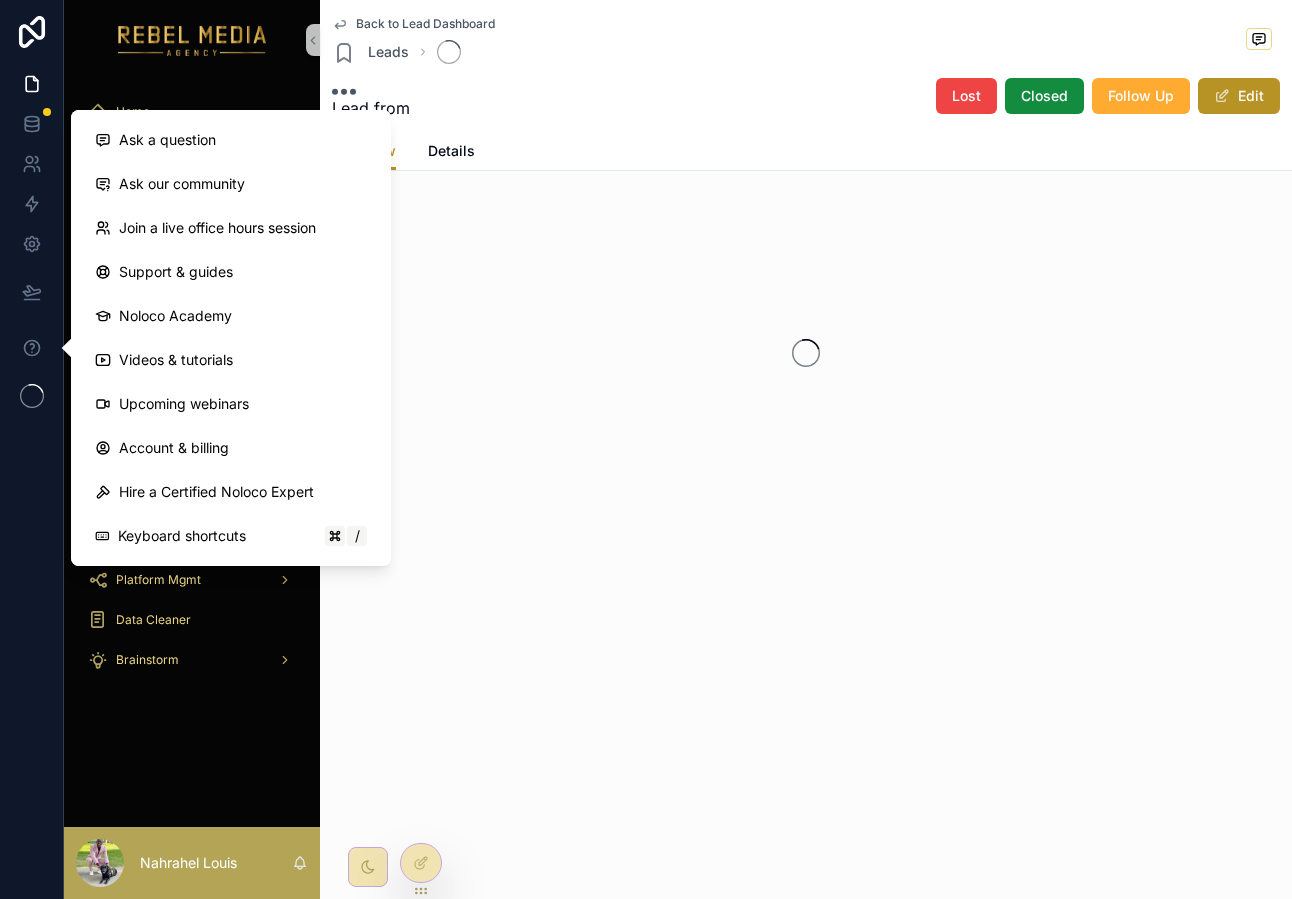 scroll, scrollTop: 0, scrollLeft: 0, axis: both 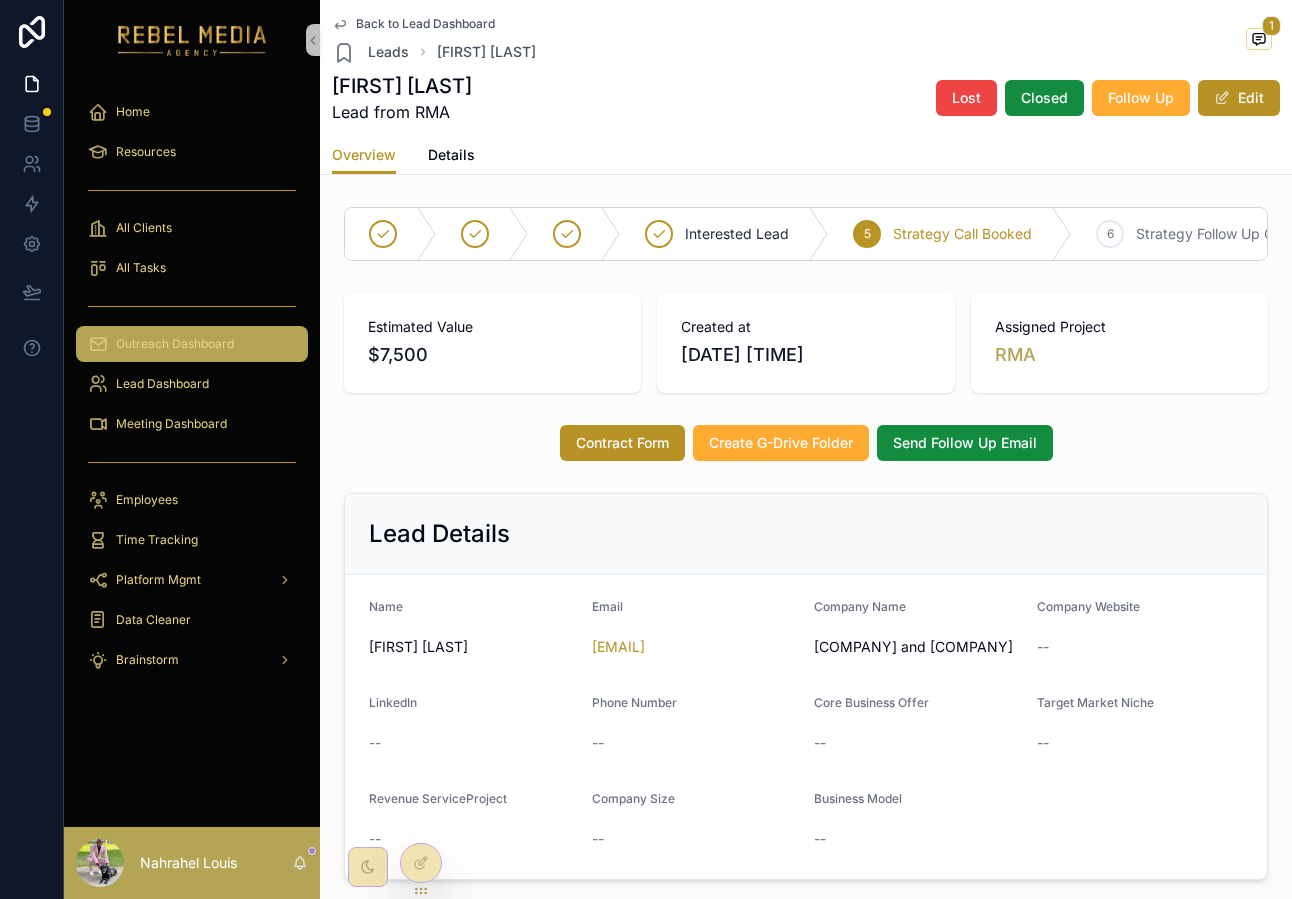 click on "Outreach Dashboard" at bounding box center (175, 344) 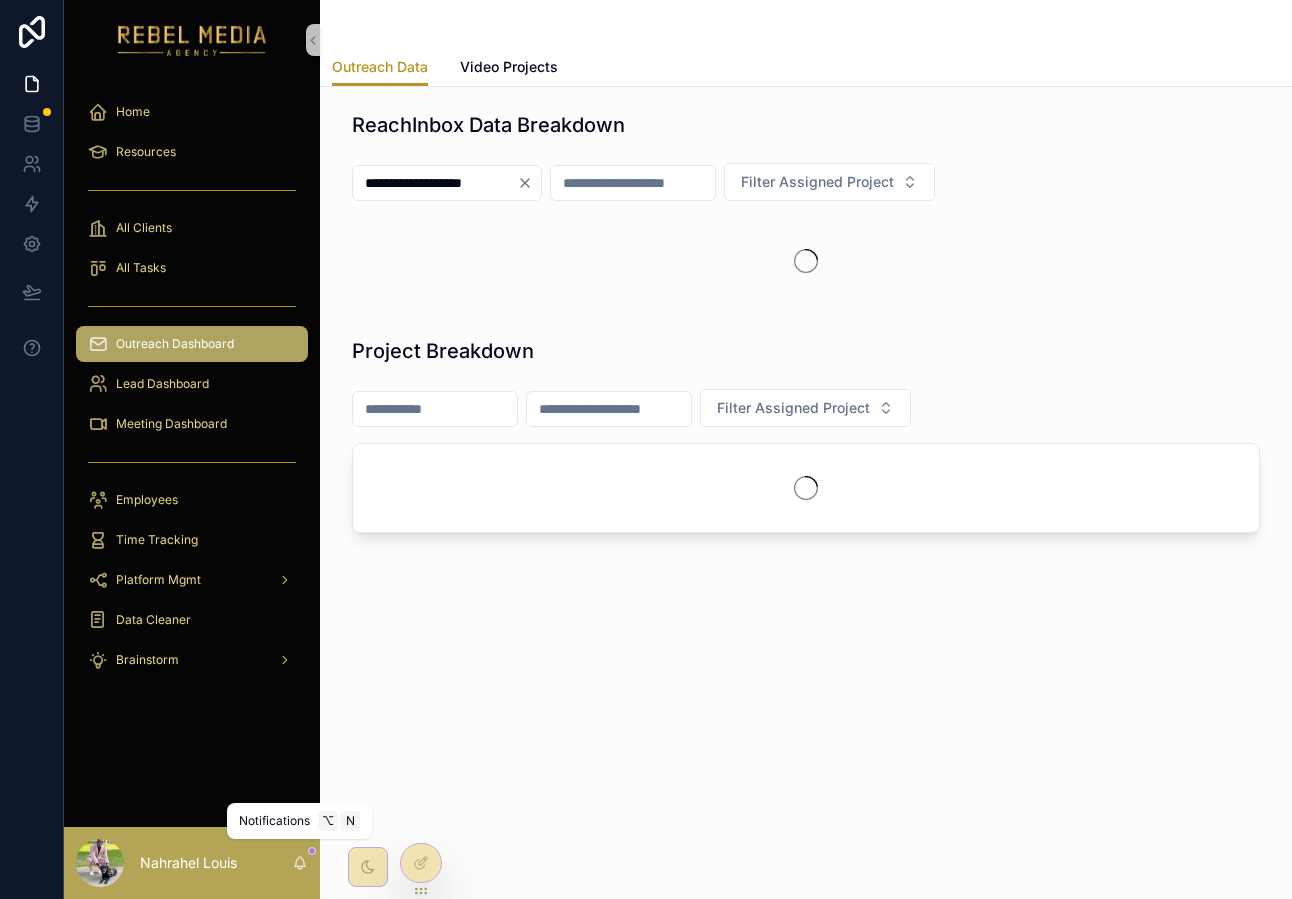 click 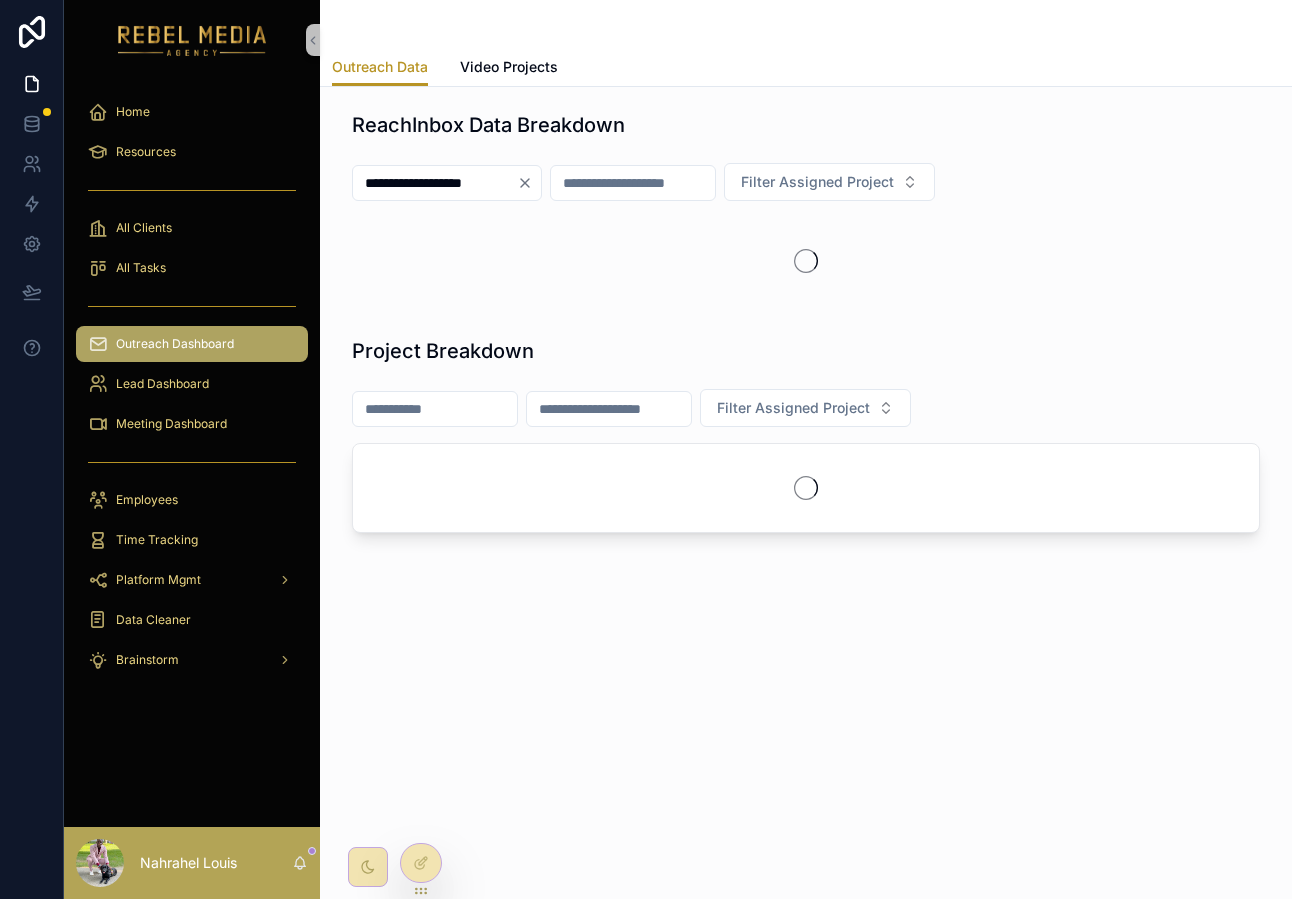 click at bounding box center (806, 261) 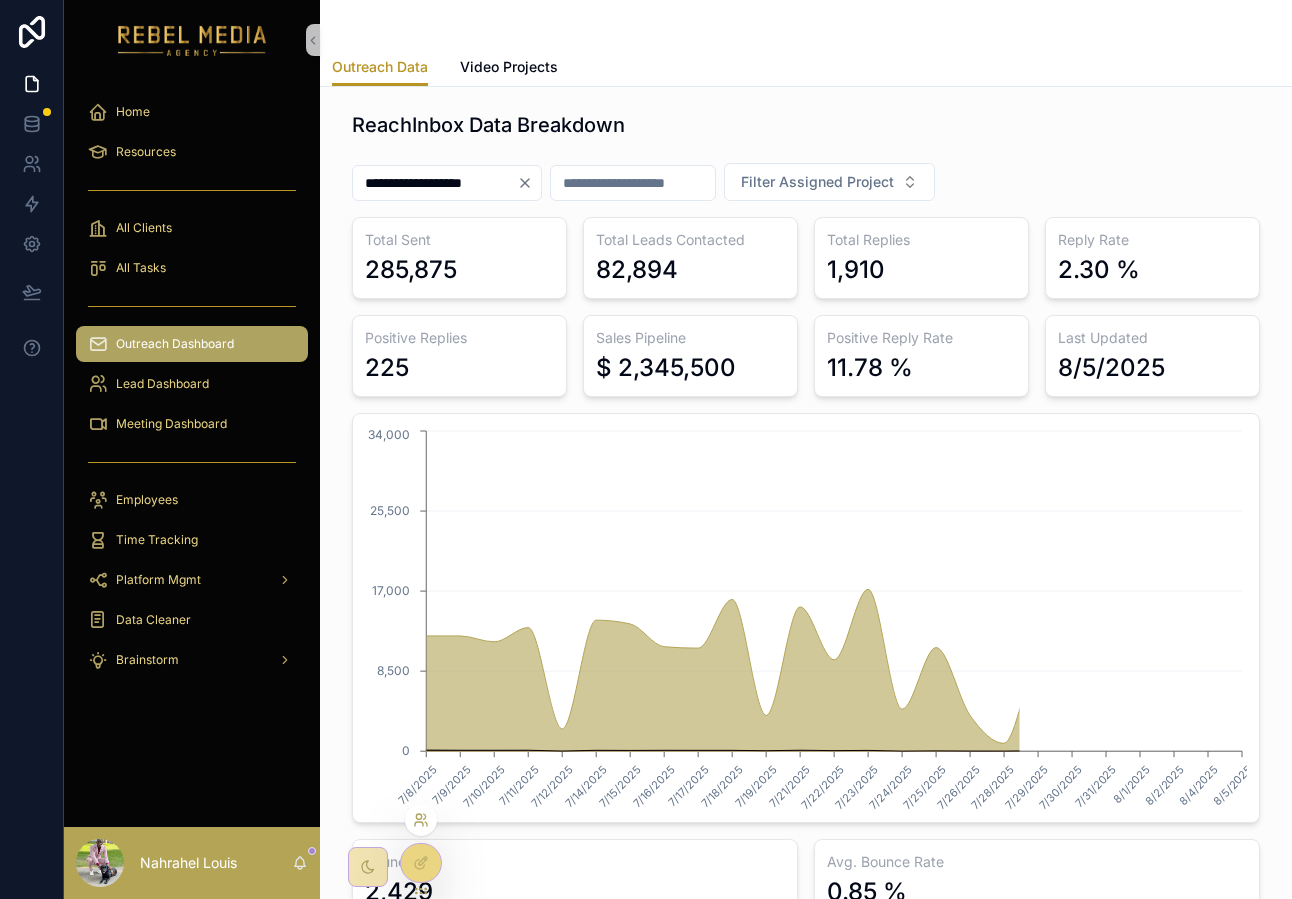 click 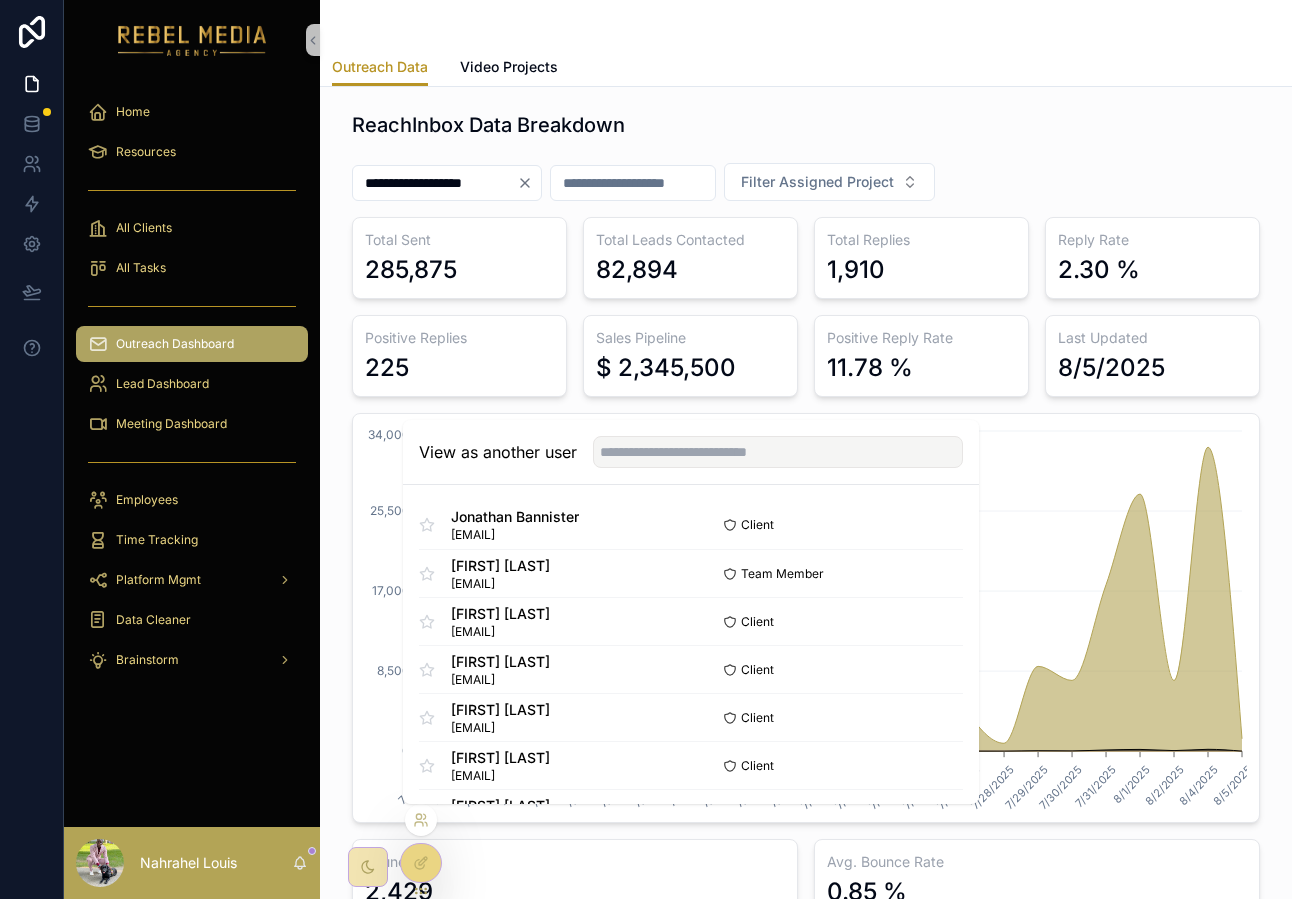 click at bounding box center [421, 820] 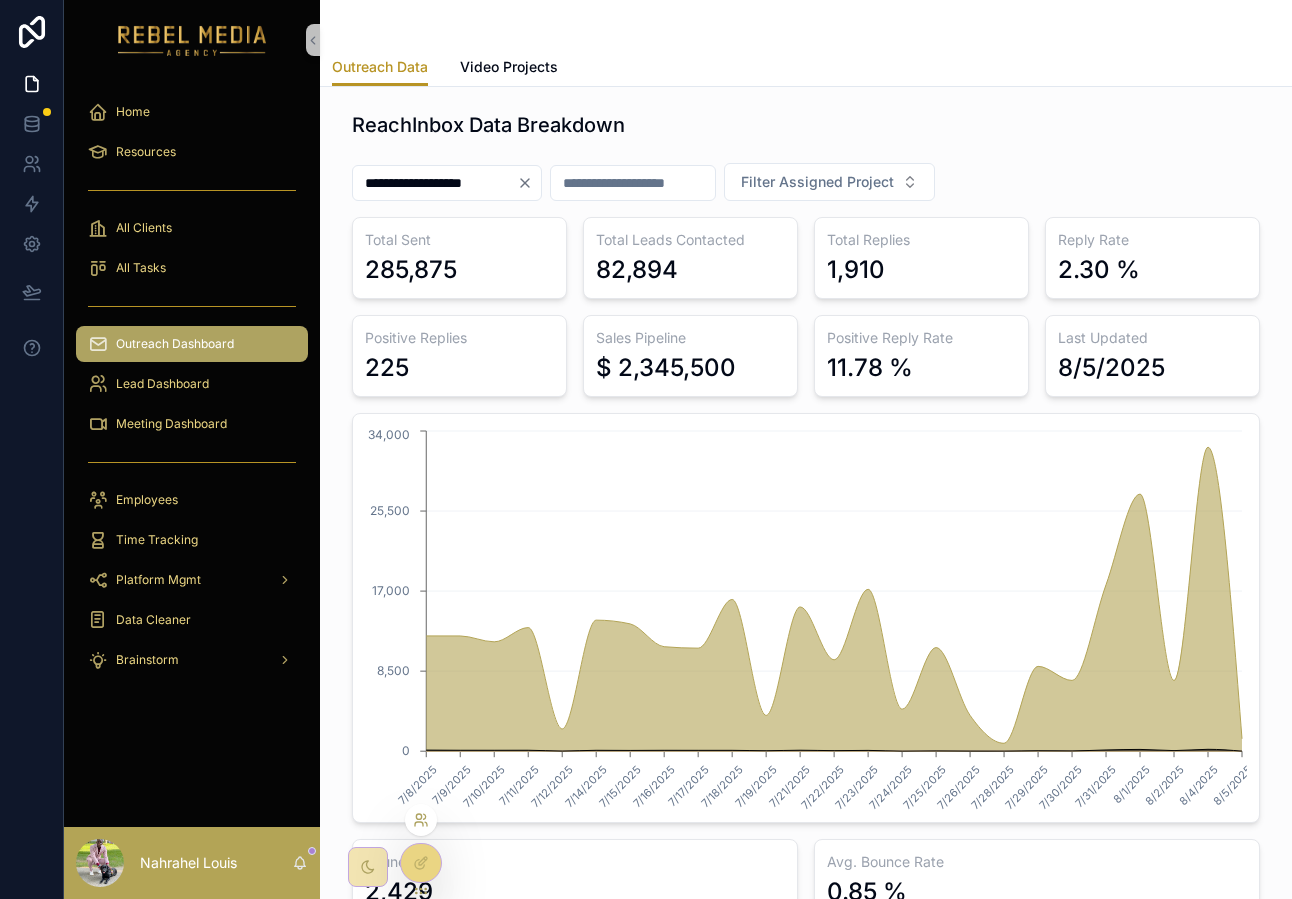 click 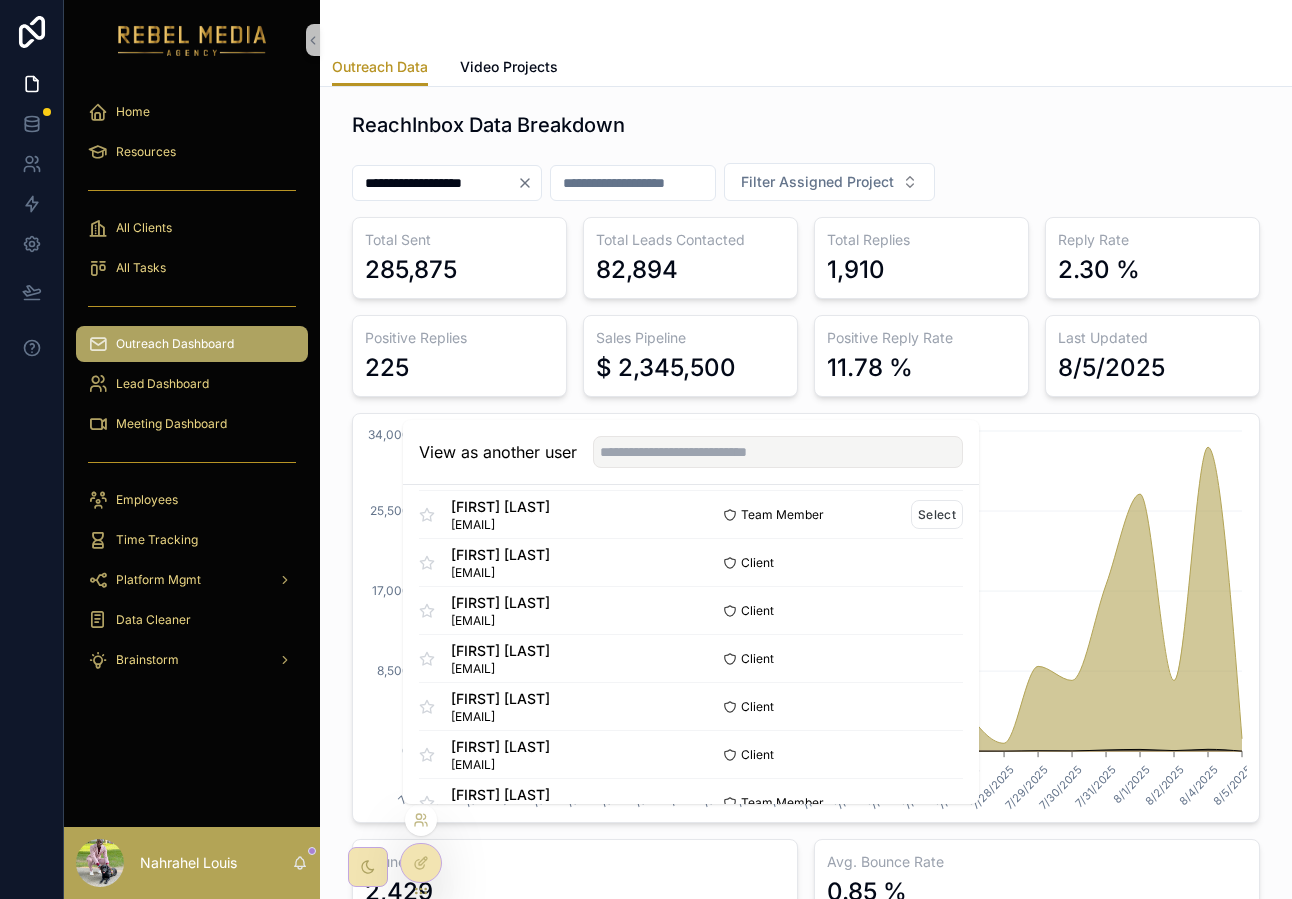 scroll, scrollTop: 60, scrollLeft: 0, axis: vertical 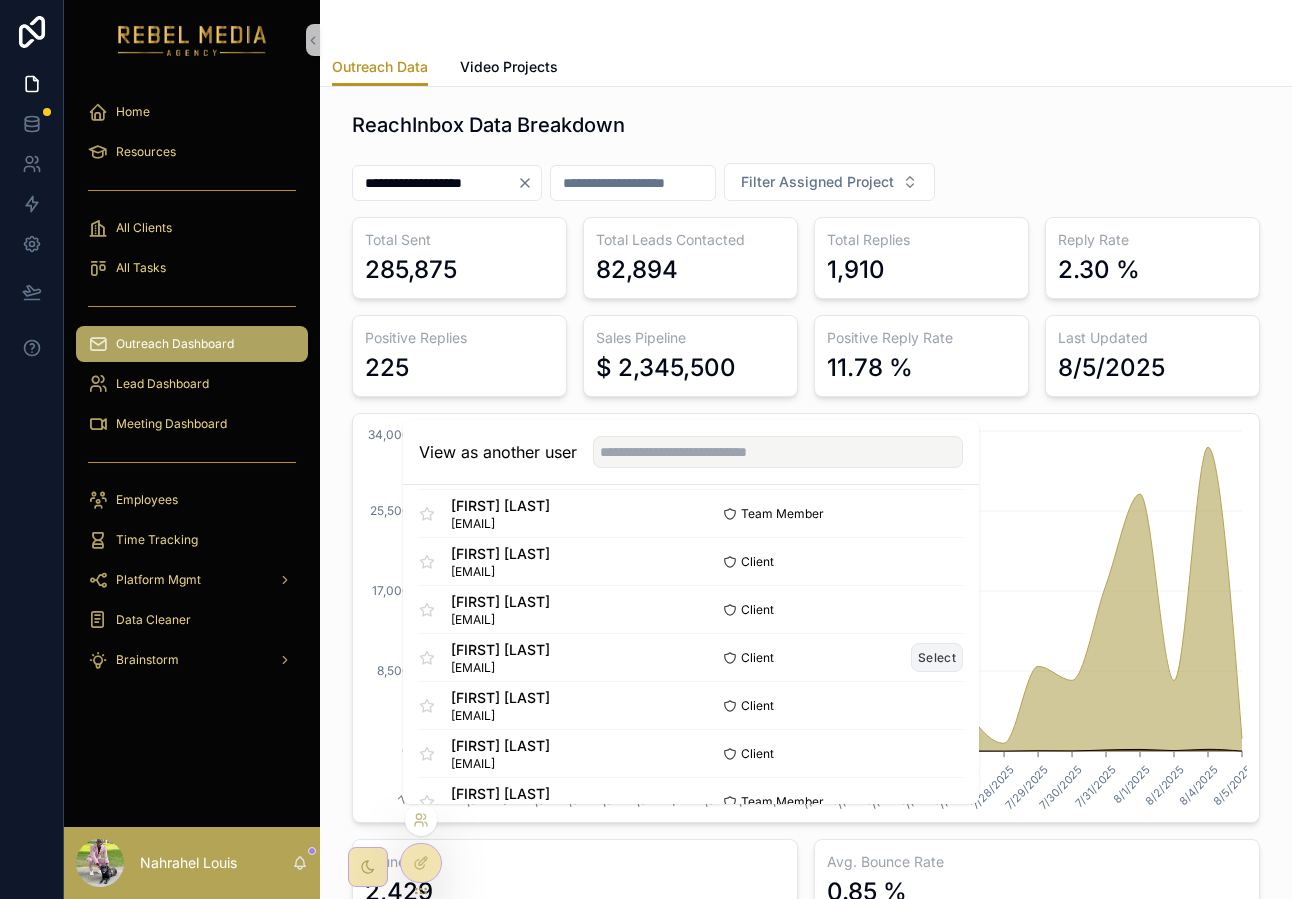 click on "Select" at bounding box center [937, 657] 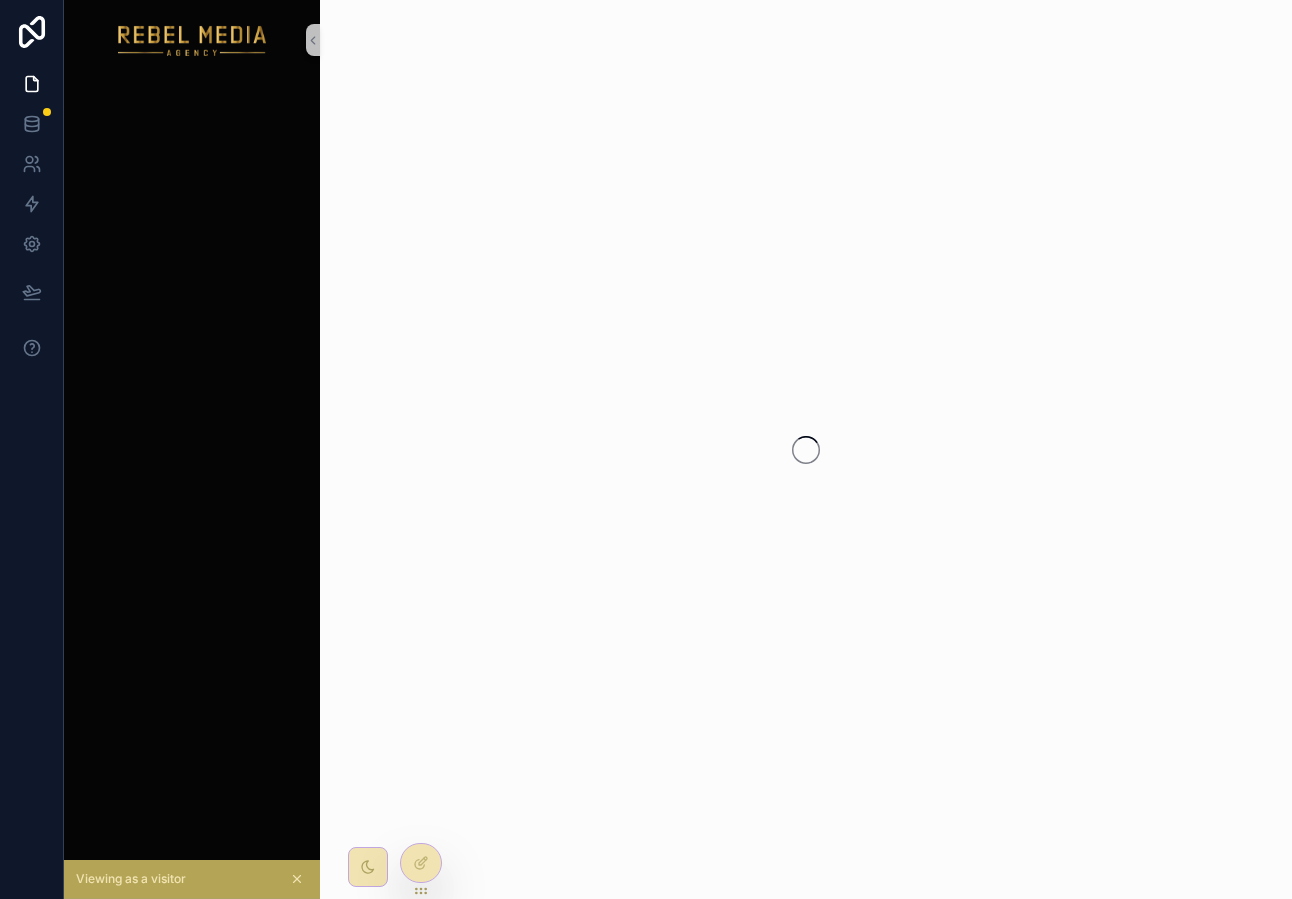 scroll, scrollTop: 0, scrollLeft: 0, axis: both 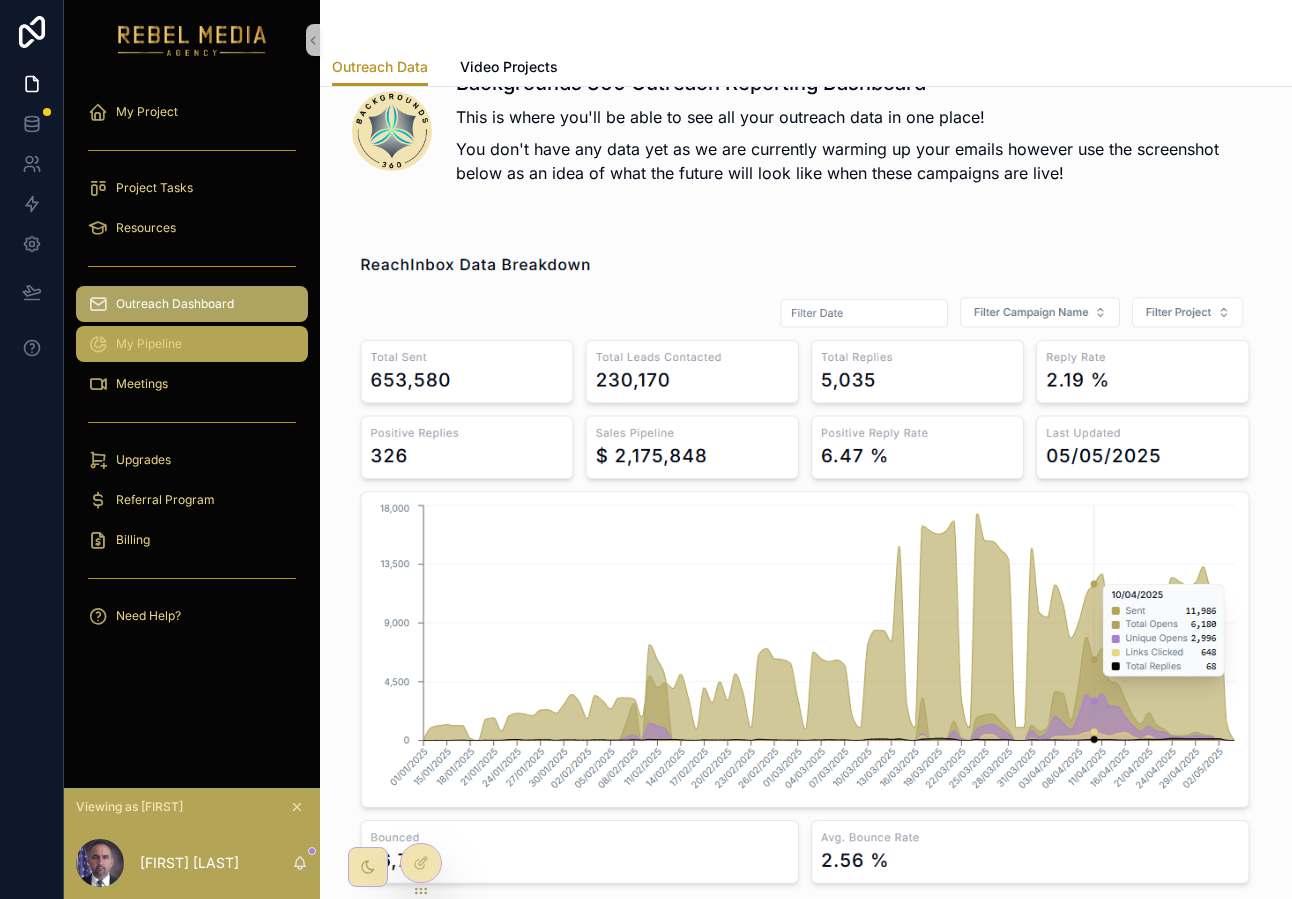 click on "My Pipeline" at bounding box center (192, 344) 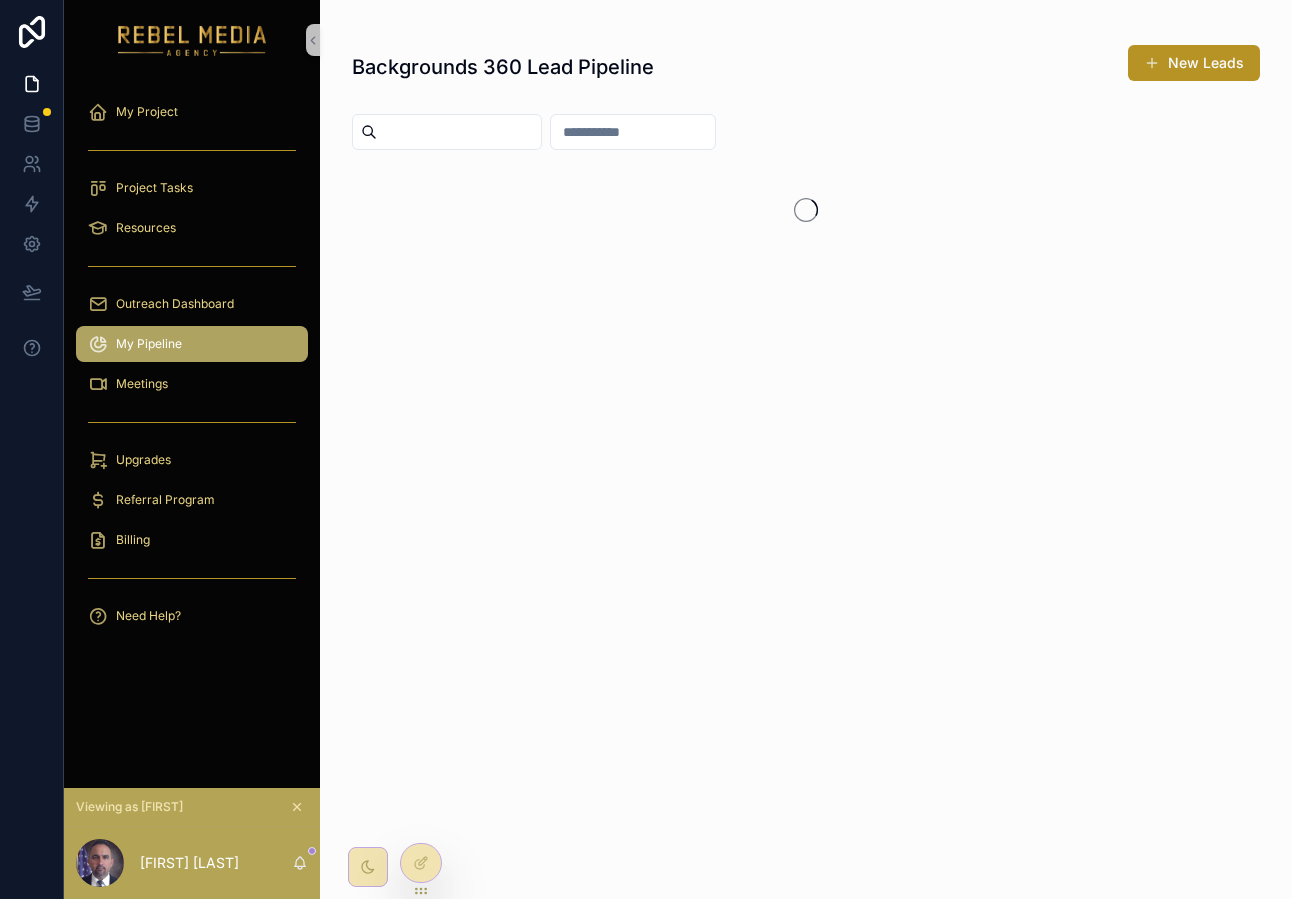 scroll, scrollTop: 0, scrollLeft: 0, axis: both 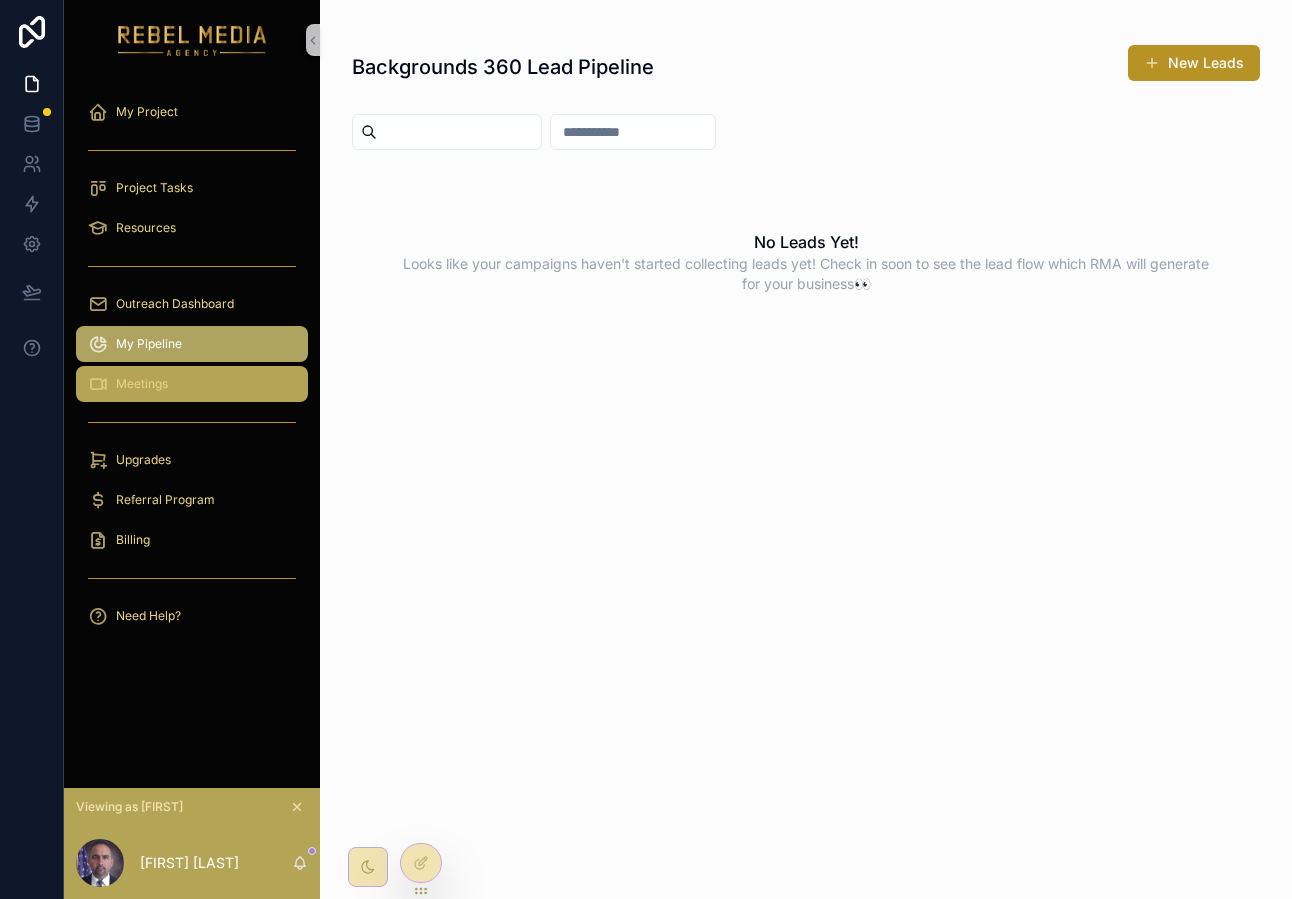 click on "Meetings" at bounding box center [192, 384] 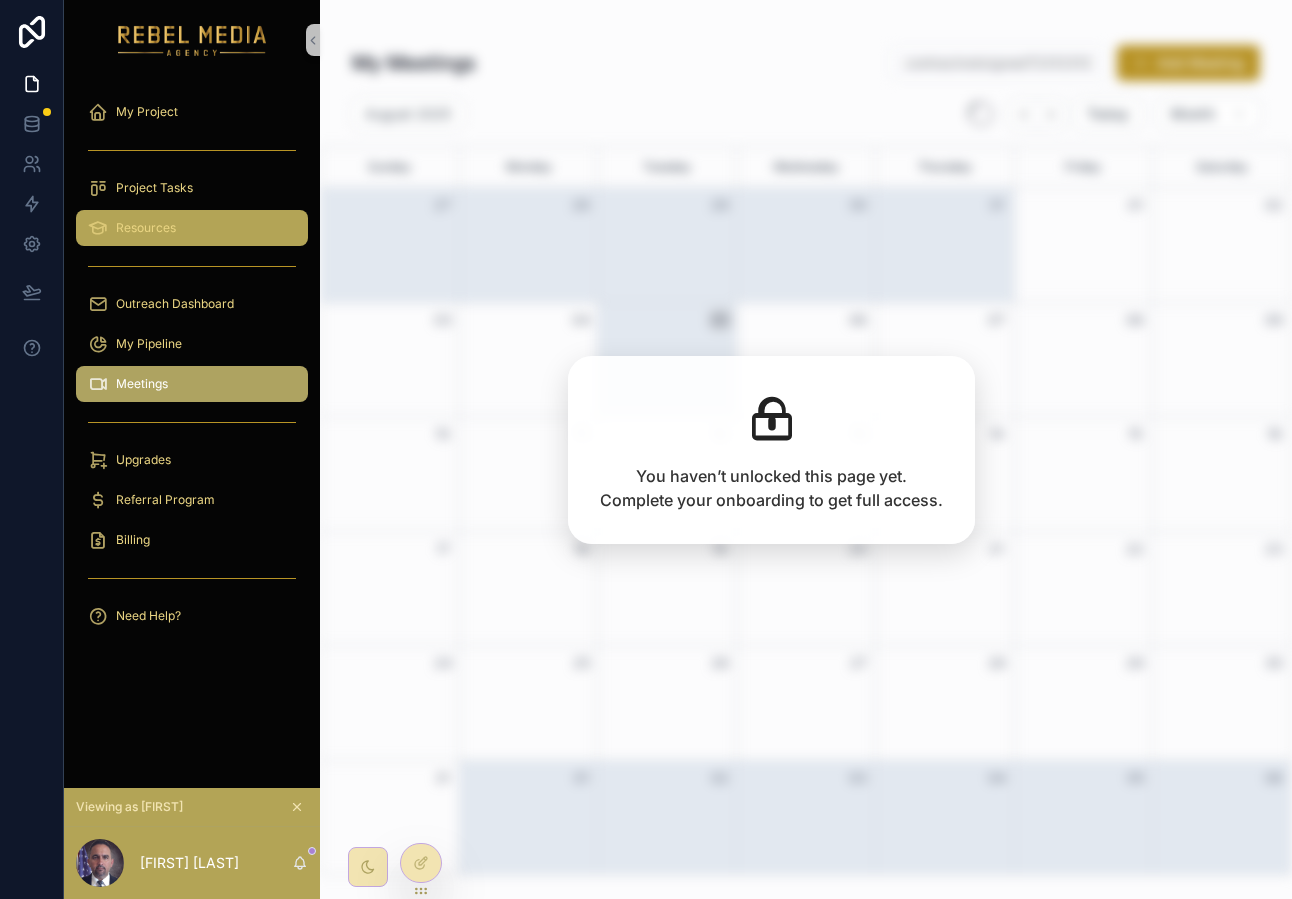 click on "Resources" at bounding box center (192, 228) 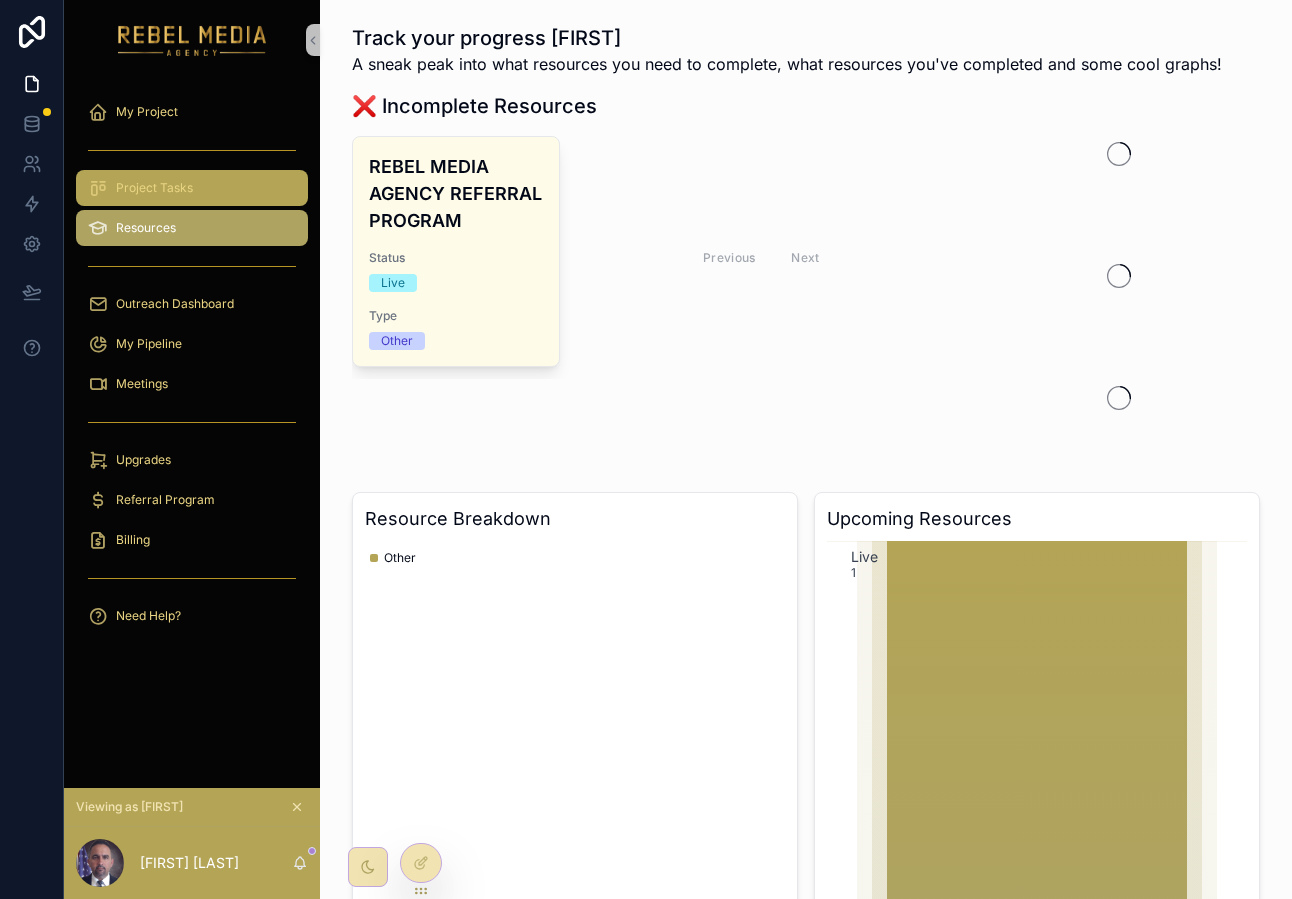 click on "Project Tasks" at bounding box center (154, 188) 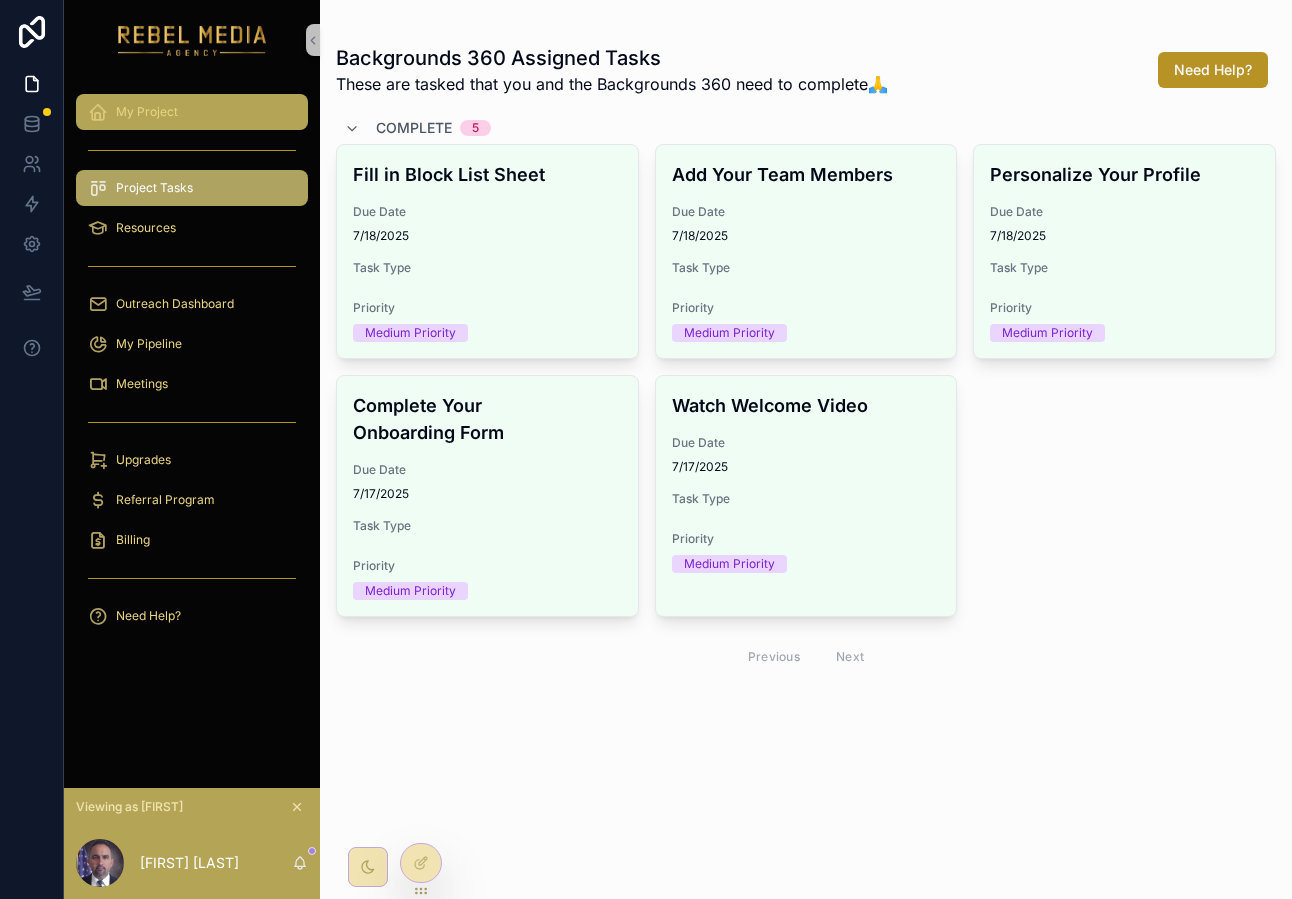 click on "My Project" at bounding box center (192, 112) 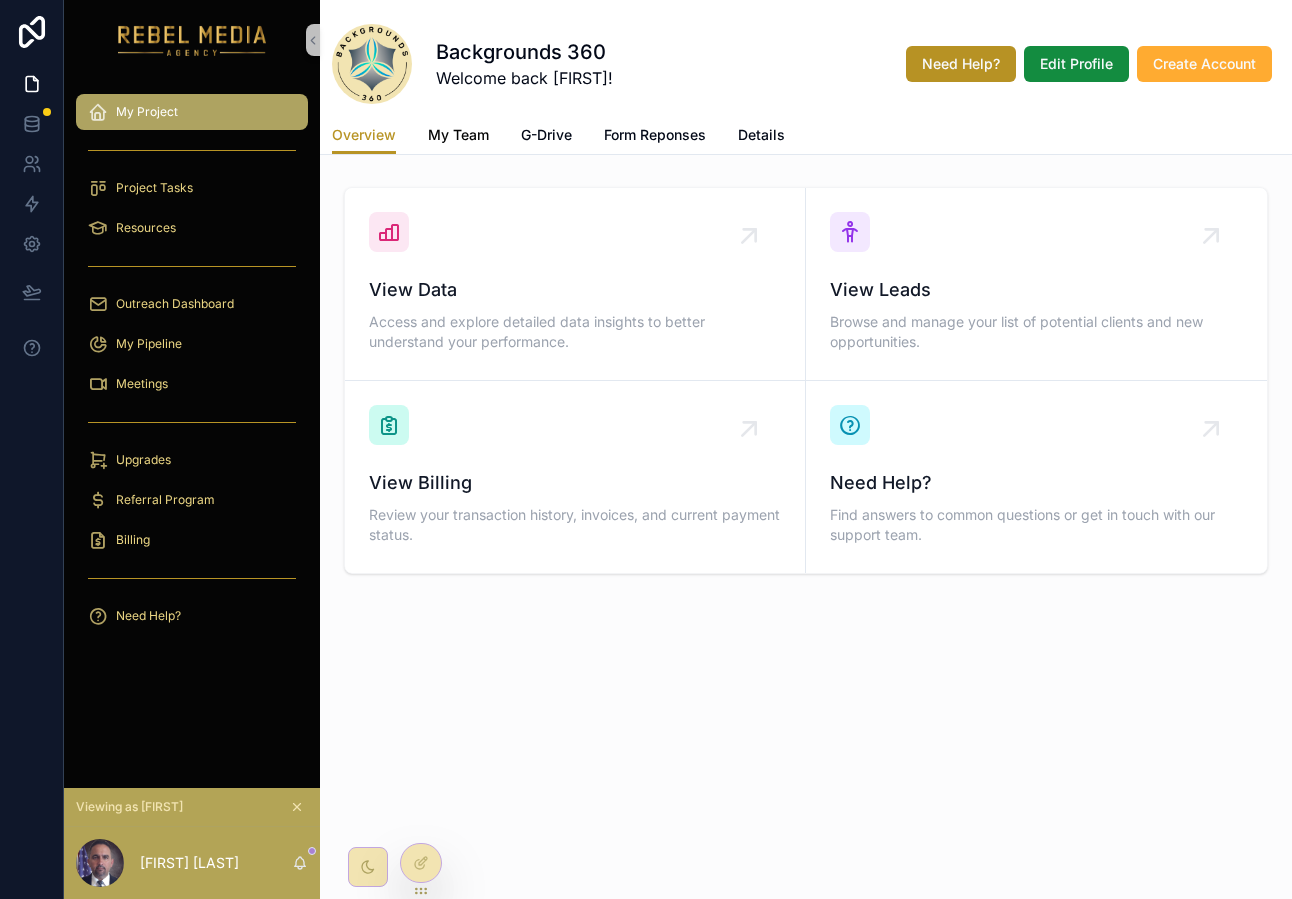 click on "My Team" at bounding box center (458, 135) 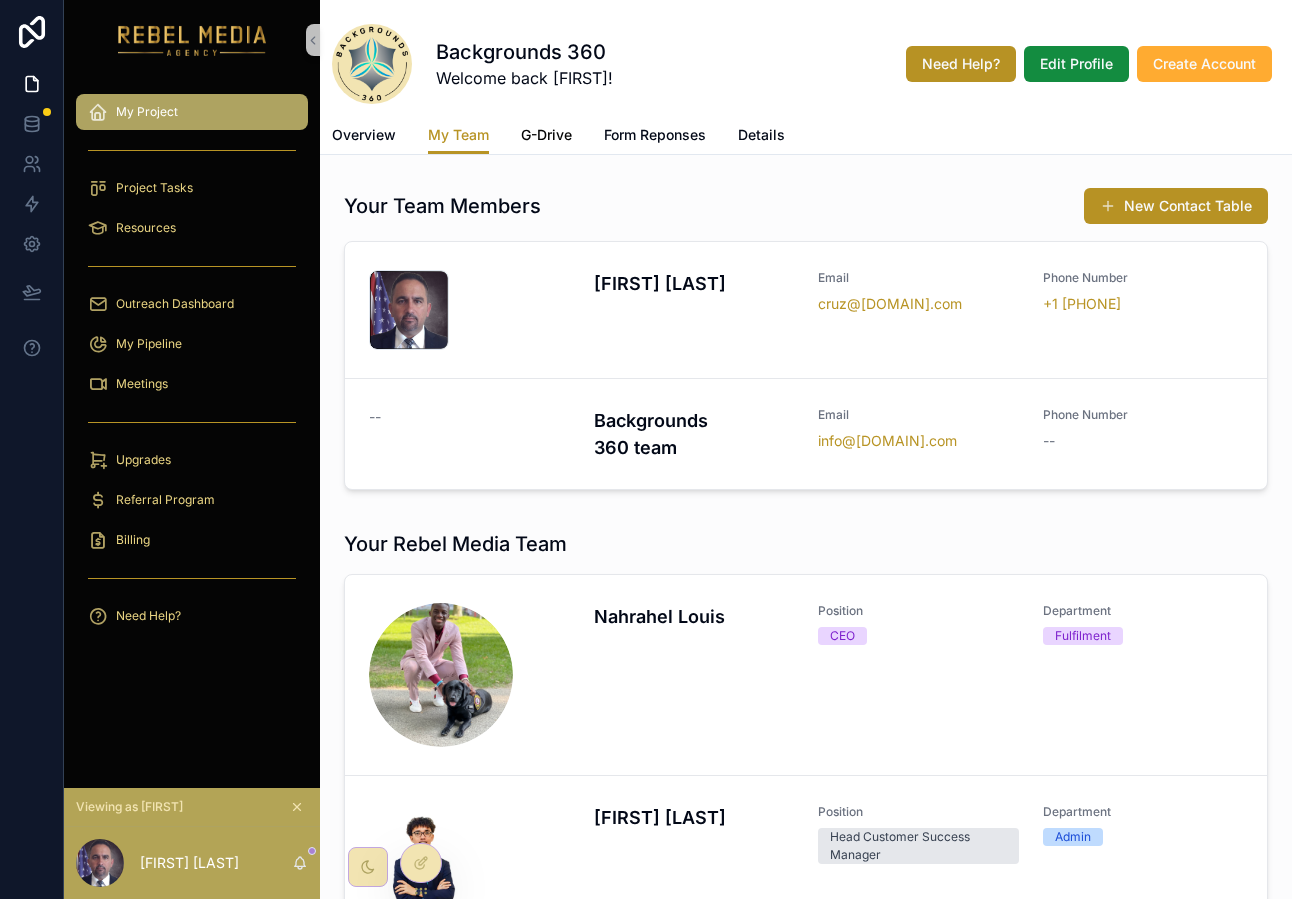 click on "G-Drive" at bounding box center [546, 135] 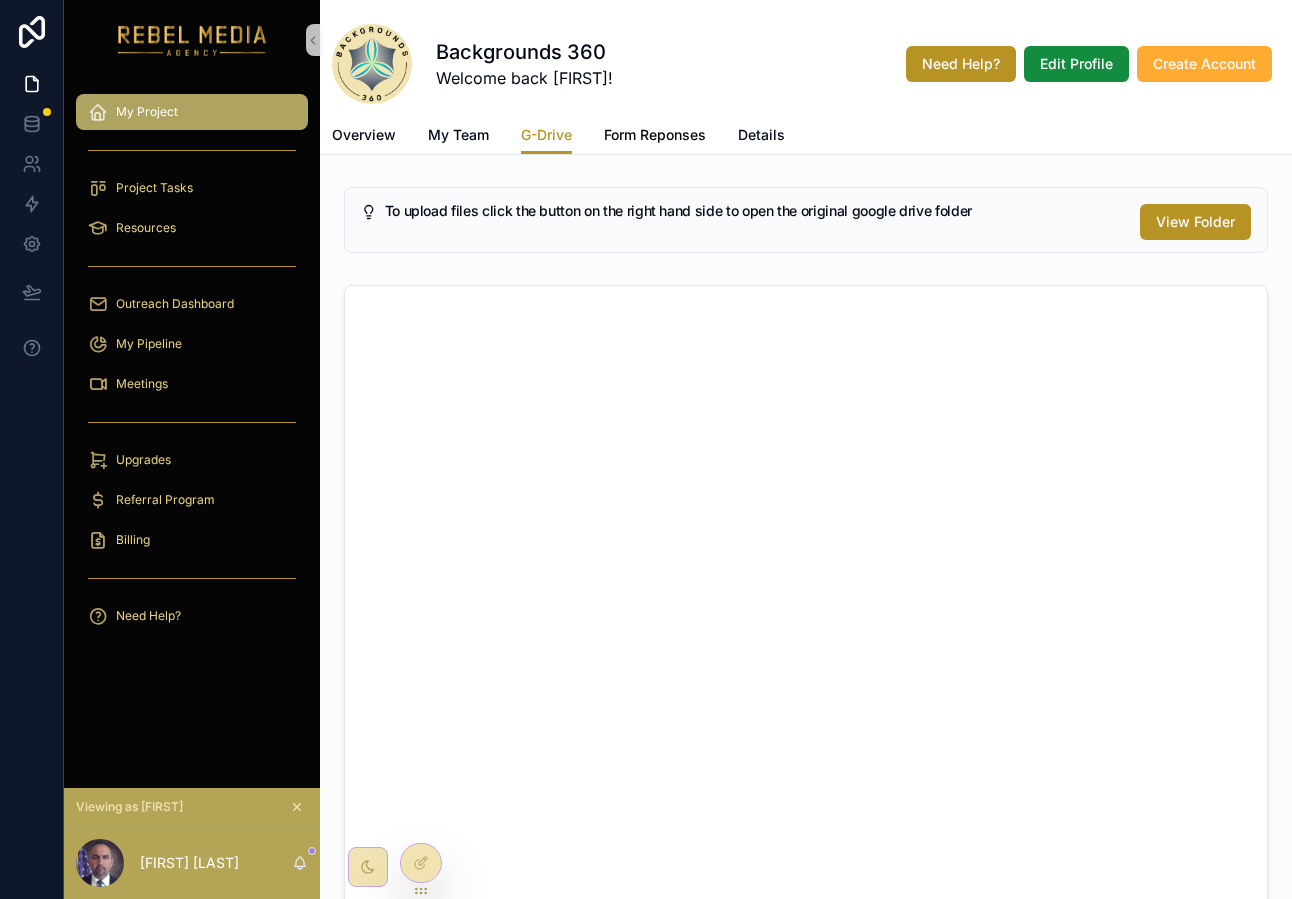 click on "Form Reponses" at bounding box center [655, 137] 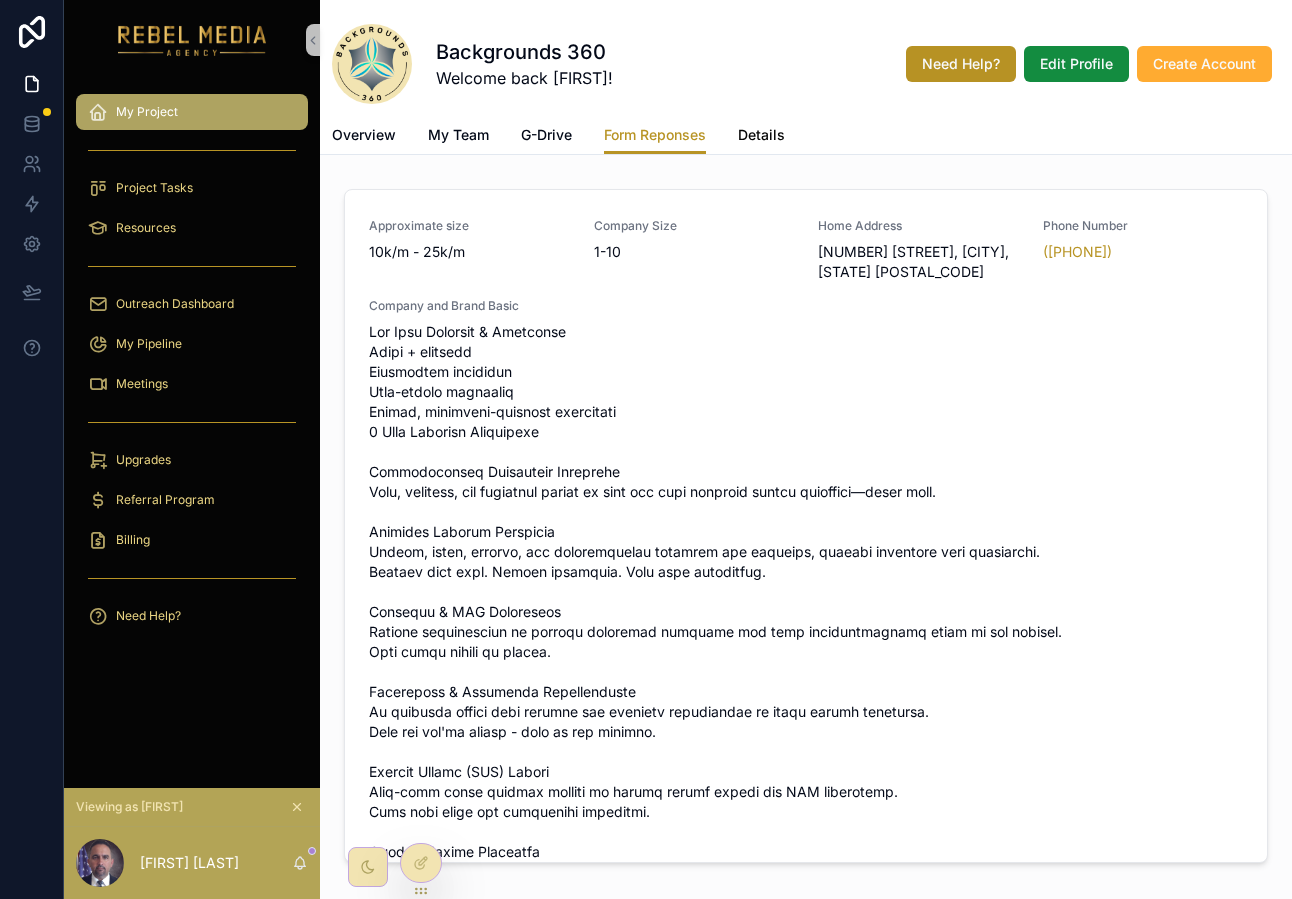 click on "Details" at bounding box center (761, 135) 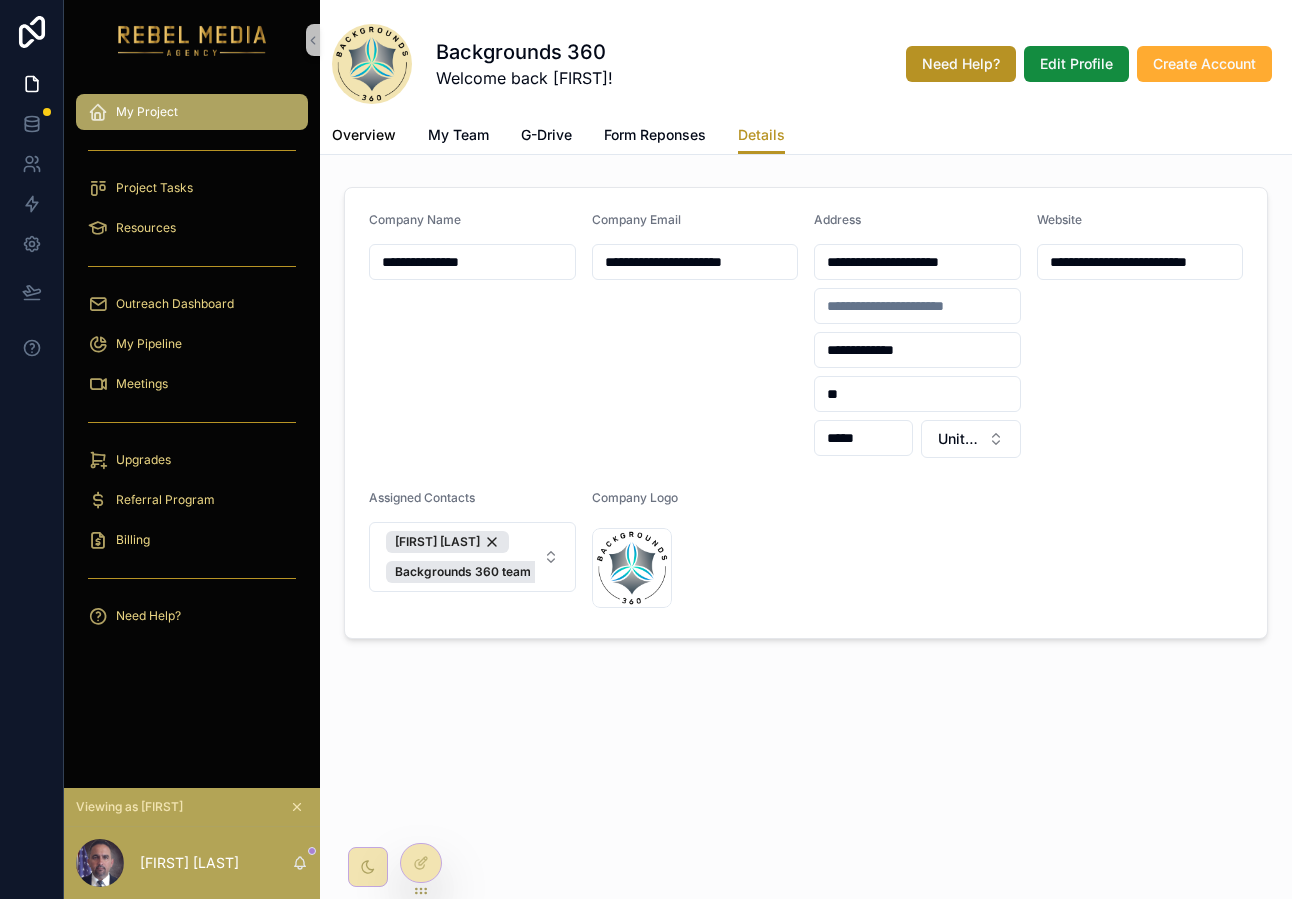 click on "Overview" at bounding box center [364, 137] 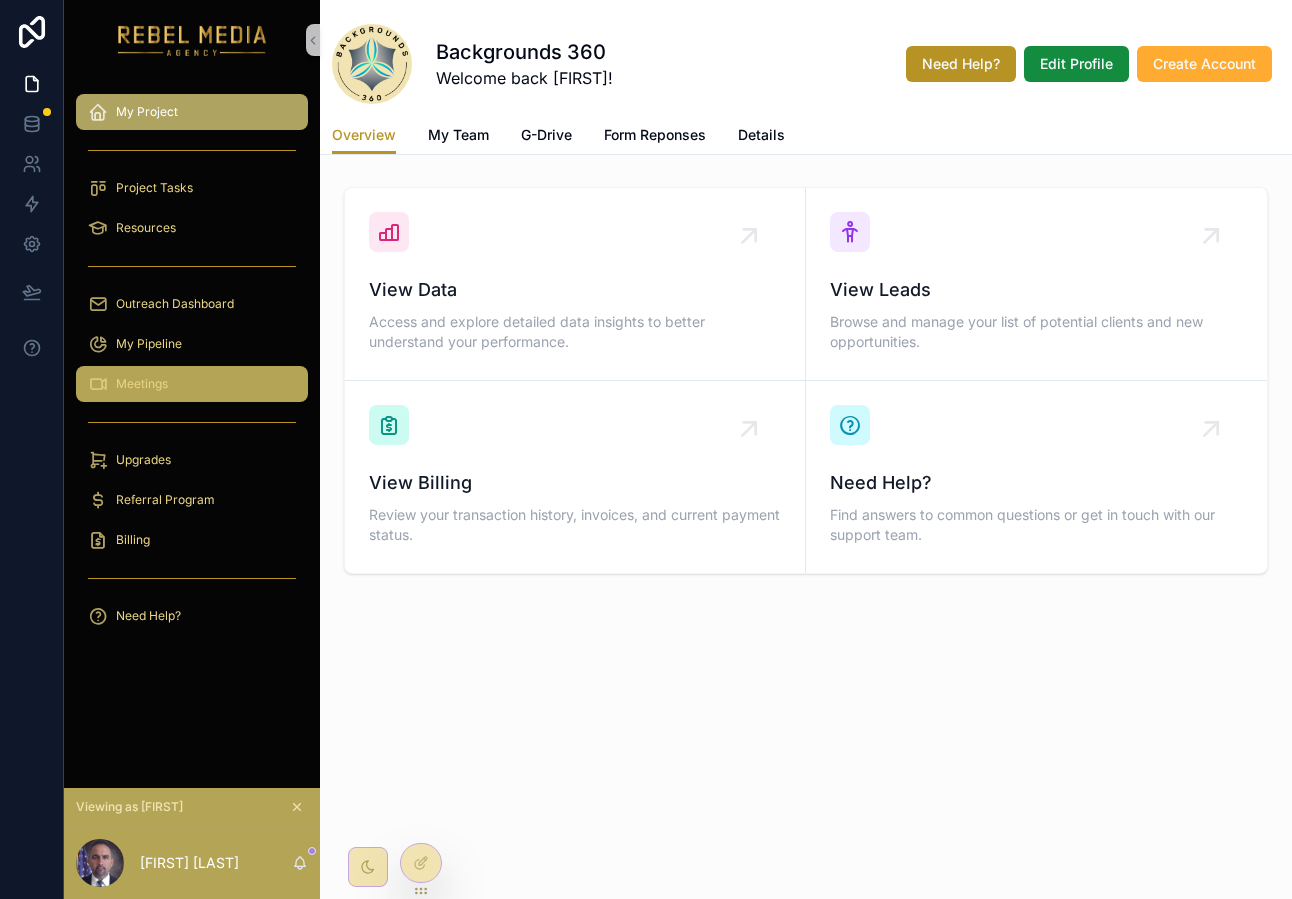 click on "Meetings" at bounding box center [142, 384] 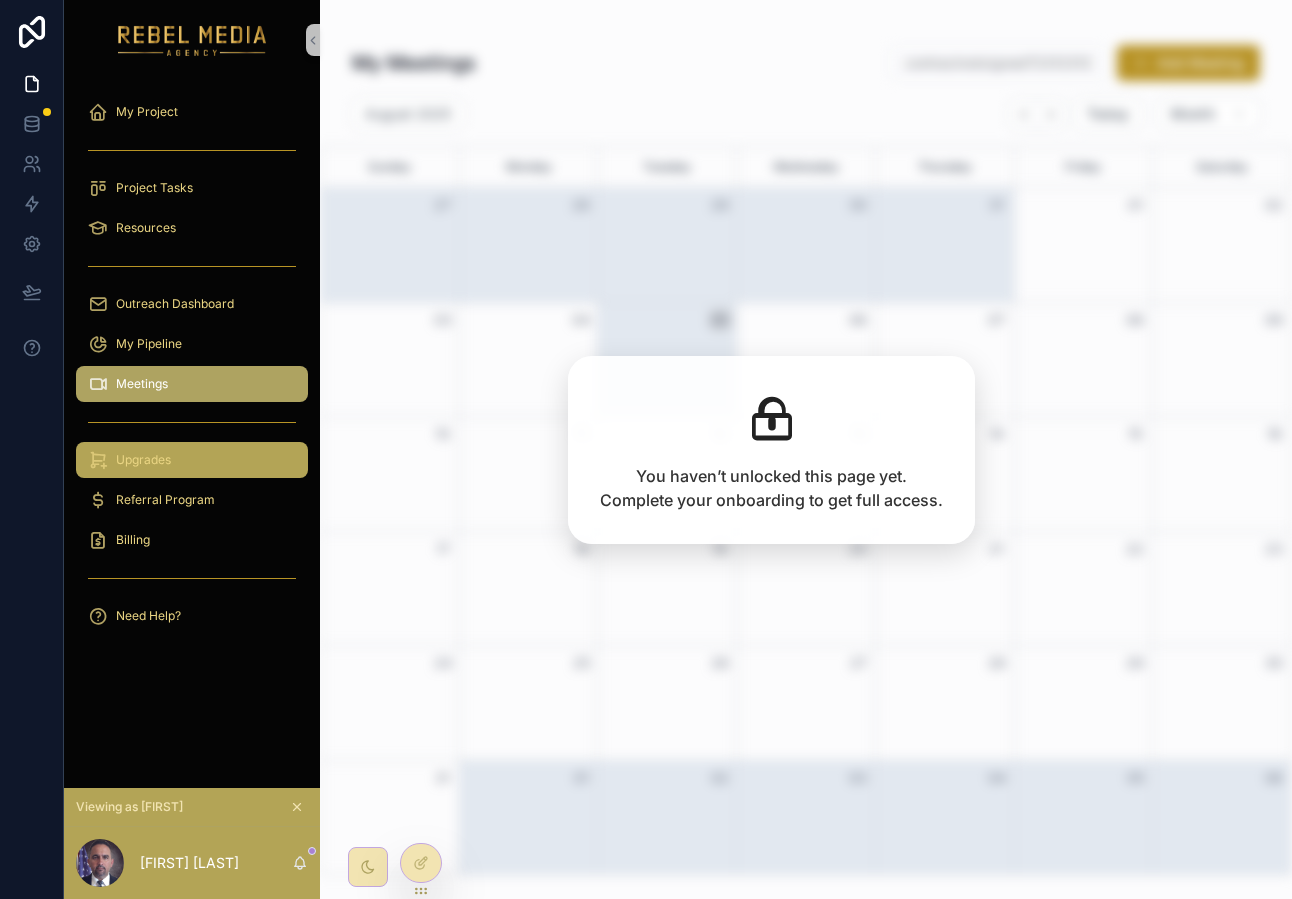 click on "Upgrades" at bounding box center [143, 460] 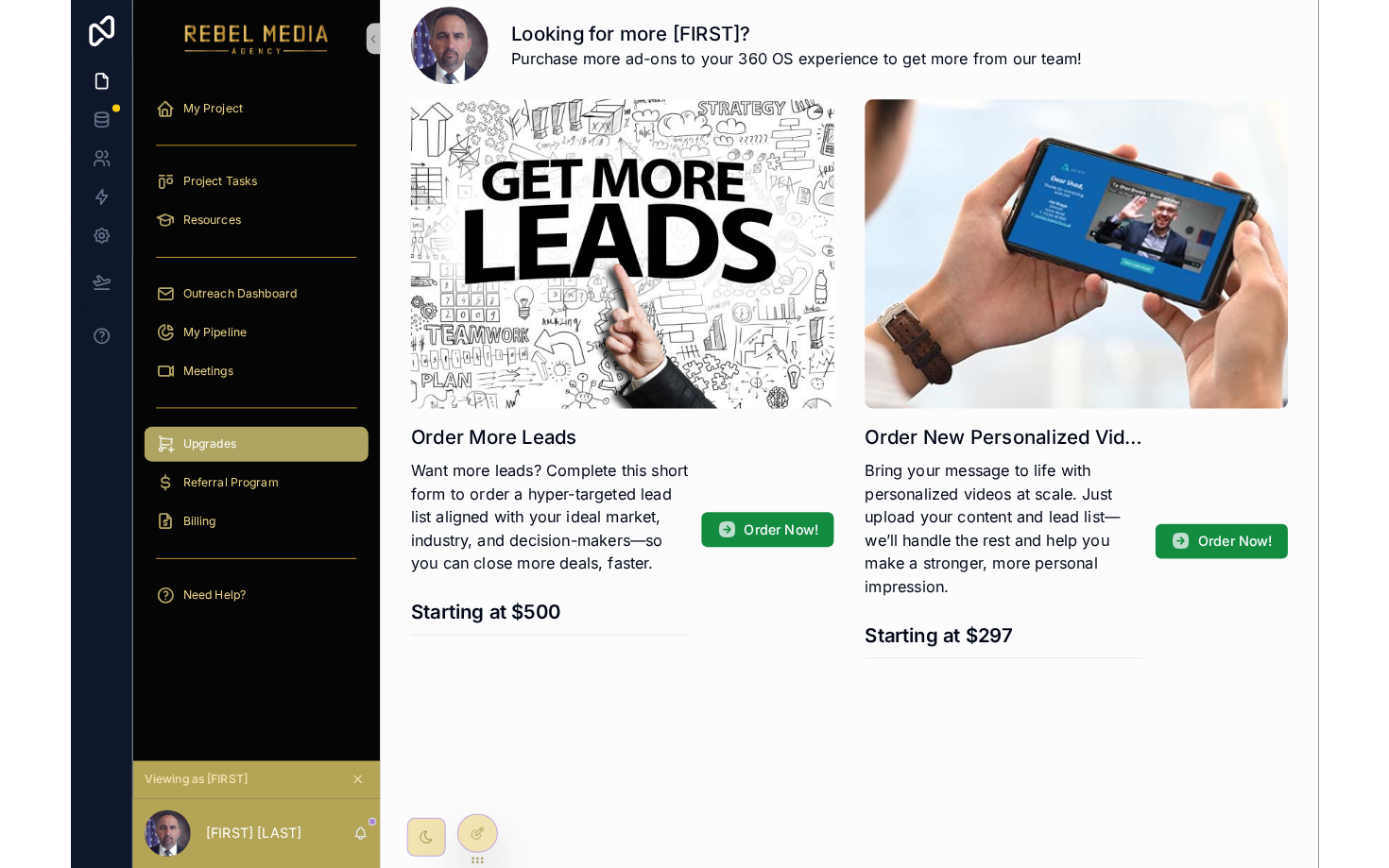 scroll, scrollTop: 0, scrollLeft: 0, axis: both 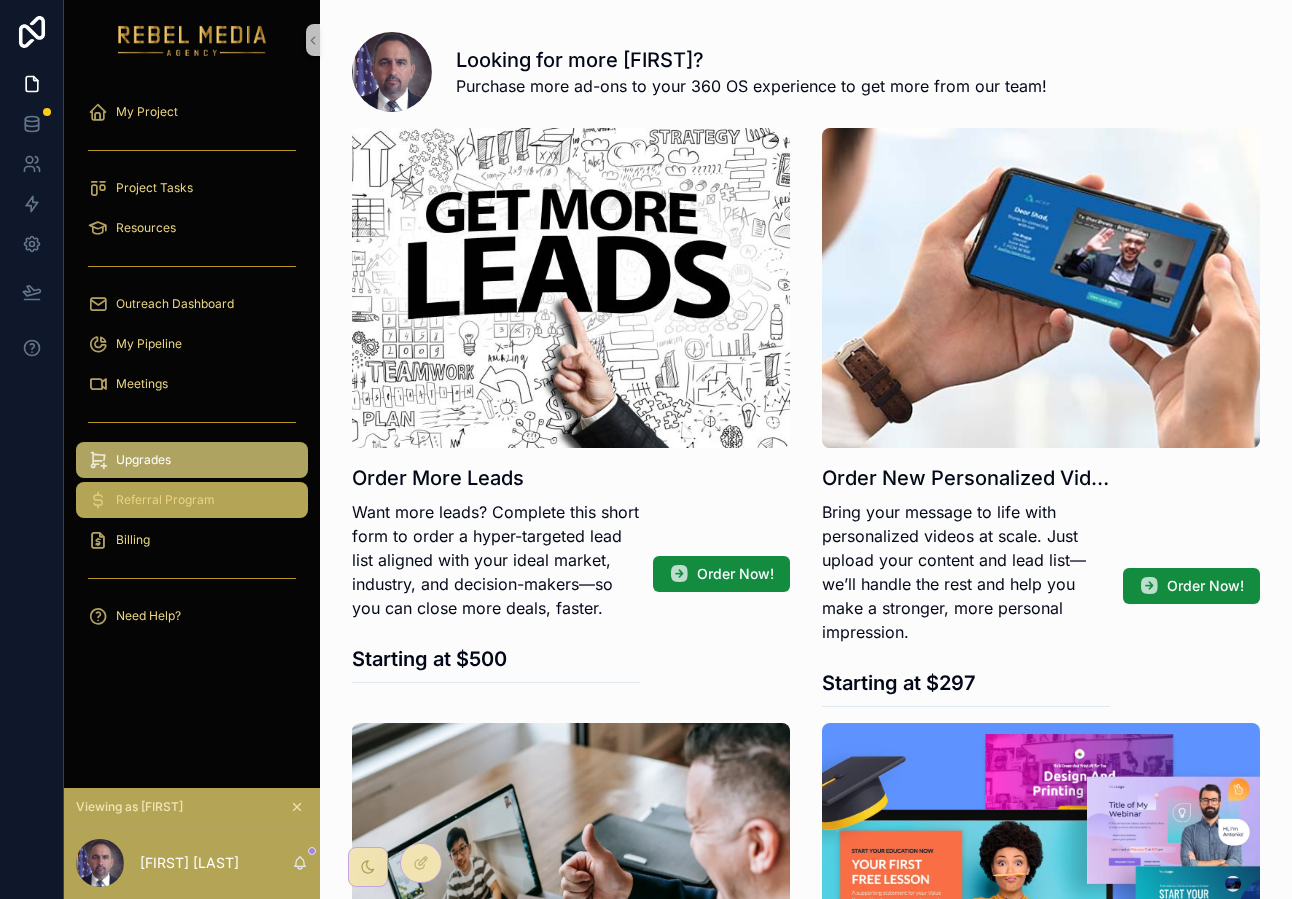 click on "Referral Program" at bounding box center [192, 500] 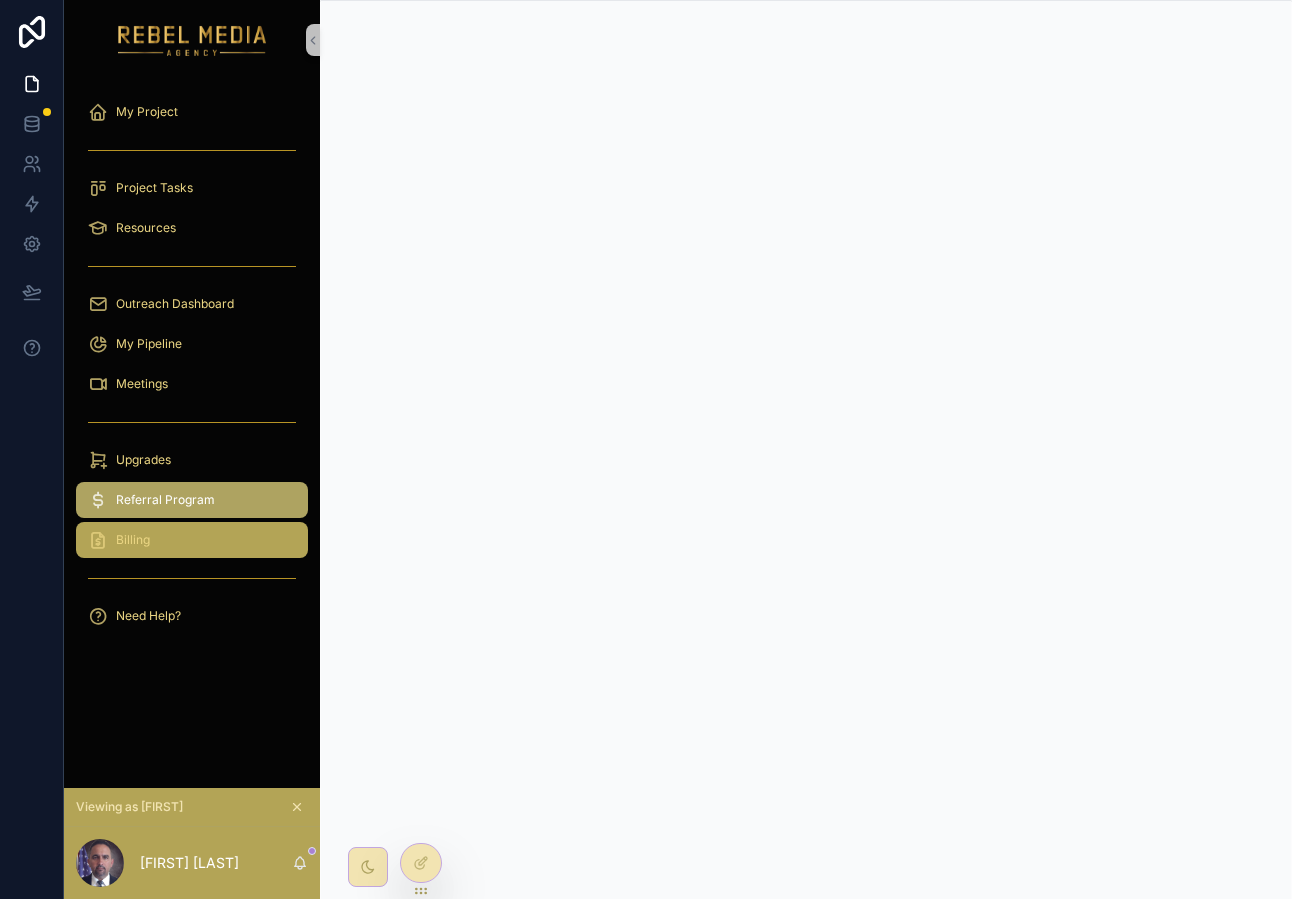 click on "Billing" at bounding box center (192, 540) 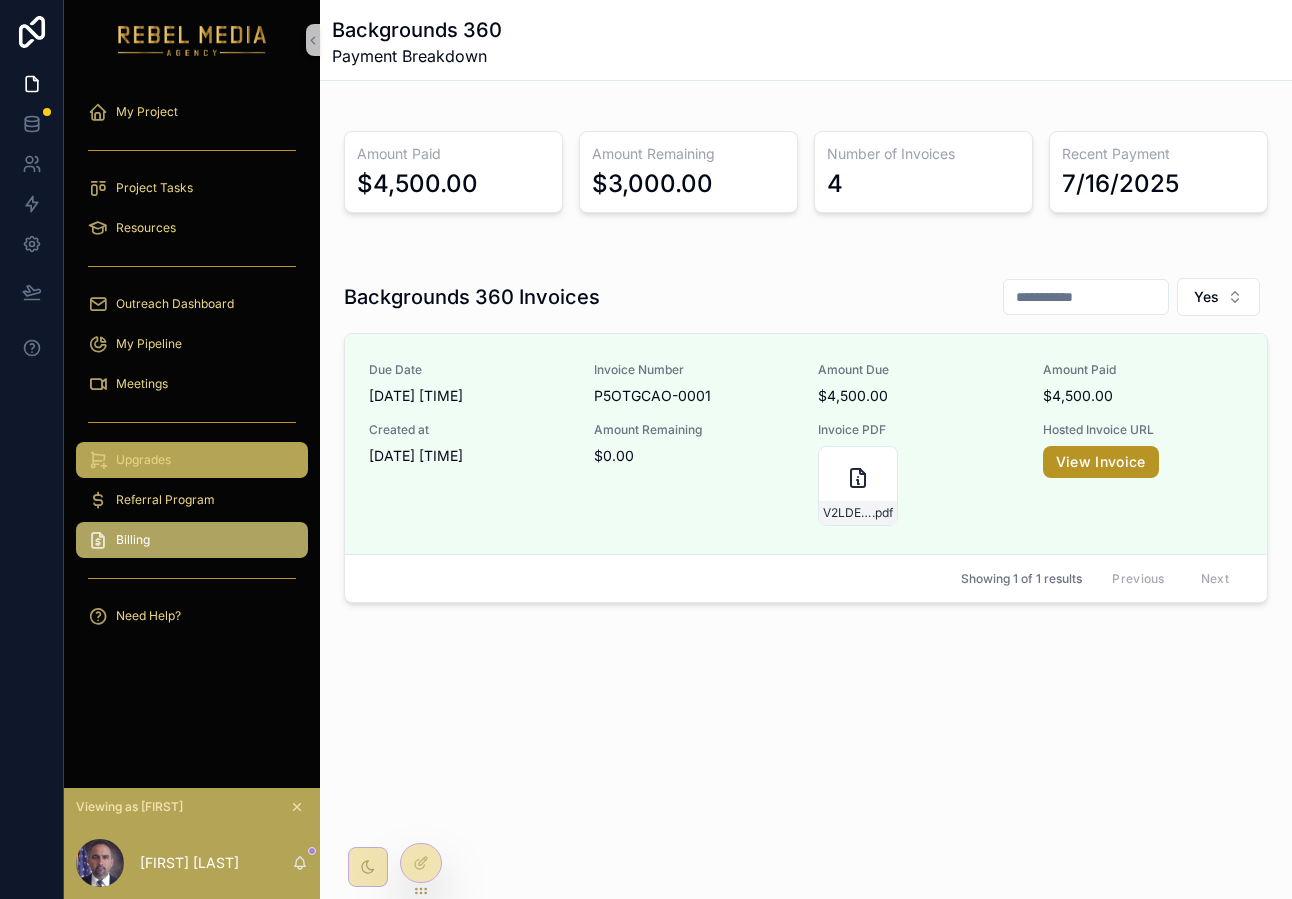 click on "Upgrades" at bounding box center [192, 460] 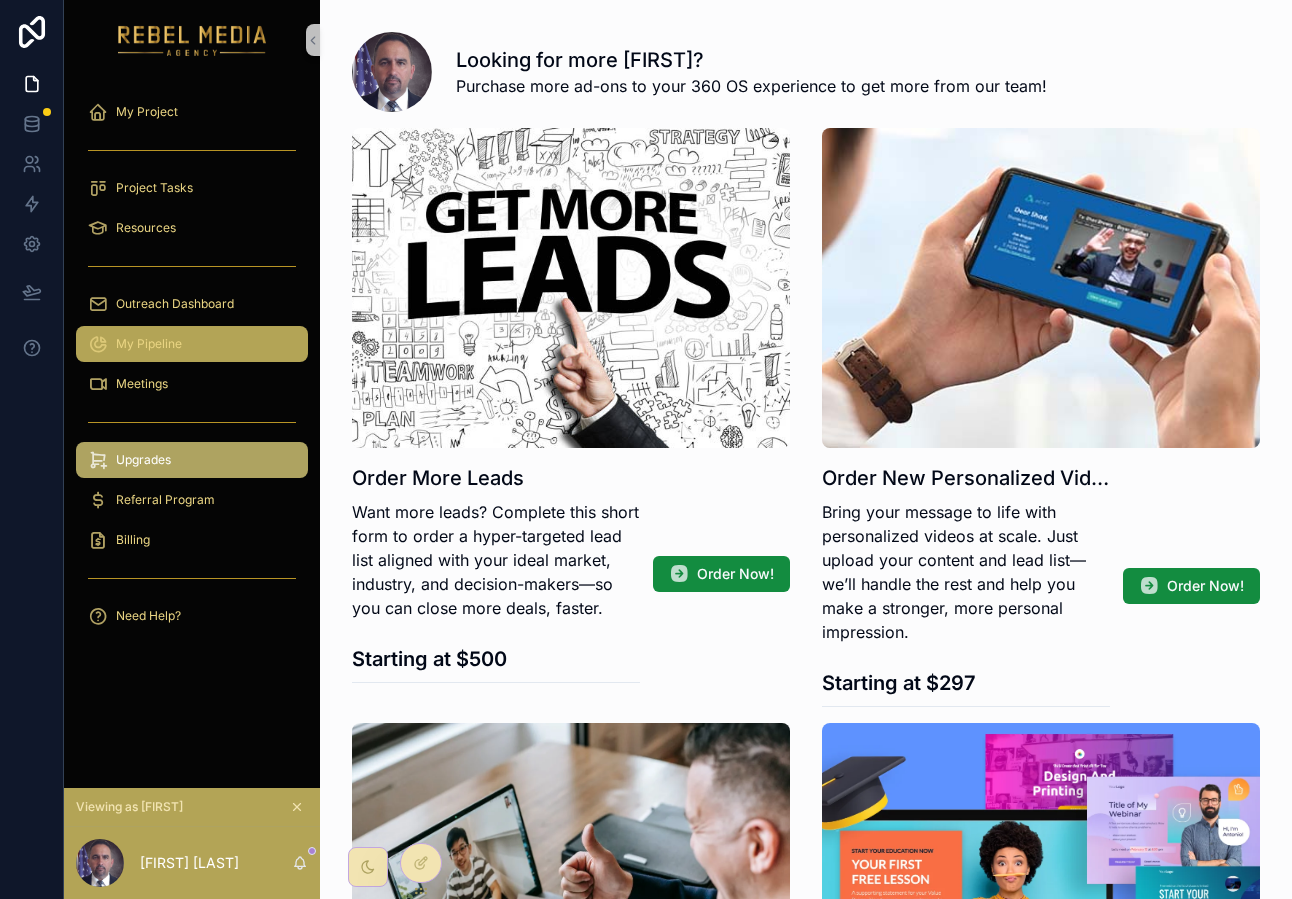 click on "My Pipeline" at bounding box center [192, 344] 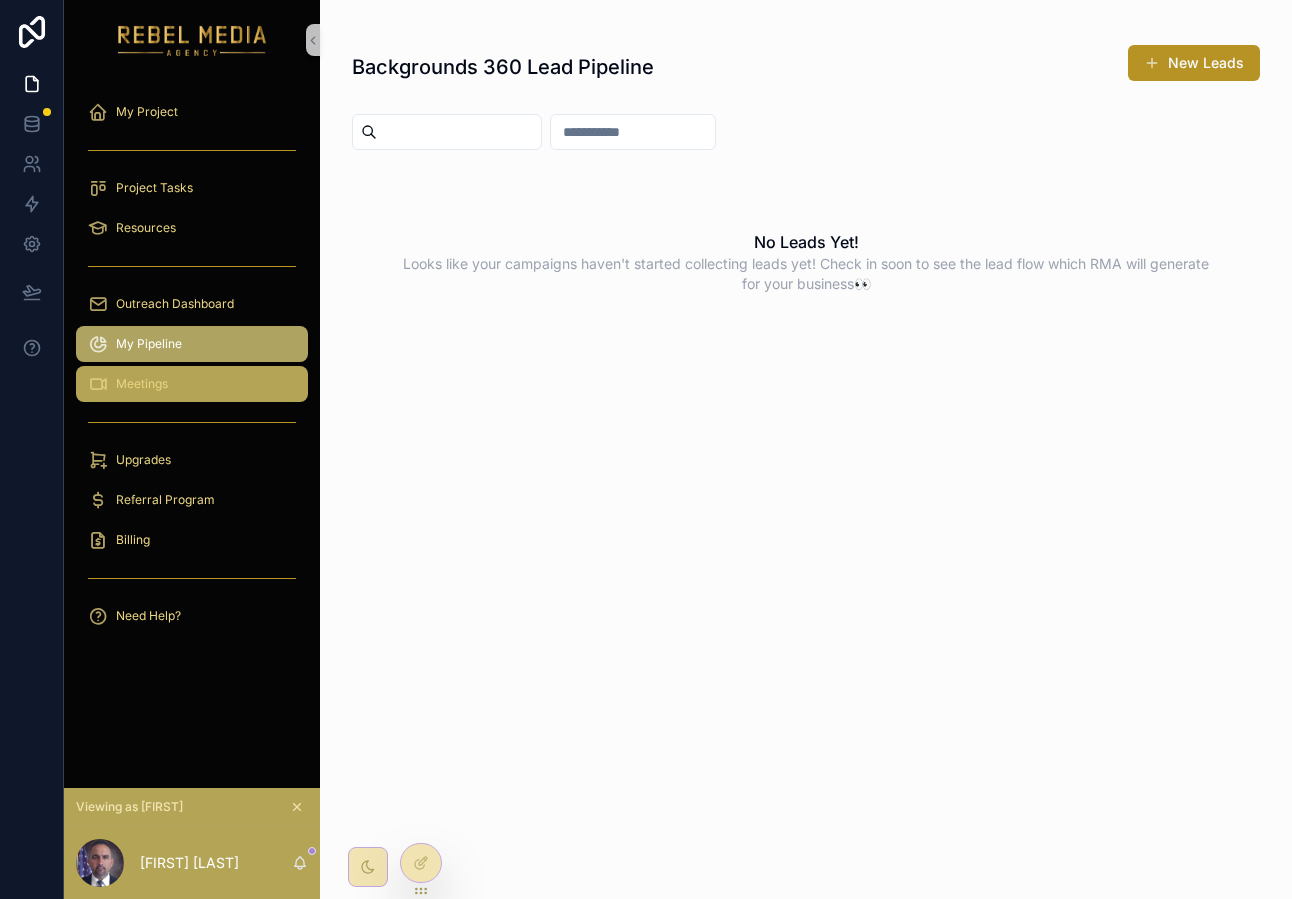 click on "Meetings" at bounding box center (192, 384) 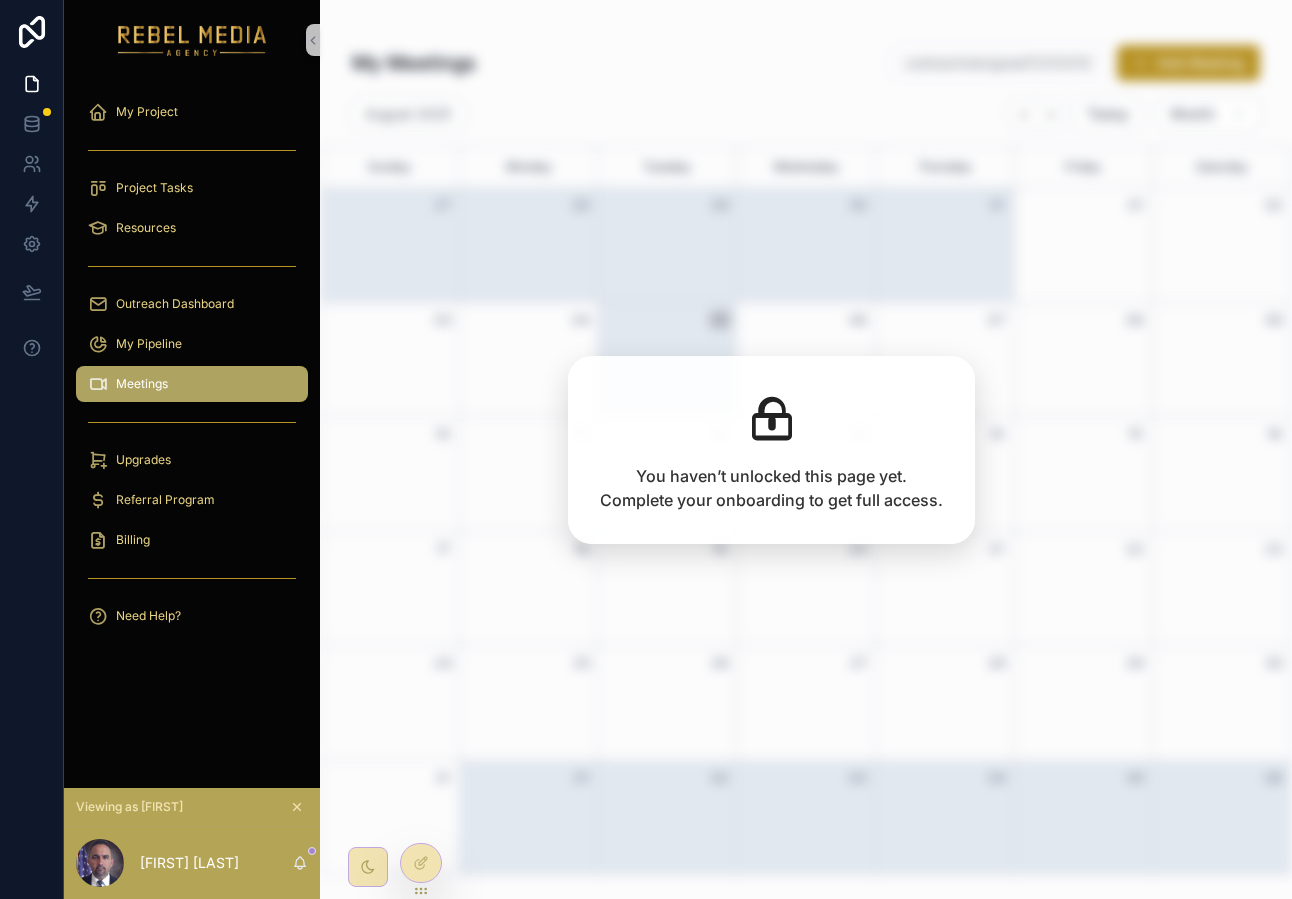 click at bounding box center (192, 150) 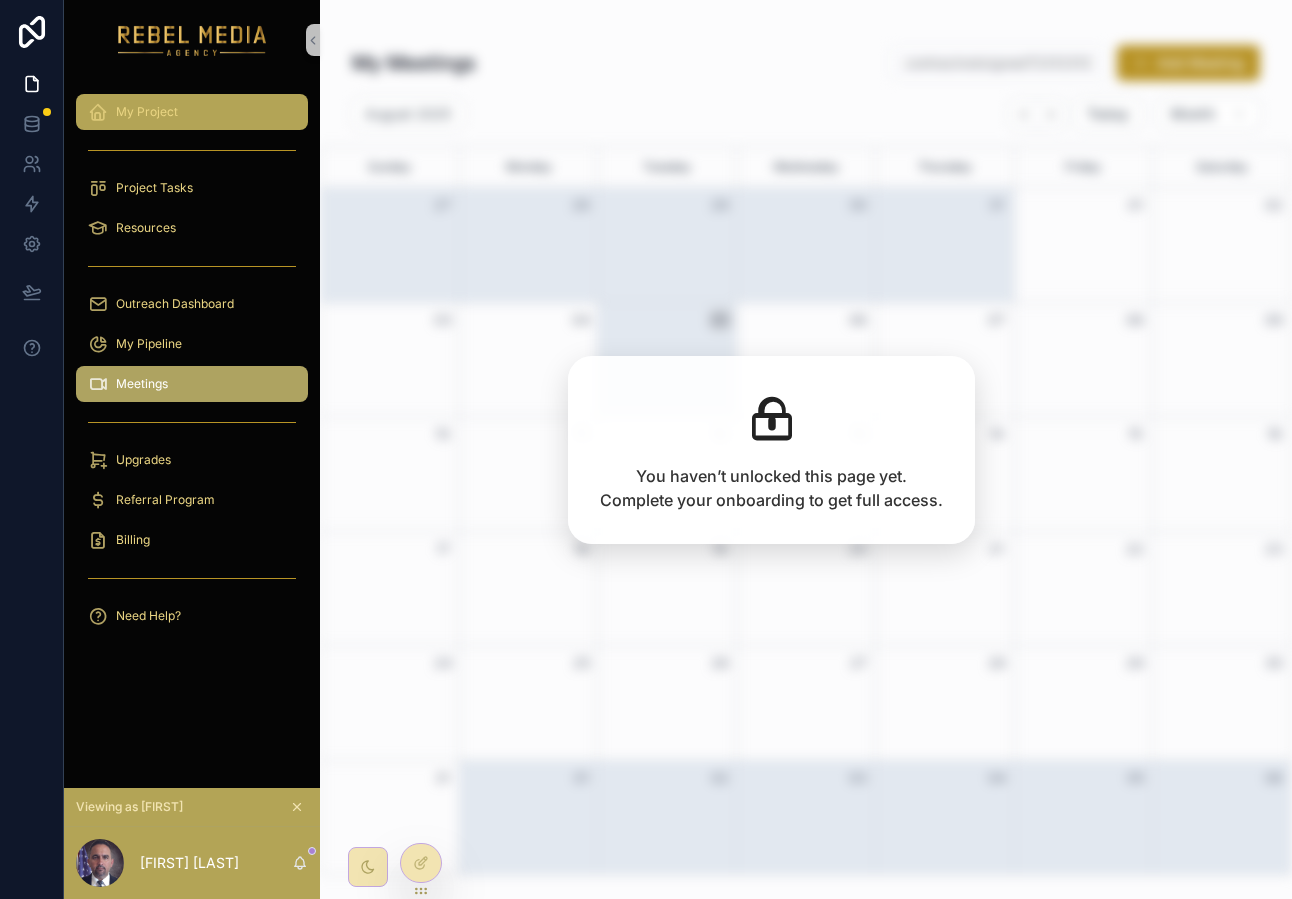 click on "My Project" at bounding box center [192, 112] 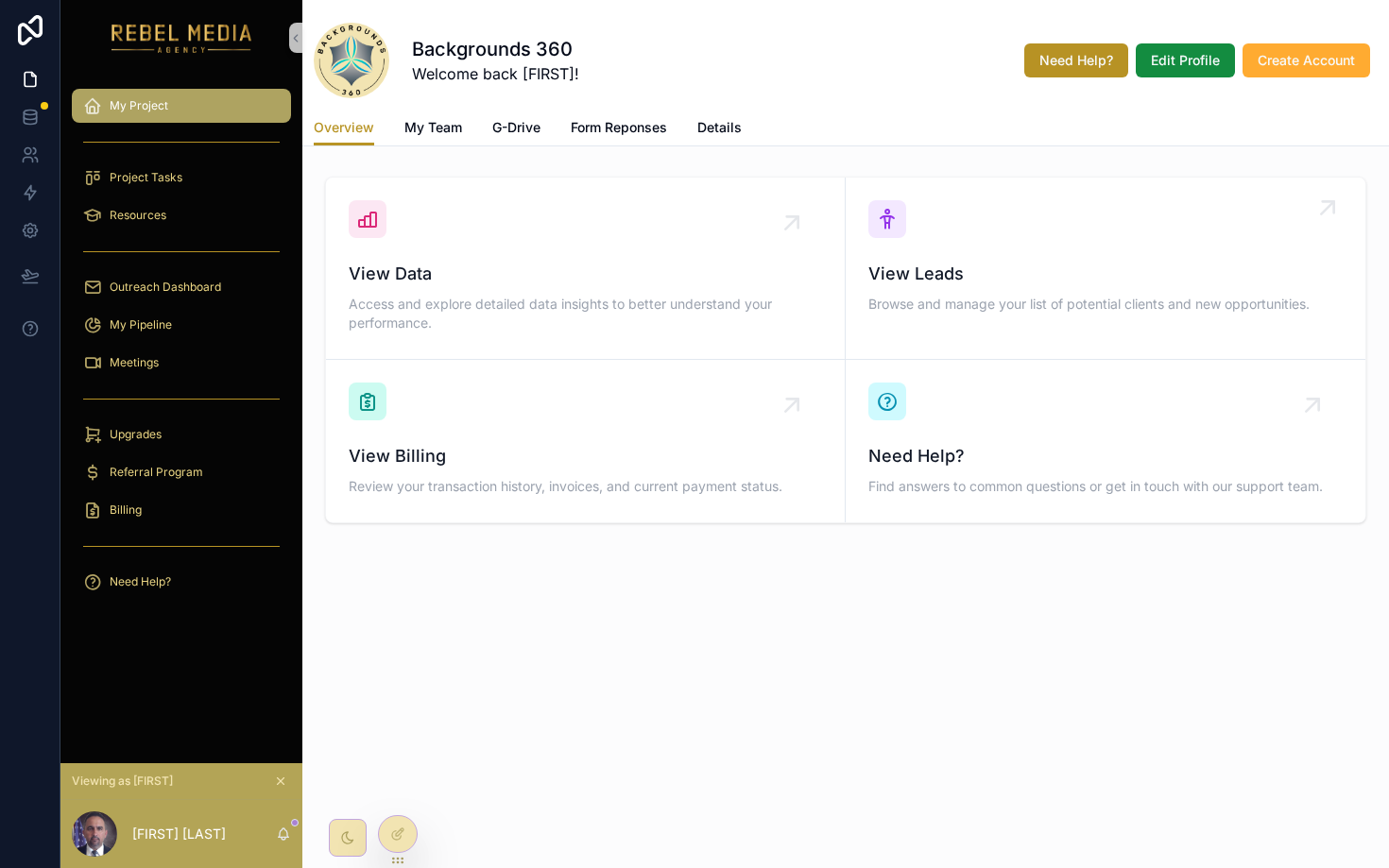click on "View Leads" at bounding box center [1106, 274] 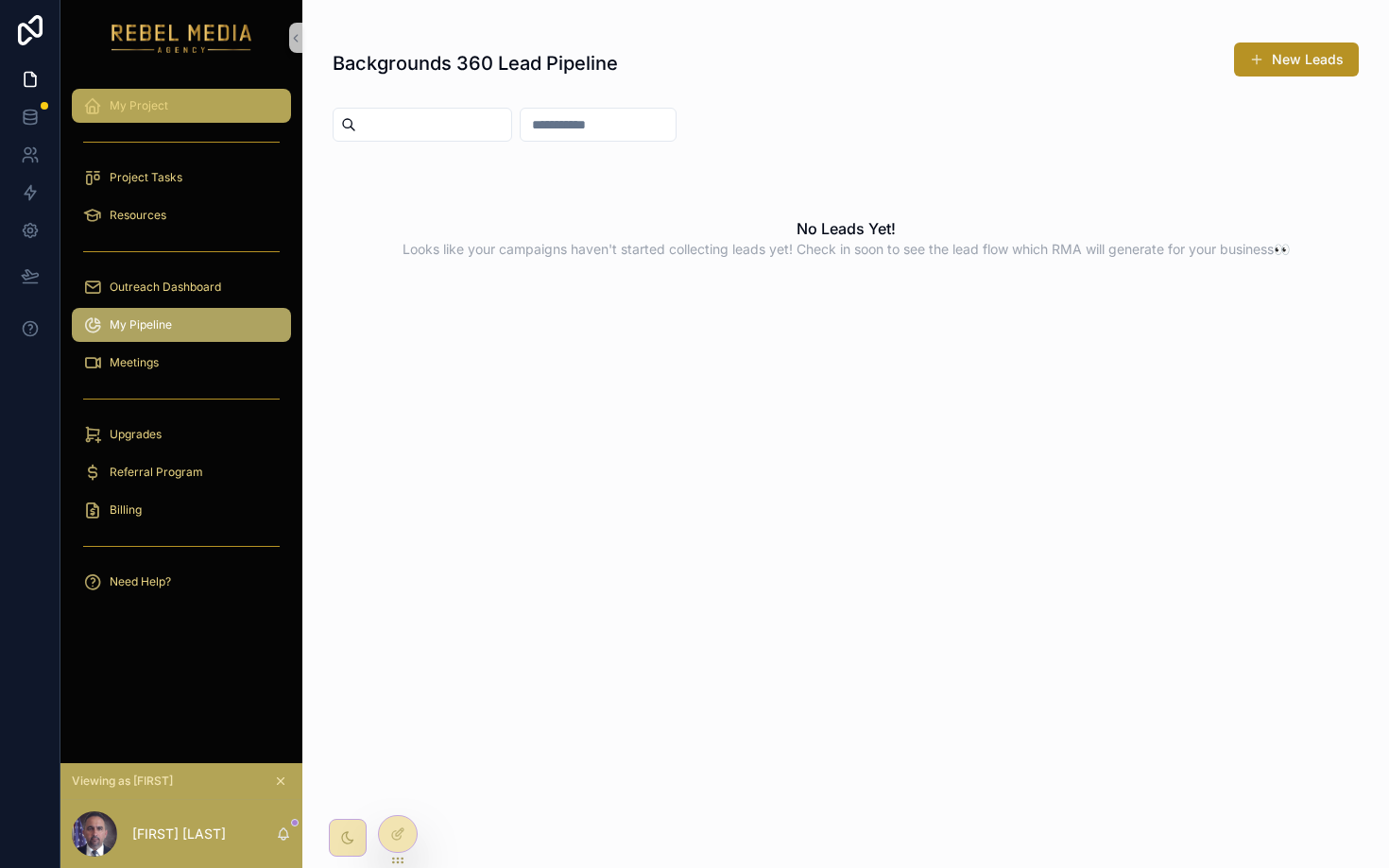click on "My Project" at bounding box center [181, 106] 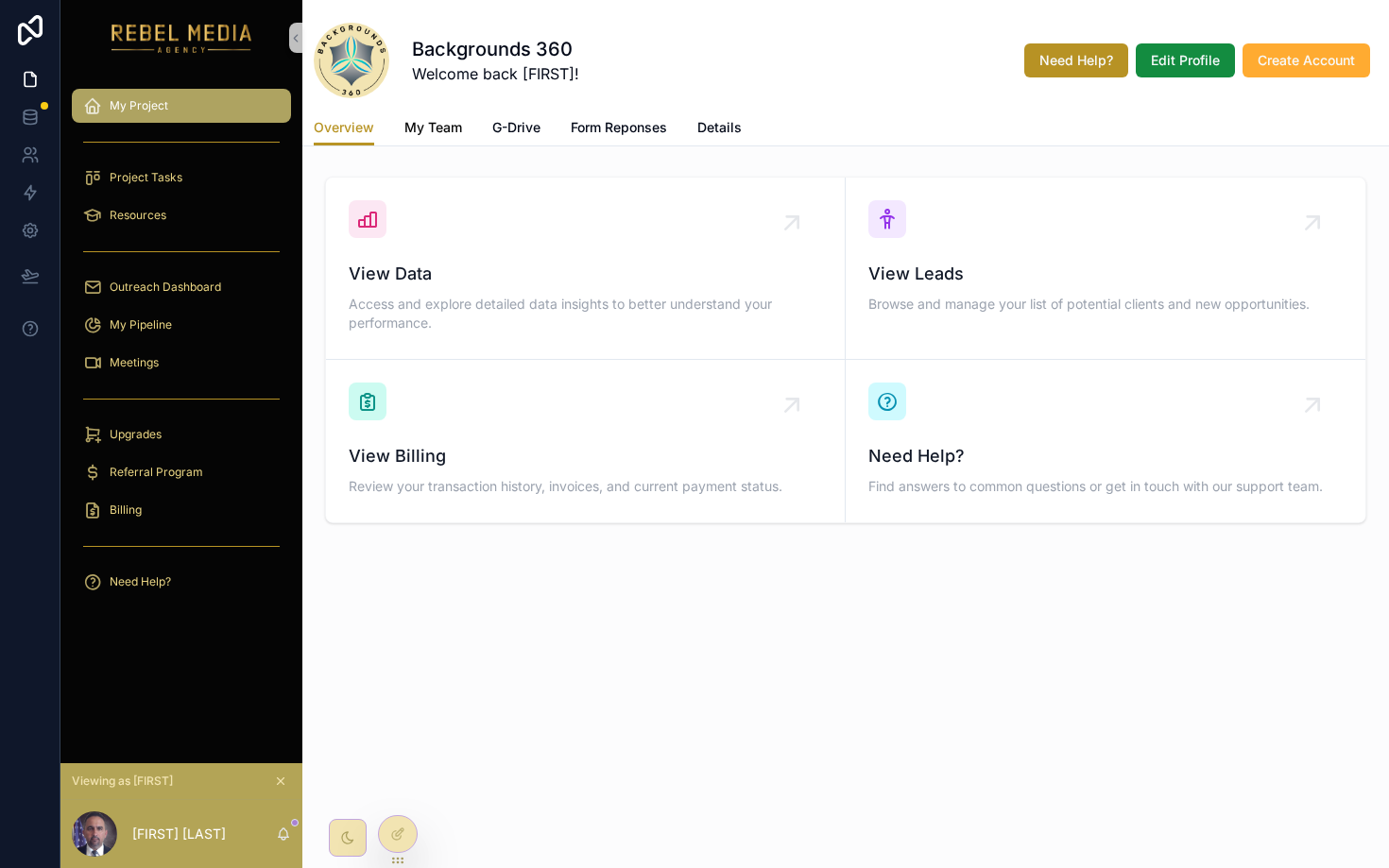 click on "My Team" at bounding box center (433, 128) 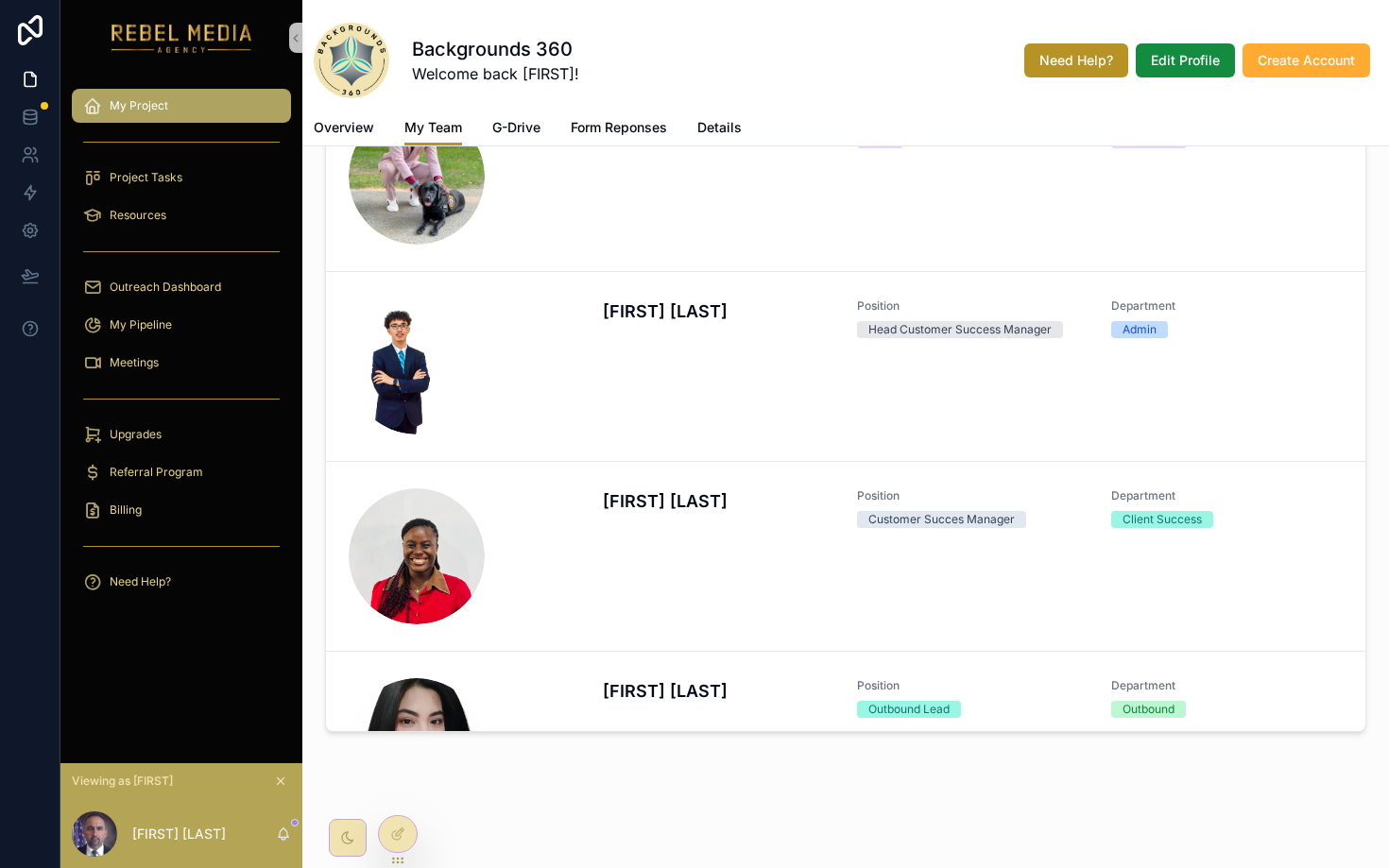 scroll, scrollTop: 0, scrollLeft: 0, axis: both 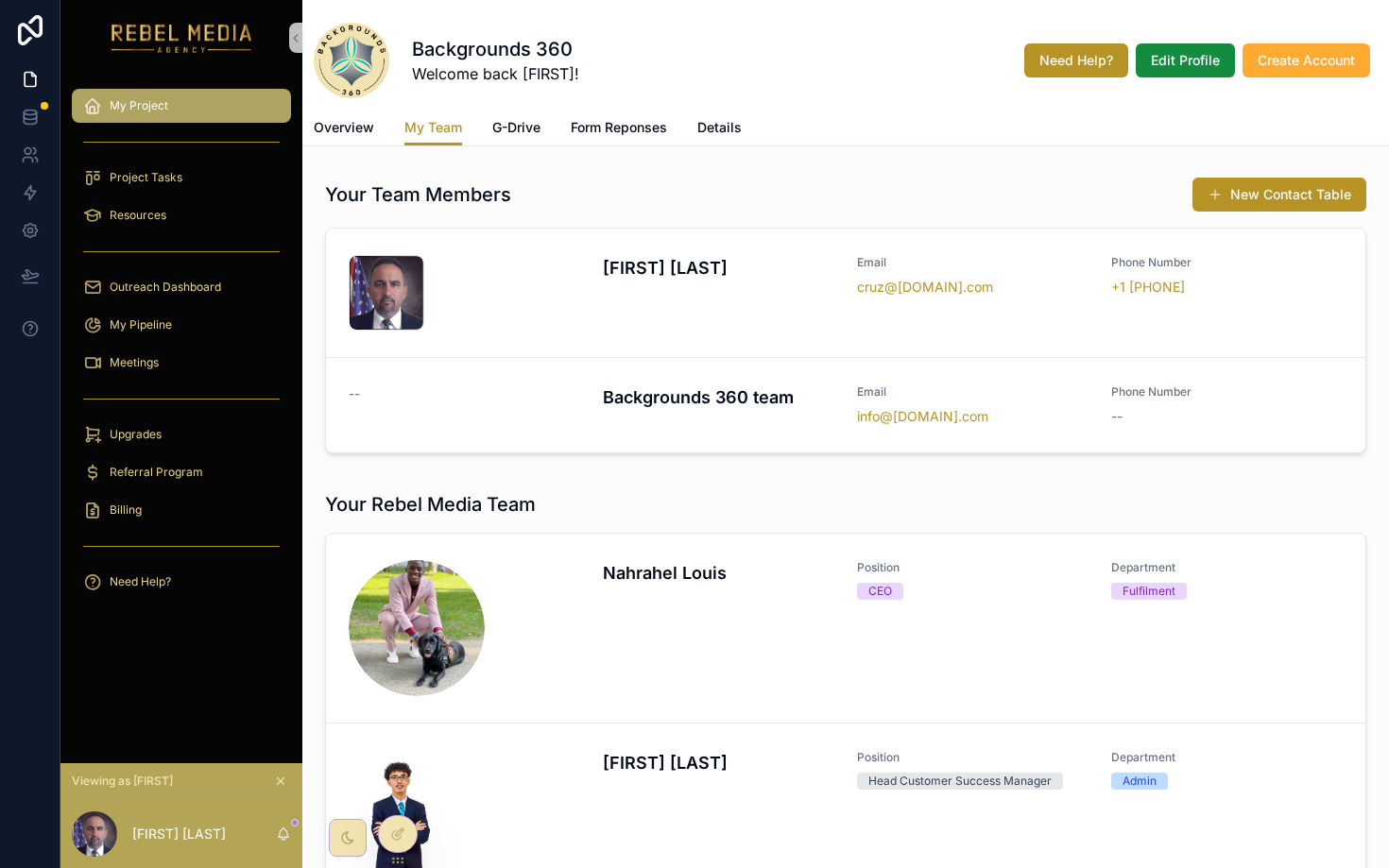 click on "G-Drive" at bounding box center (516, 128) 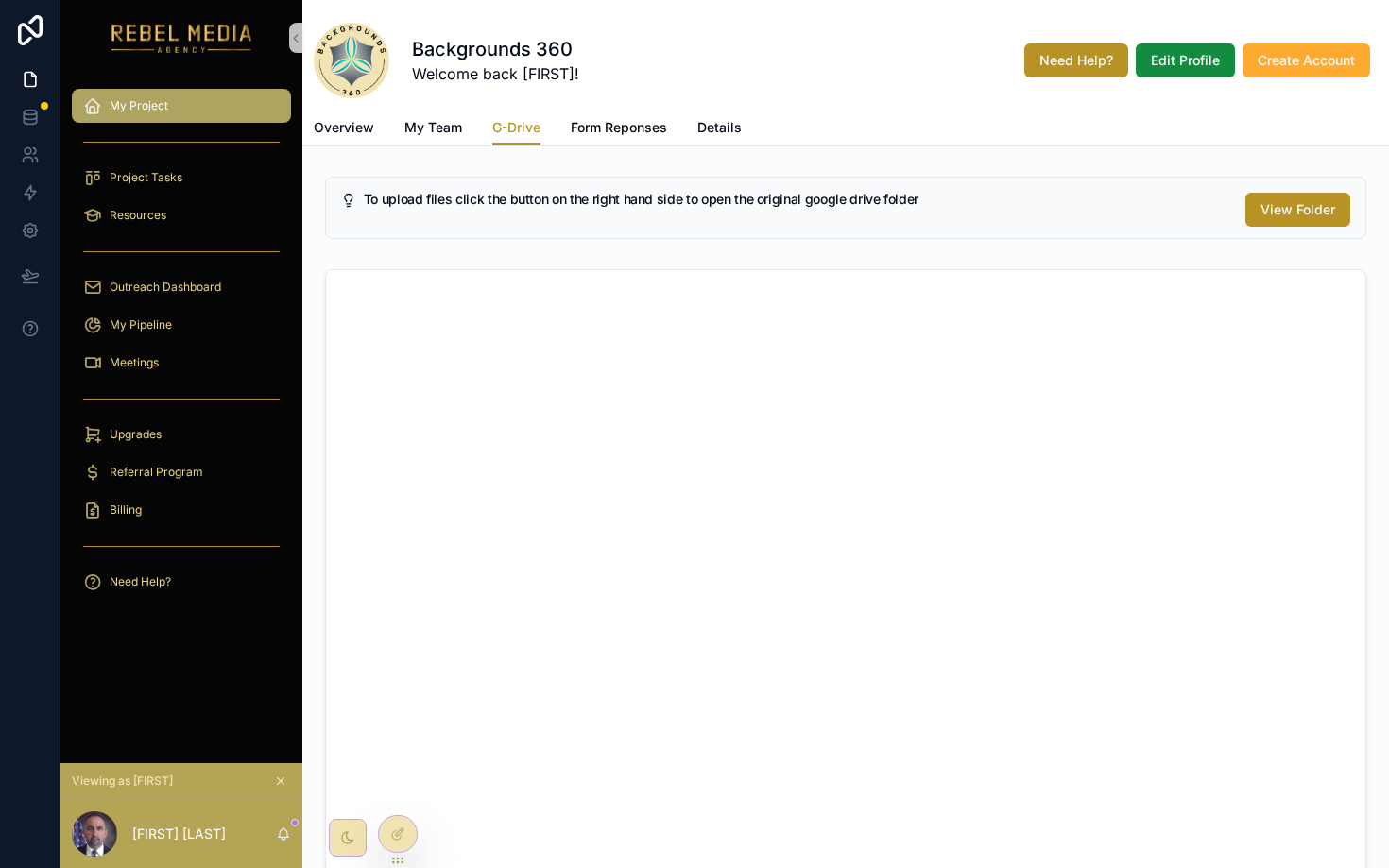 click on "Form Reponses" at bounding box center (619, 128) 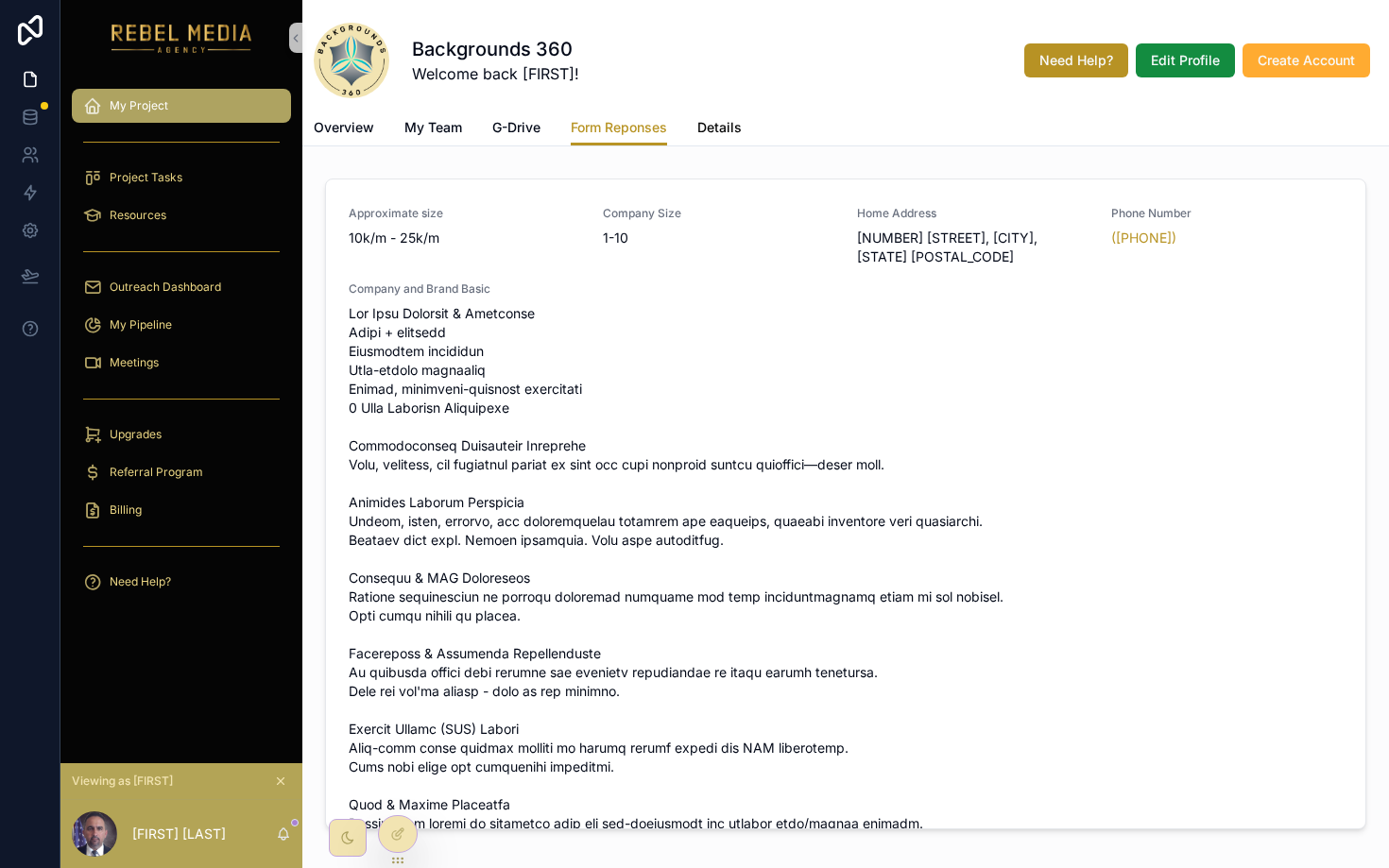 click on "Details" at bounding box center (719, 128) 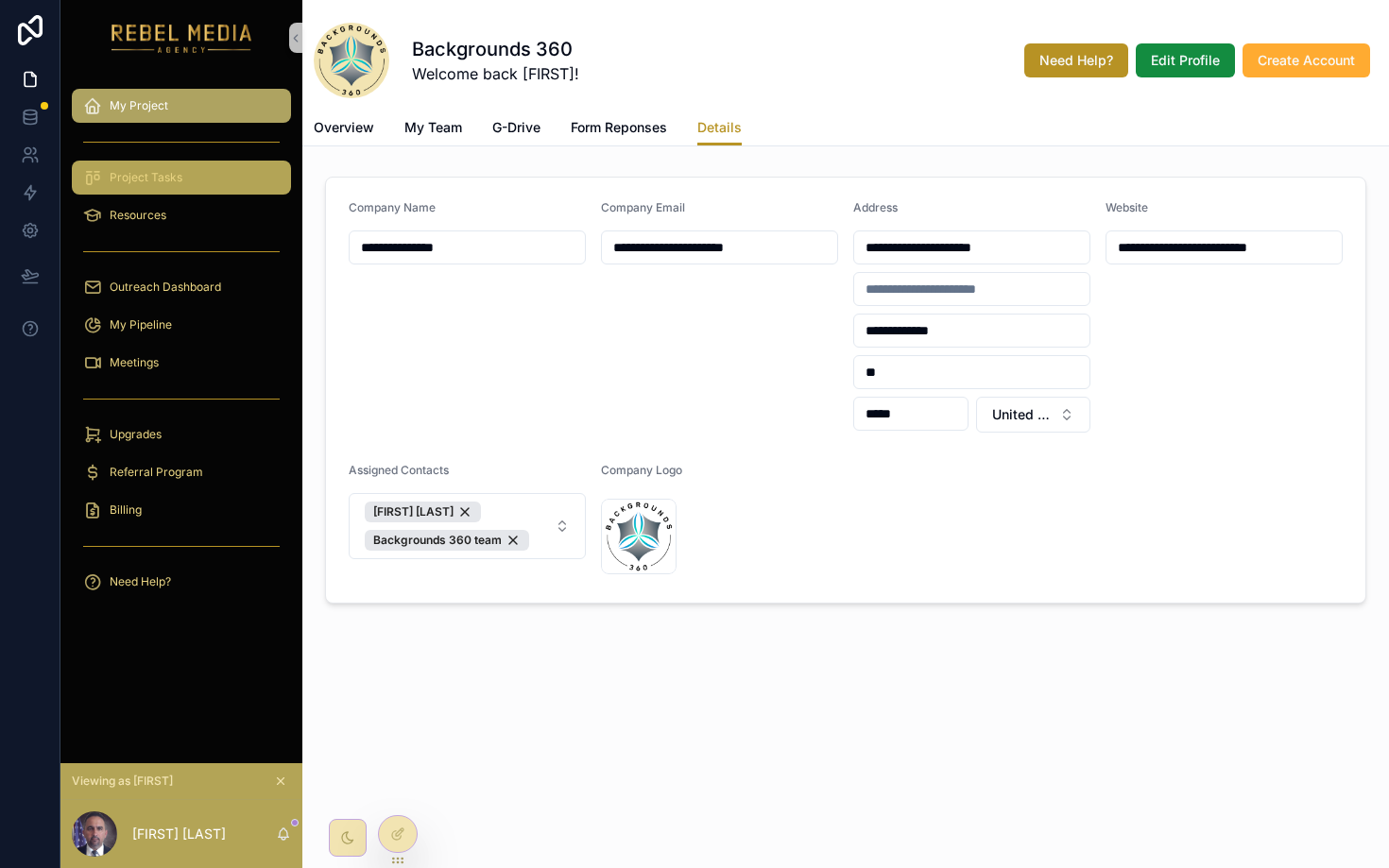click on "Project Tasks" at bounding box center (181, 178) 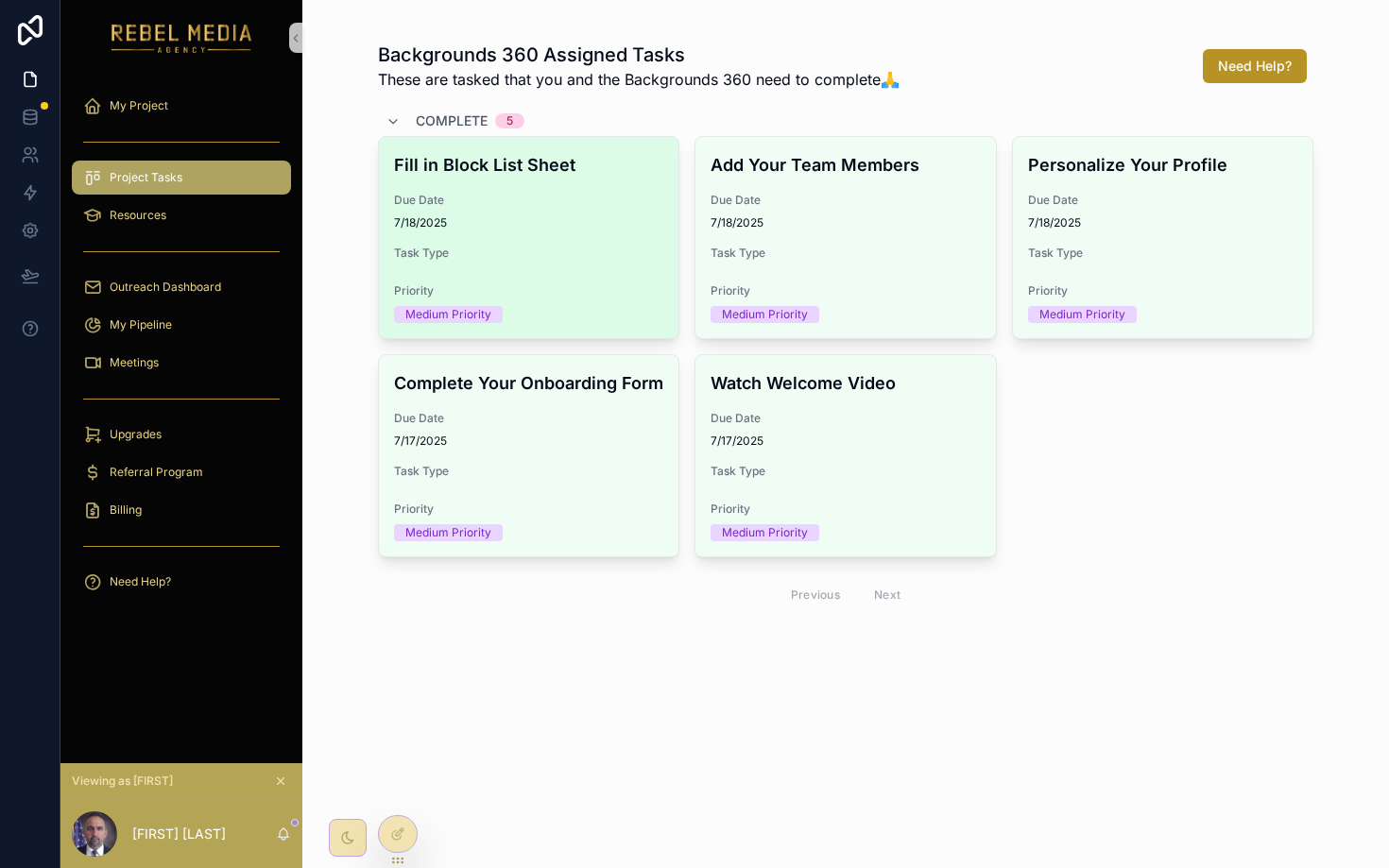 click on "Fill in Block List Sheet Due Date 7/18/2025 Task Type Priority Medium Priority" at bounding box center [529, 237] 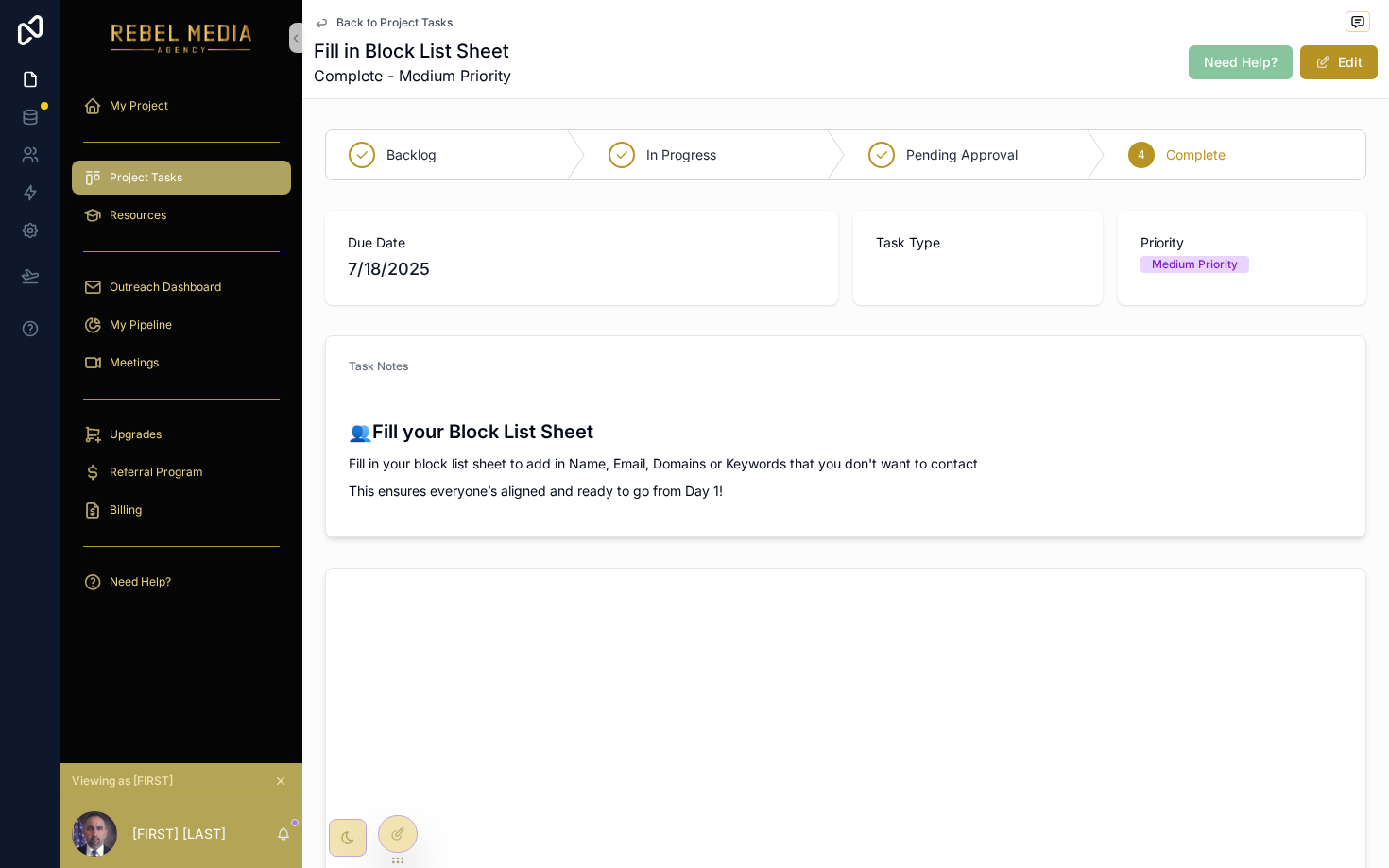 click on "Project Tasks" at bounding box center (146, 178) 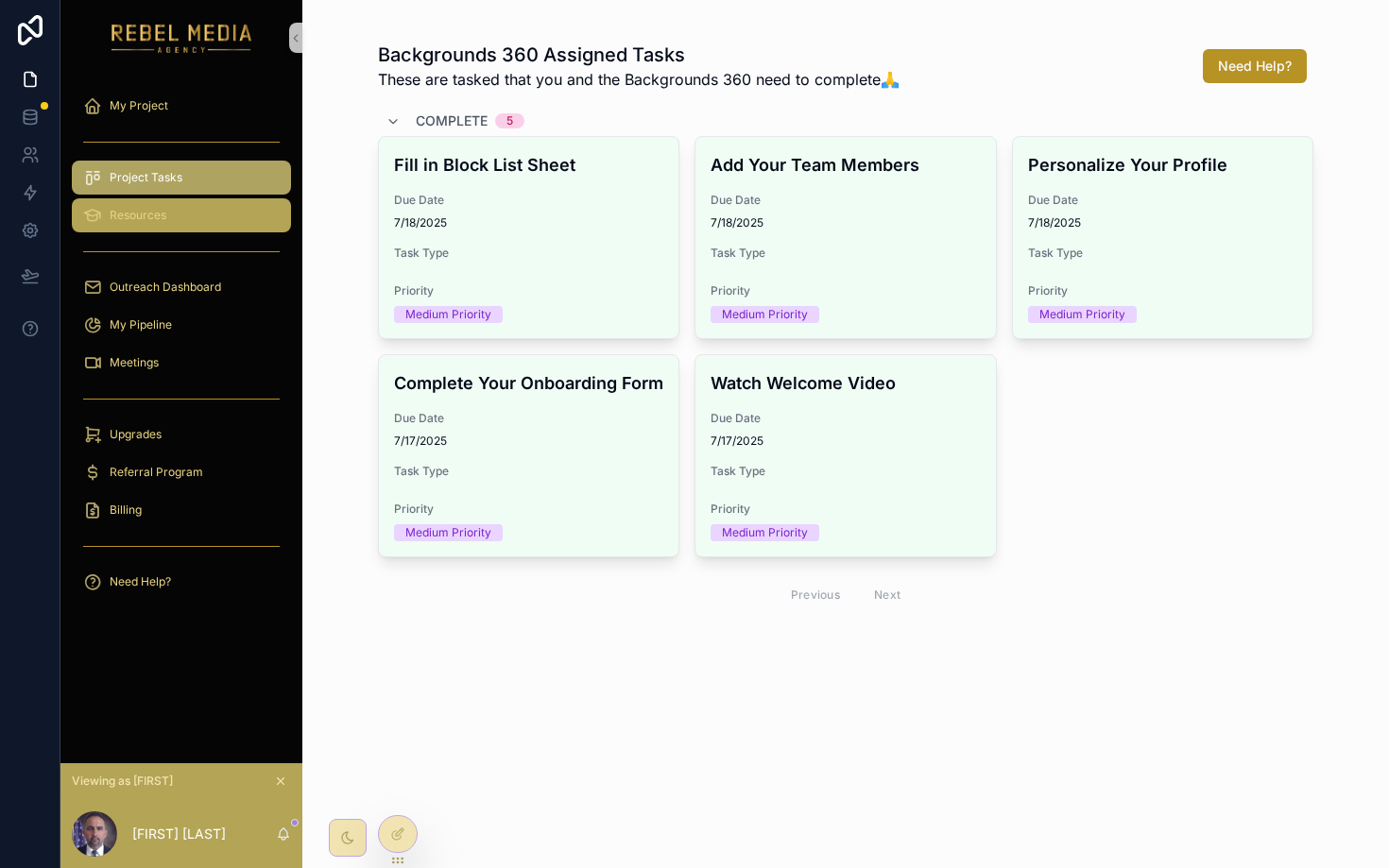 click on "Resources" at bounding box center (181, 215) 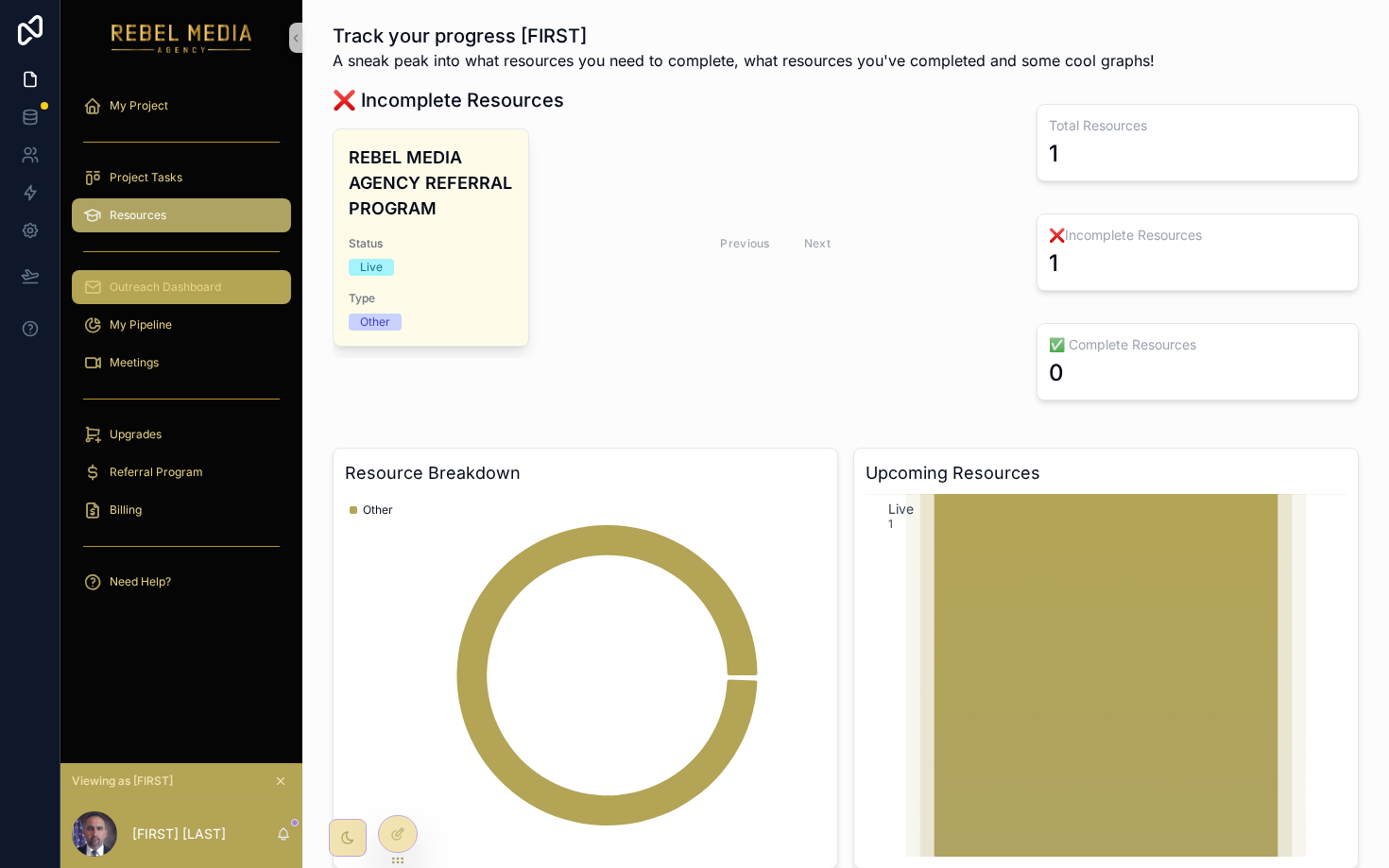 click on "Outreach Dashboard" at bounding box center (165, 287) 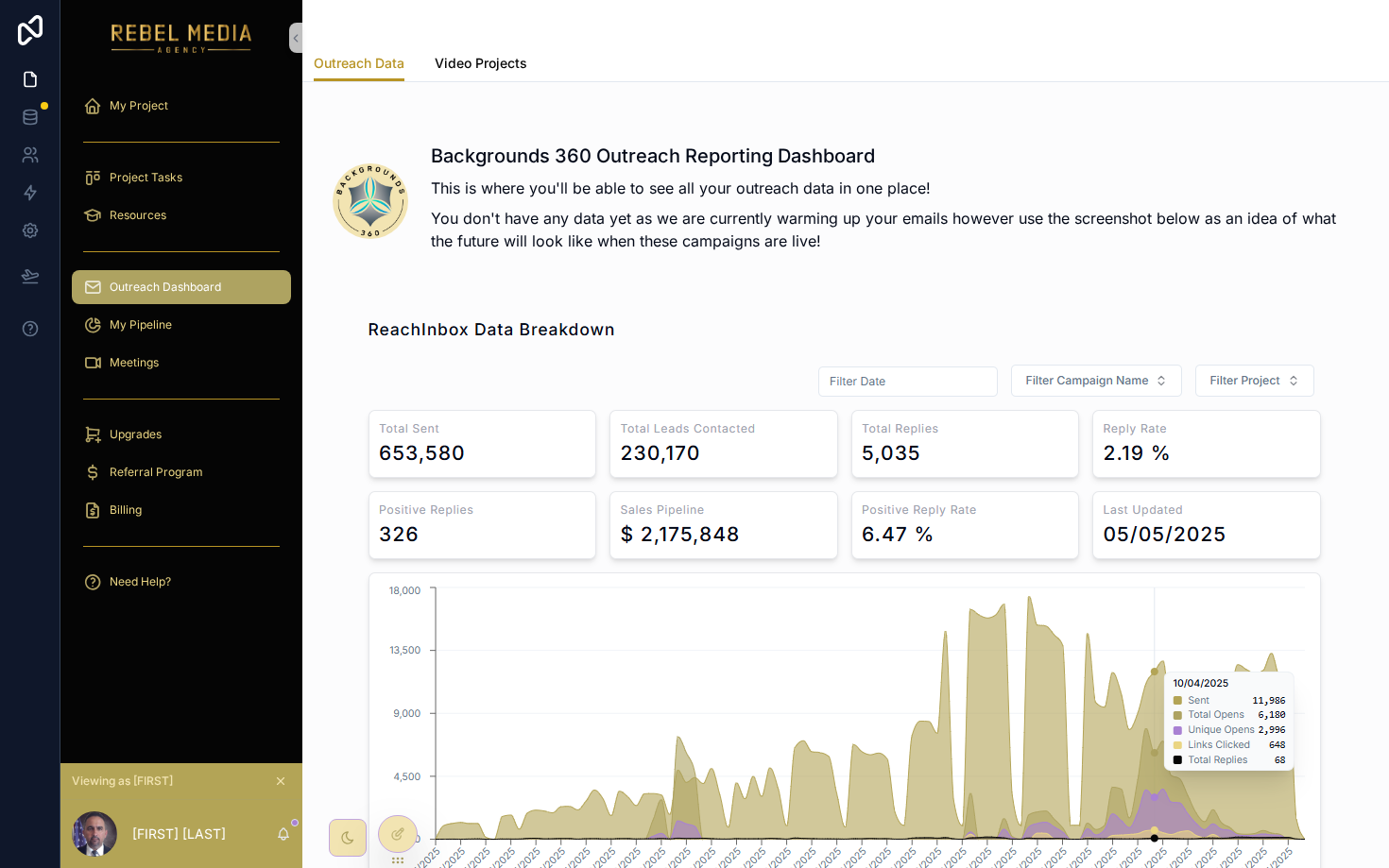 click on "Video Projects" at bounding box center (481, 65) 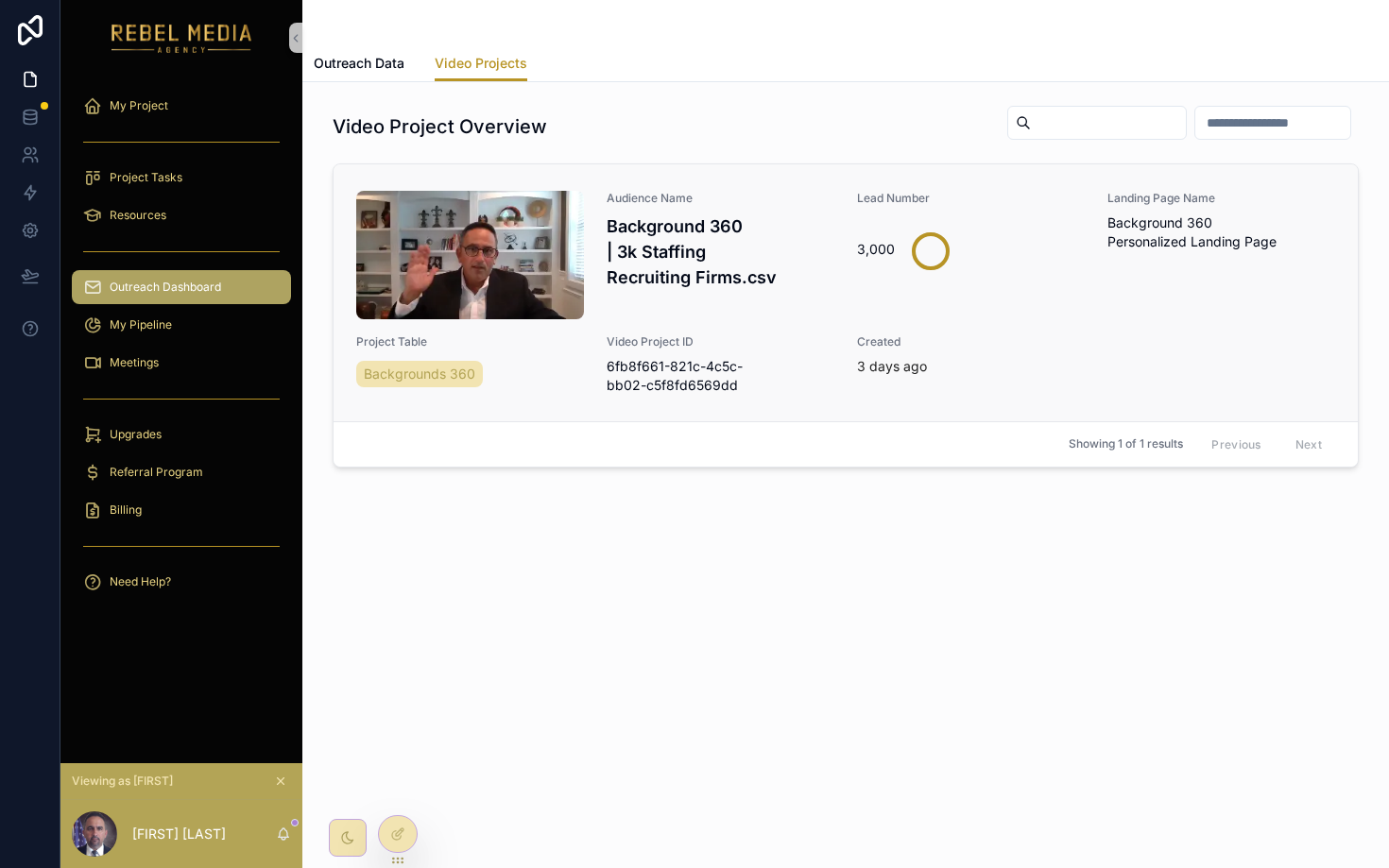 click at bounding box center (470, 255) 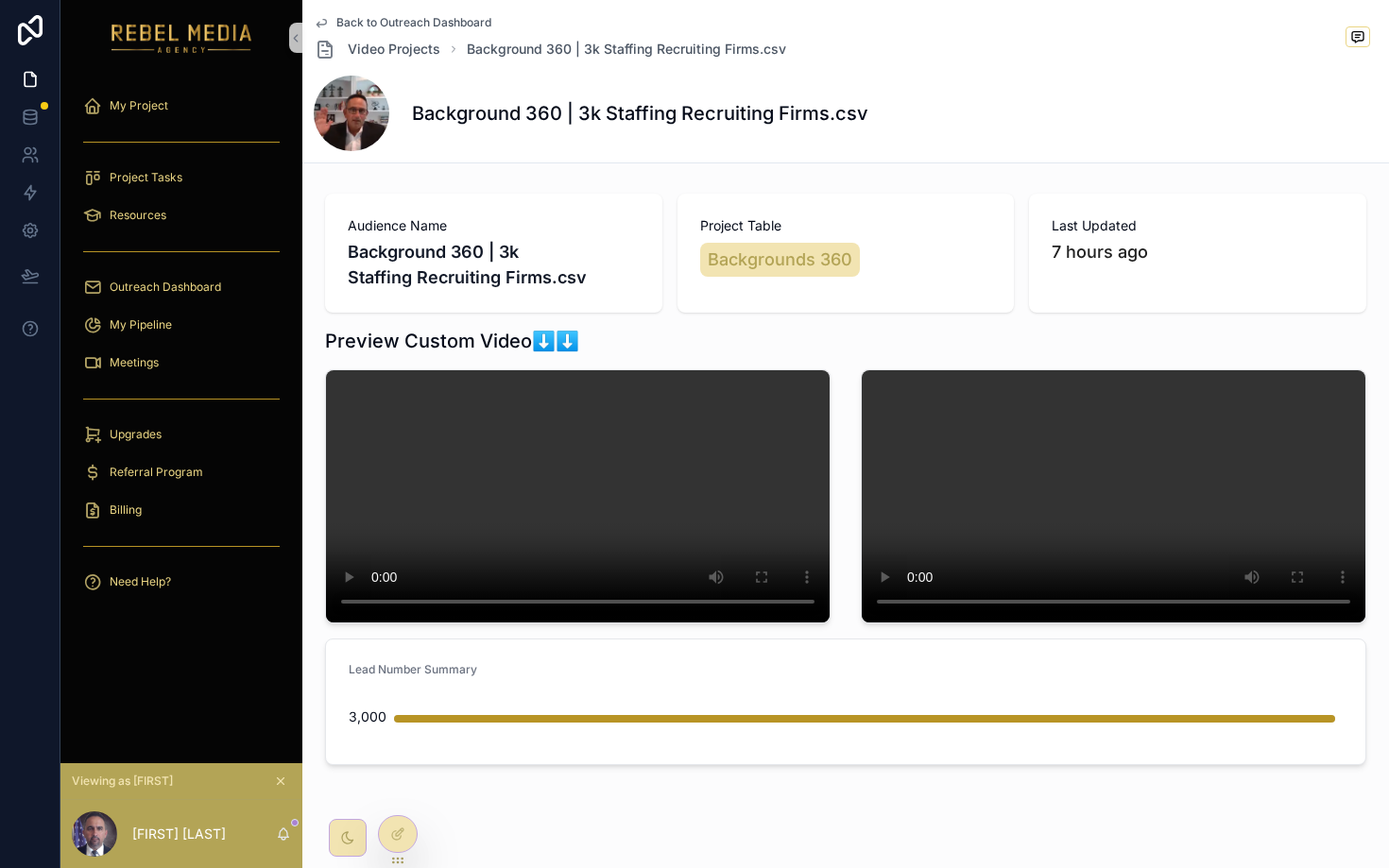 click on "Back to Outreach Dashboard" at bounding box center (414, 23) 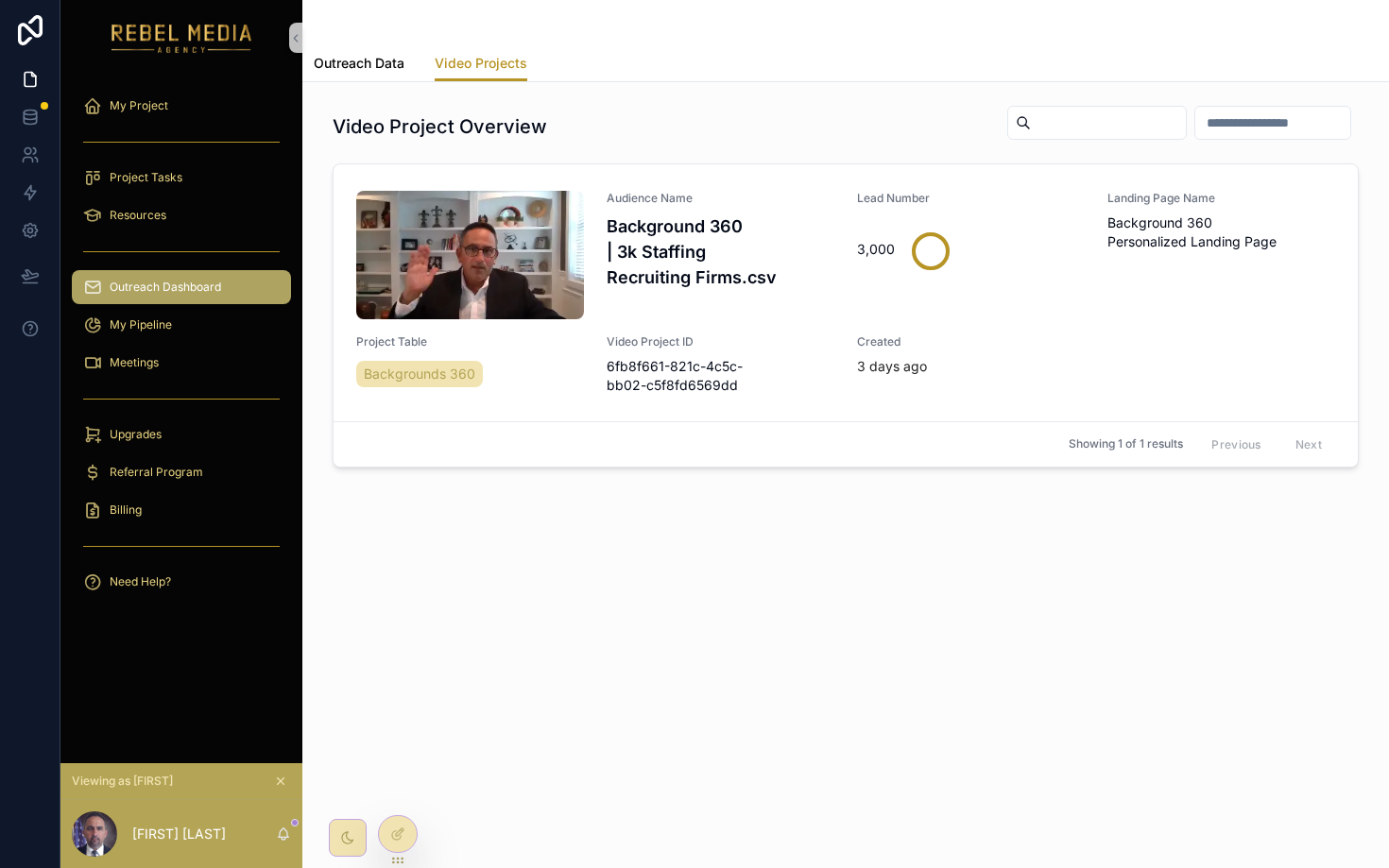 click on "Outreach Data" at bounding box center [359, 63] 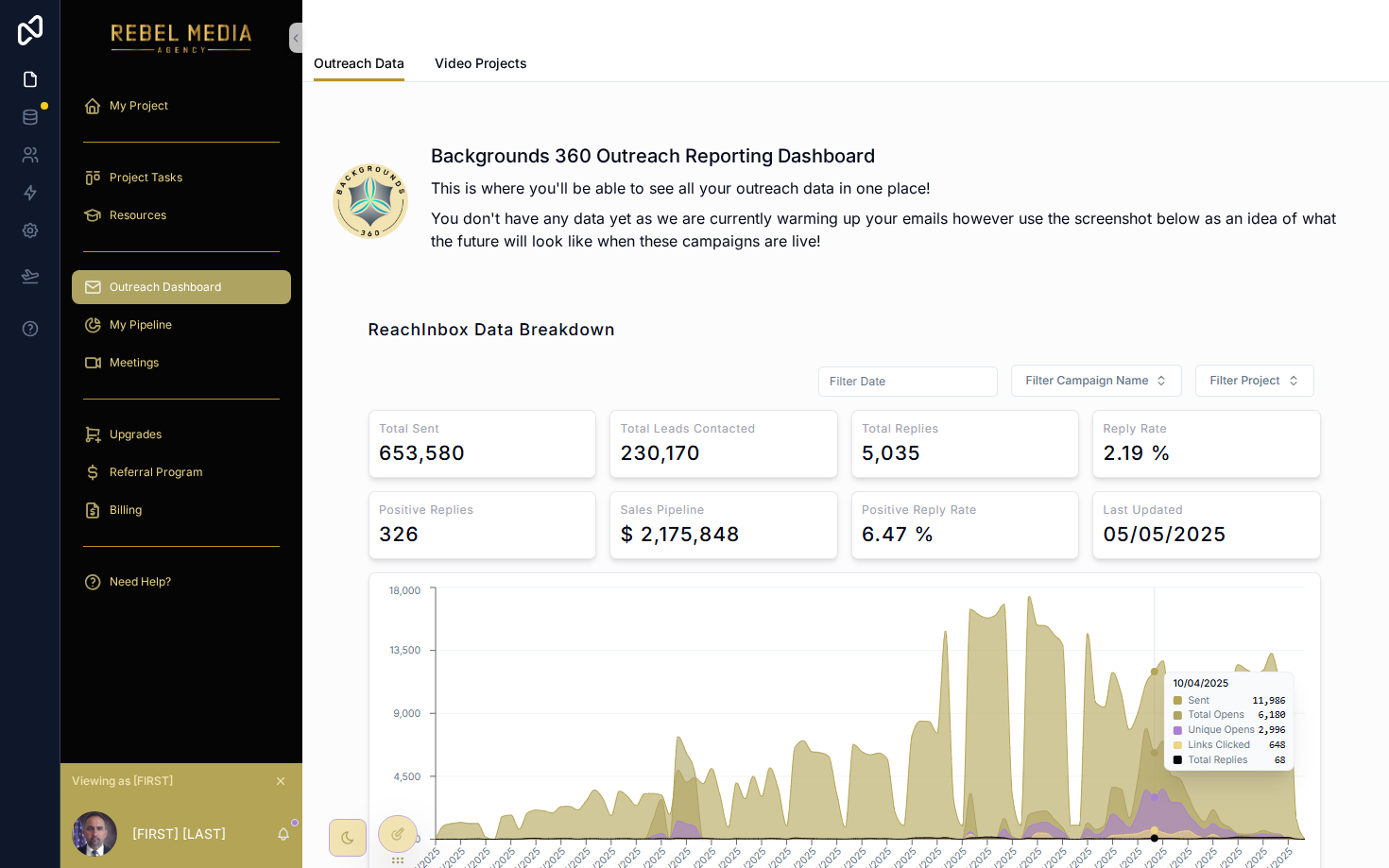 scroll, scrollTop: 98, scrollLeft: 0, axis: vertical 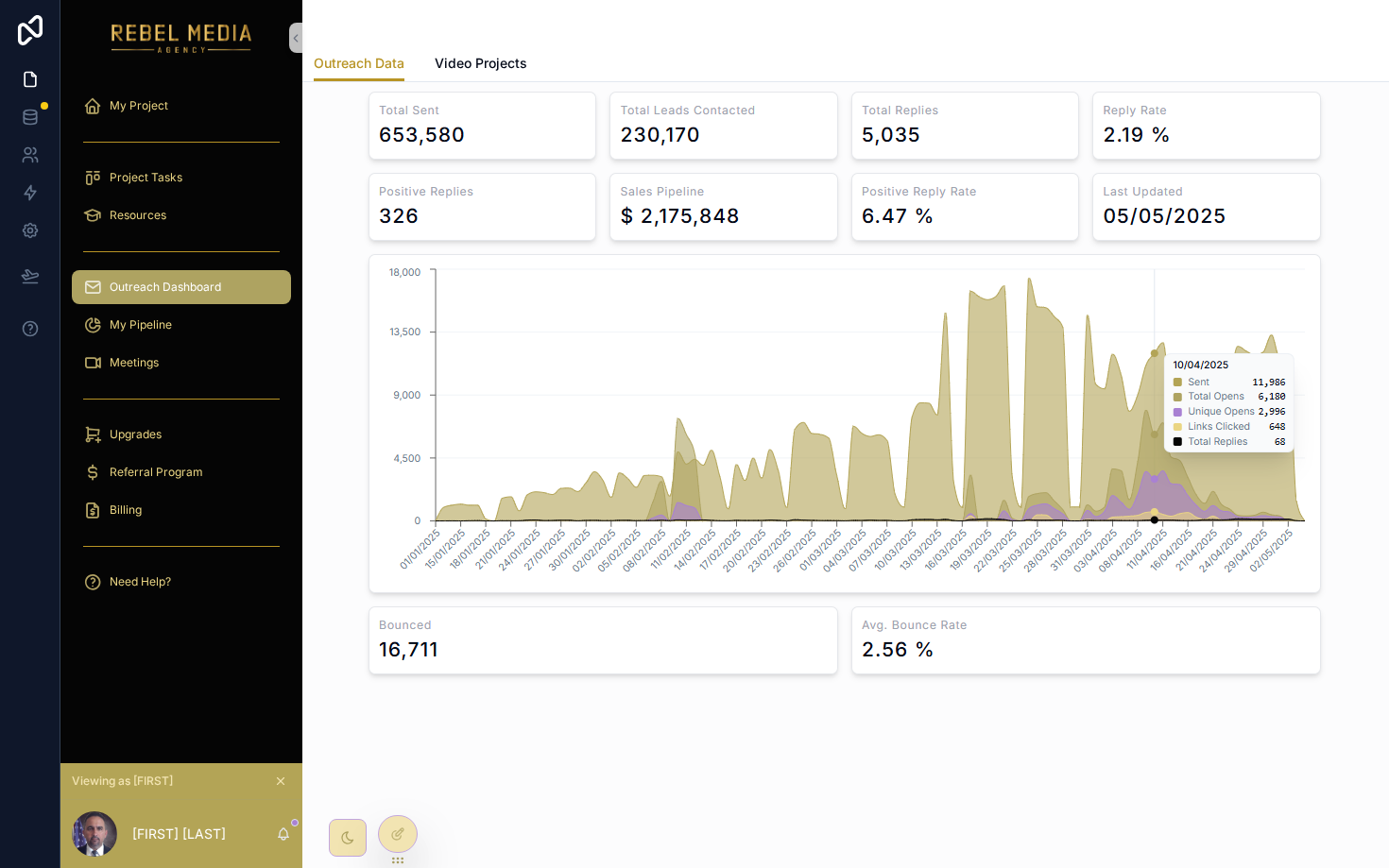 click on "My Pipeline" at bounding box center [181, 325] 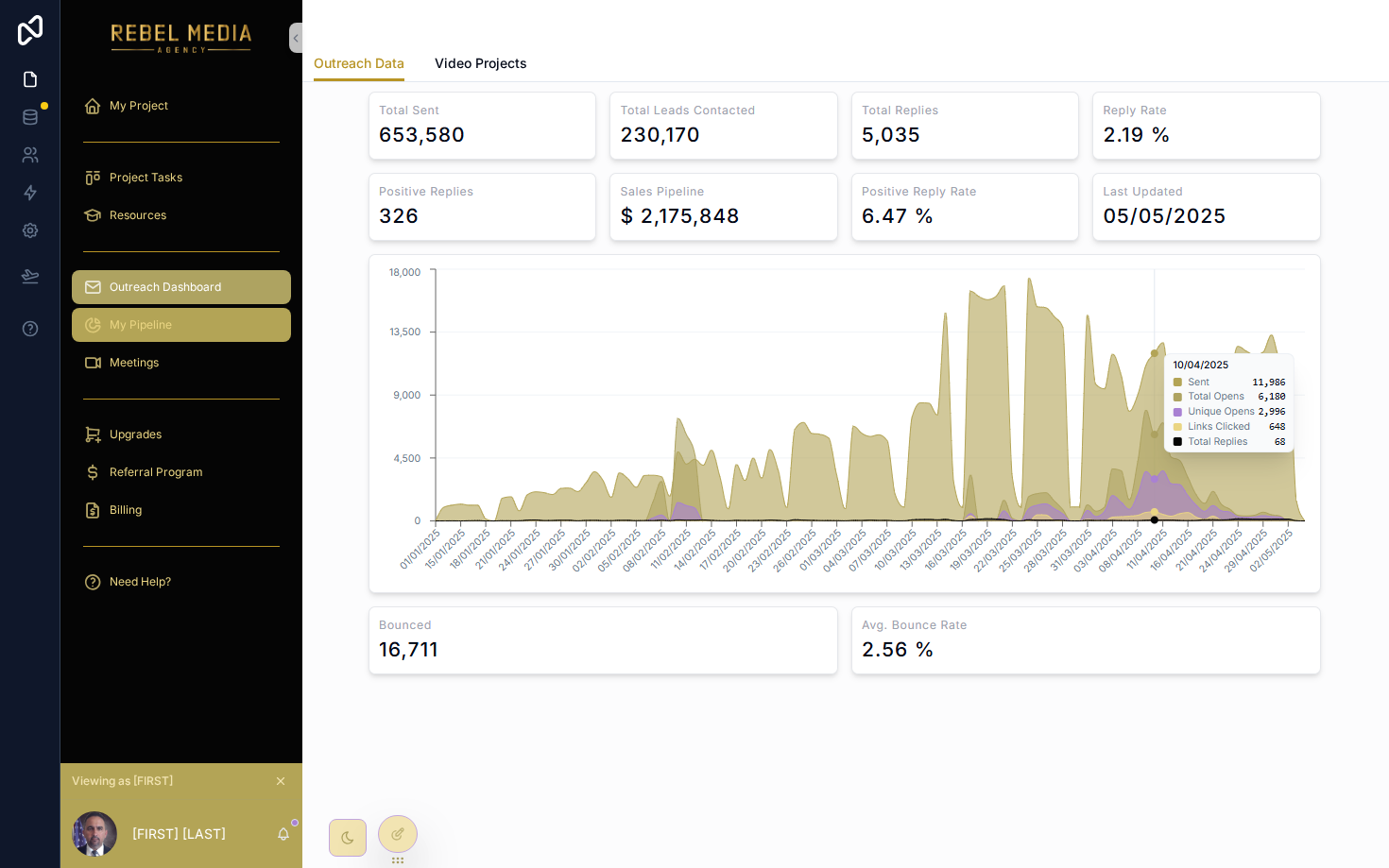 click on "My Pipeline" at bounding box center (141, 325) 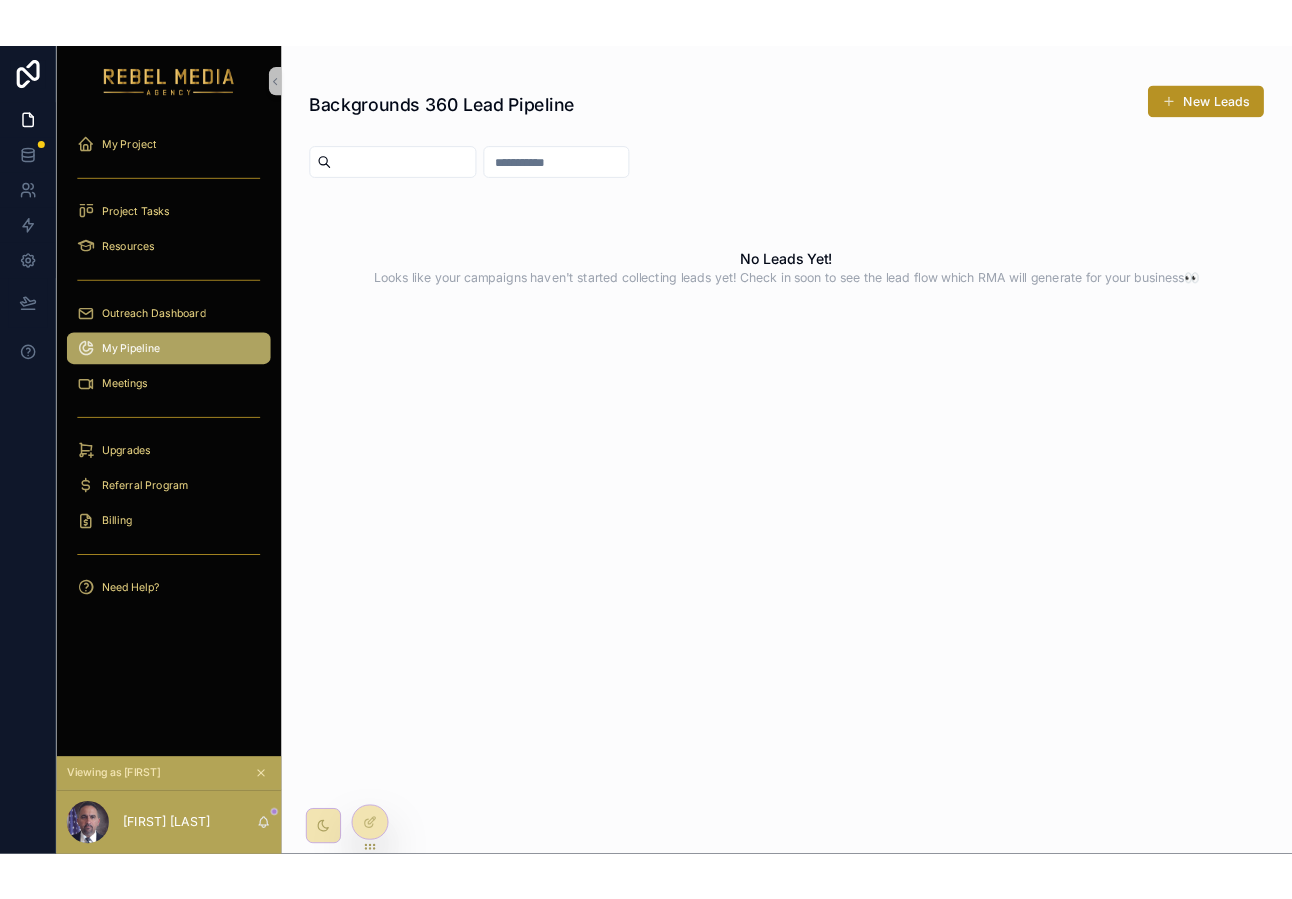 scroll, scrollTop: 0, scrollLeft: 0, axis: both 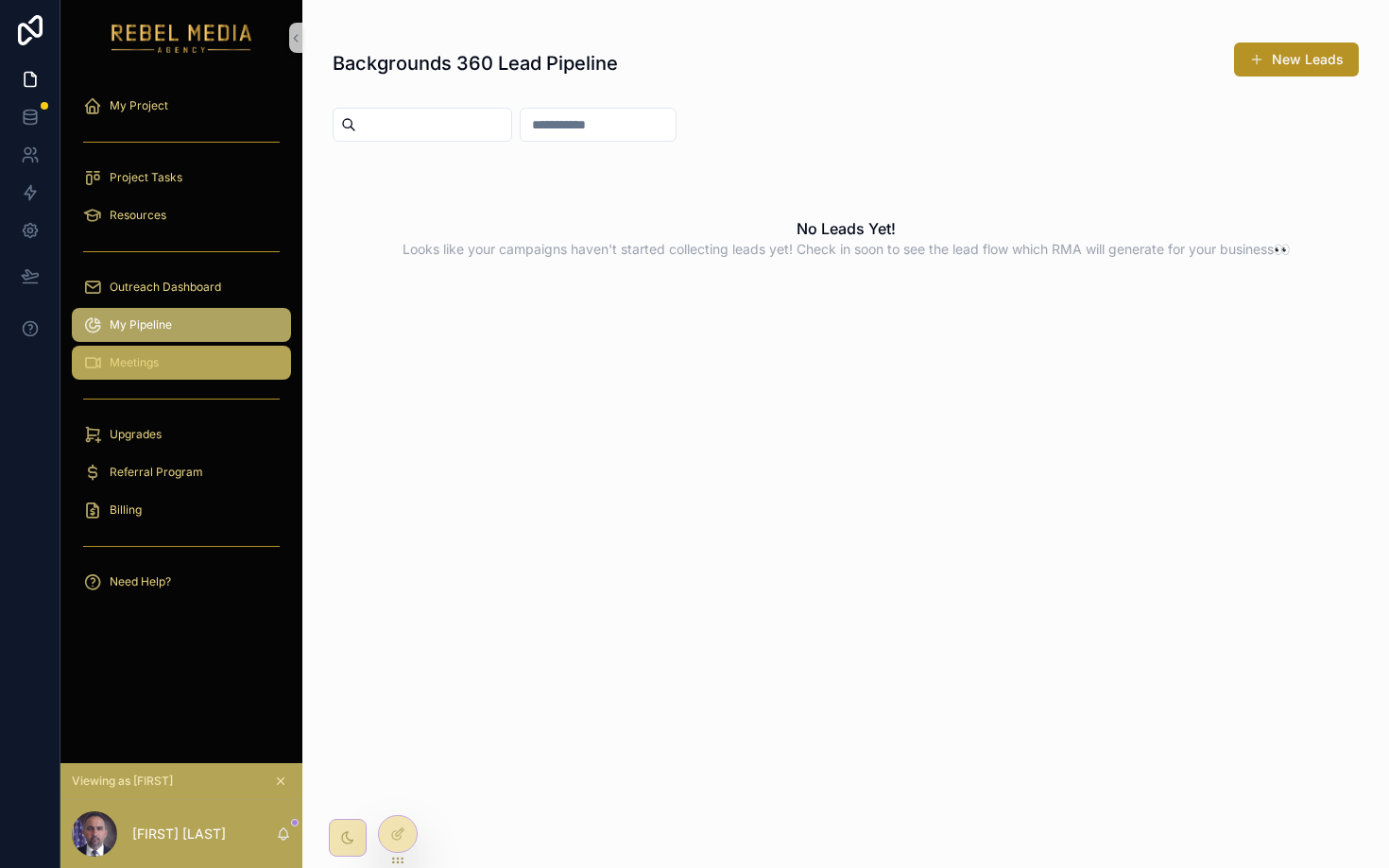 click on "Meetings" at bounding box center (181, 363) 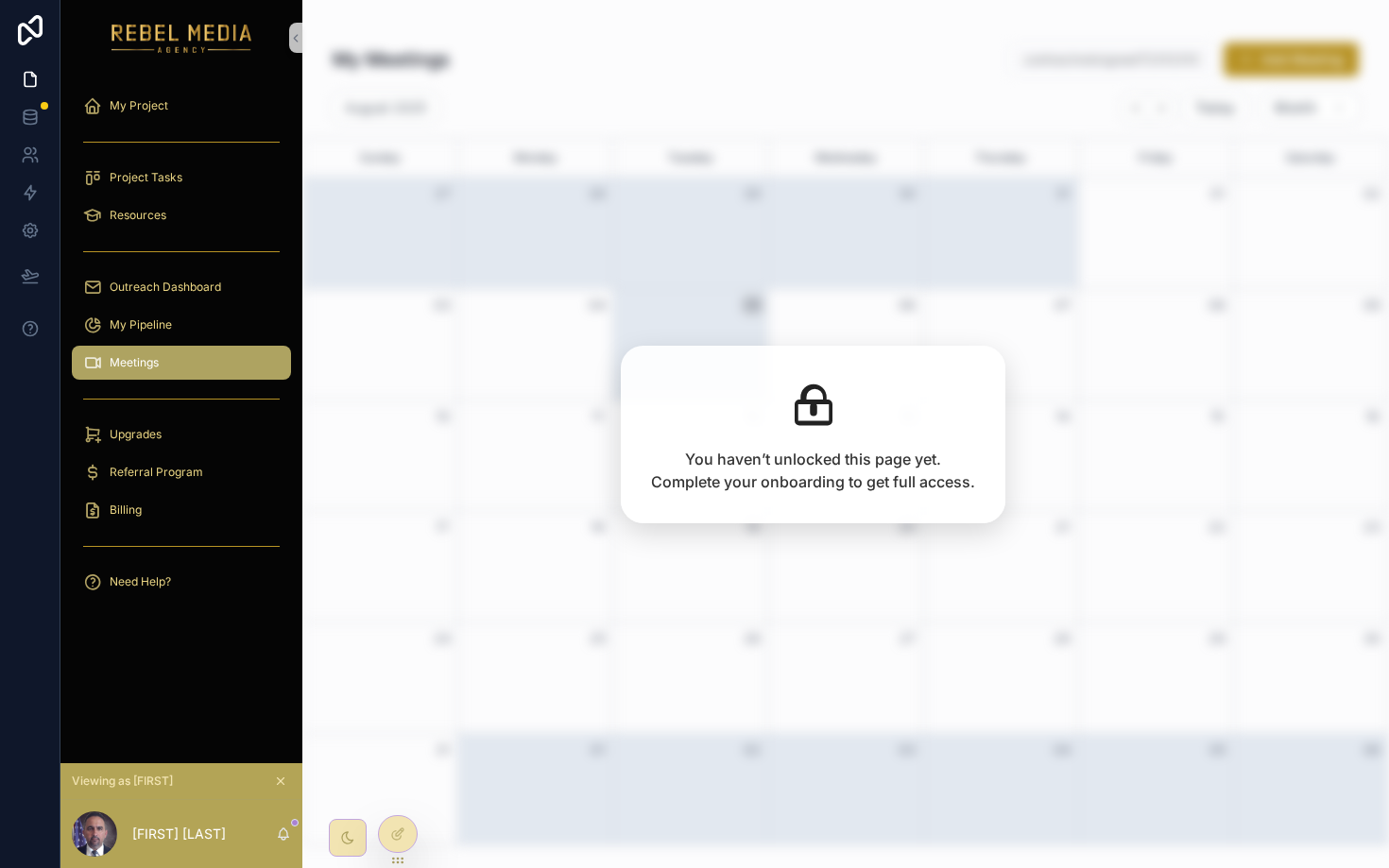 click on "My Meetings contractnotsigned72312312 Add Meeting August 2025 Today Month Sunday Monday Tuesday Wednesday Thursday Friday Saturday 27 28 29 30 31 01 02 03 04 05 06 07 08 09 10 11 12 13 14 15 16 17 18 19 20 21 22 23 24 25 26 27 28 29 30 31 01 02 03 04 05 06" at bounding box center [846, 434] 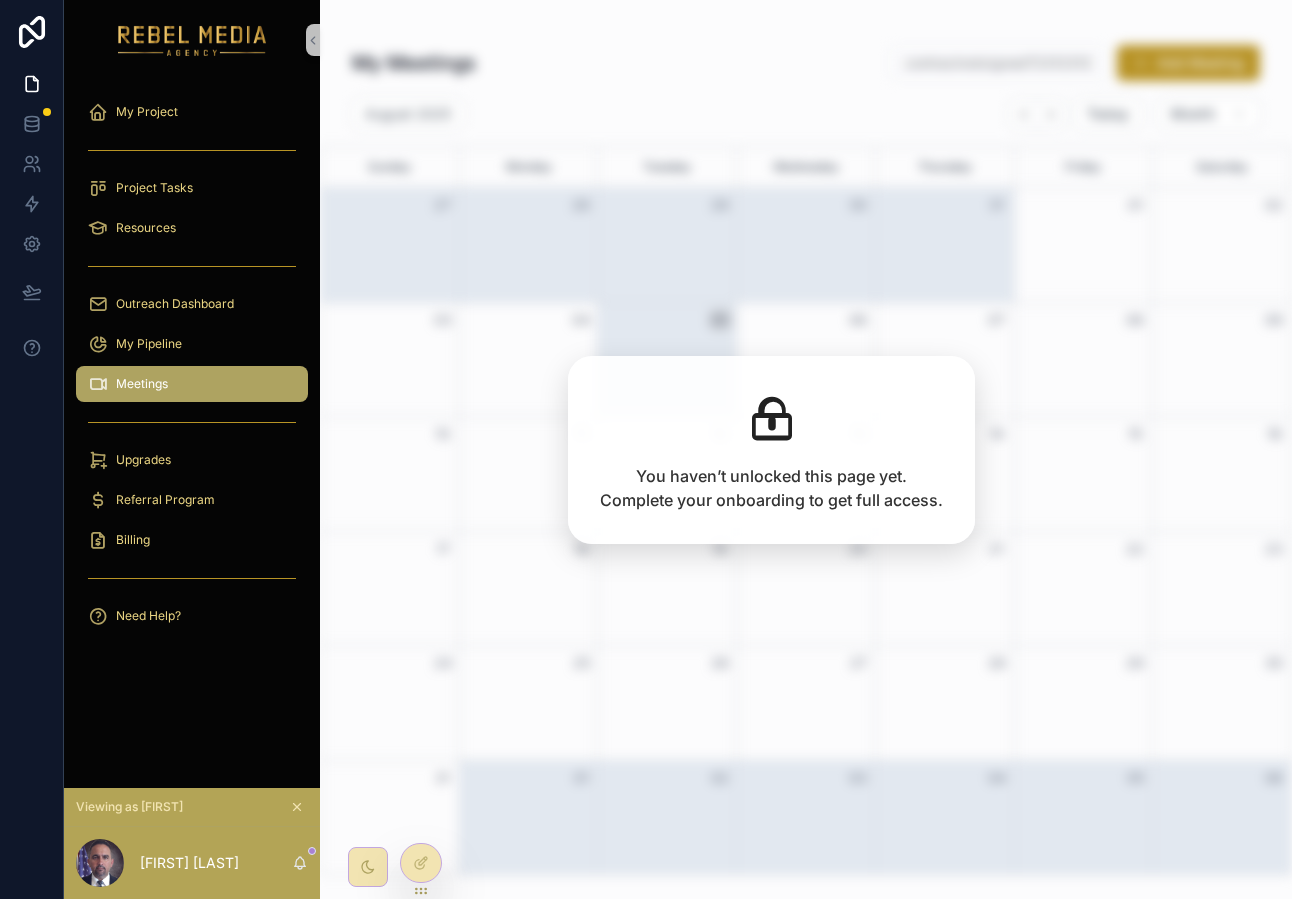 click 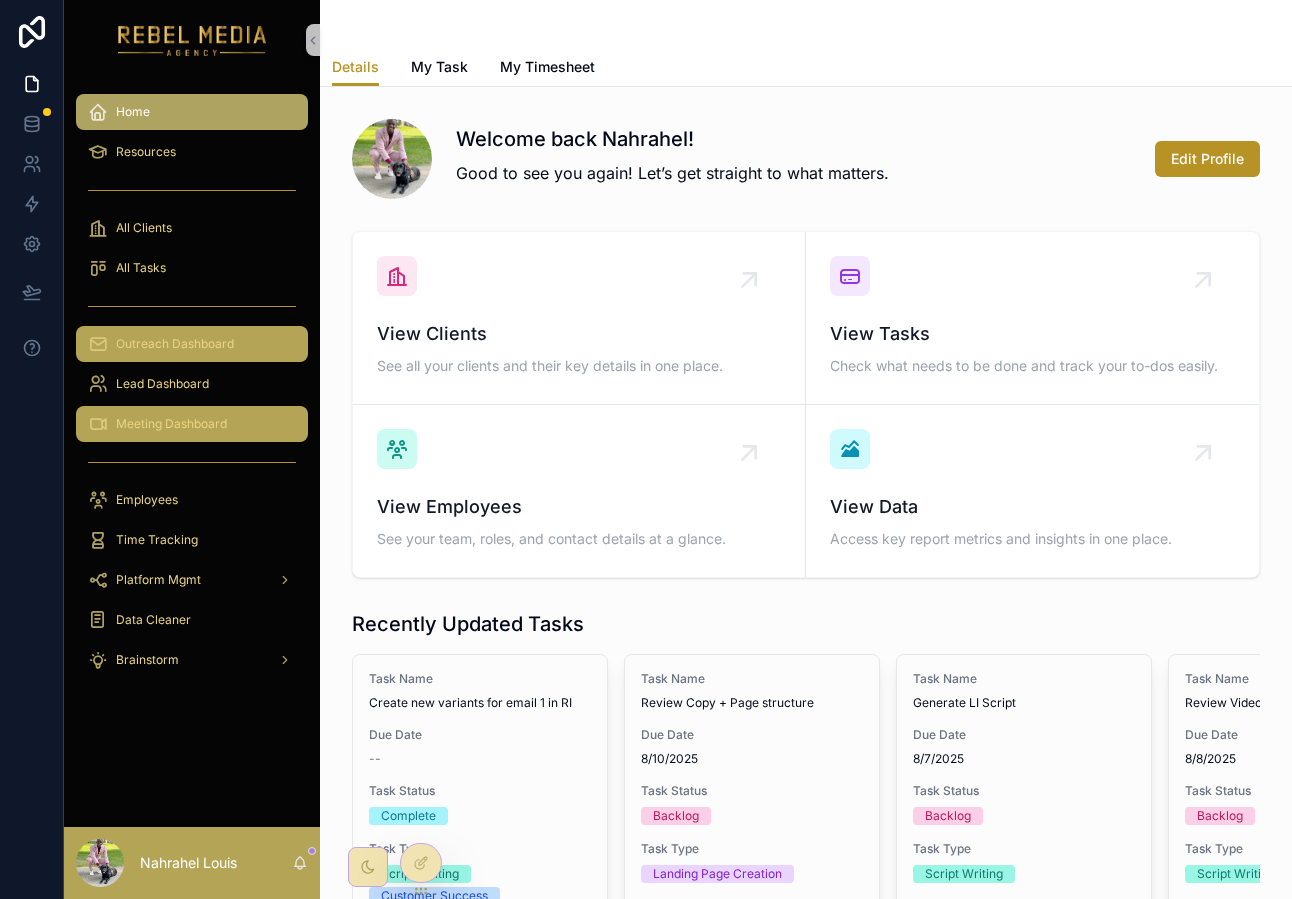 click on "Outreach Dashboard" at bounding box center [192, 344] 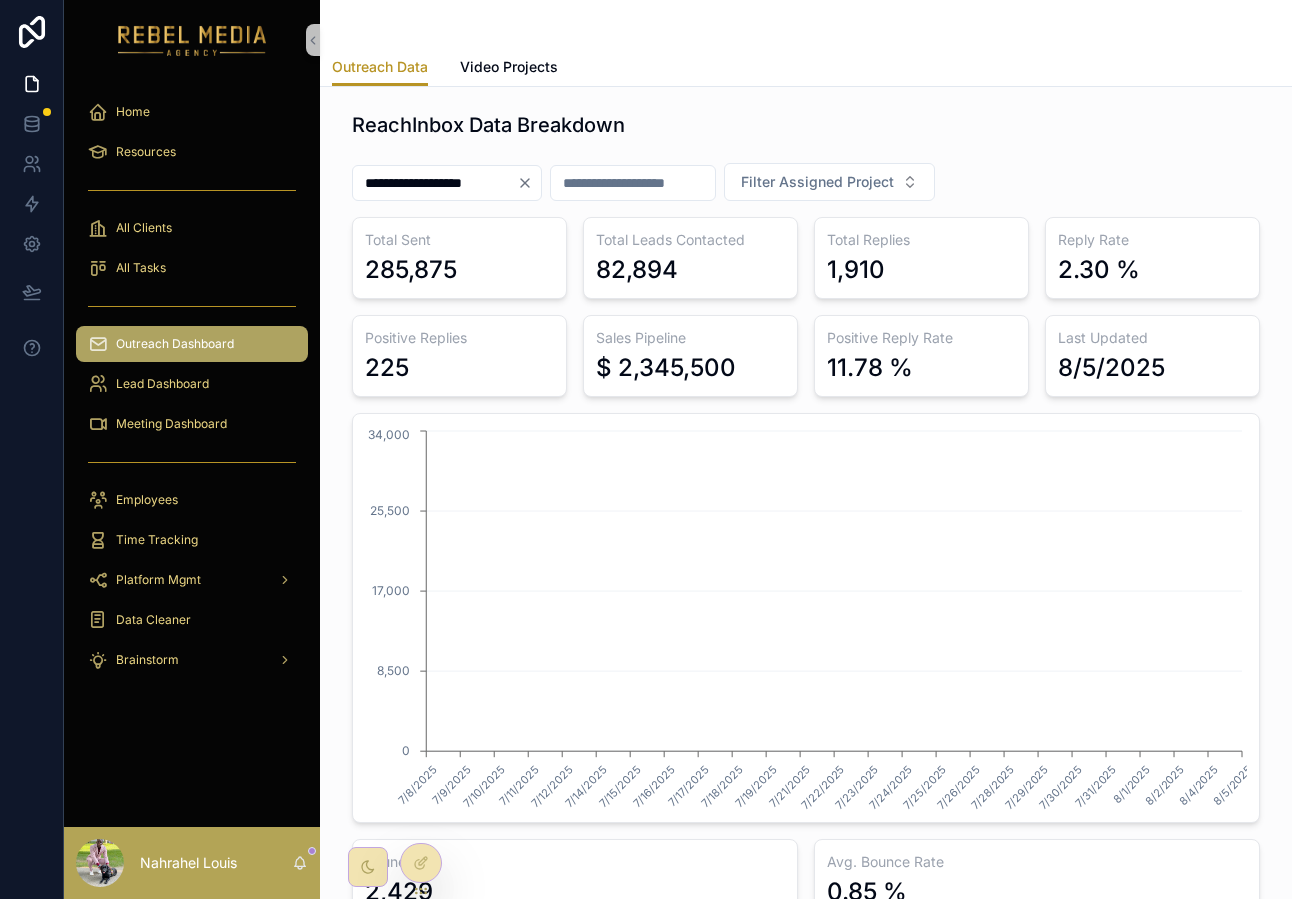 click on "Meeting Dashboard" at bounding box center [192, 424] 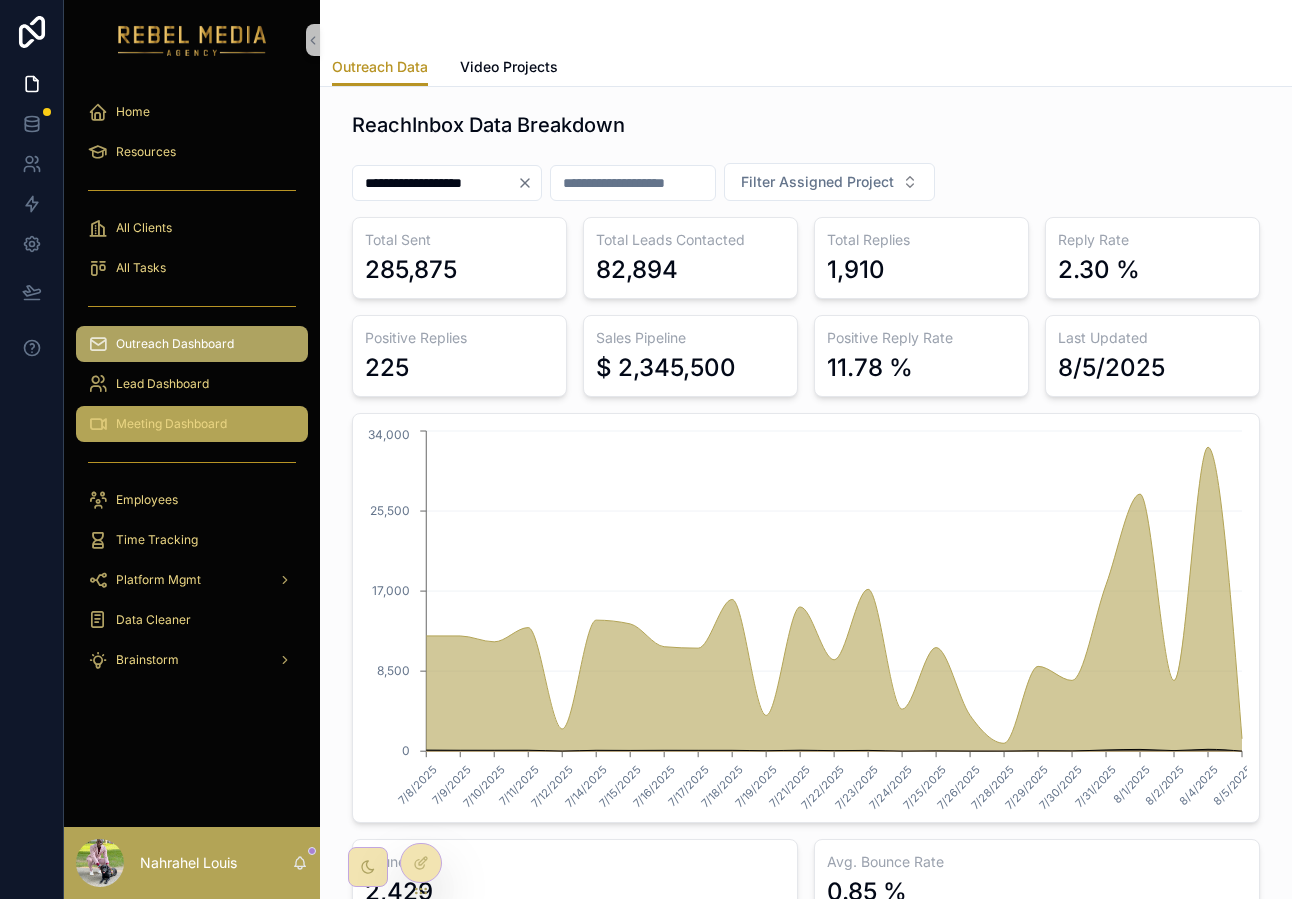 click on "Meeting Dashboard" at bounding box center (192, 424) 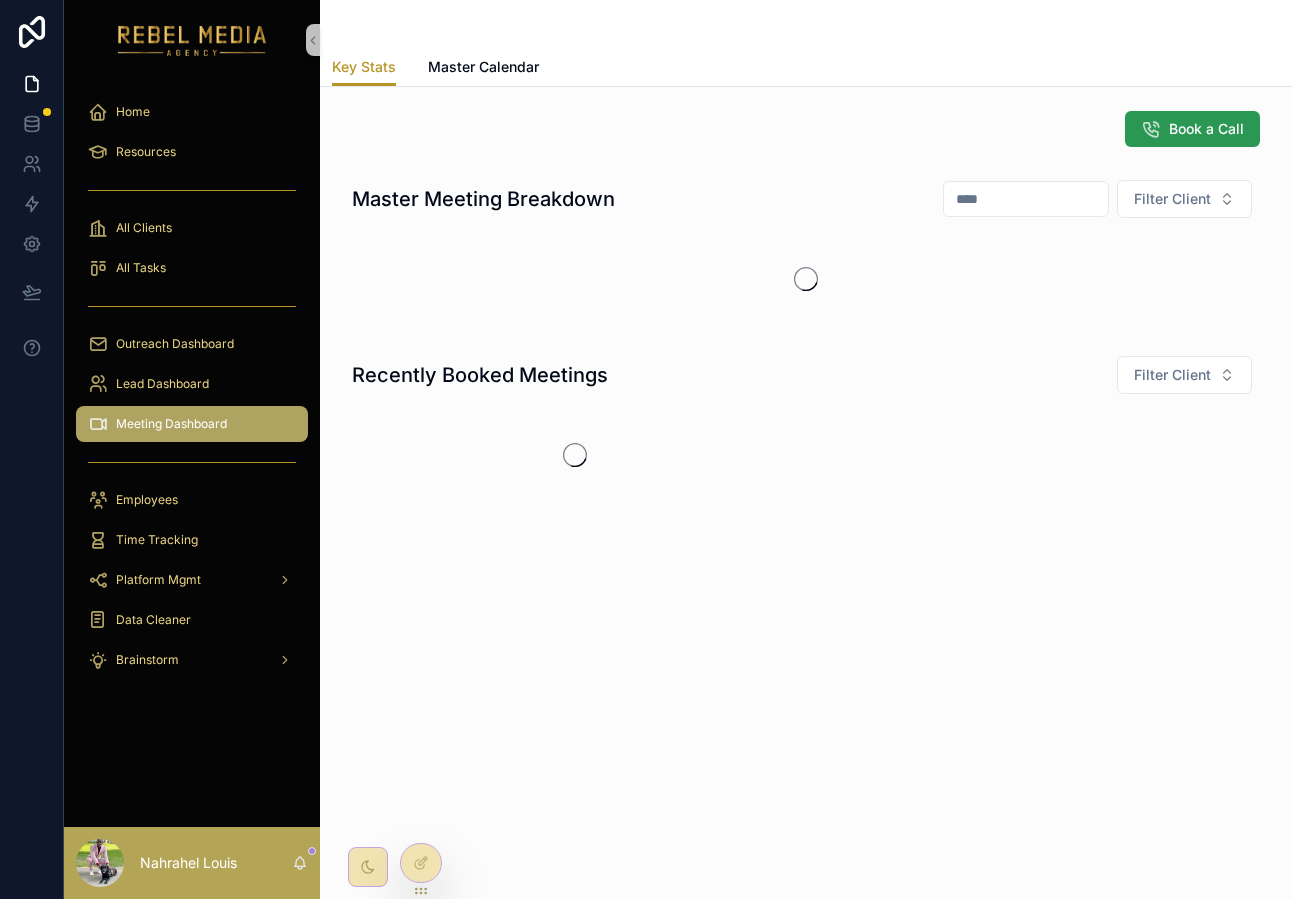 click on "Book a Call" at bounding box center (1206, 129) 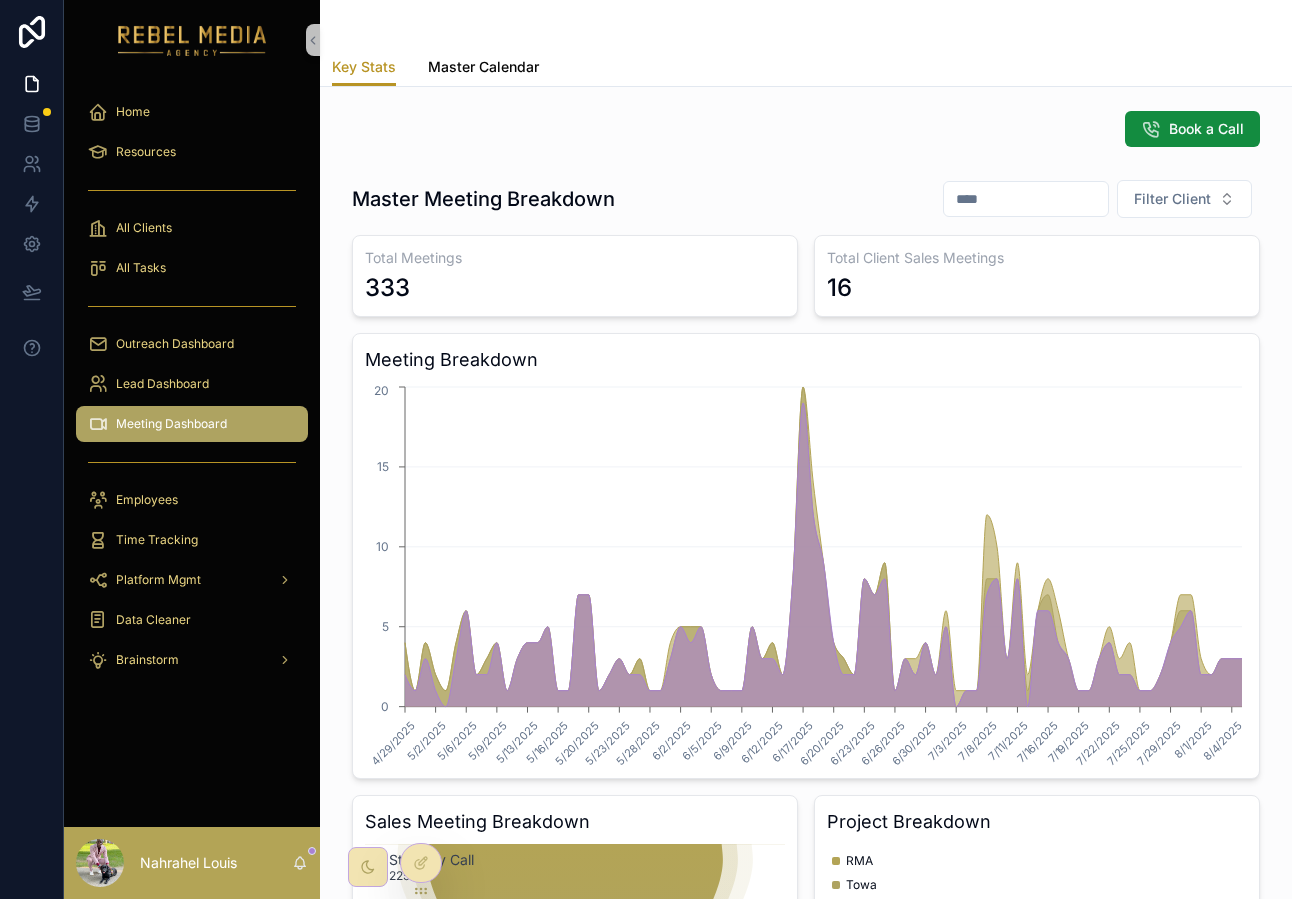 click on "Master Calendar" at bounding box center (483, 67) 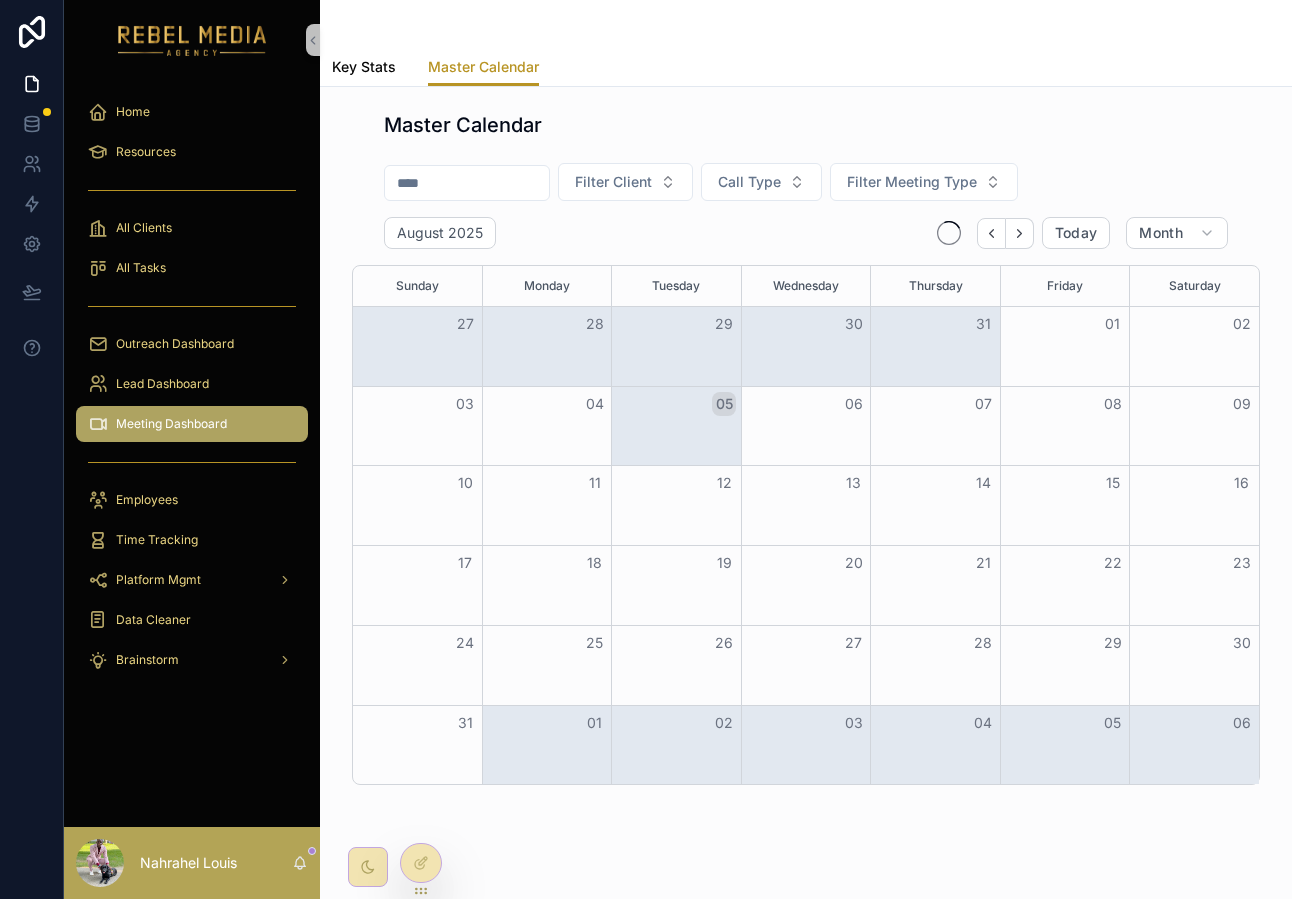 click on "Key Stats" at bounding box center [364, 67] 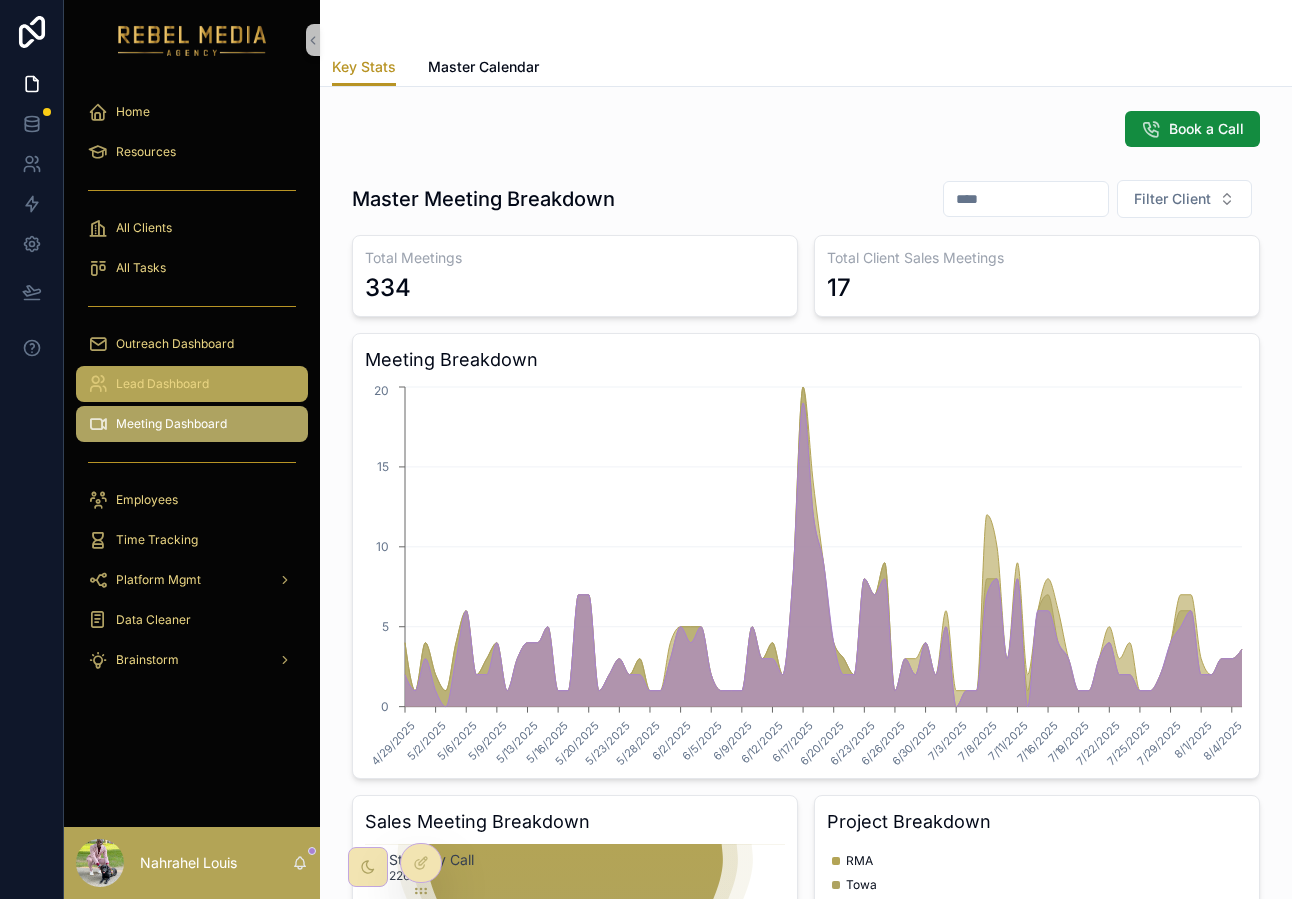 click on "Lead Dashboard" at bounding box center (192, 384) 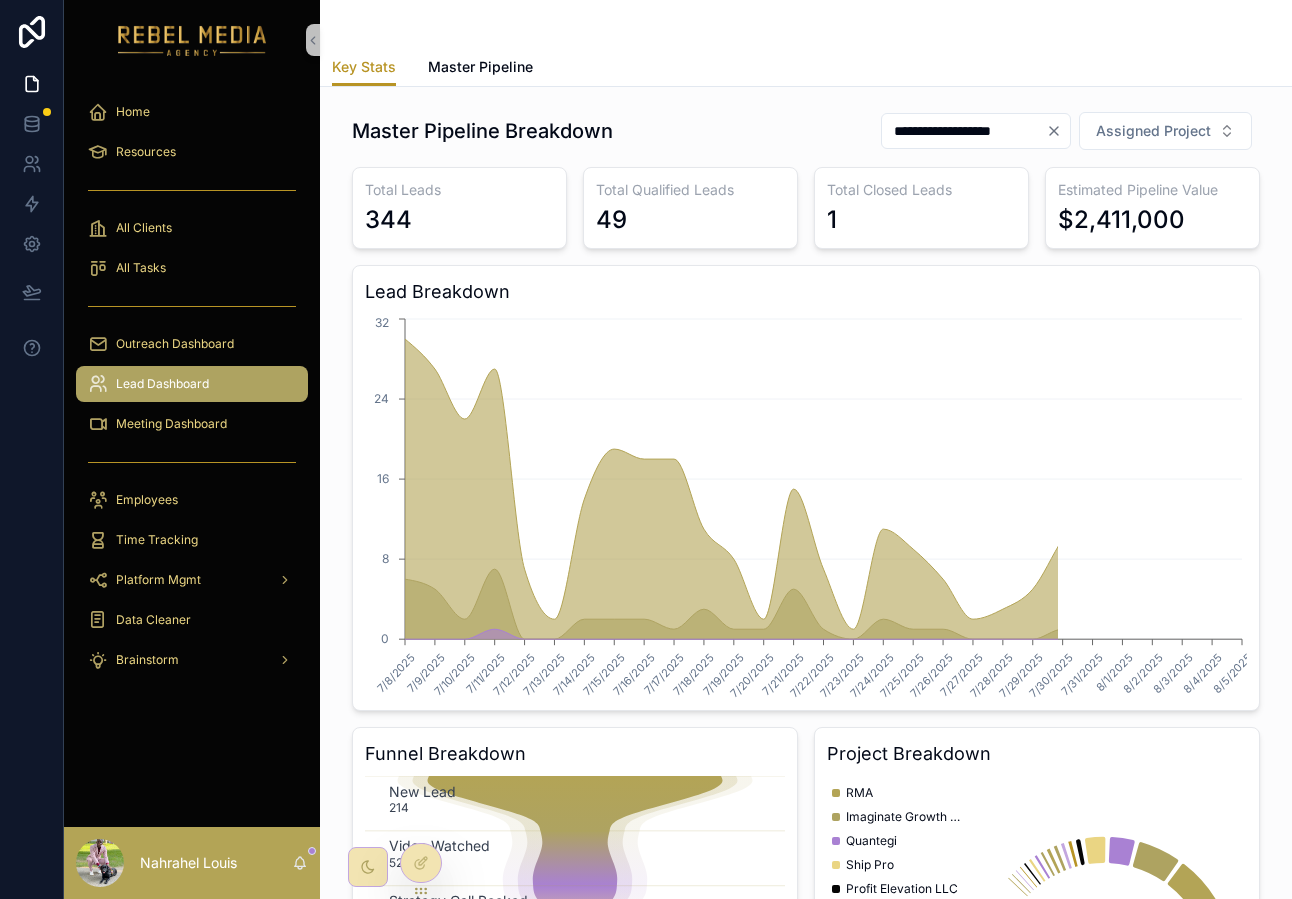 click at bounding box center (192, 306) 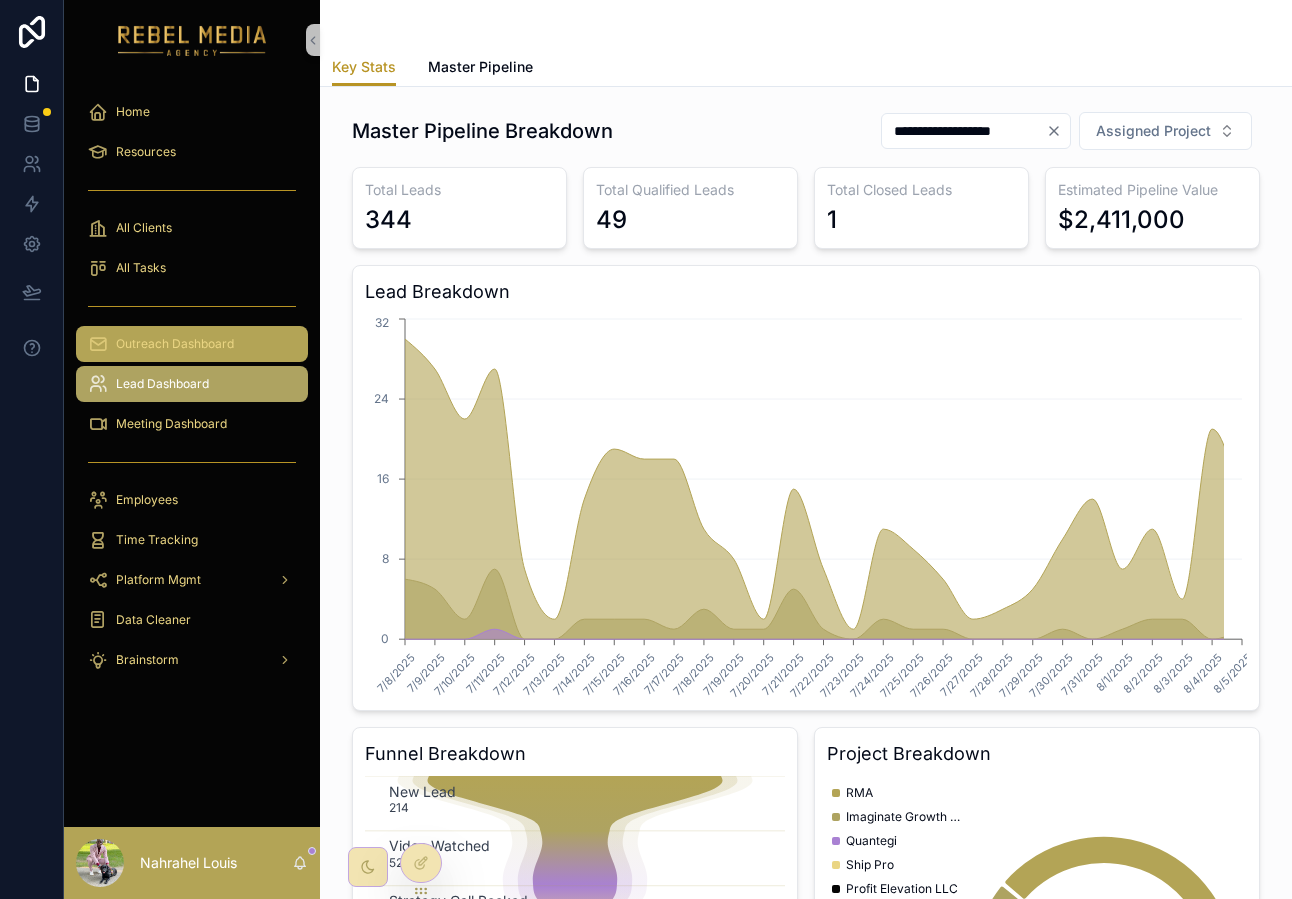 click on "Outreach Dashboard" at bounding box center [175, 344] 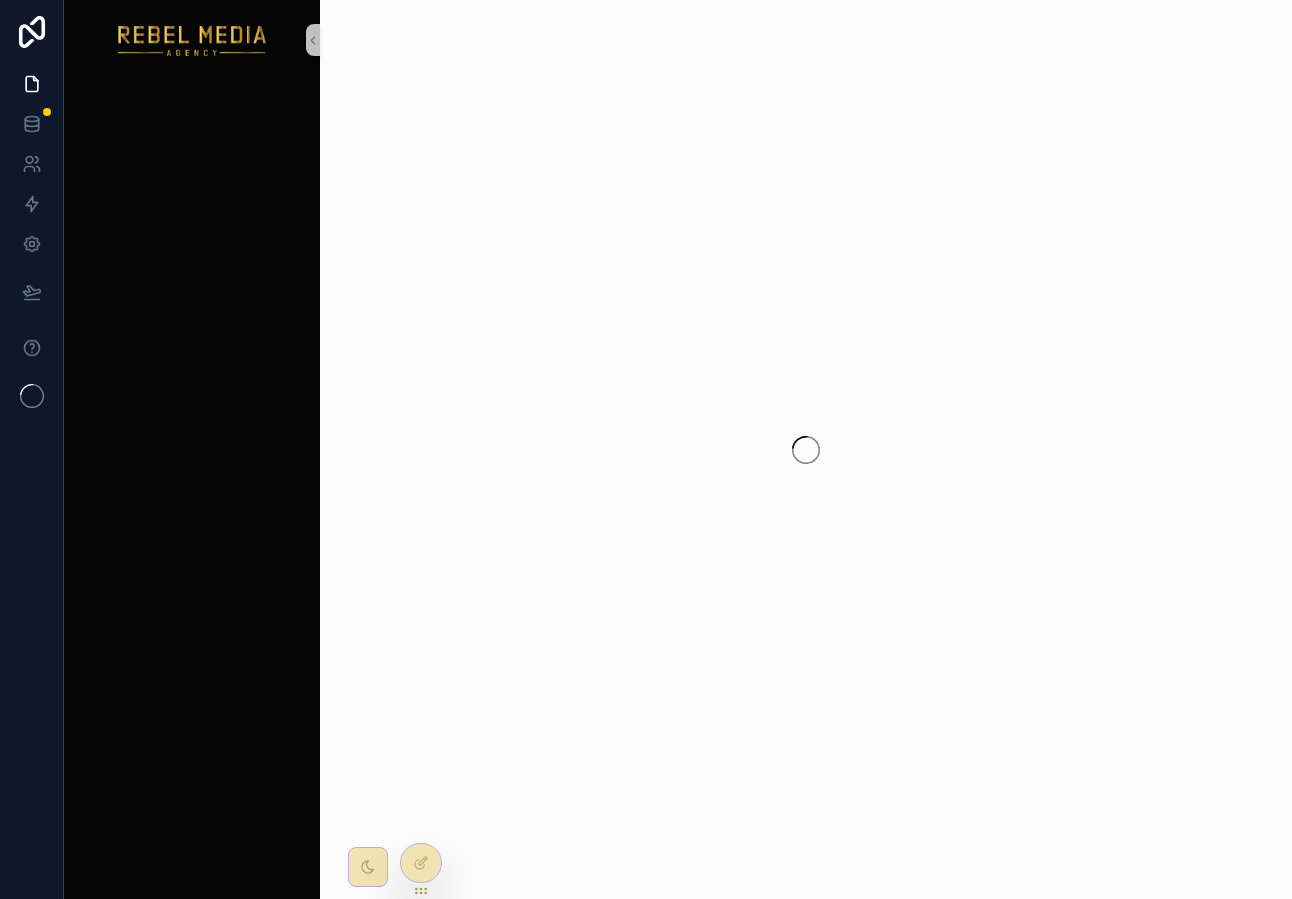 scroll, scrollTop: 0, scrollLeft: 0, axis: both 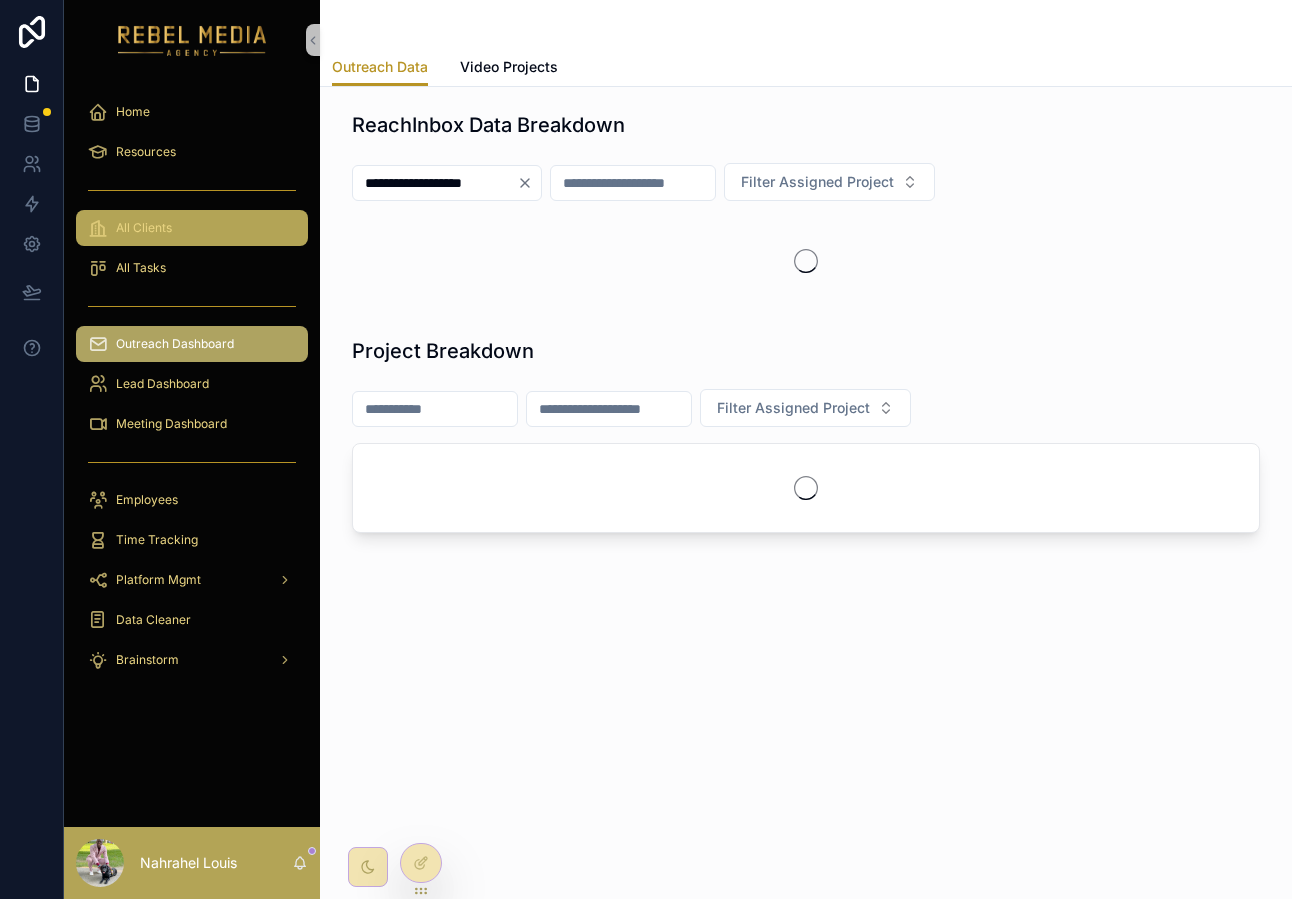 click on "All Clients" at bounding box center (192, 228) 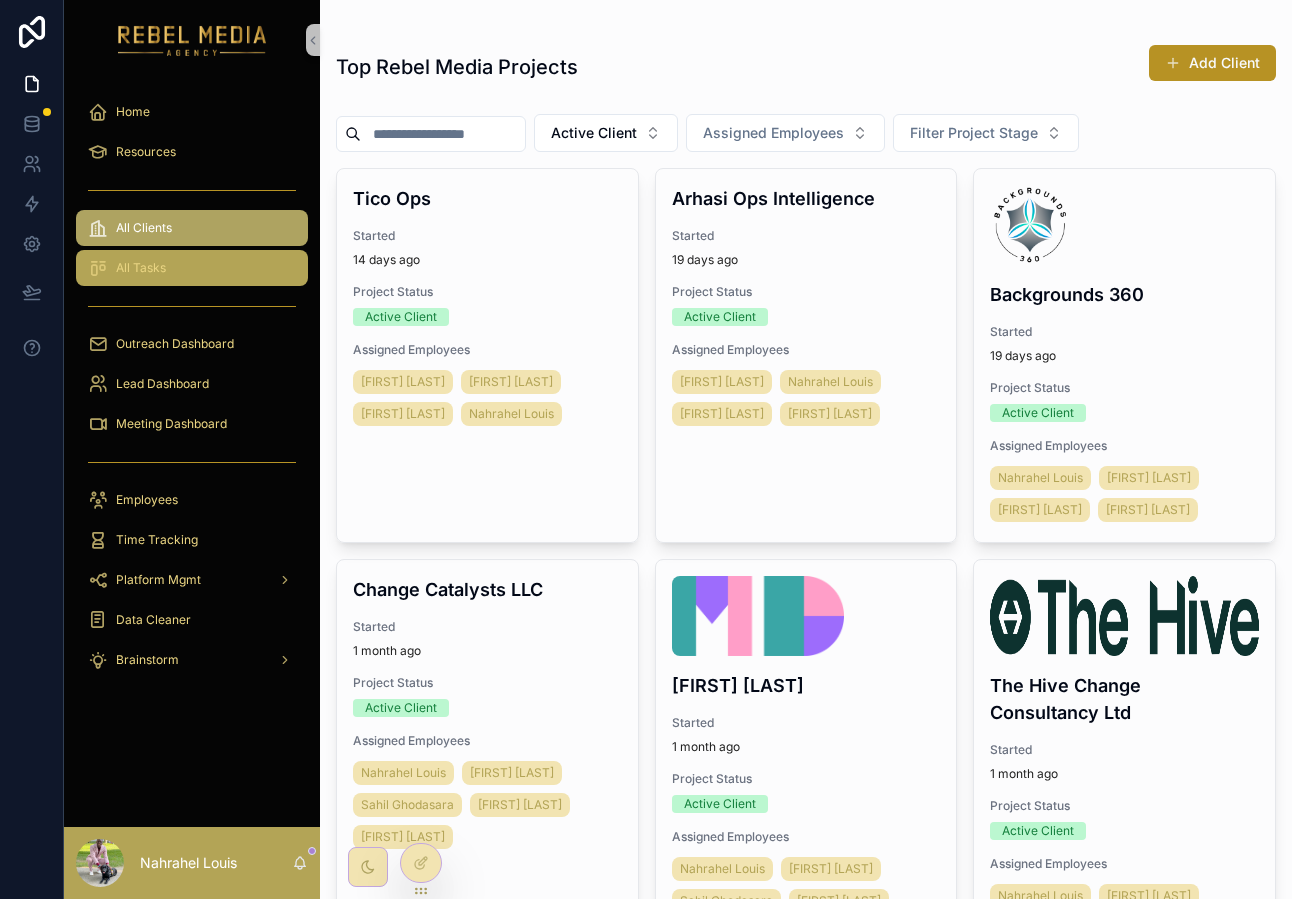 click on "All Tasks" at bounding box center [141, 268] 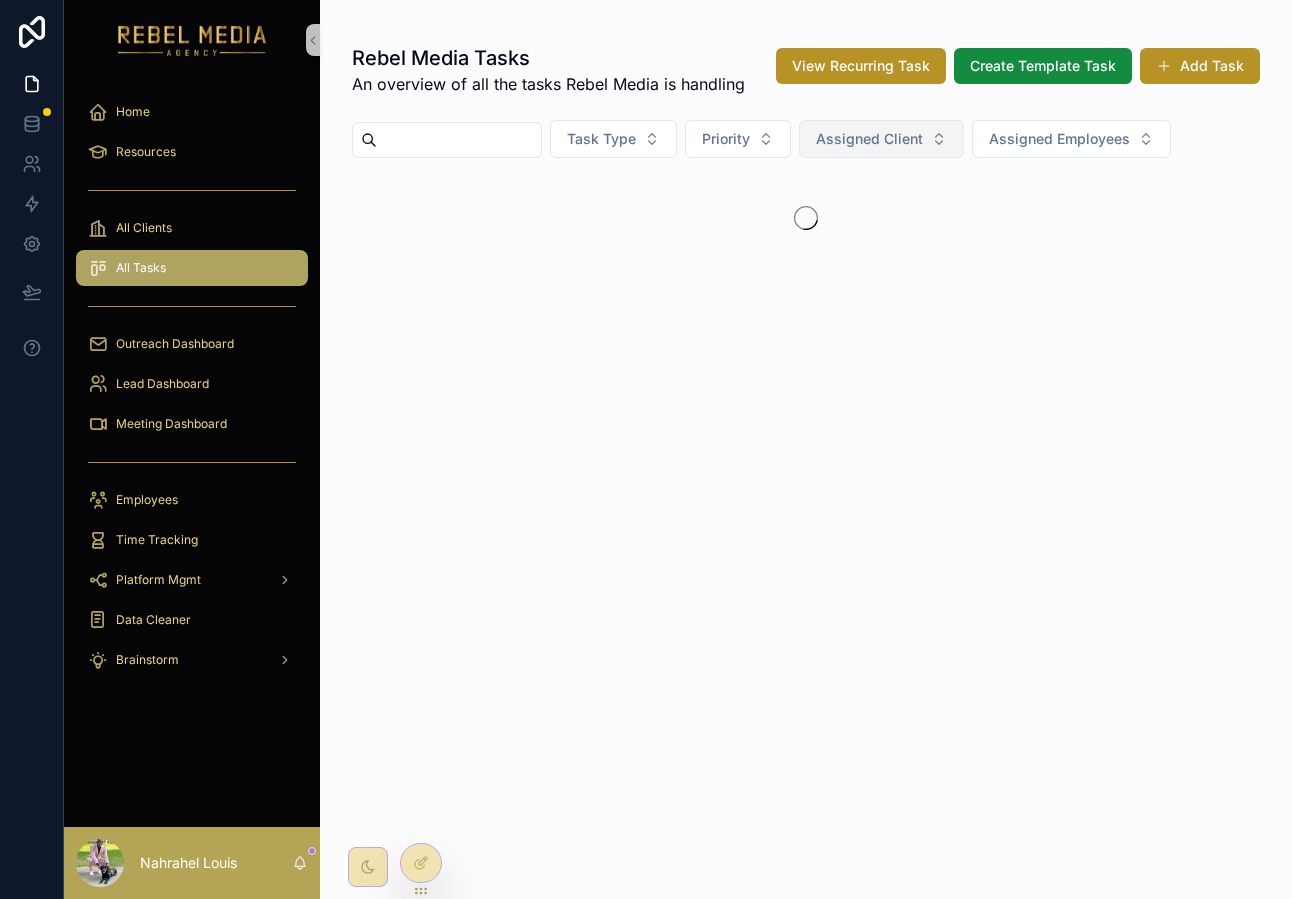 click on "Assigned Client" at bounding box center [869, 139] 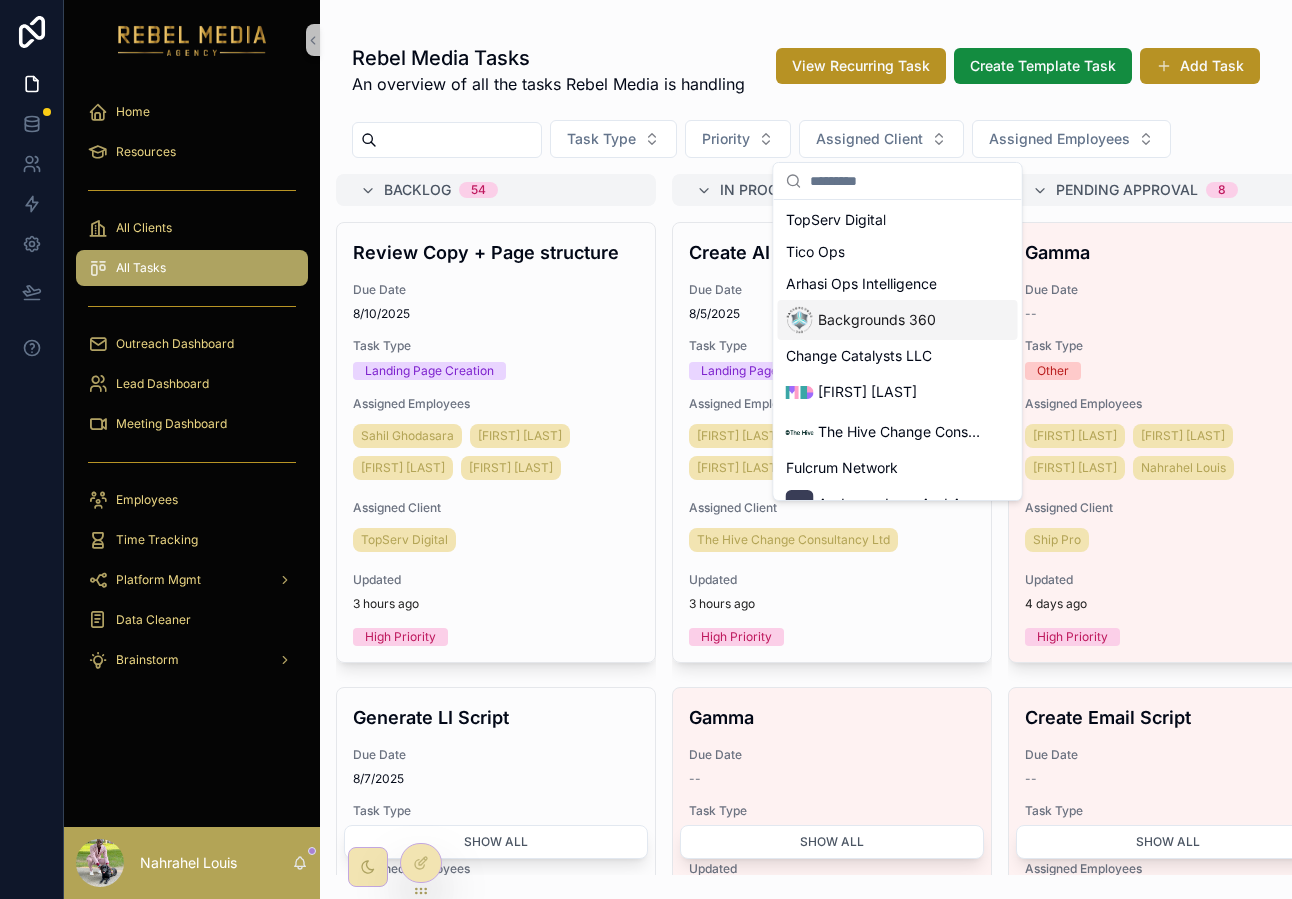 click on "Backgrounds 360" at bounding box center (877, 320) 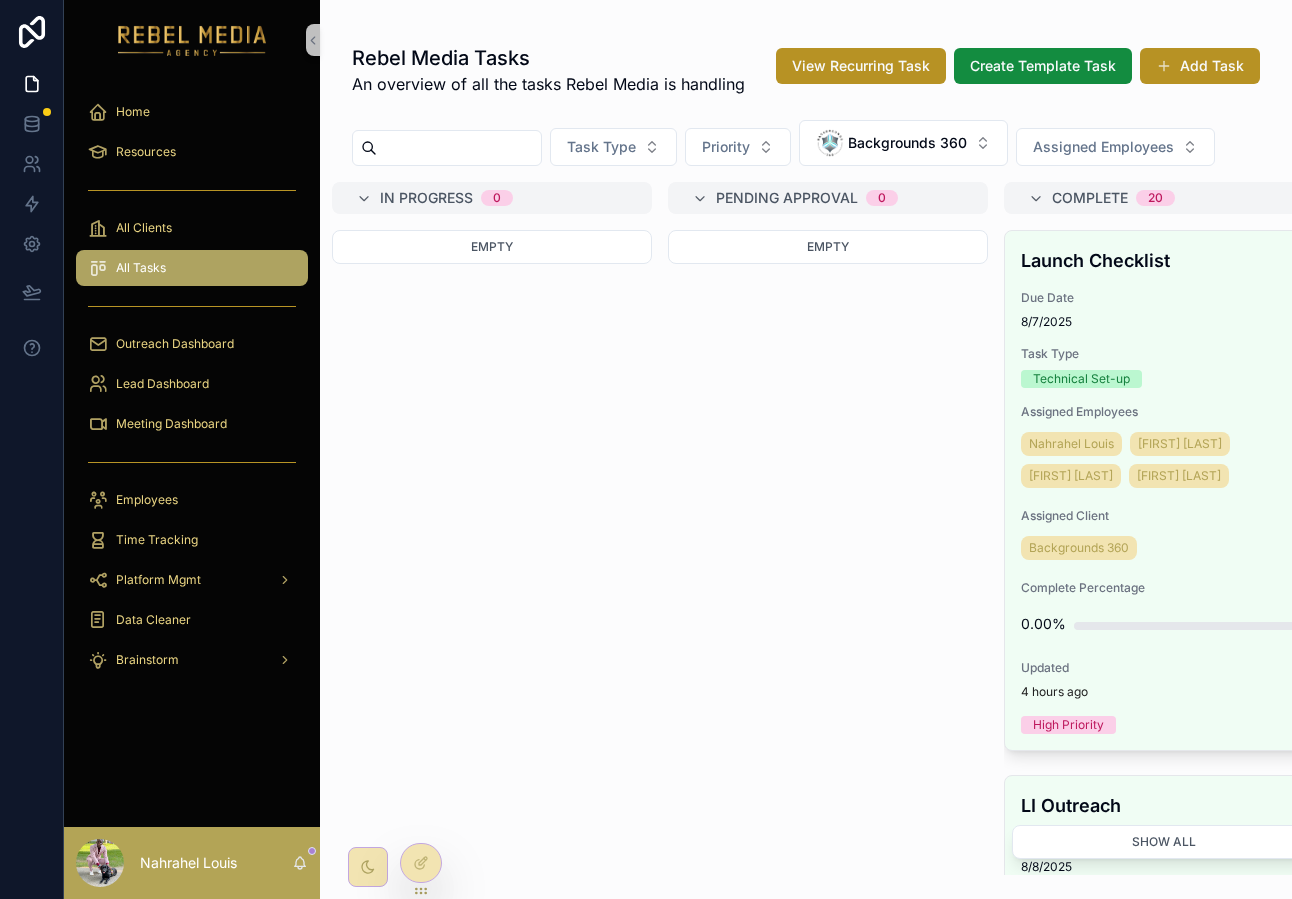 scroll, scrollTop: 0, scrollLeft: 596, axis: horizontal 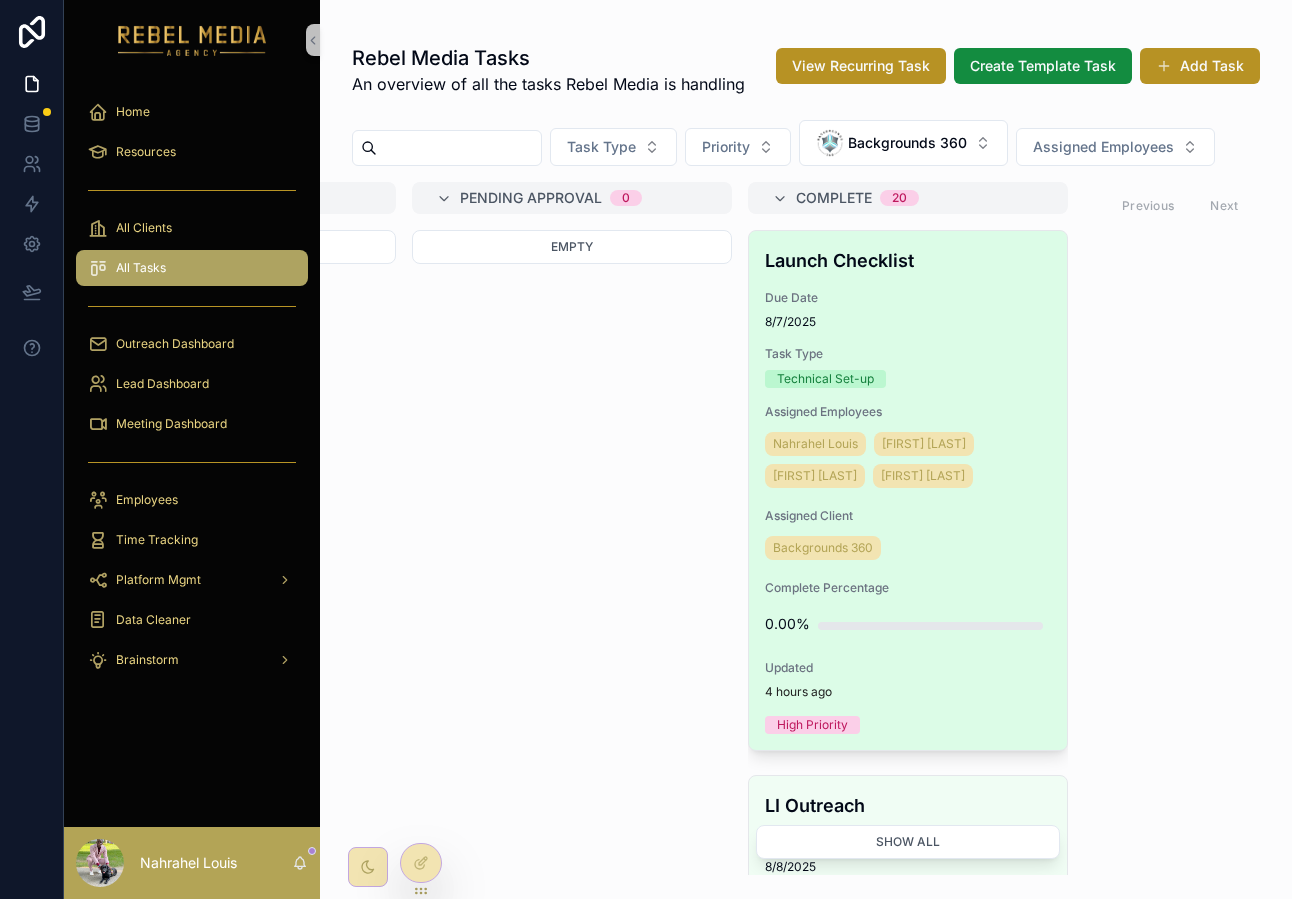 click on "Due Date 8/7/2025" at bounding box center (908, 310) 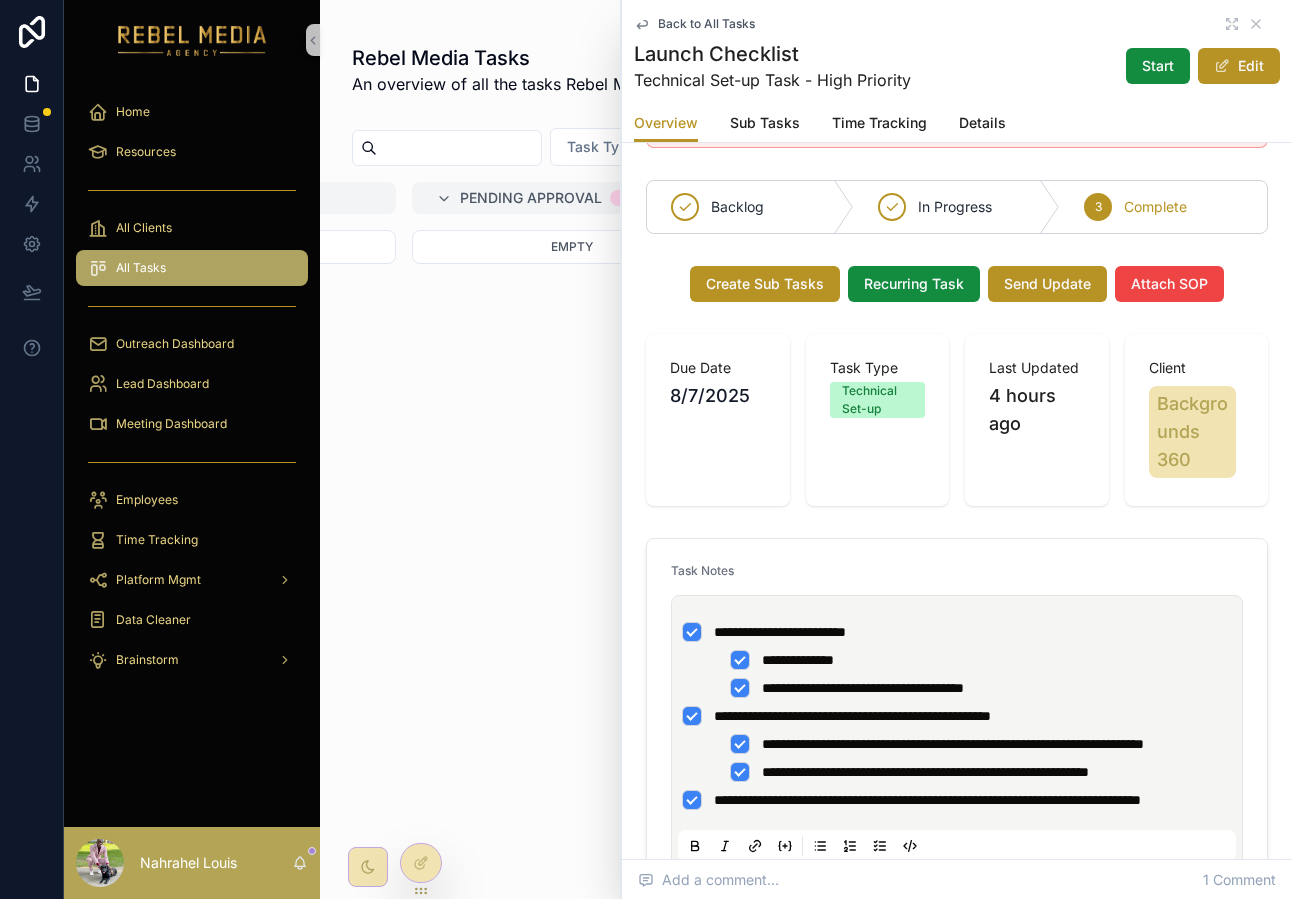 scroll, scrollTop: 0, scrollLeft: 0, axis: both 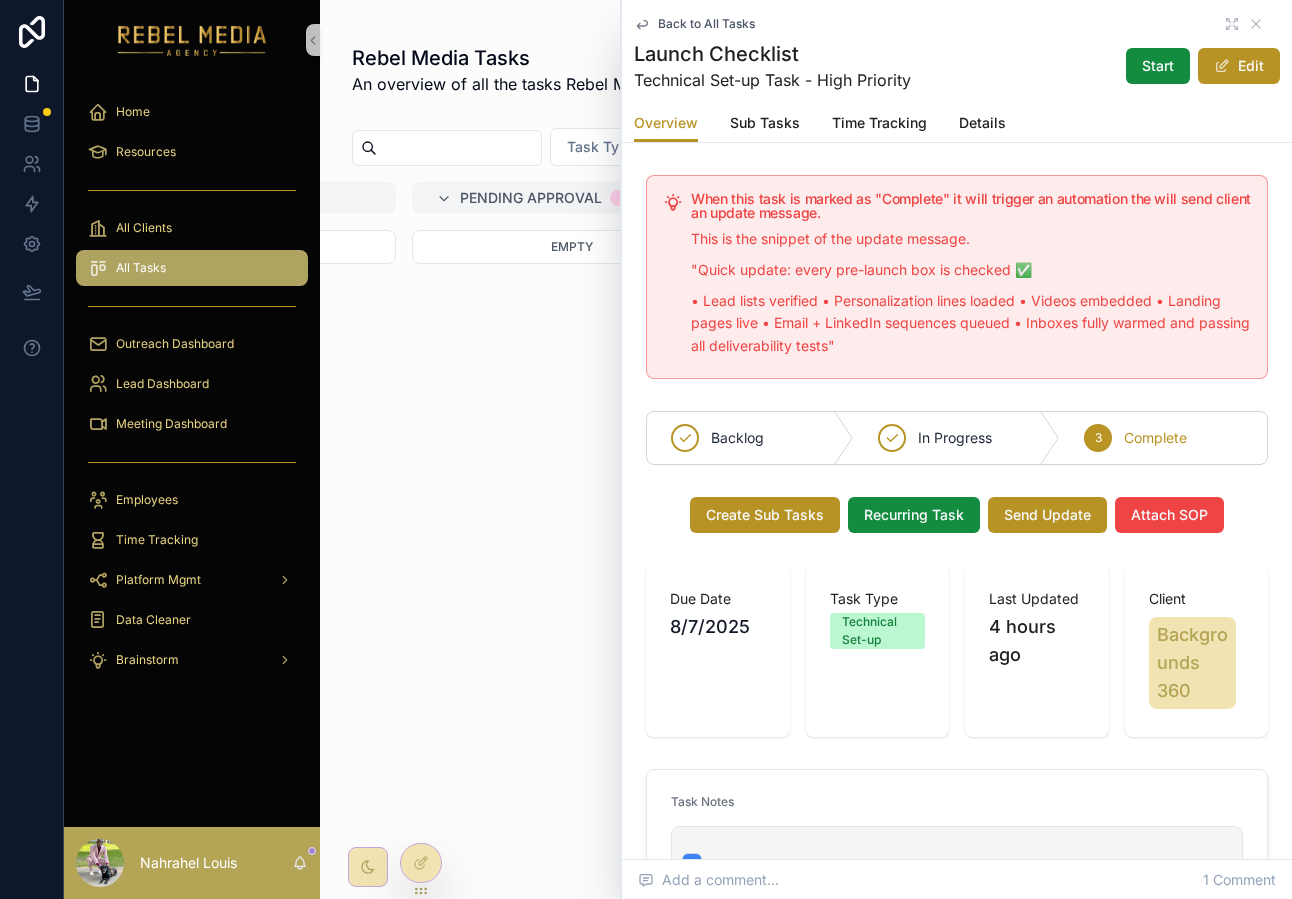click on "Complete" at bounding box center (1155, 438) 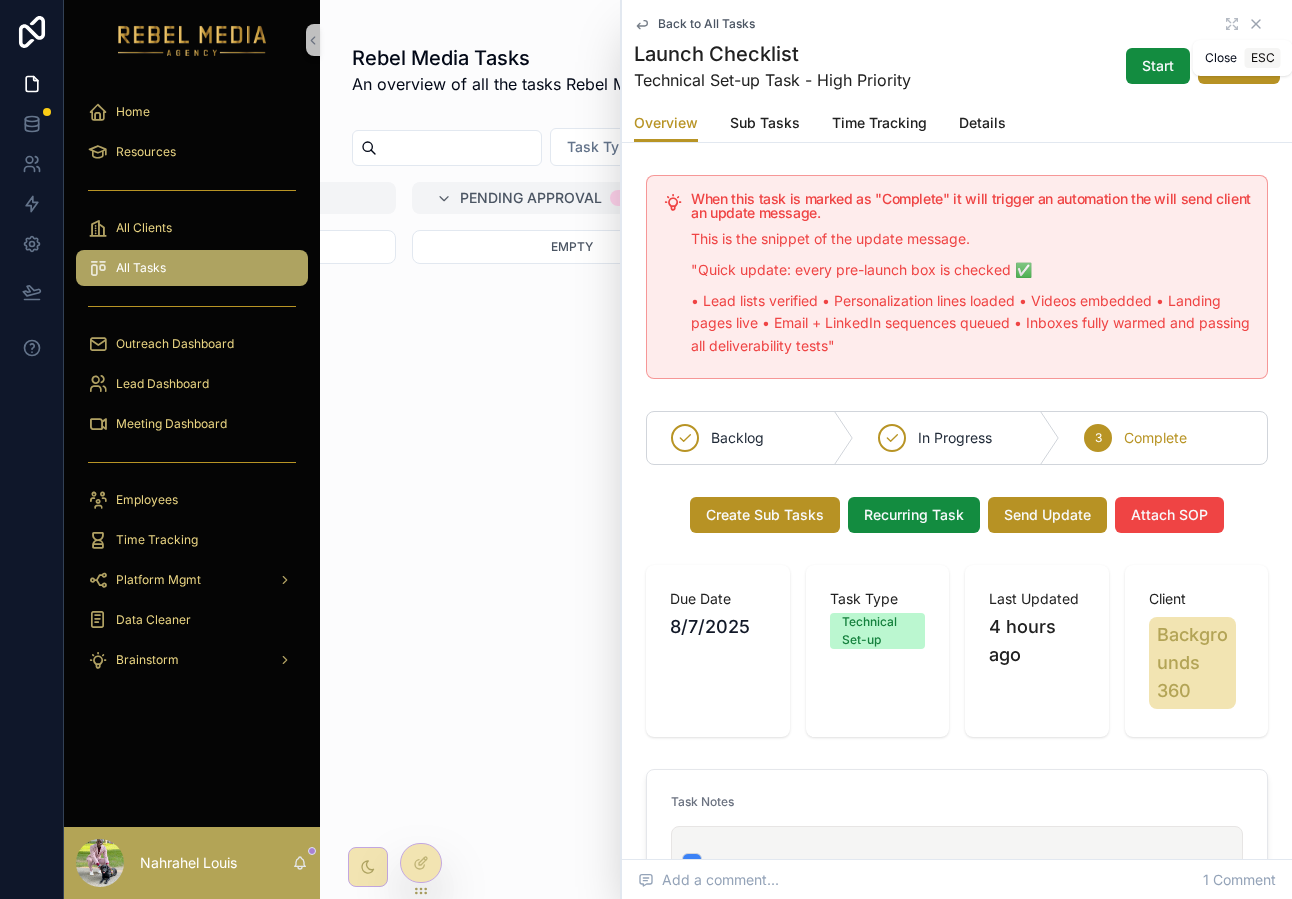 click 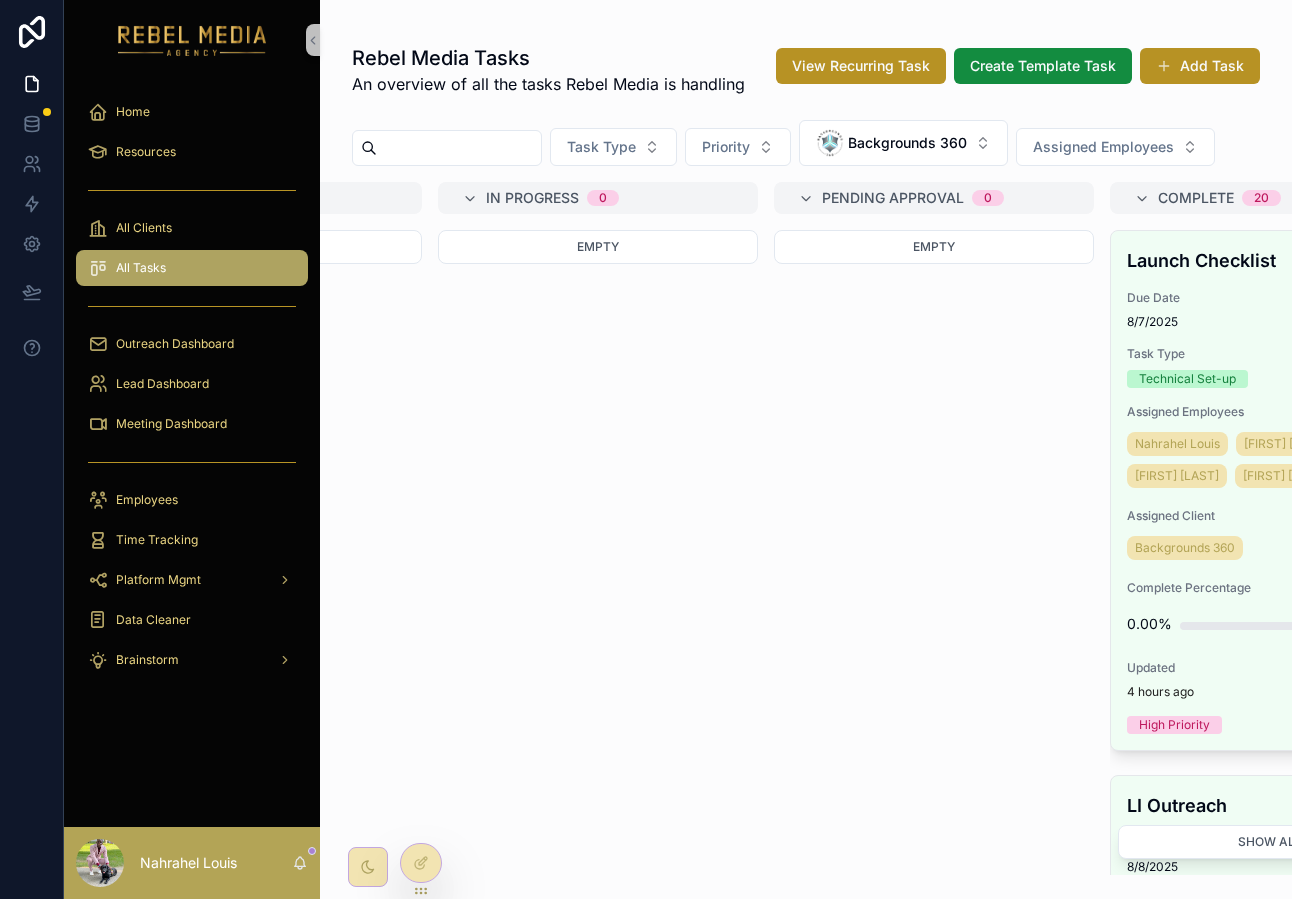 scroll, scrollTop: 0, scrollLeft: 0, axis: both 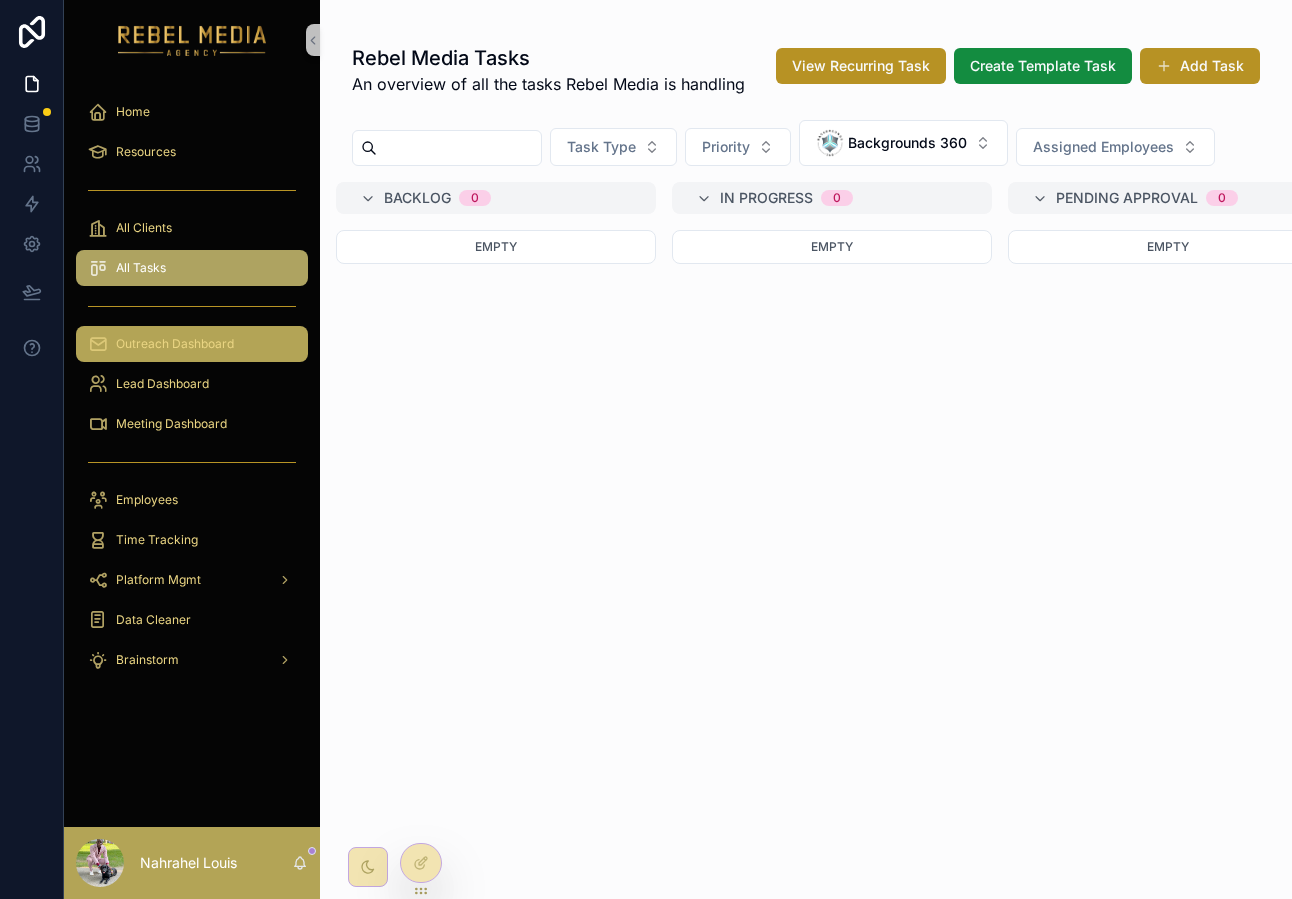 click on "Outreach Dashboard" at bounding box center (175, 344) 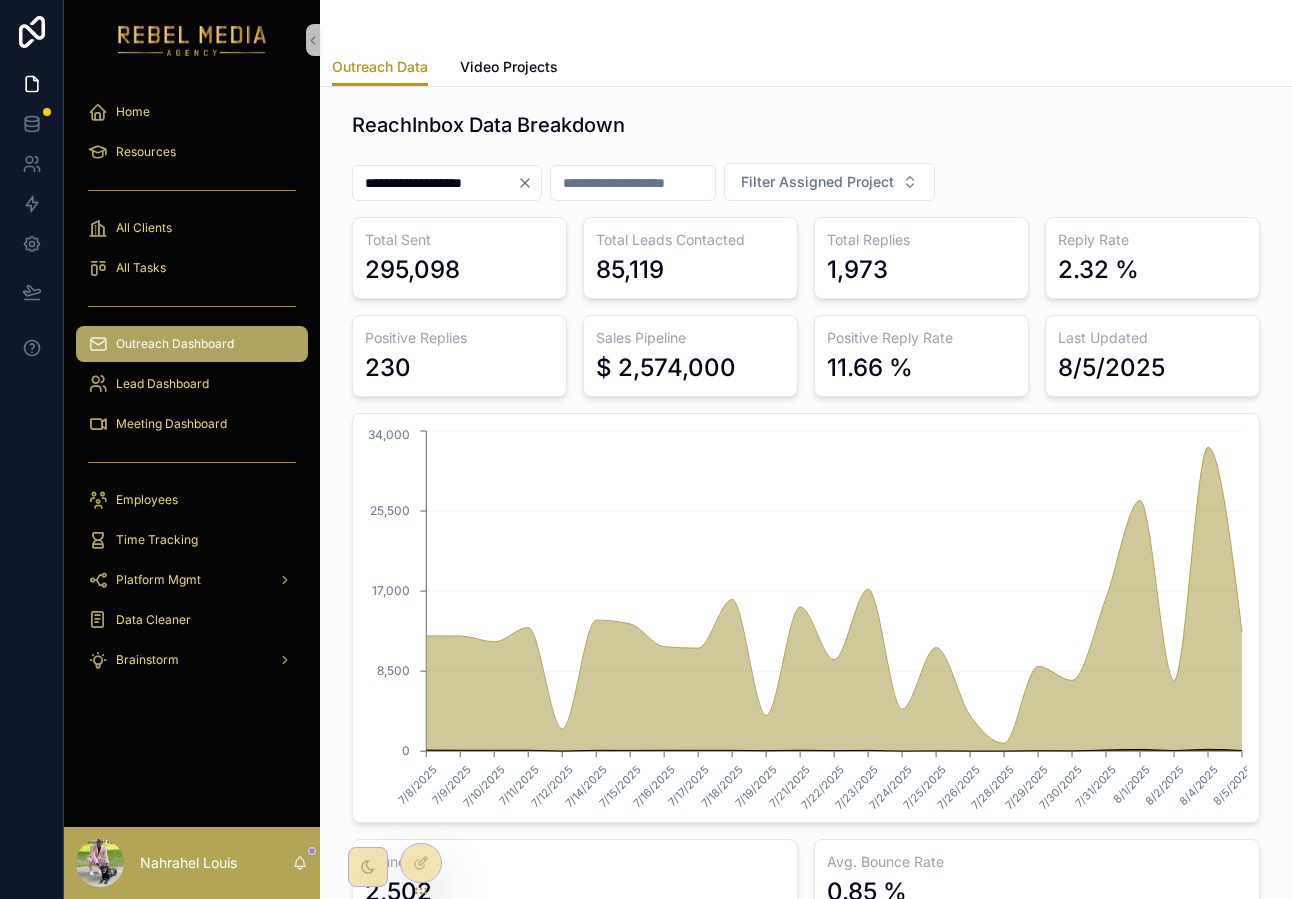 drag, startPoint x: 955, startPoint y: 347, endPoint x: 811, endPoint y: 357, distance: 144.3468 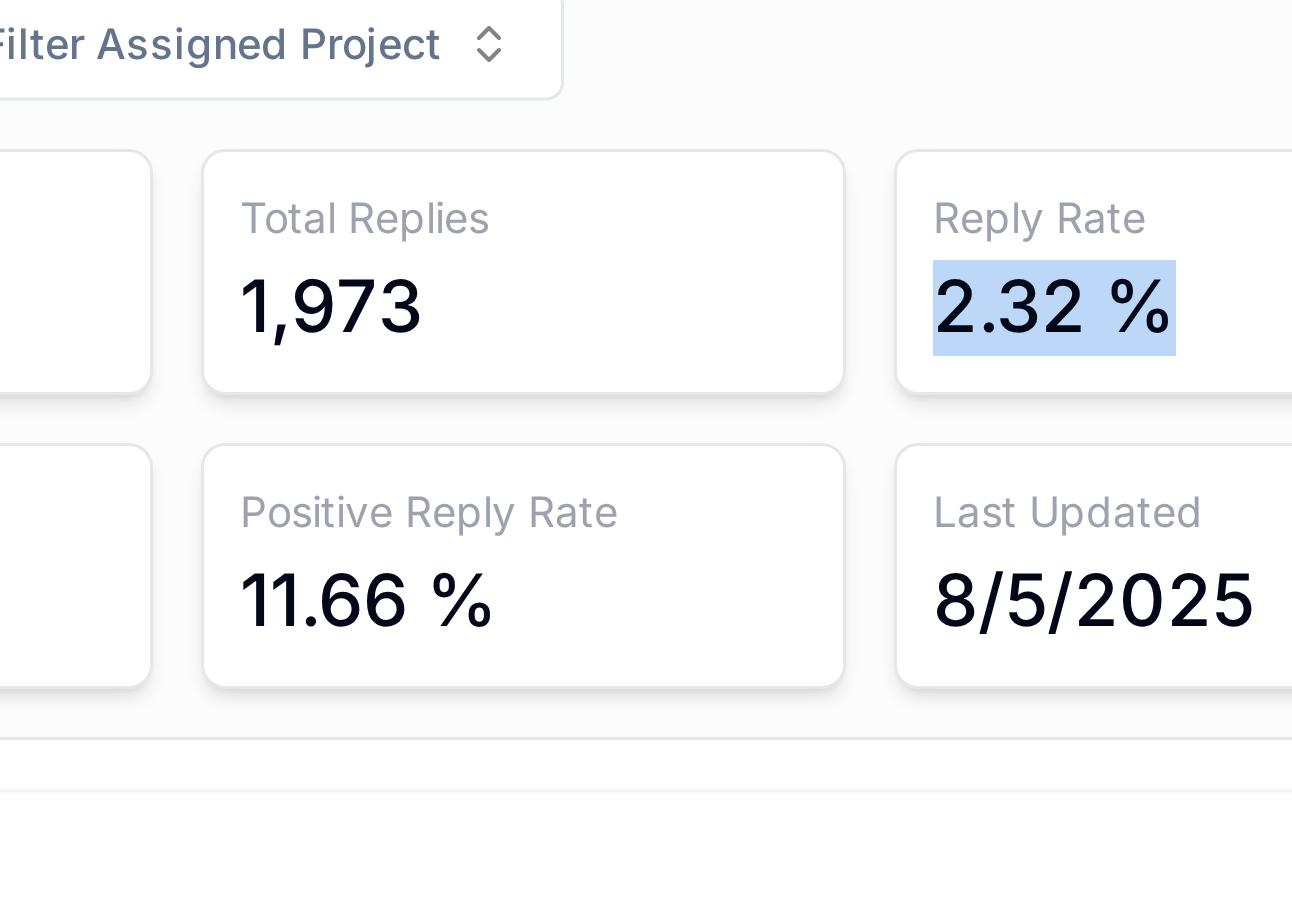 drag, startPoint x: 1052, startPoint y: 267, endPoint x: 1129, endPoint y: 268, distance: 77.00649 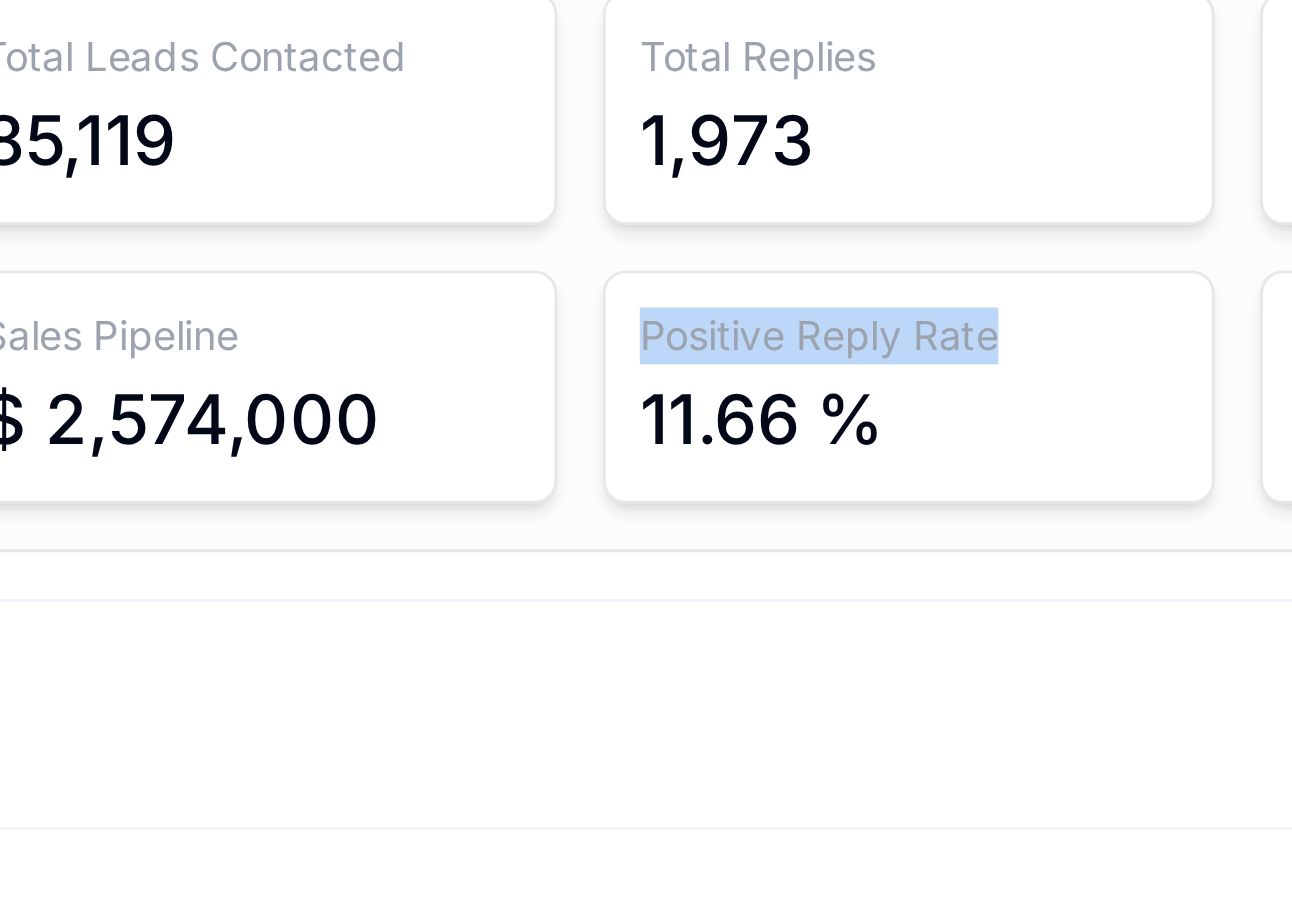 drag, startPoint x: 828, startPoint y: 336, endPoint x: 991, endPoint y: 336, distance: 163 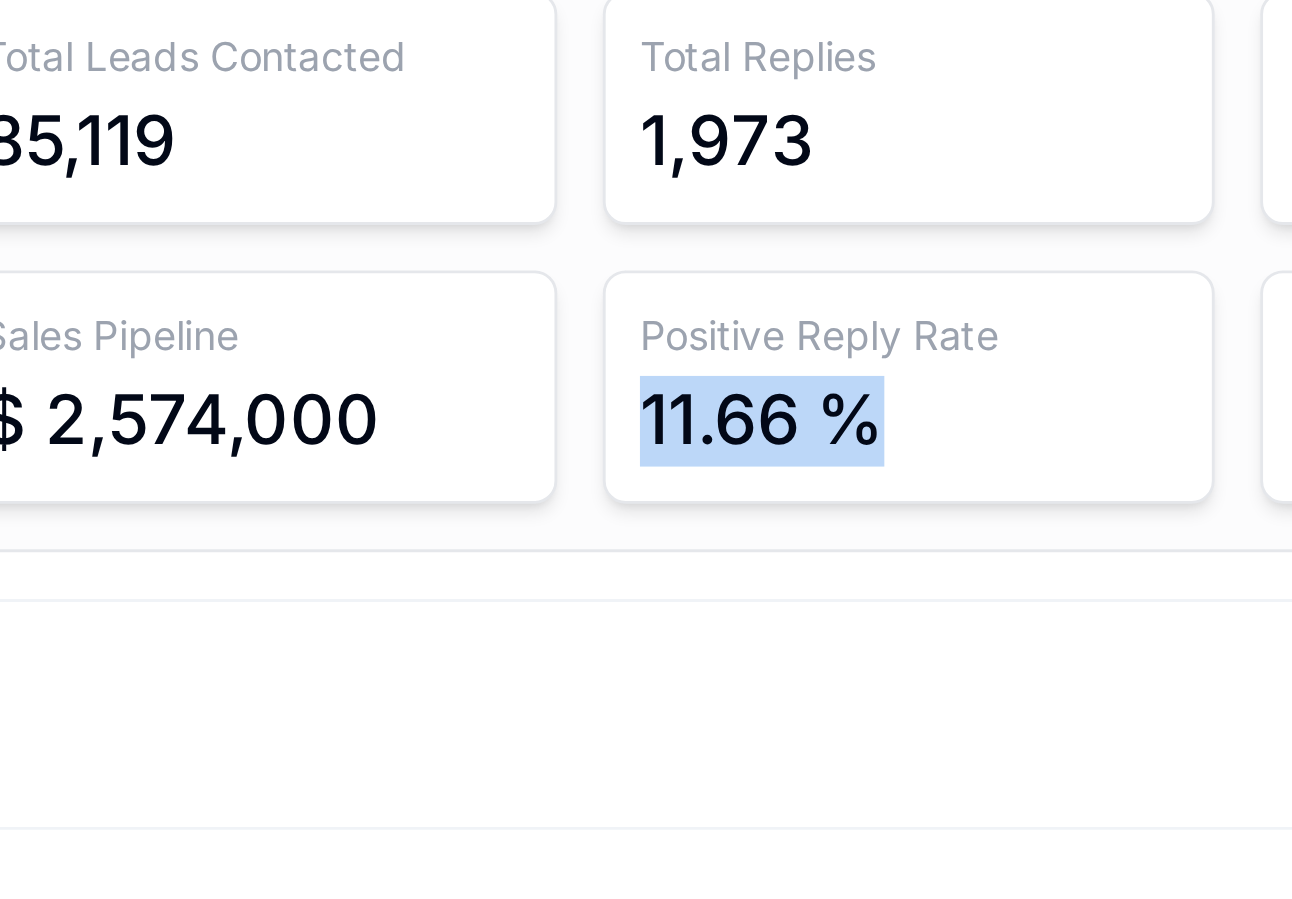 drag, startPoint x: 915, startPoint y: 374, endPoint x: 821, endPoint y: 372, distance: 94.02127 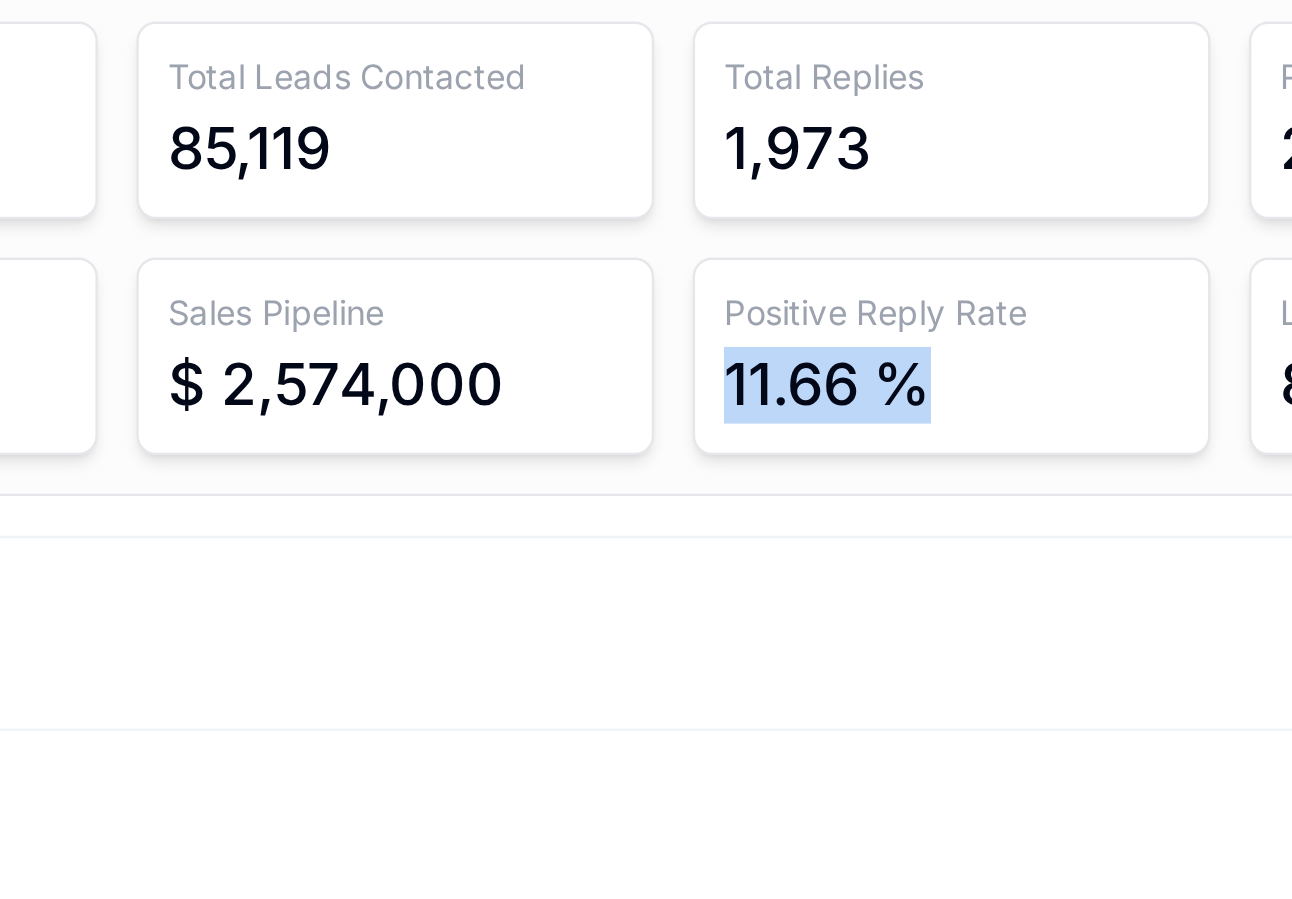 click on "11.66 %" at bounding box center [870, 368] 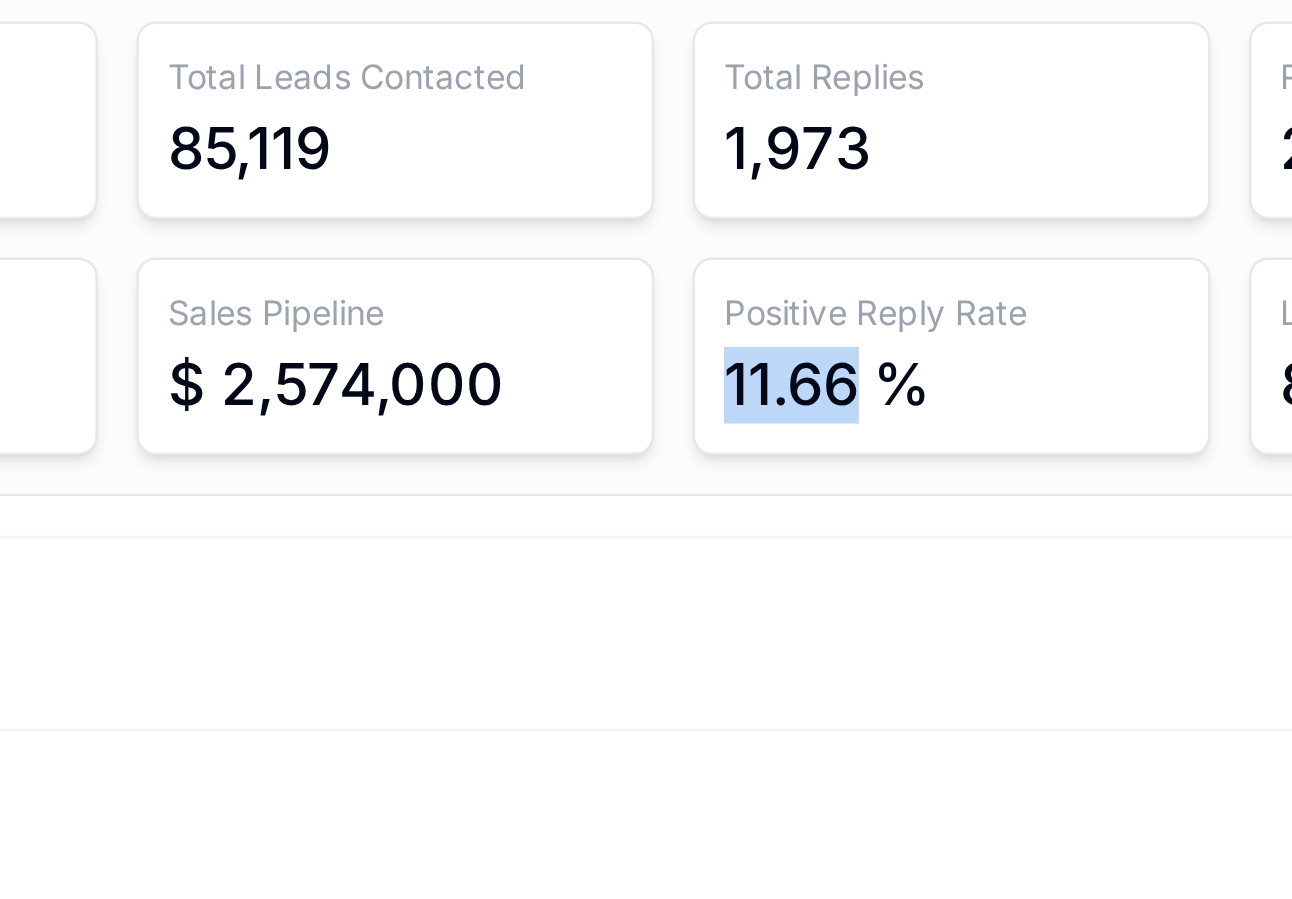 click on "11.66 %" at bounding box center [870, 368] 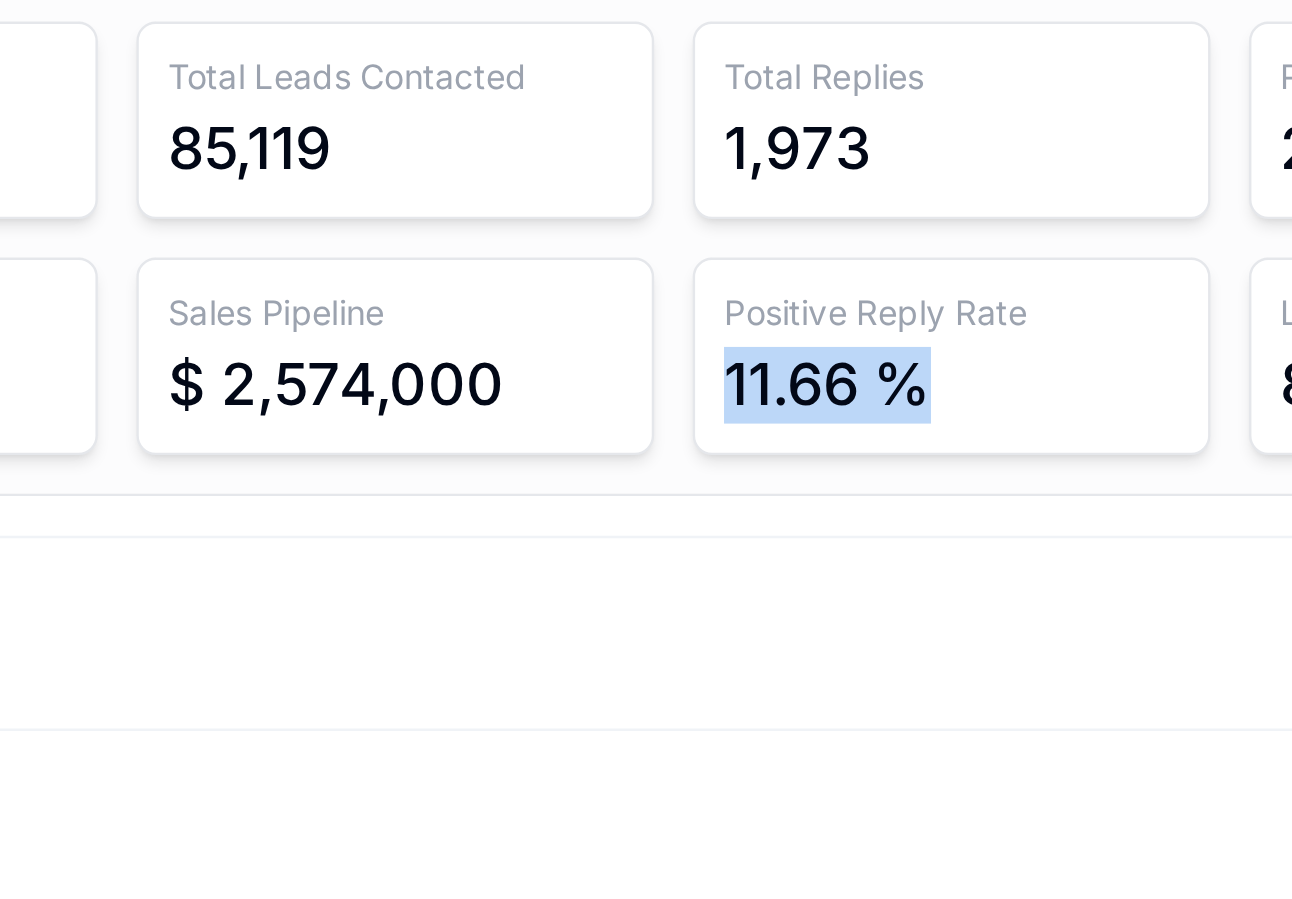 click on "11.66 %" at bounding box center [870, 368] 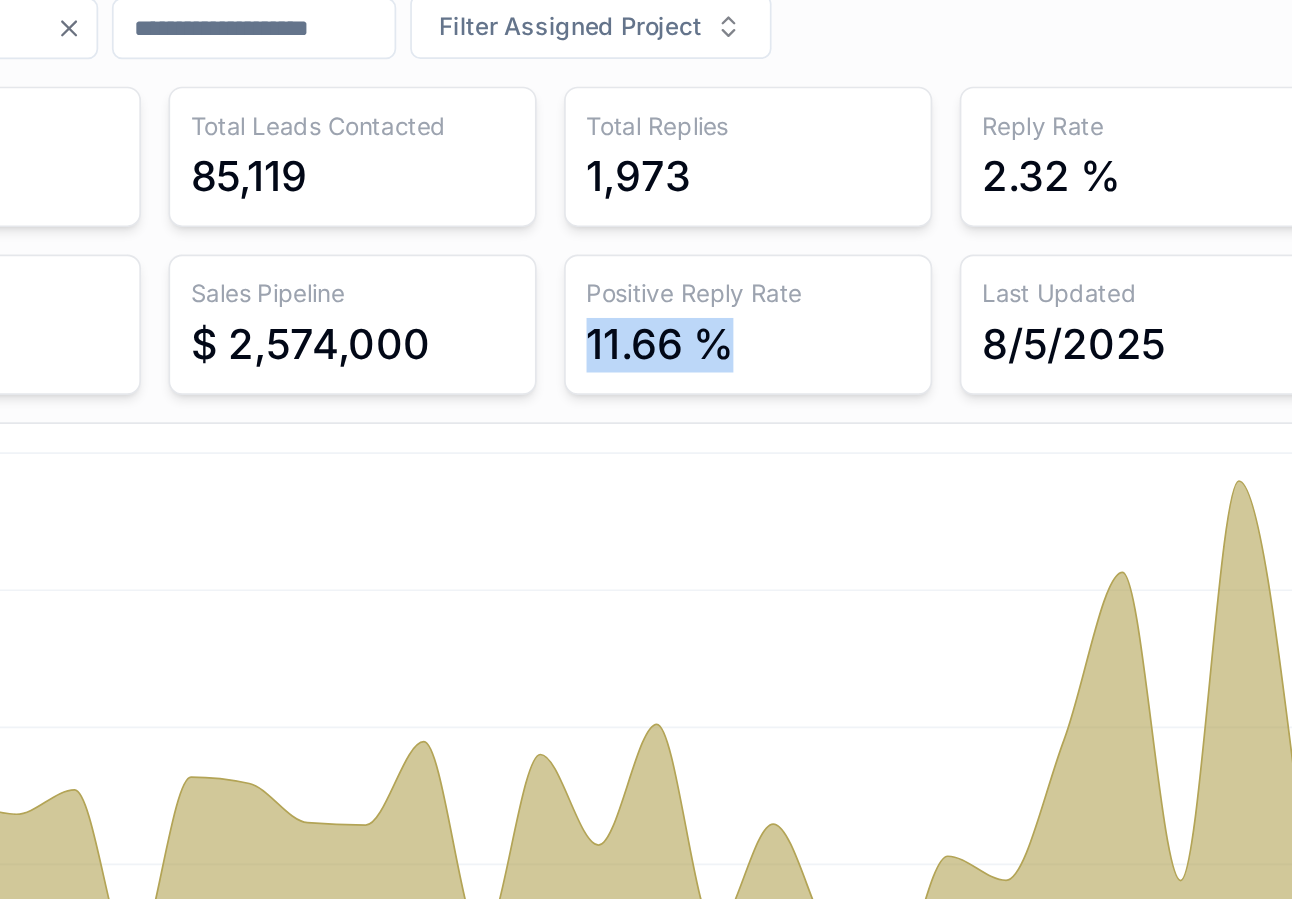 scroll, scrollTop: 0, scrollLeft: 0, axis: both 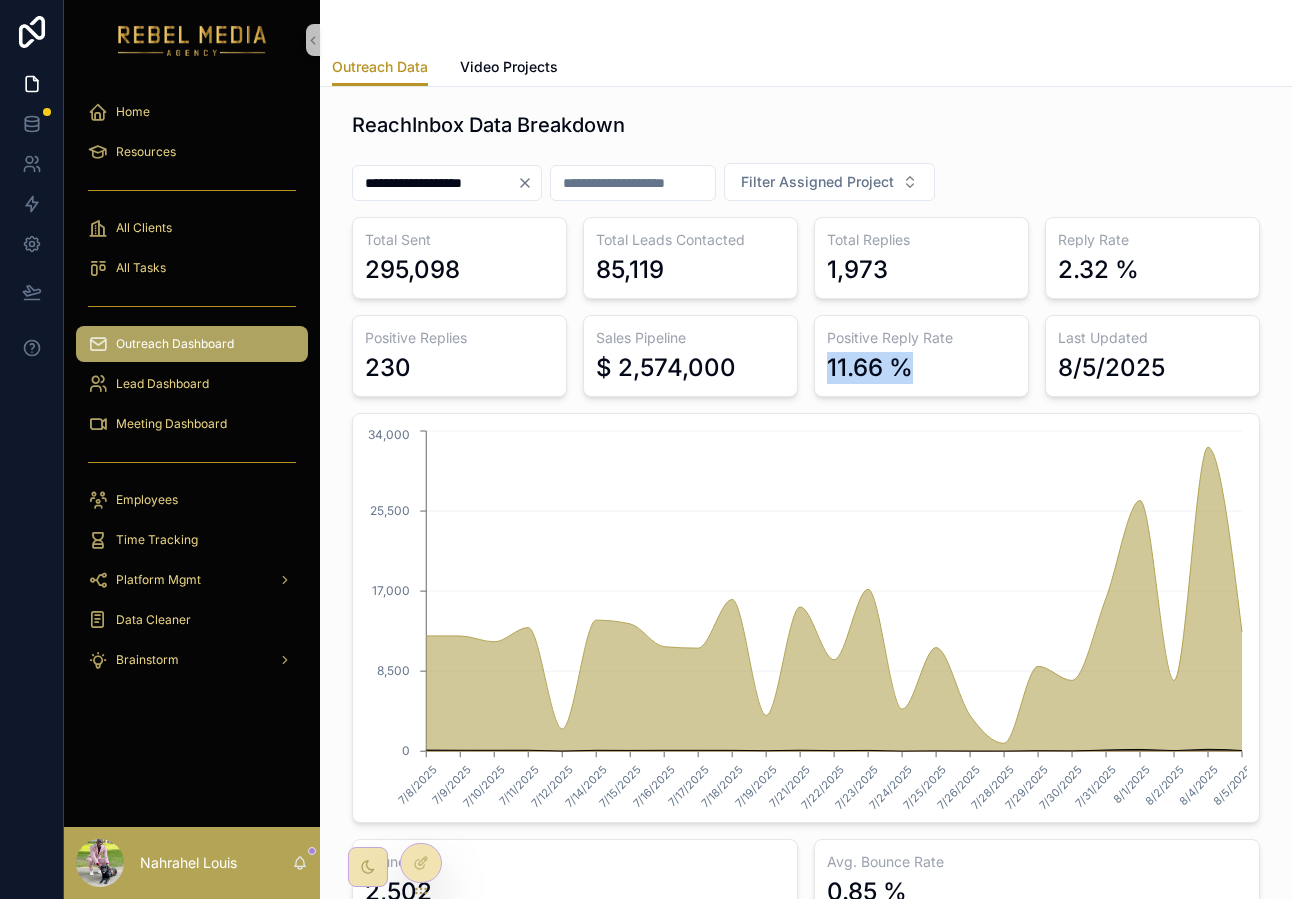 click 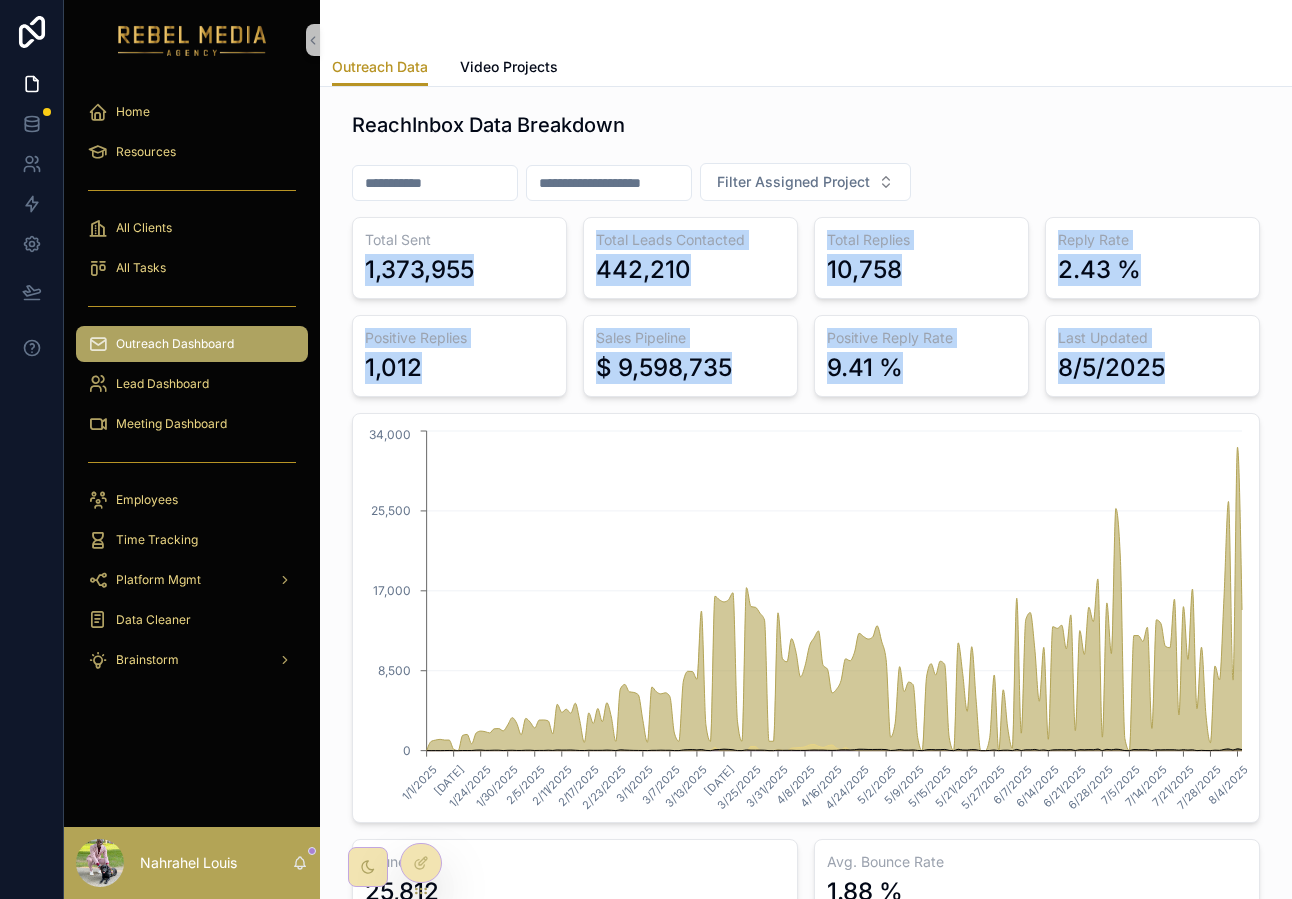 drag, startPoint x: 363, startPoint y: 258, endPoint x: 1172, endPoint y: 384, distance: 818.7533 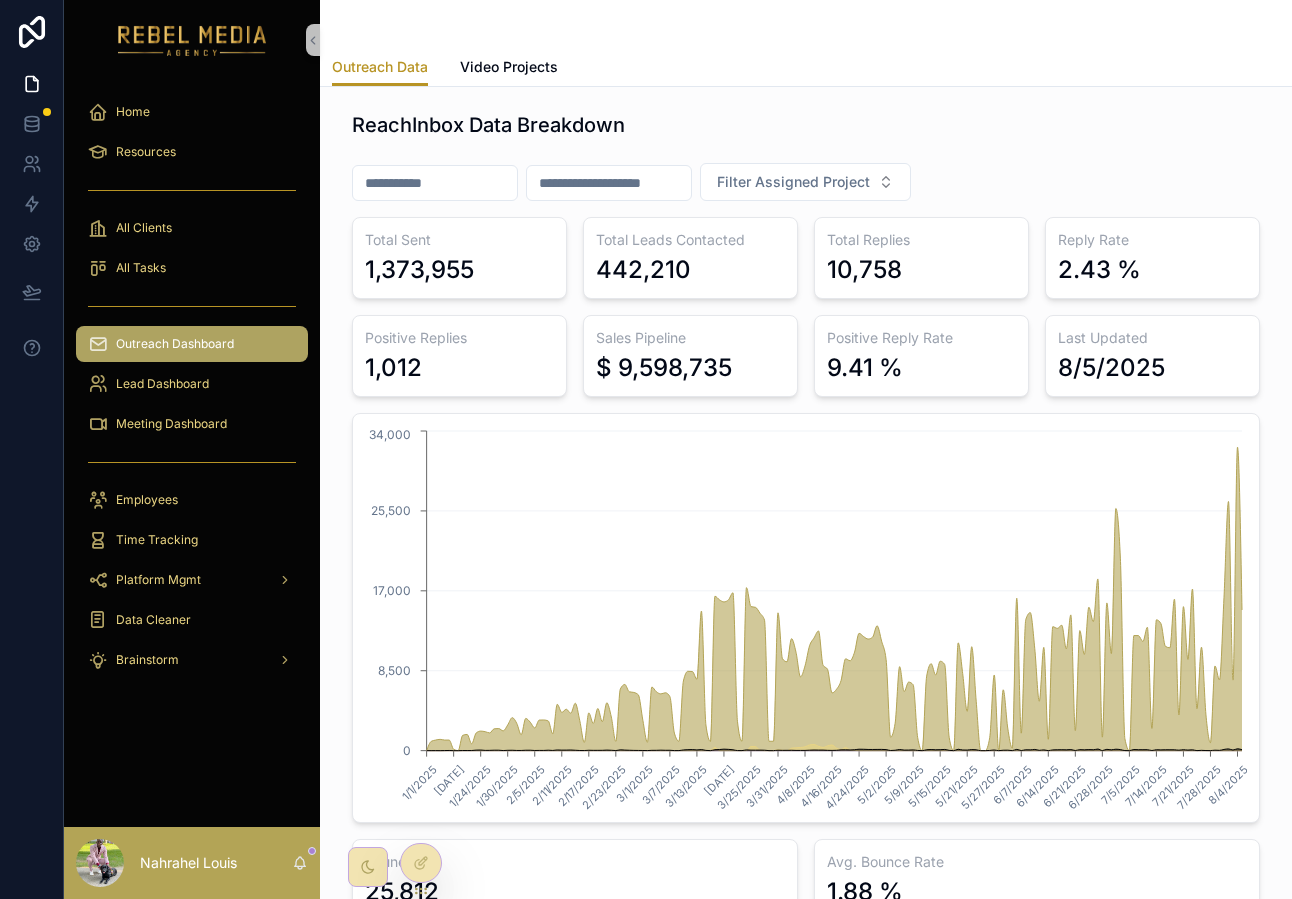 click on "$ 9,598,735" at bounding box center [664, 368] 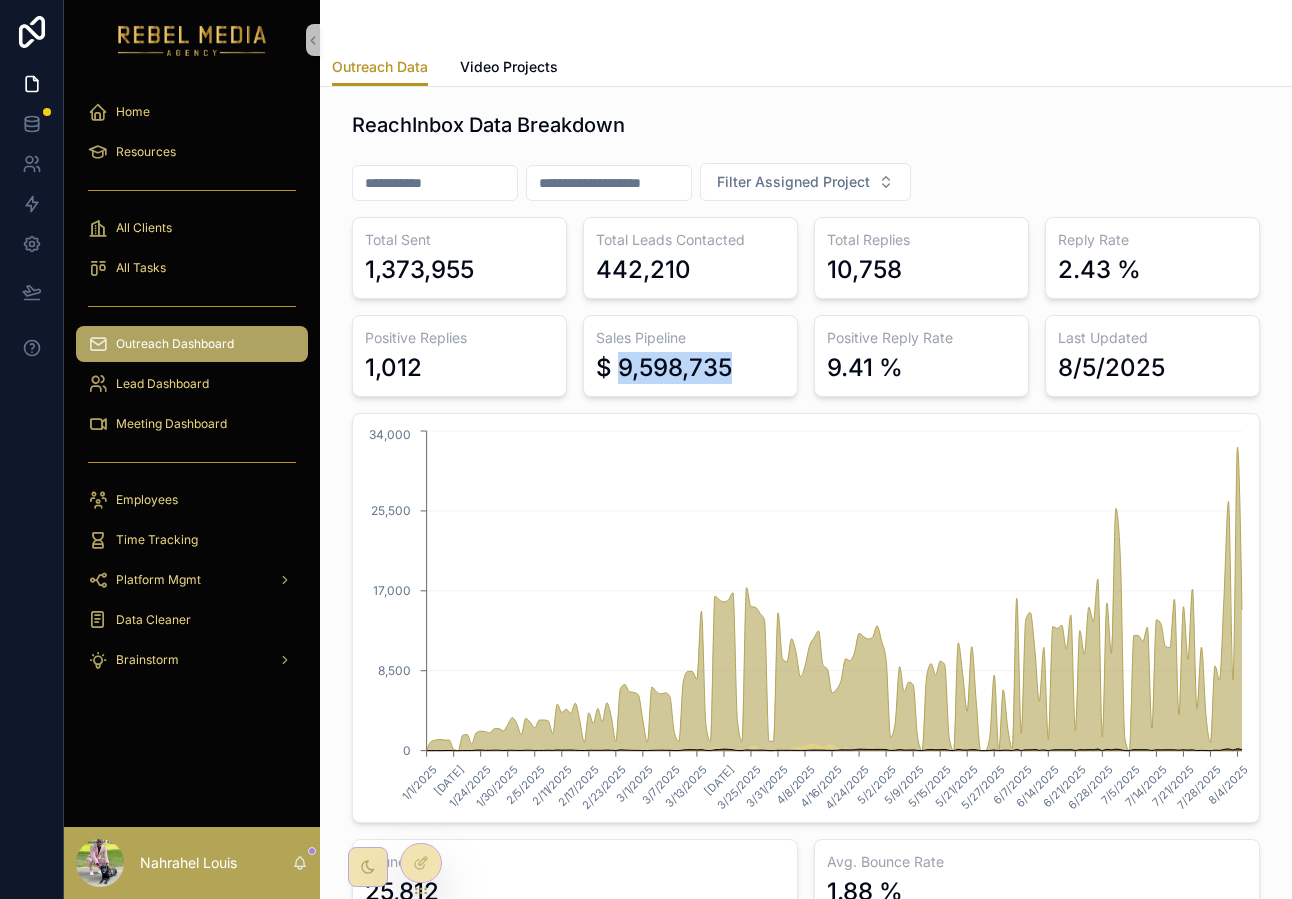 click on "$ 9,598,735" at bounding box center [664, 368] 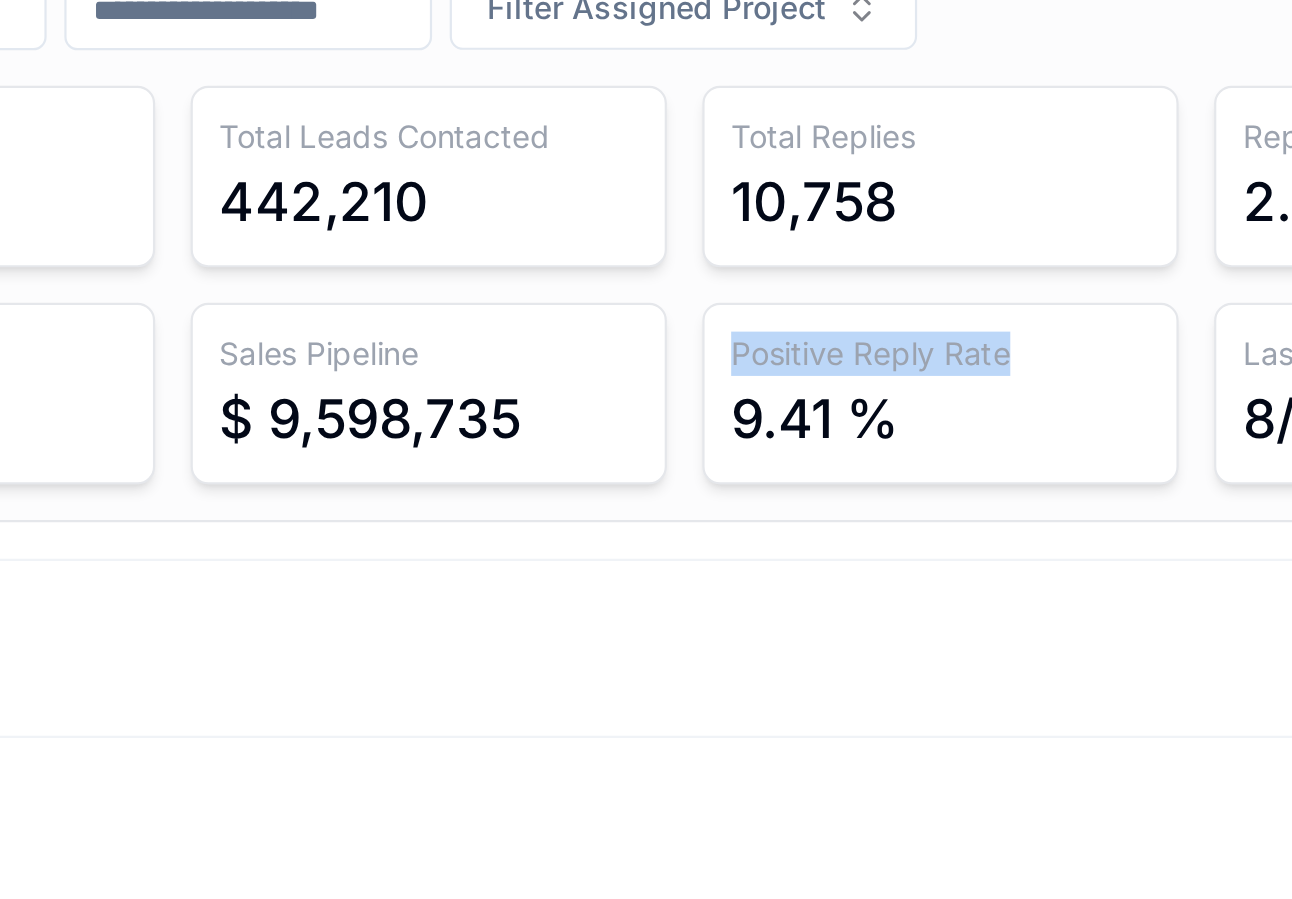 drag, startPoint x: 824, startPoint y: 340, endPoint x: 972, endPoint y: 345, distance: 148.08444 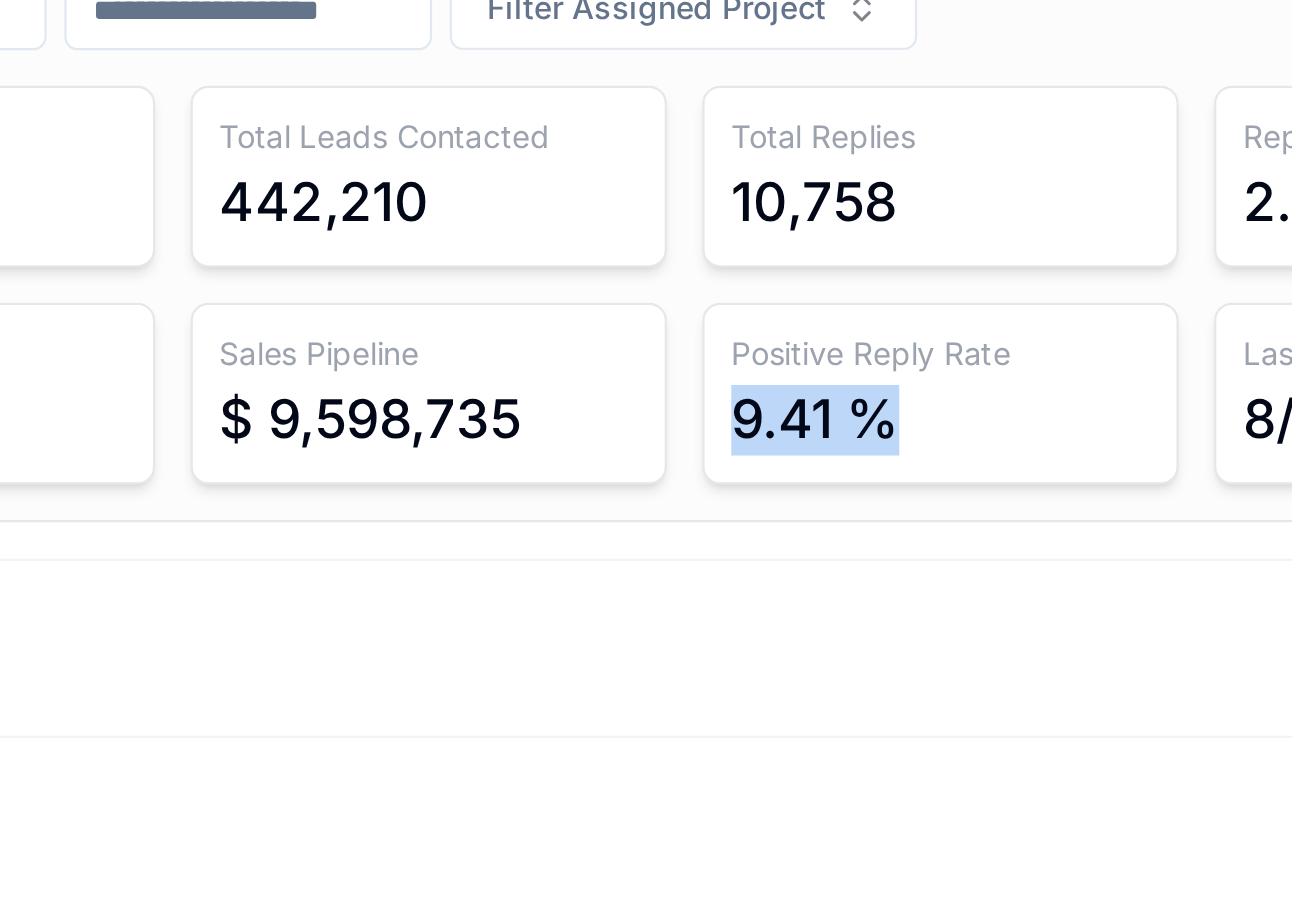 drag, startPoint x: 825, startPoint y: 370, endPoint x: 910, endPoint y: 369, distance: 85.00588 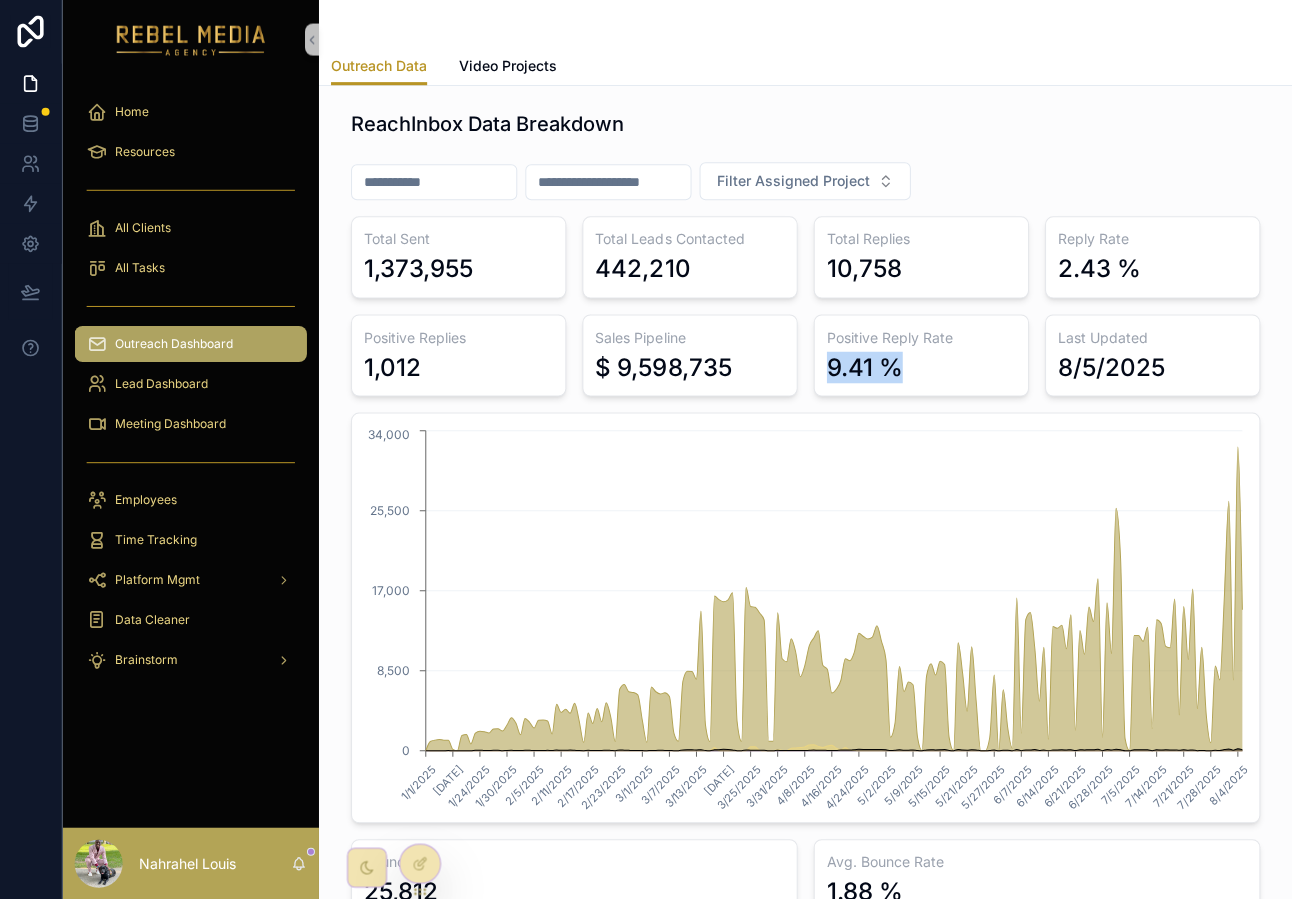 scroll, scrollTop: 0, scrollLeft: 0, axis: both 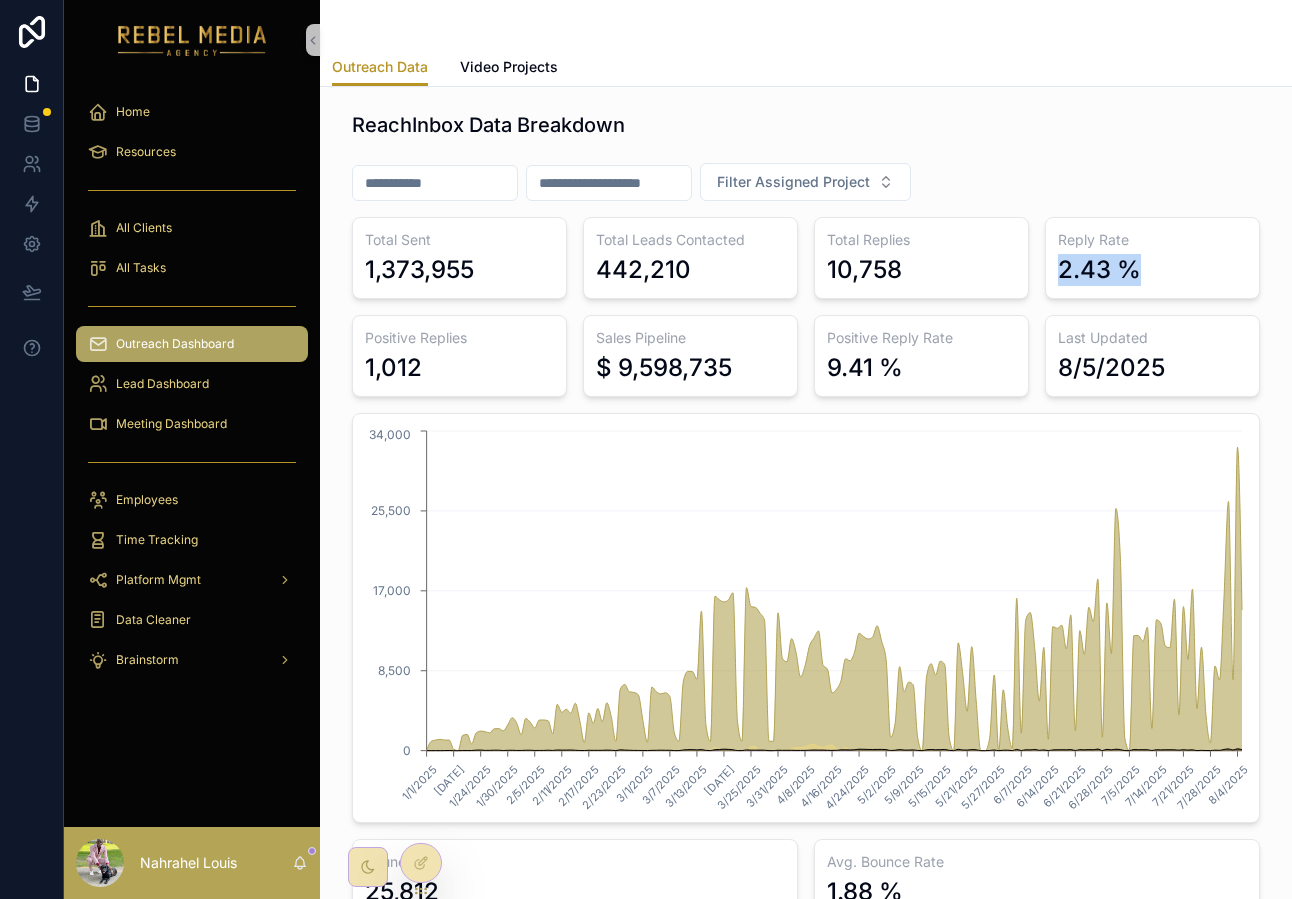 drag, startPoint x: 1040, startPoint y: 267, endPoint x: 1205, endPoint y: 281, distance: 165.59288 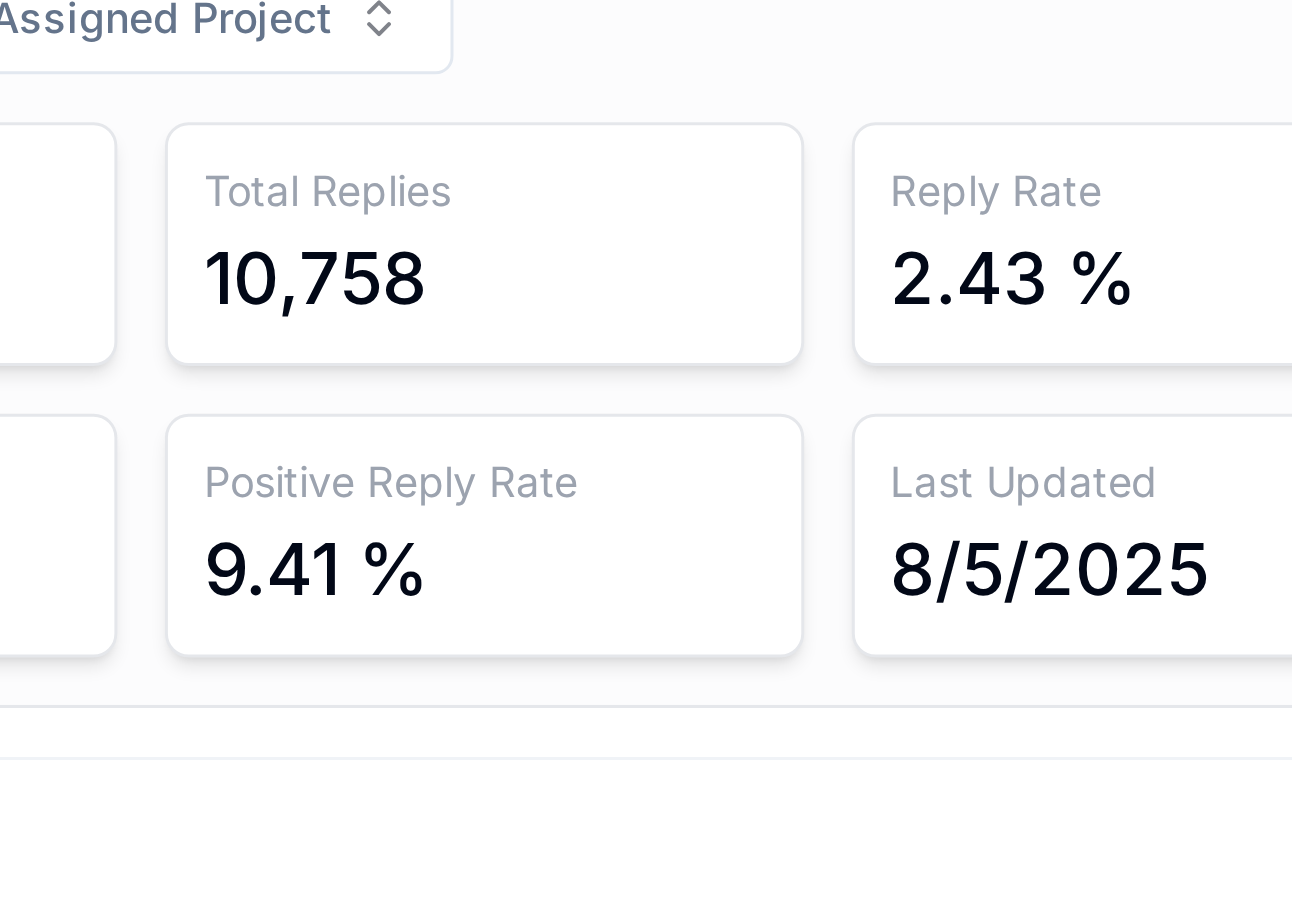 click on "2.43 %" at bounding box center (1099, 270) 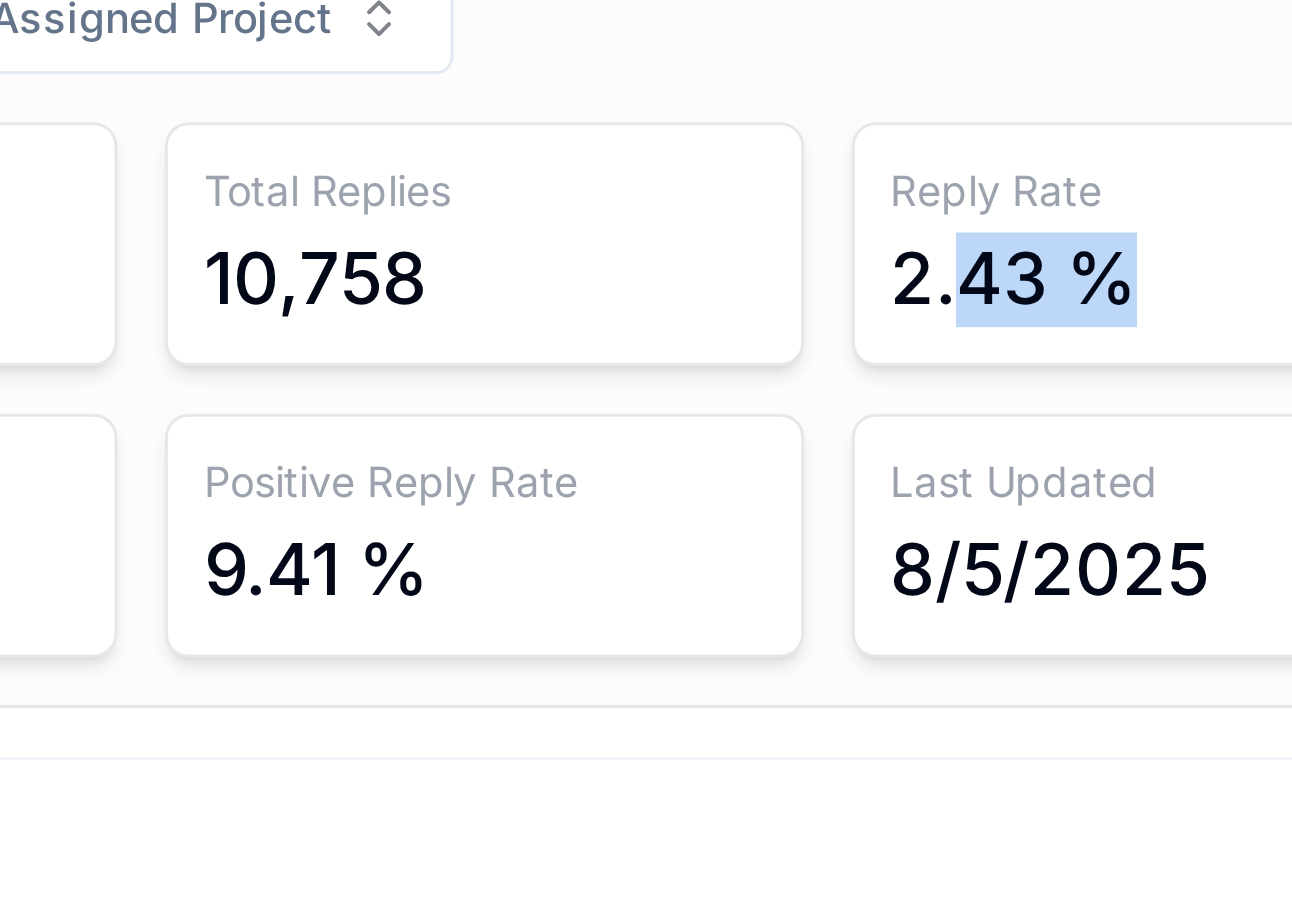 drag, startPoint x: 1080, startPoint y: 269, endPoint x: 1140, endPoint y: 270, distance: 60.00833 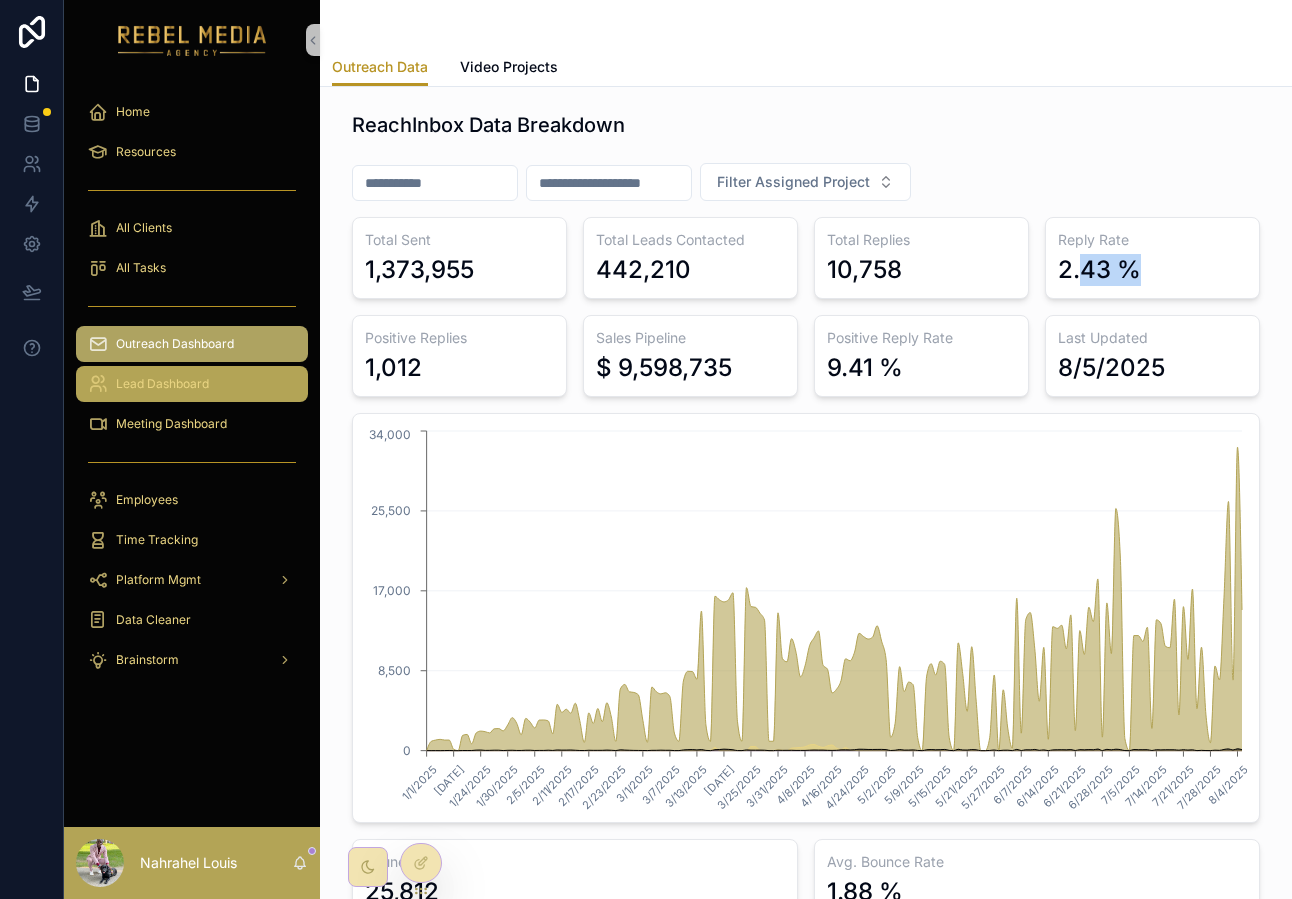 click on "Lead Dashboard" at bounding box center [162, 384] 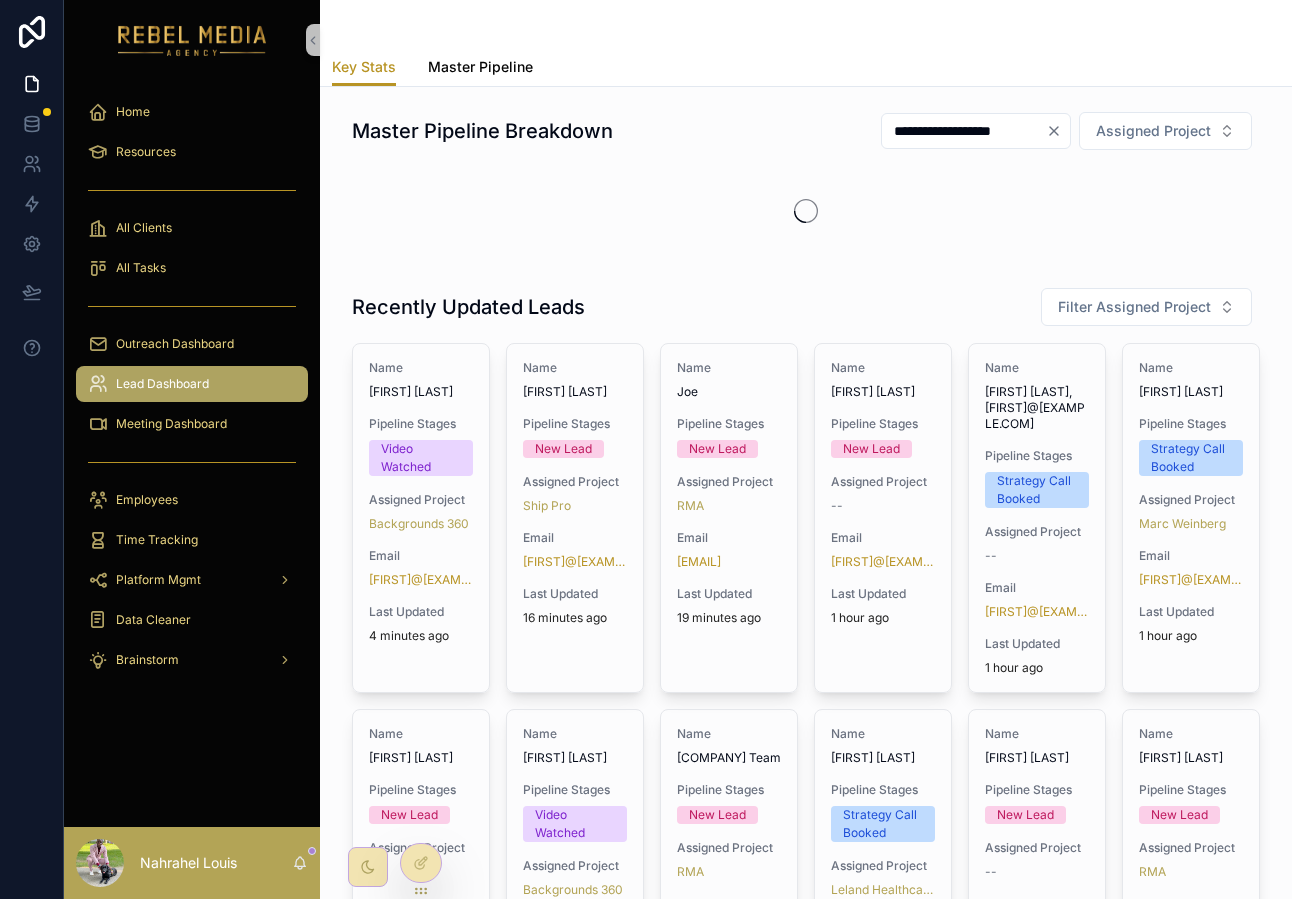 click on "Master Pipeline" at bounding box center (480, 67) 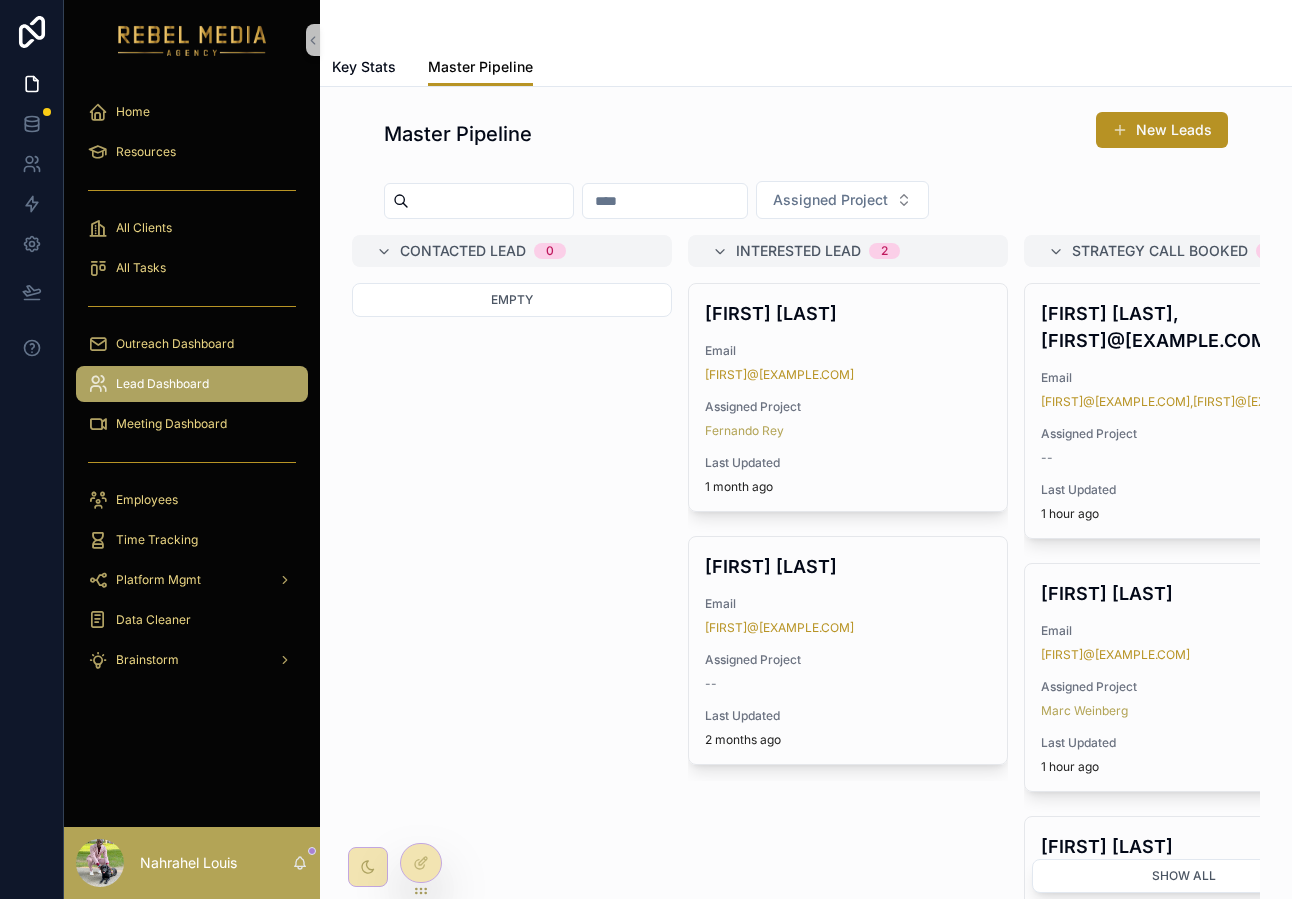 scroll, scrollTop: 0, scrollLeft: 706, axis: horizontal 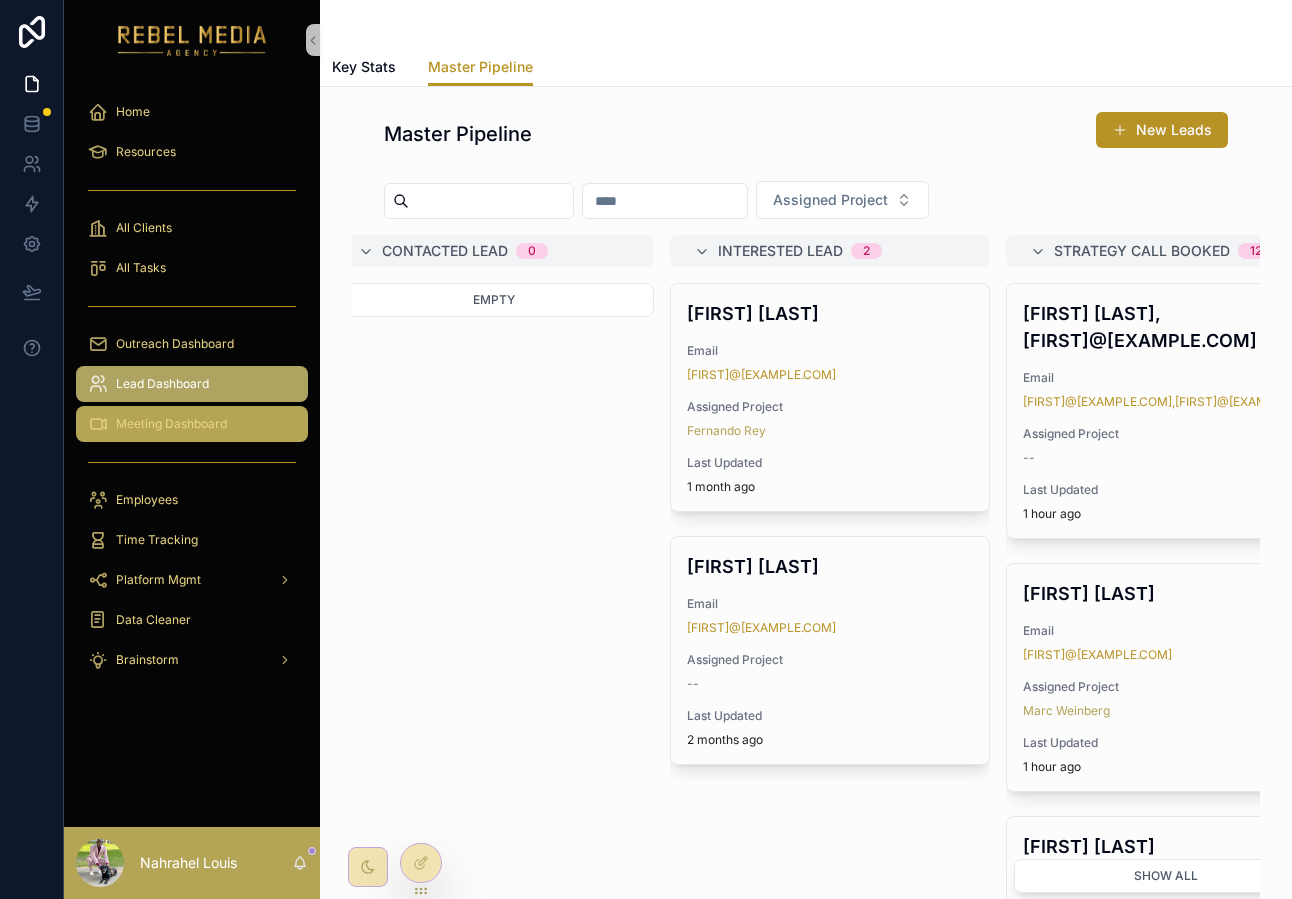 click on "Meeting Dashboard" at bounding box center (171, 424) 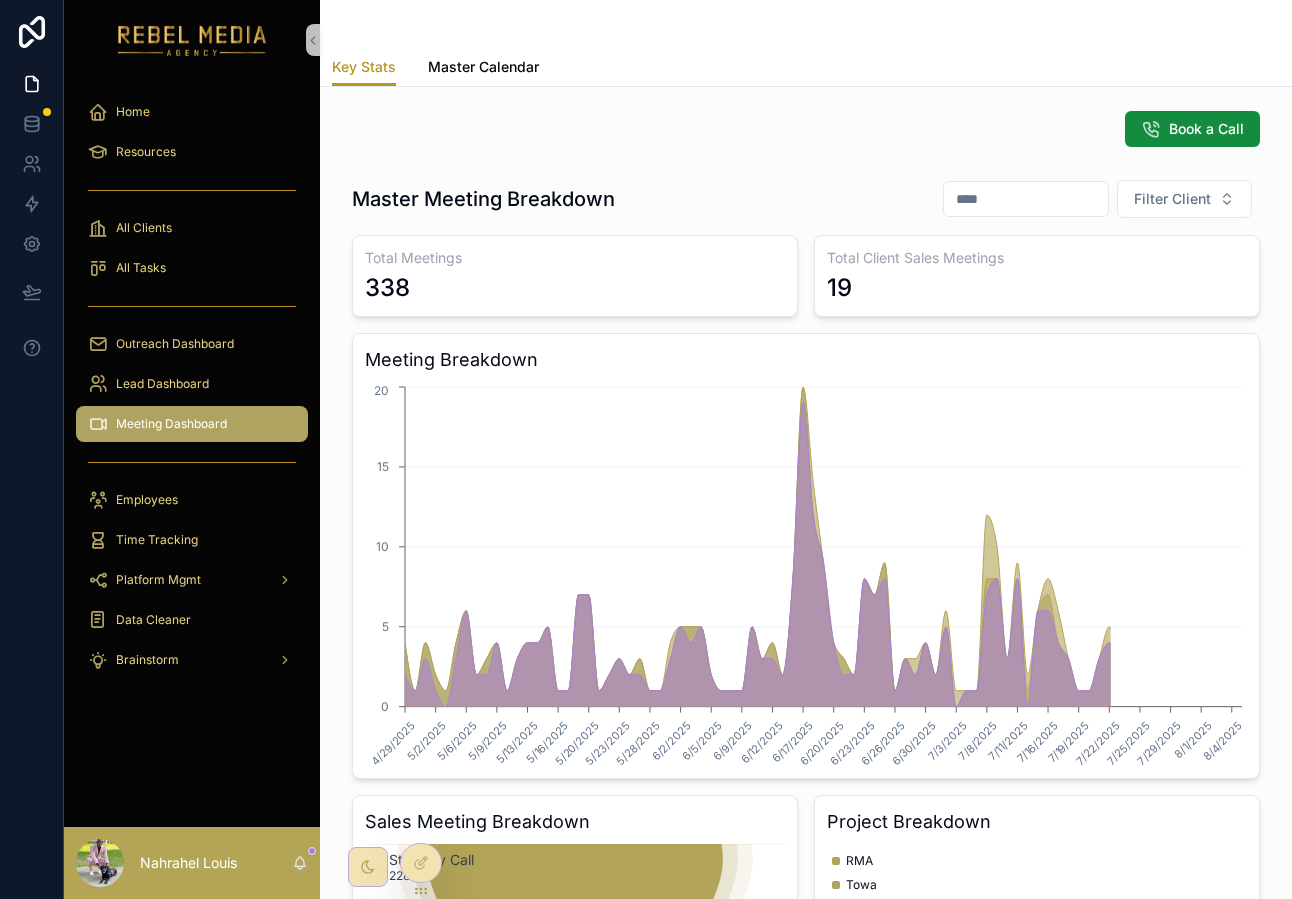 click on "Master Calendar" at bounding box center (483, 69) 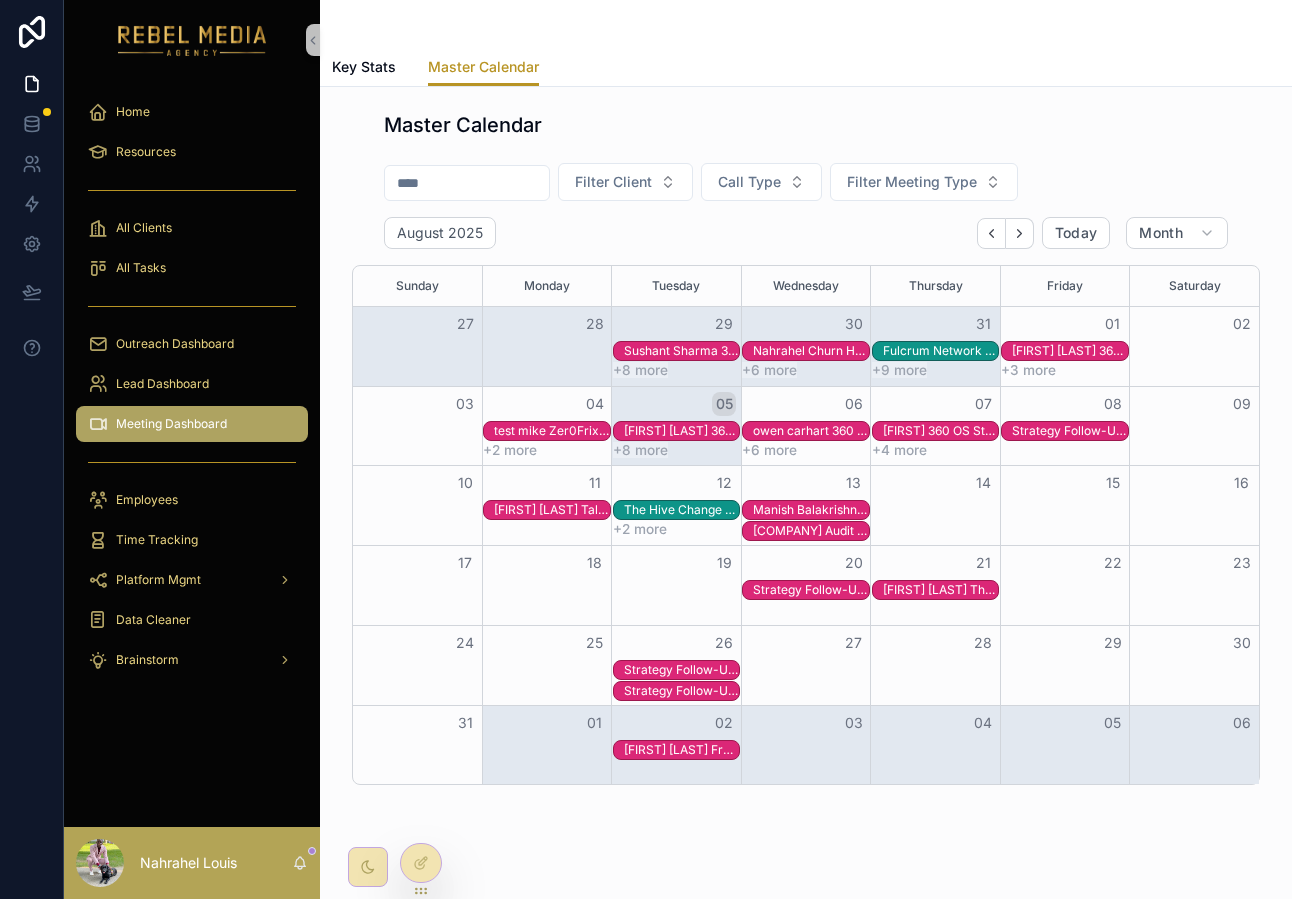click on "05" at bounding box center [724, 404] 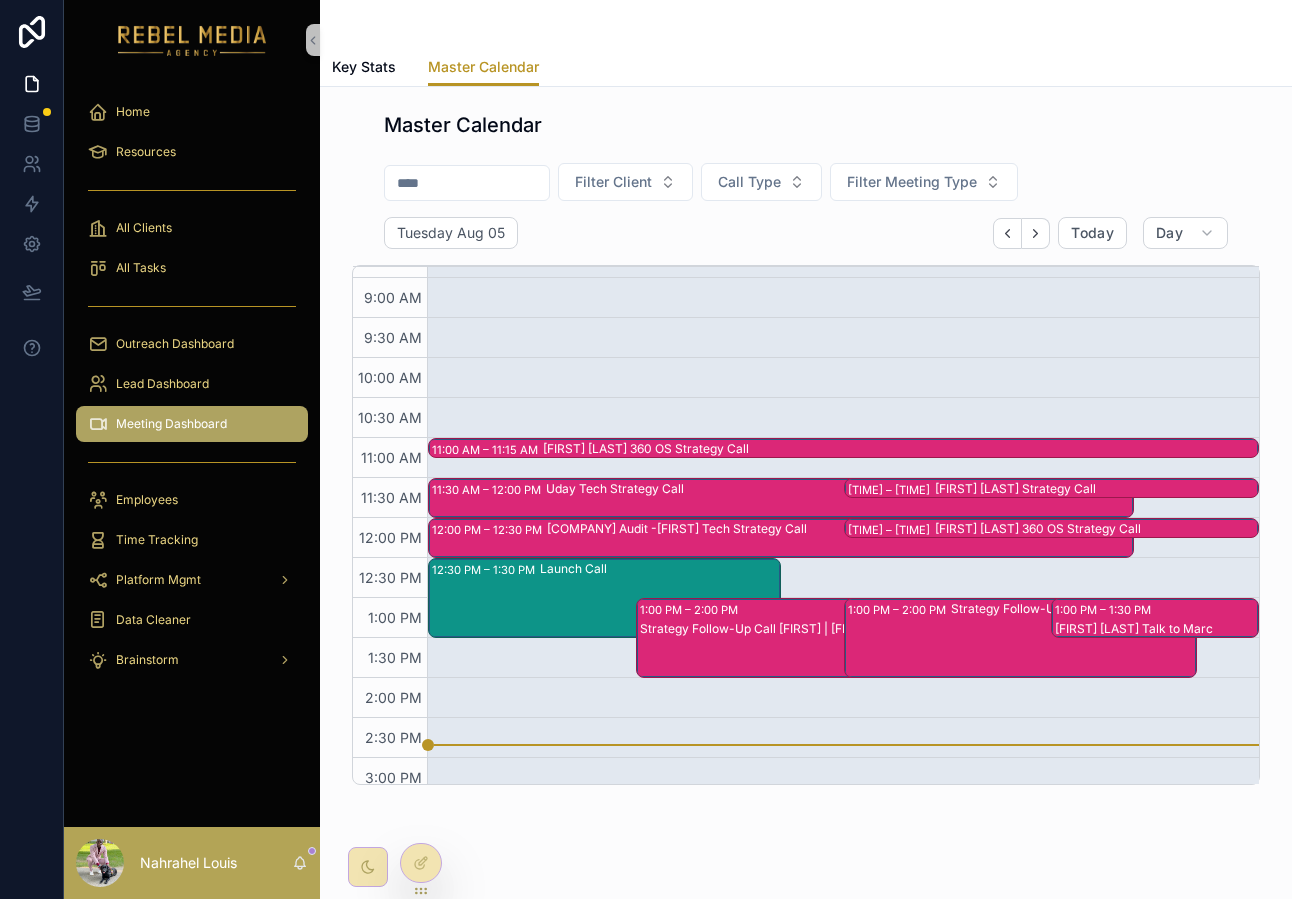 scroll, scrollTop: 225, scrollLeft: 0, axis: vertical 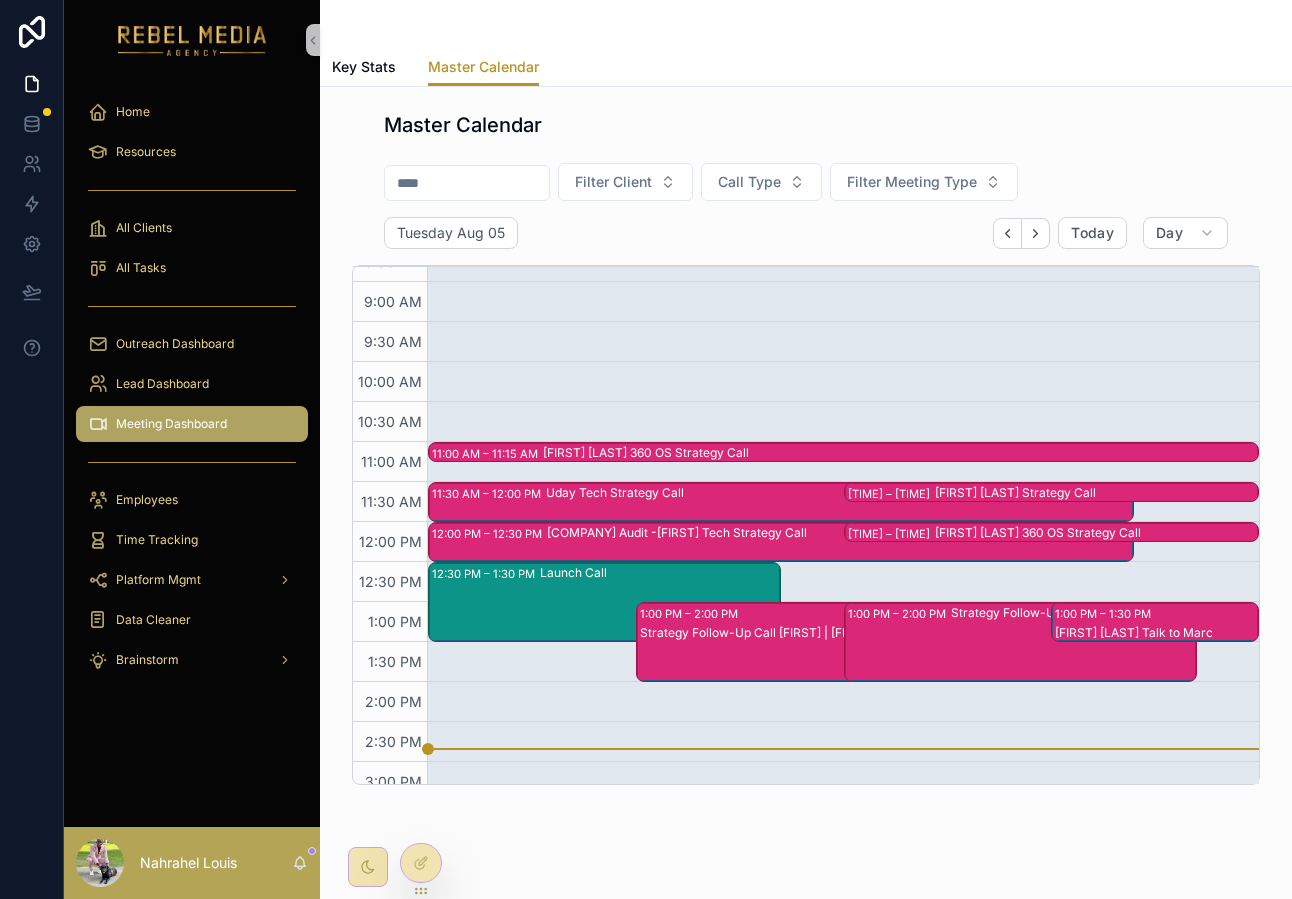 click on "[FIRST] [LAST] 360 OS Strategy Call" at bounding box center [900, 453] 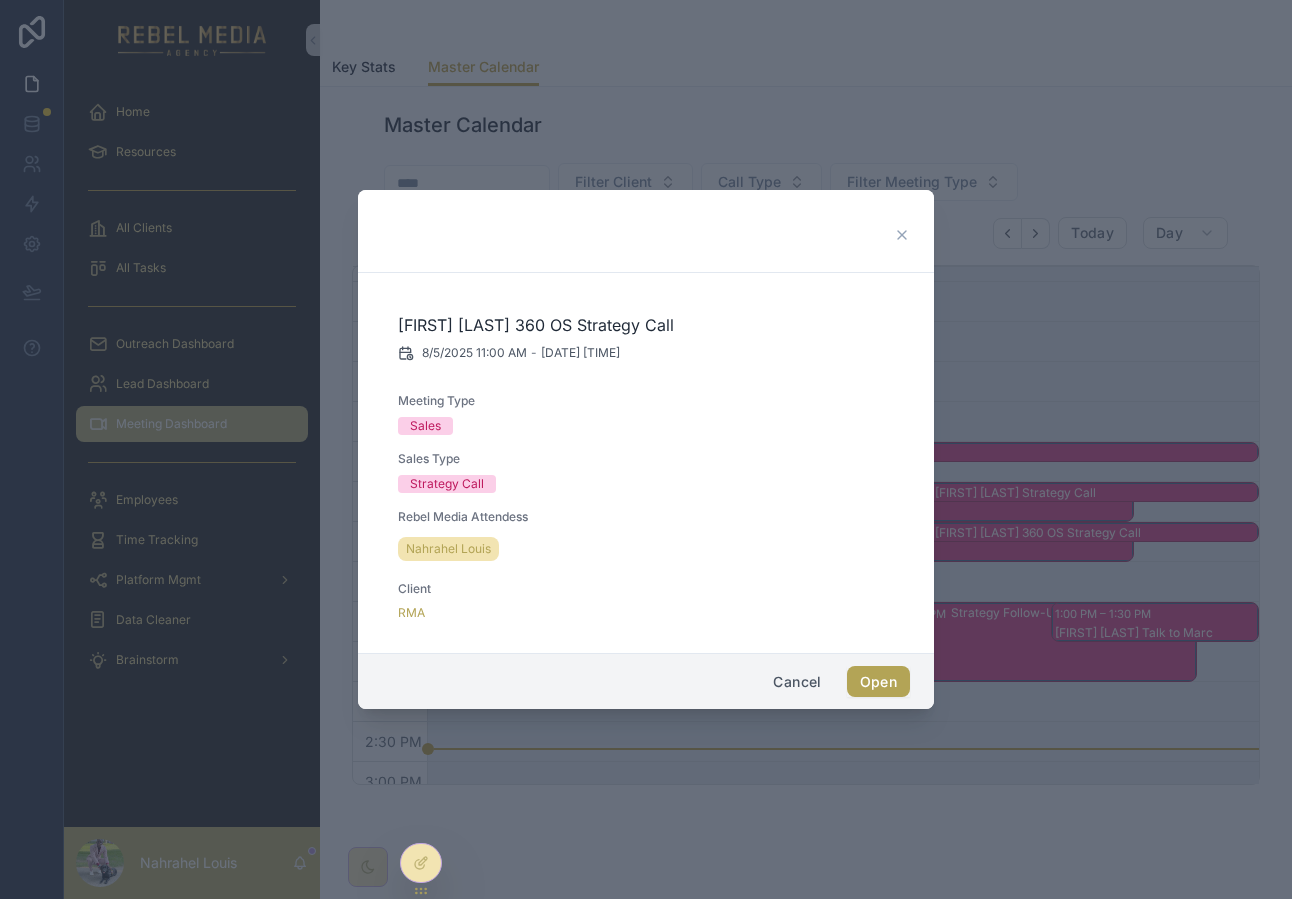 click on "Open" at bounding box center (878, 682) 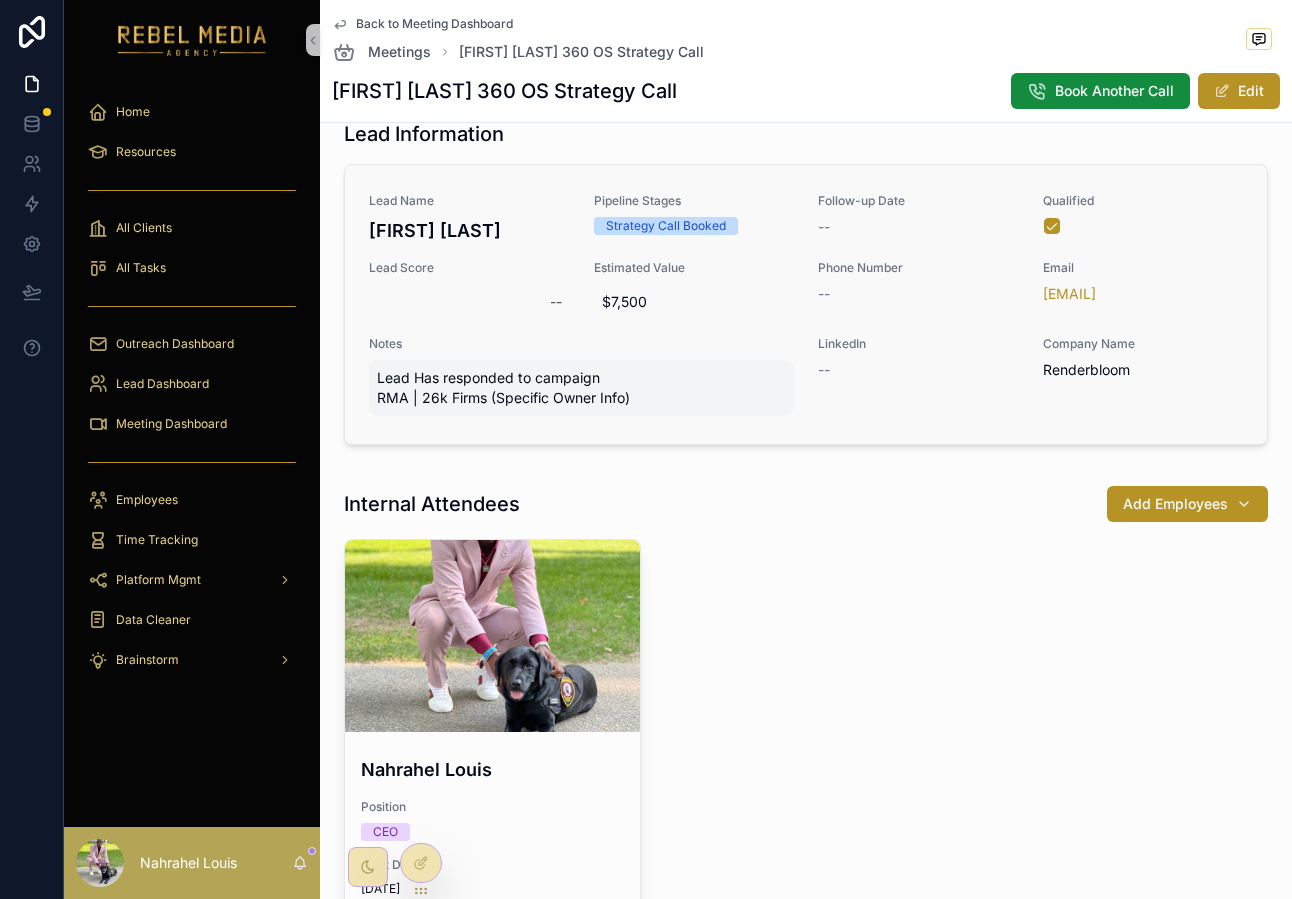 scroll, scrollTop: 508, scrollLeft: 0, axis: vertical 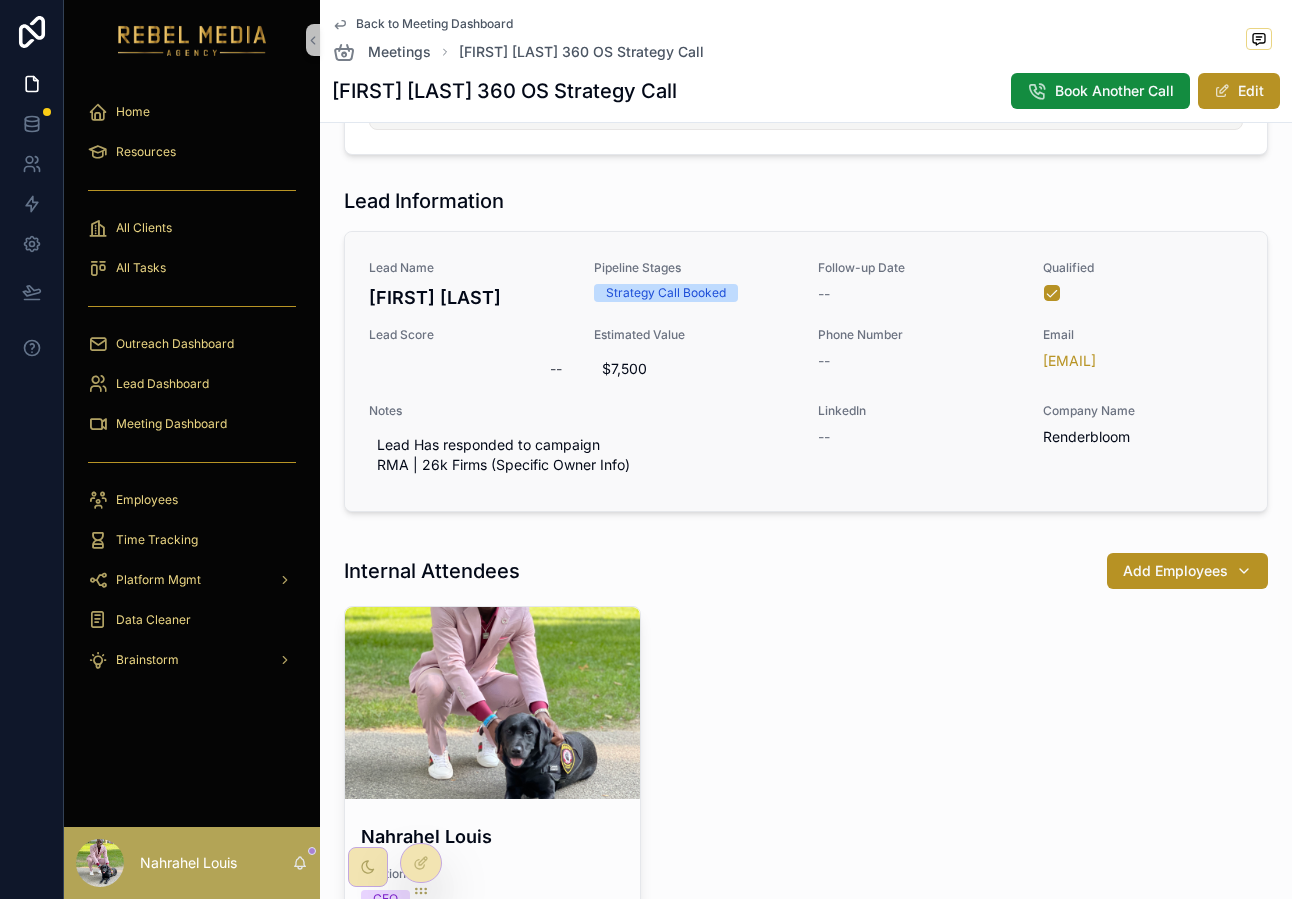click on "Lead Name Wayne W. Wood Pipeline Stages Strategy Call Booked Follow-up Date -- Qualified Lead Score -- Estimated Value $7,500 Phone Number -- Email wayne.wood@renderbloom.com Notes Lead Has responded to campaign RMA | 26k Firms (Specific Owner Info) LinkedIn -- Company Name Renderbloom" at bounding box center [806, 371] 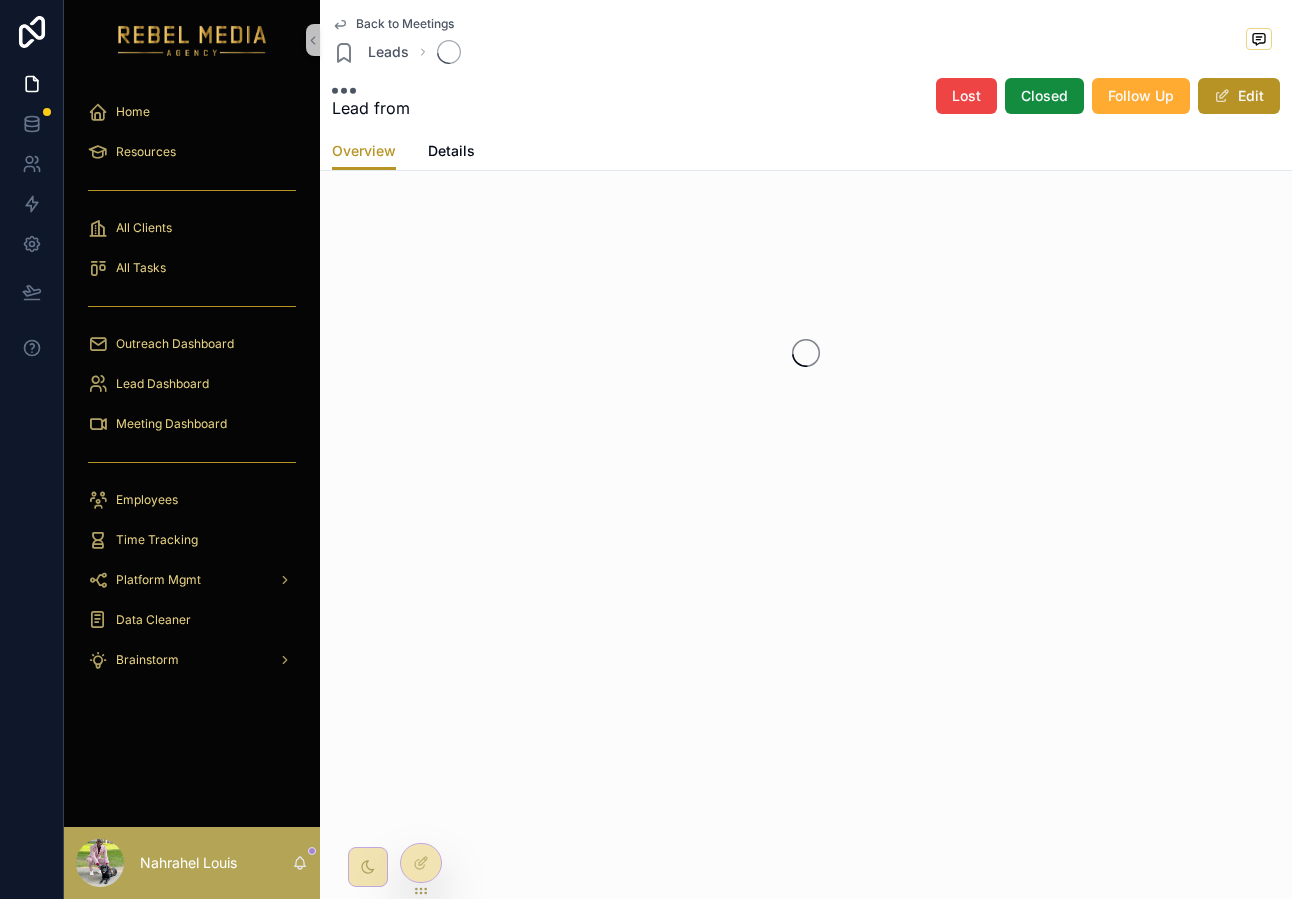 scroll, scrollTop: 0, scrollLeft: 0, axis: both 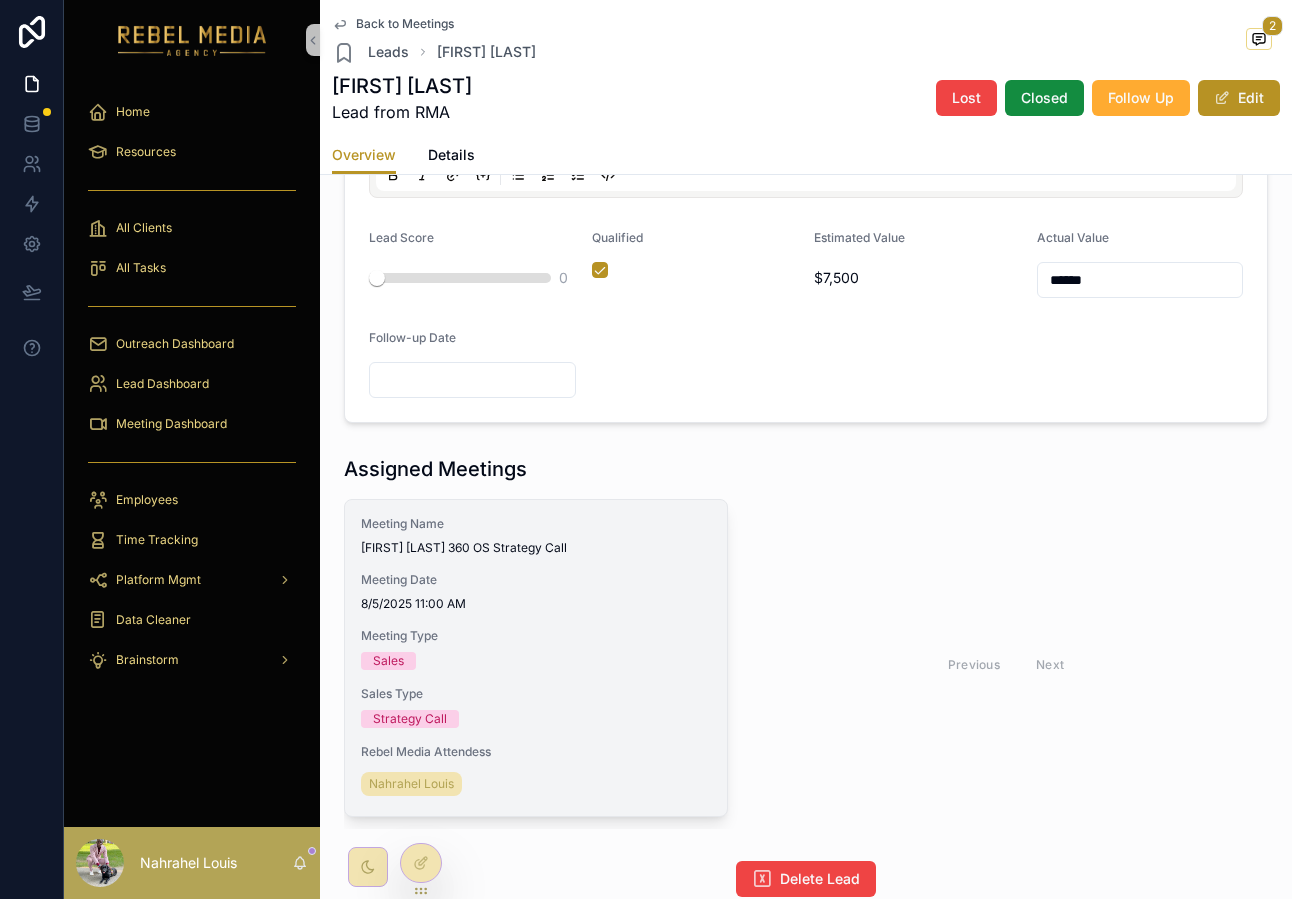 click on "Meeting Name Wayne Wood 360 OS Strategy Call Meeting Date 8/5/2025 11:00 AM Meeting Type Sales Sales Type Strategy Call Rebel Media Attendess Nahrahel Louis" at bounding box center (536, 658) 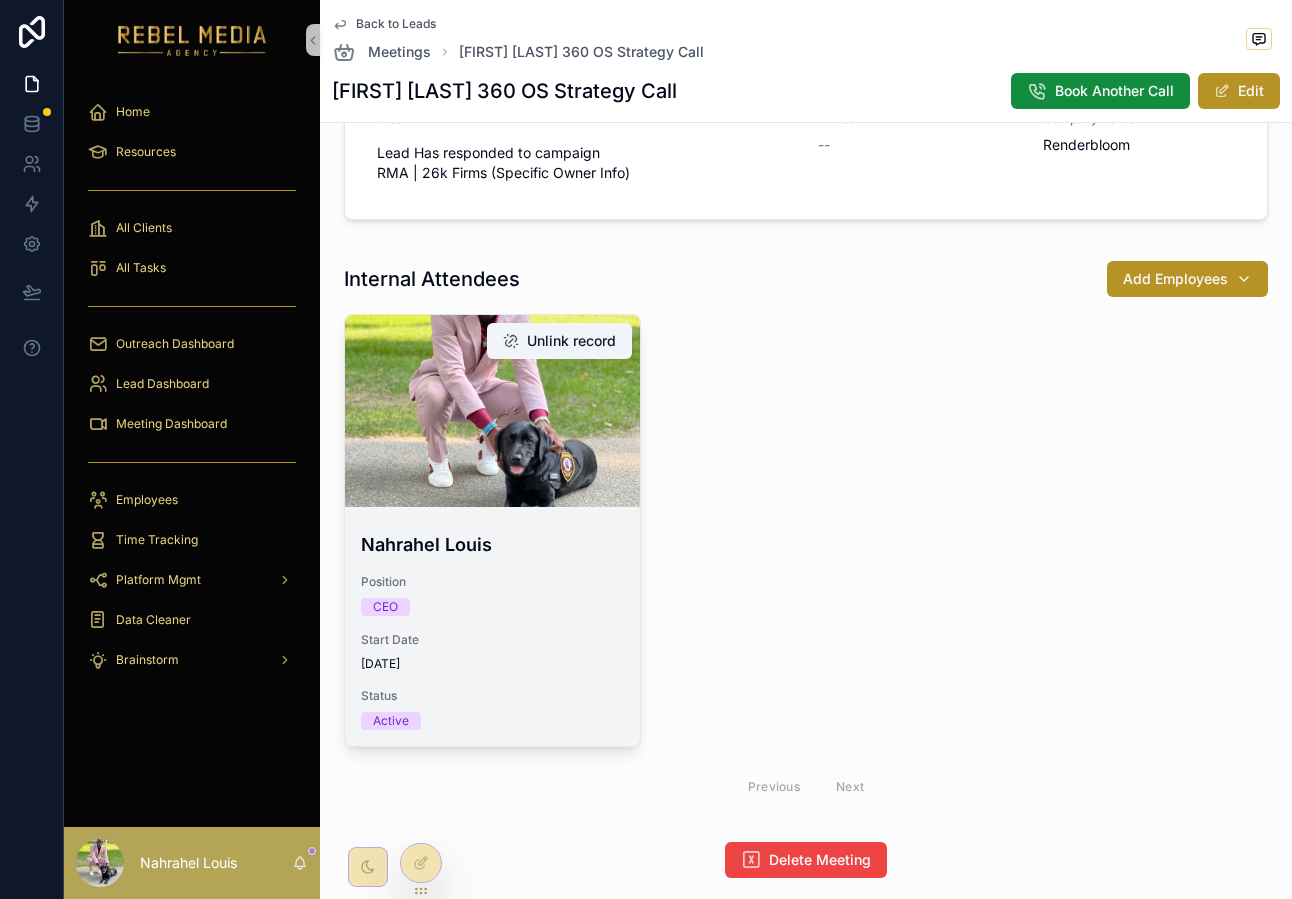 scroll, scrollTop: 896, scrollLeft: 0, axis: vertical 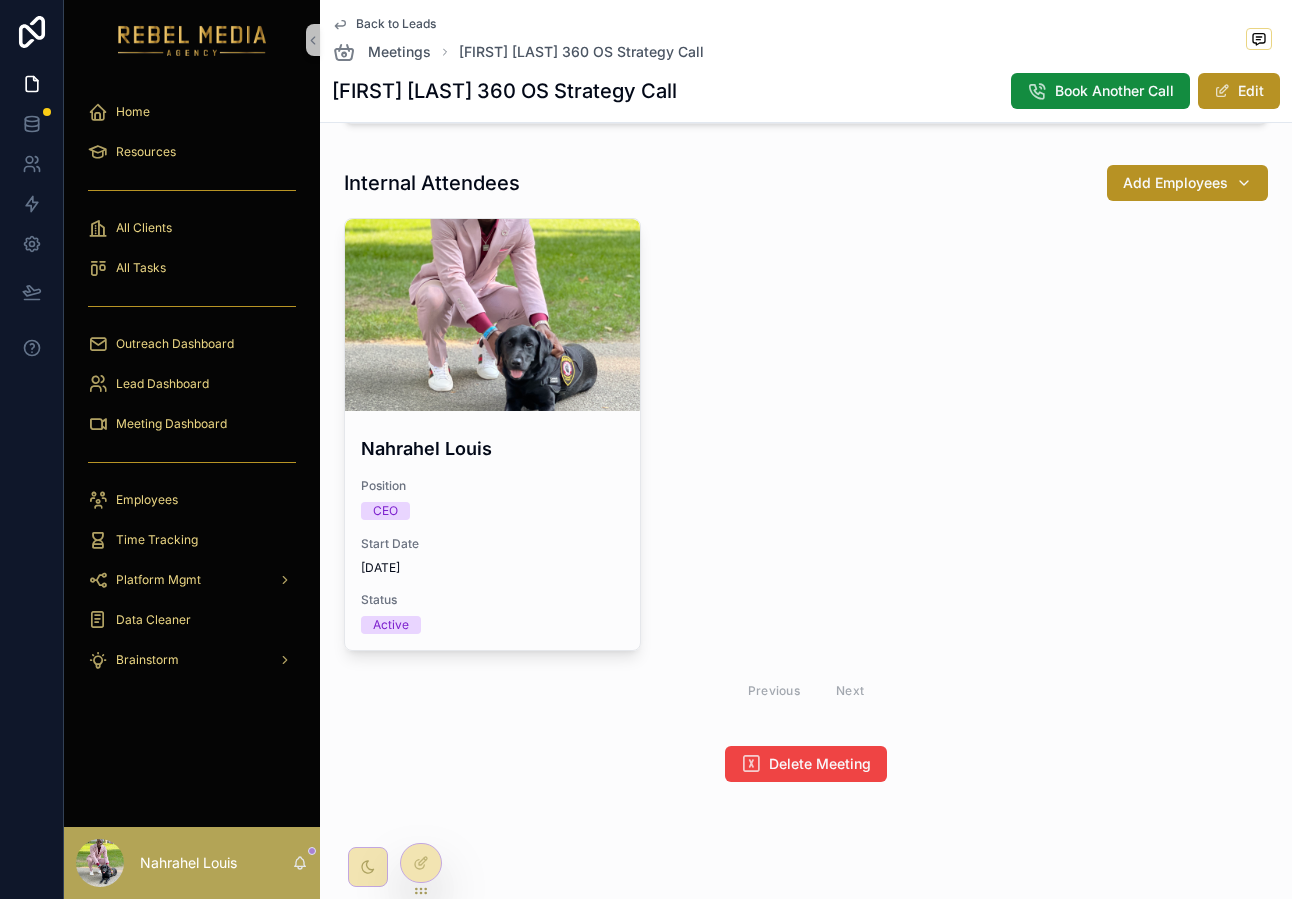 click on "Back to Leads" at bounding box center (396, 24) 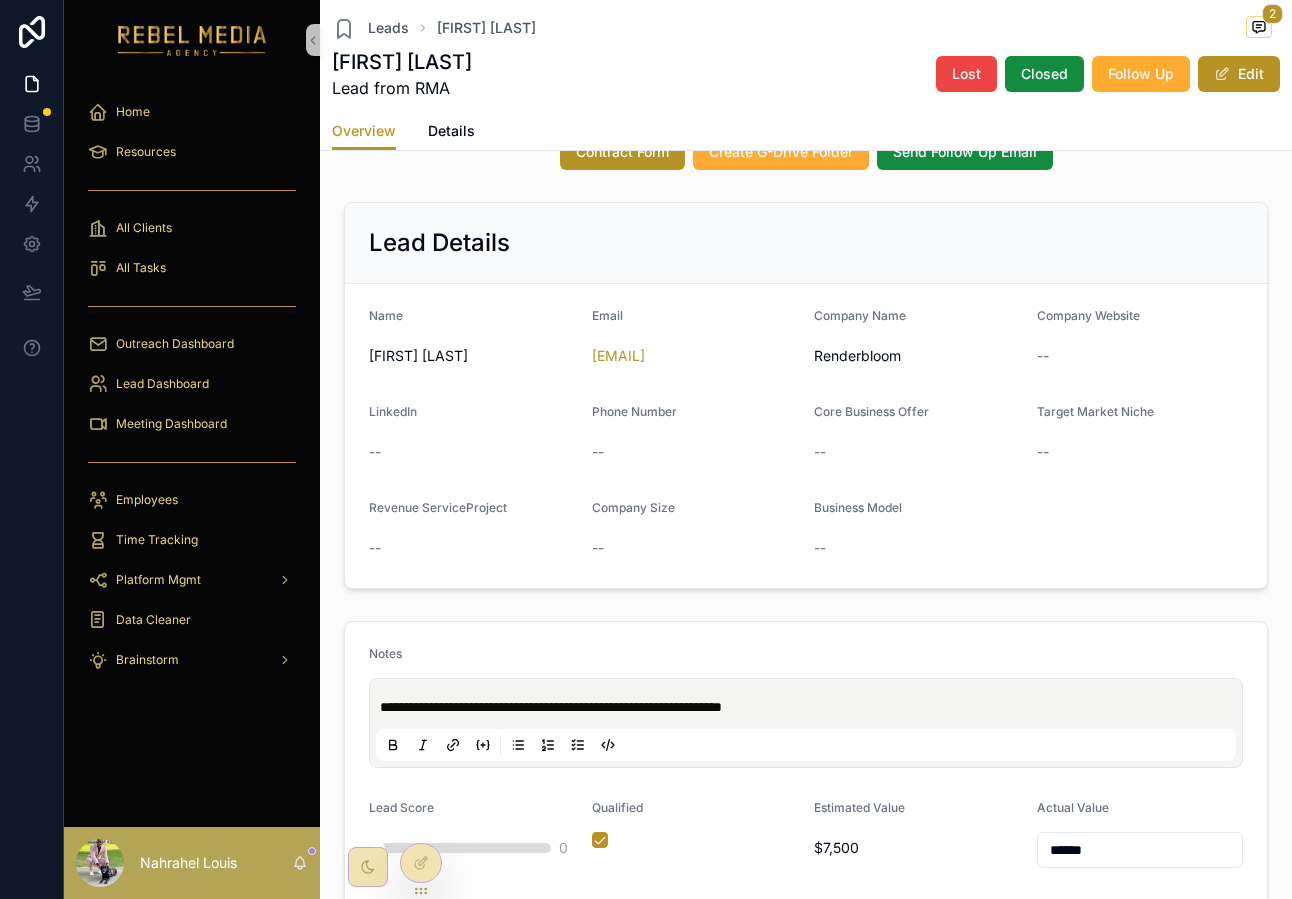 scroll, scrollTop: 0, scrollLeft: 0, axis: both 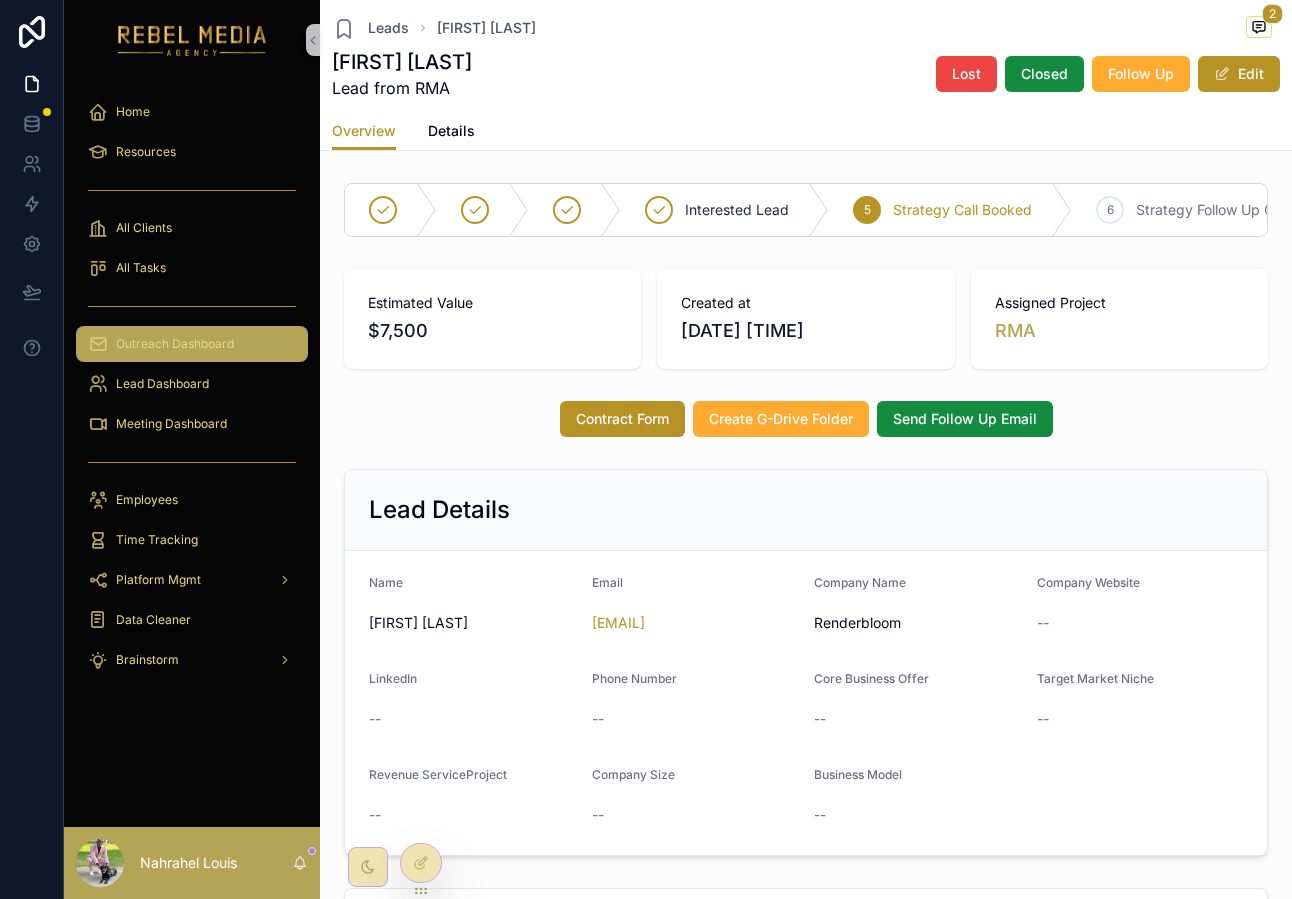 click on "Outreach Dashboard" at bounding box center [192, 344] 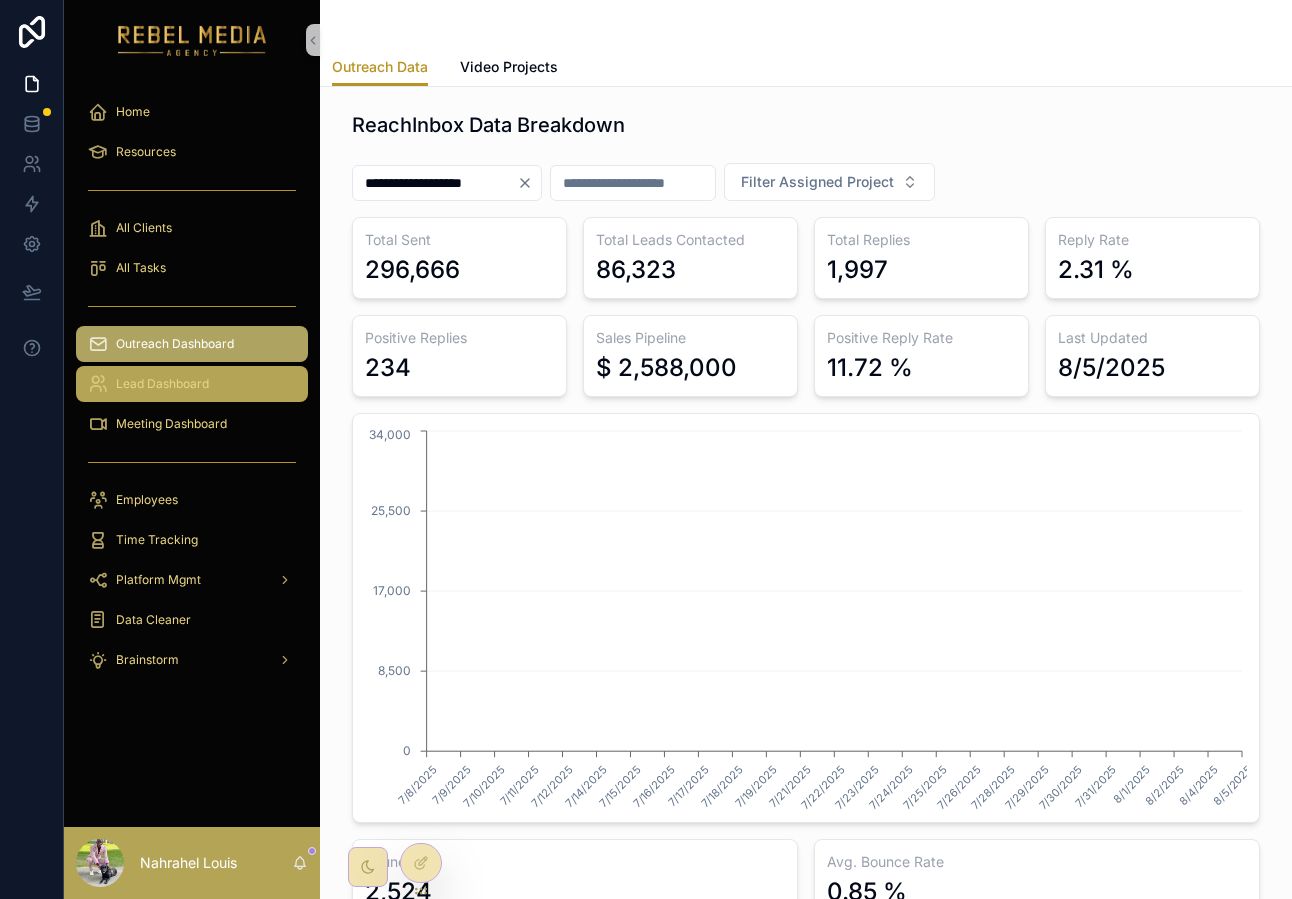 click on "Lead Dashboard" at bounding box center (192, 384) 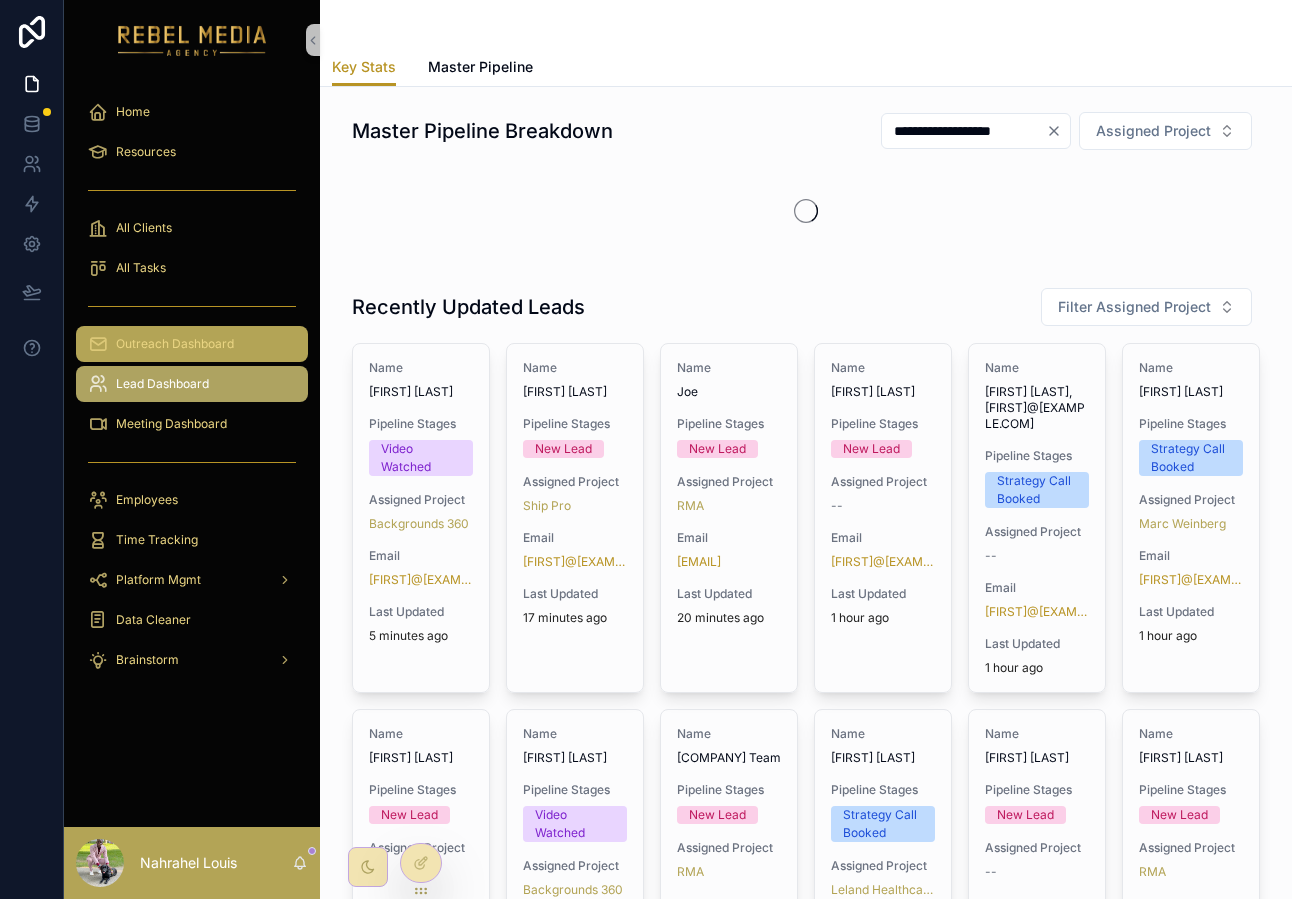 click on "Outreach Dashboard" at bounding box center [175, 344] 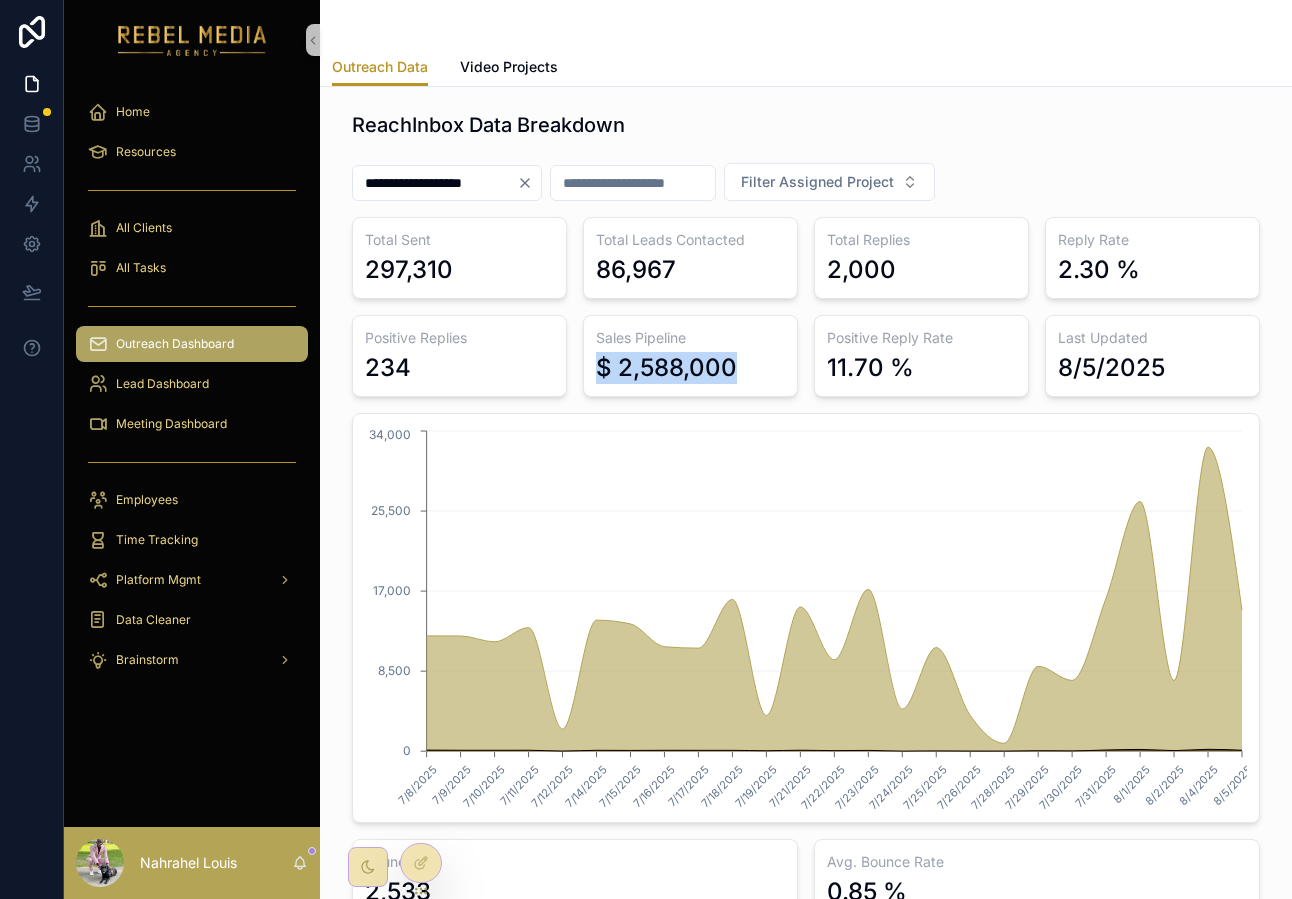 drag, startPoint x: 581, startPoint y: 359, endPoint x: 765, endPoint y: 369, distance: 184.27155 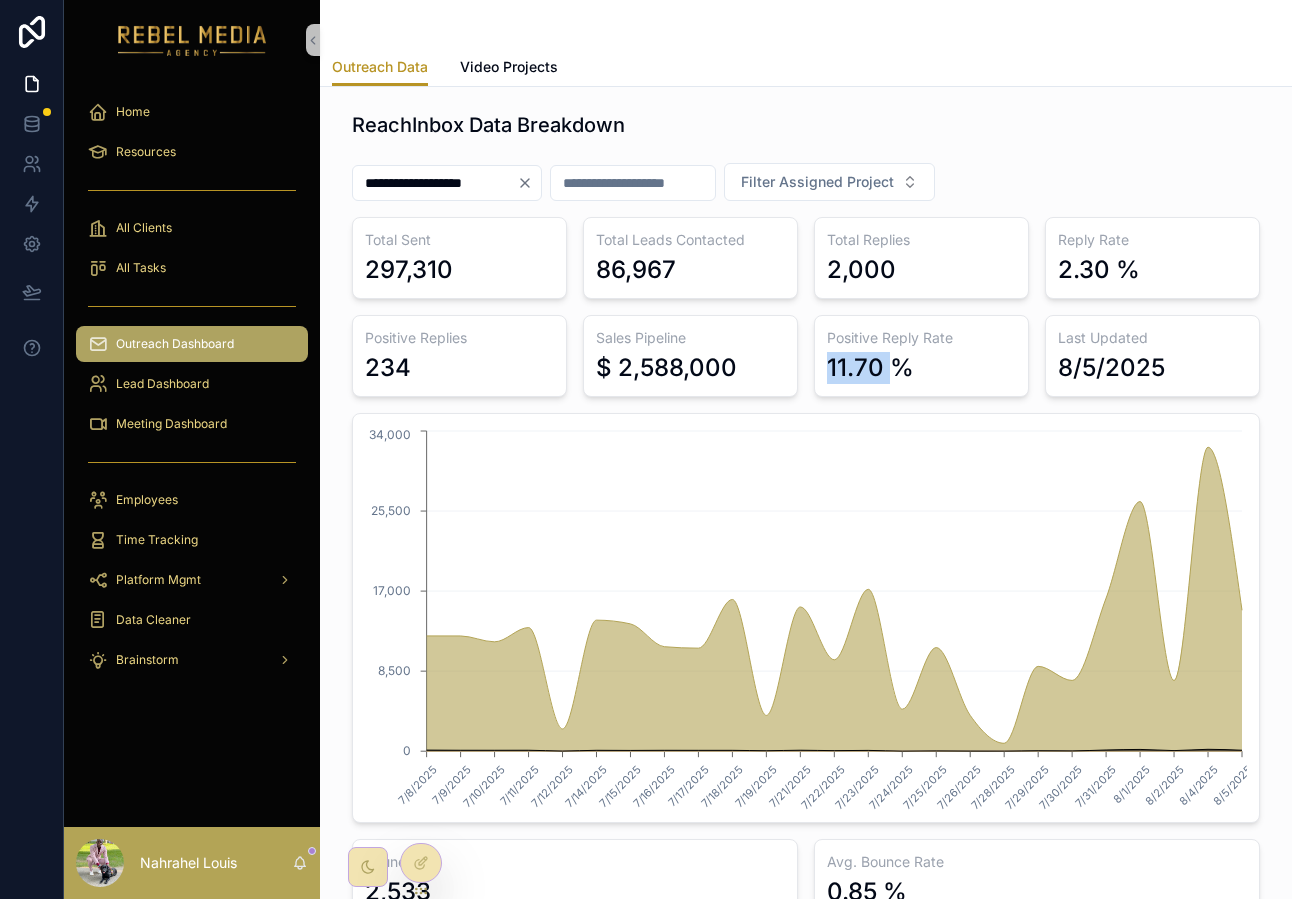 drag, startPoint x: 816, startPoint y: 355, endPoint x: 893, endPoint y: 371, distance: 78.64477 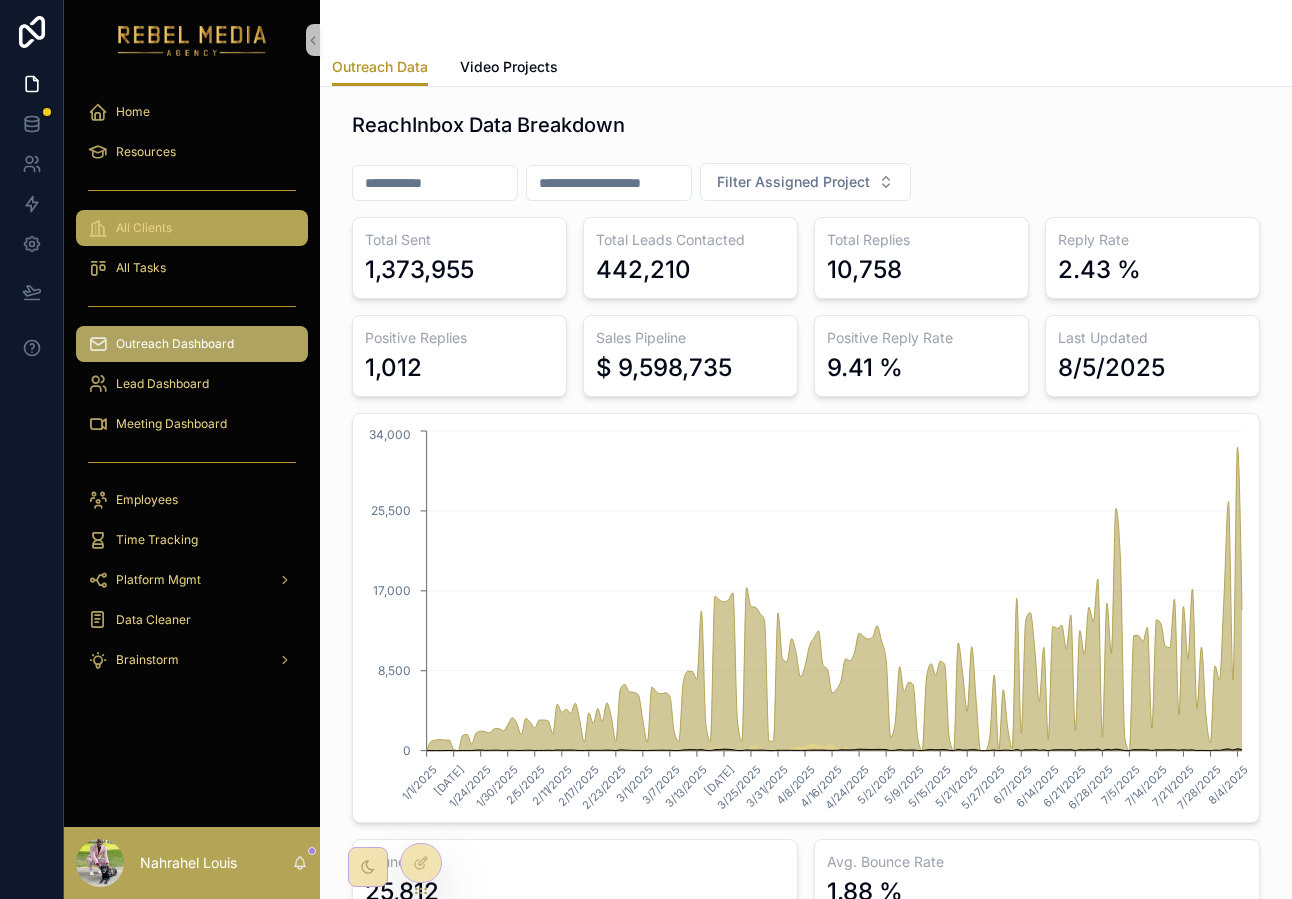 click on "All Clients" at bounding box center [192, 228] 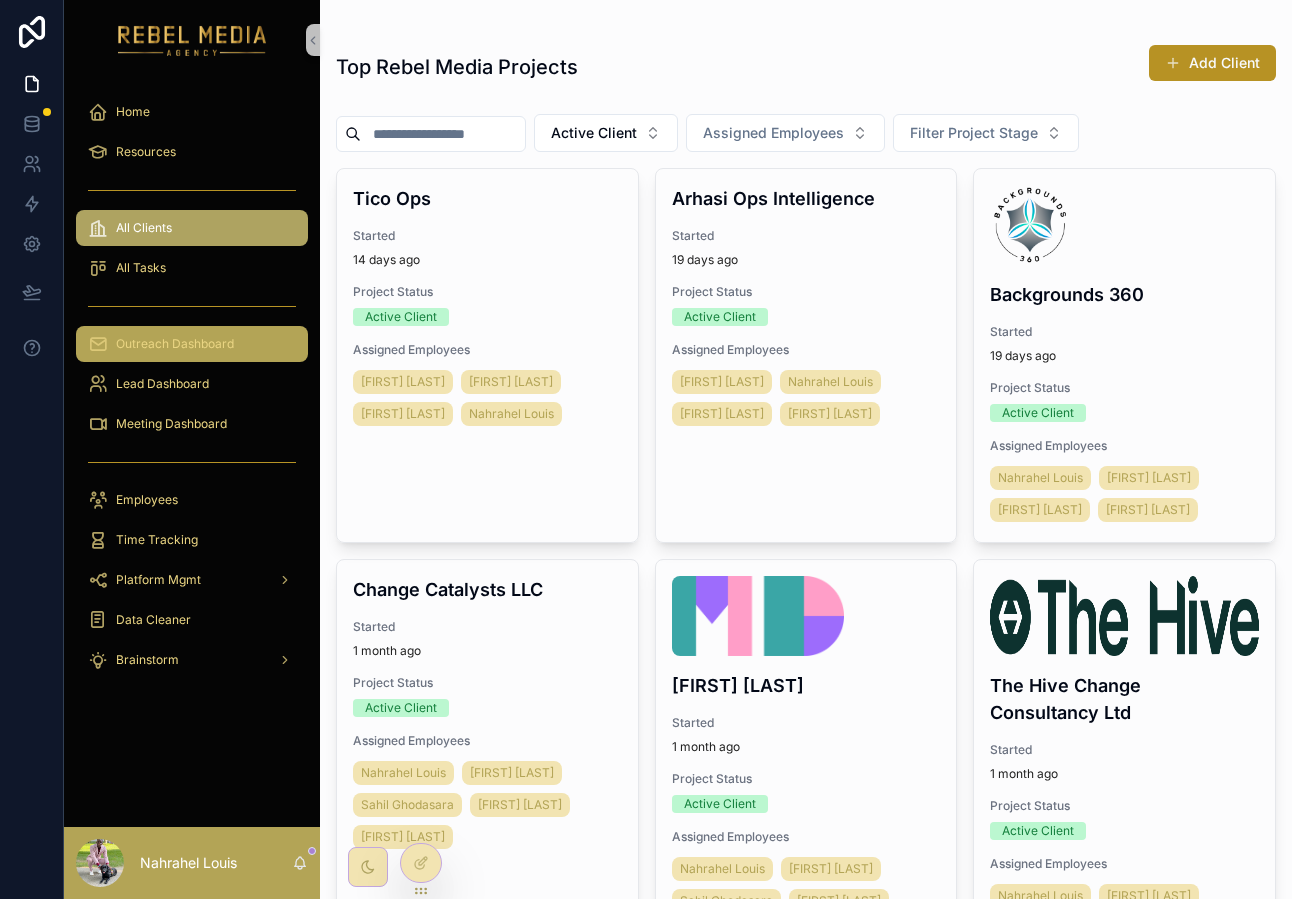 click on "Outreach Dashboard" at bounding box center [175, 344] 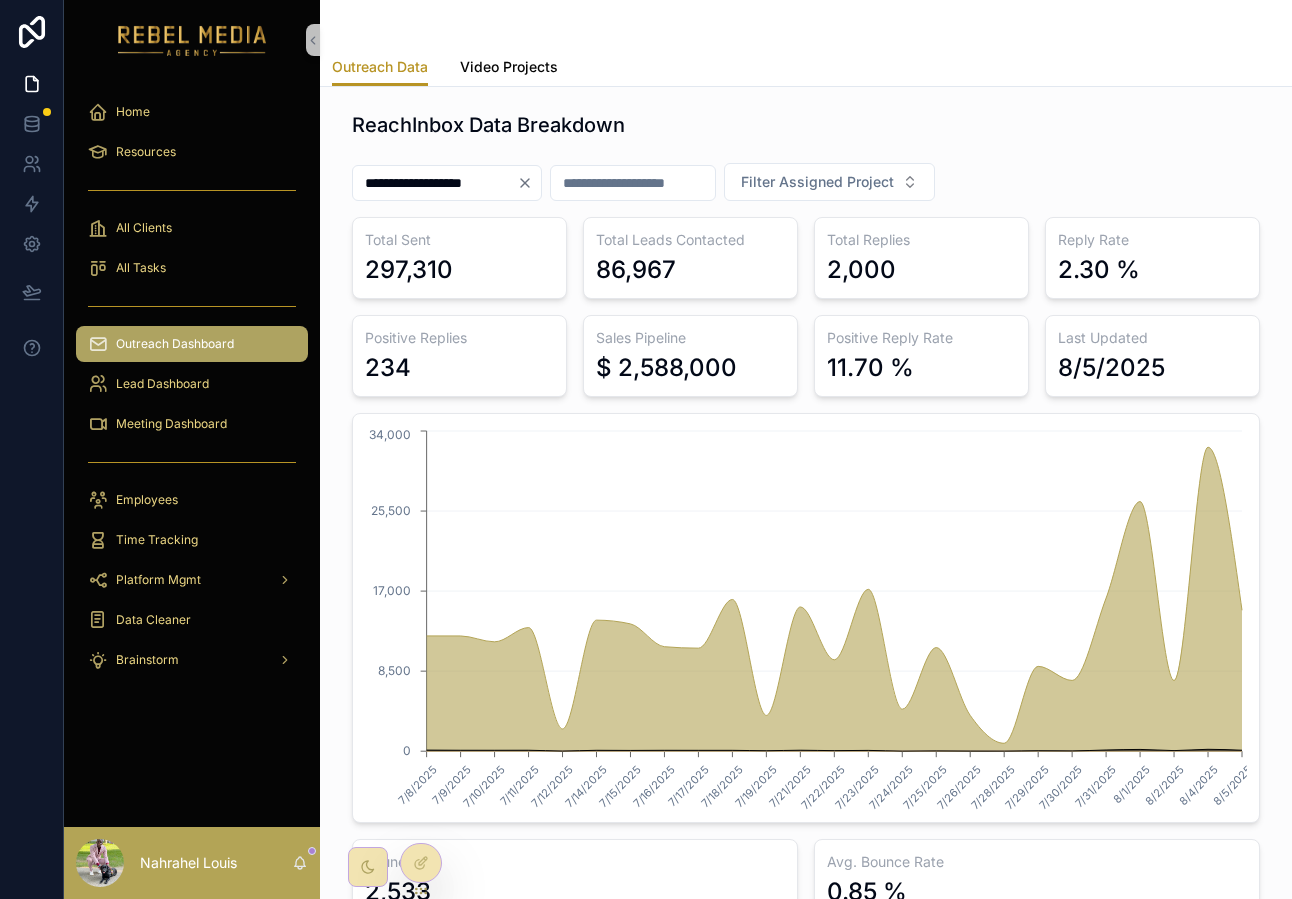 click on "Video Projects" at bounding box center [509, 67] 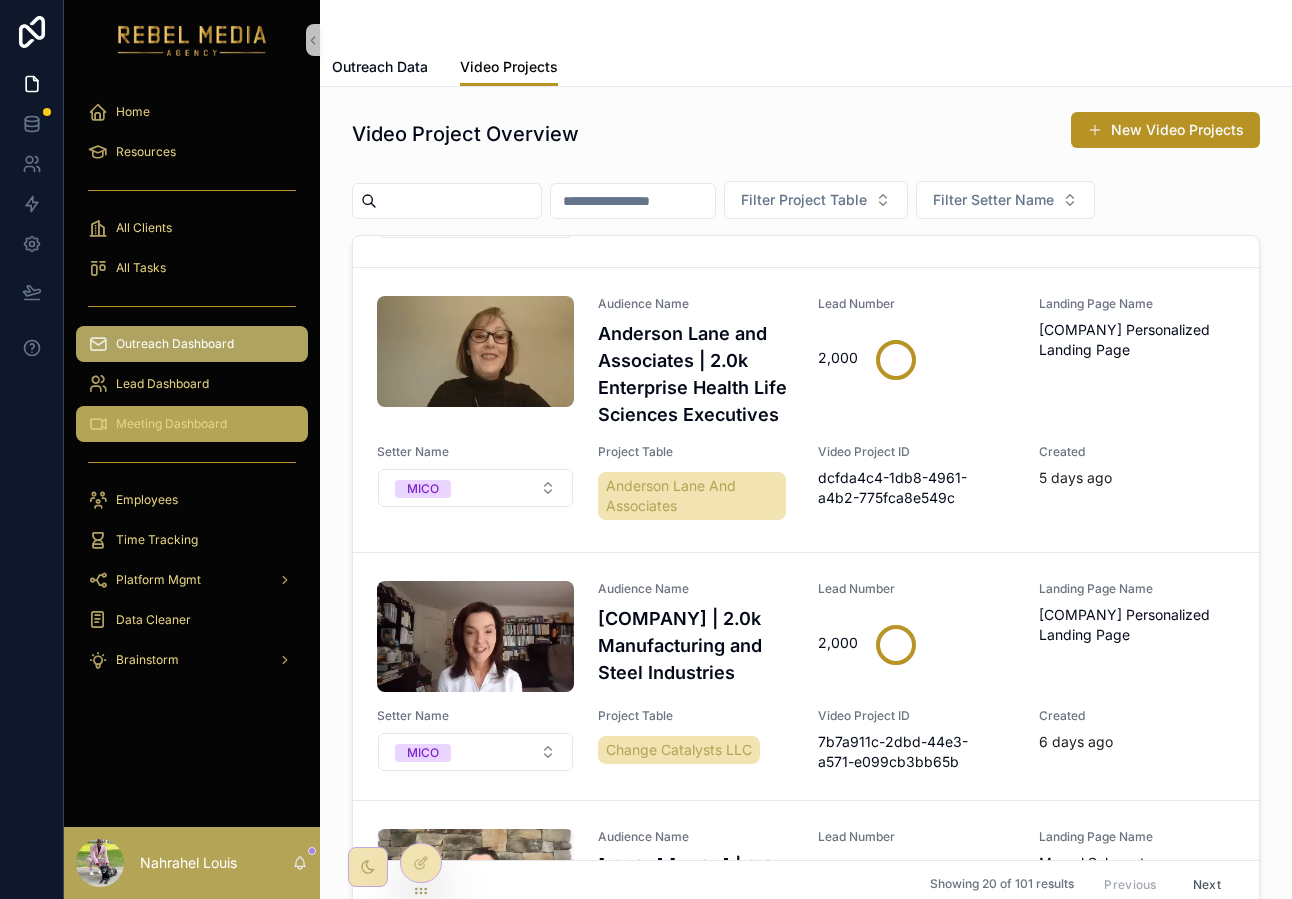 scroll, scrollTop: 747, scrollLeft: 0, axis: vertical 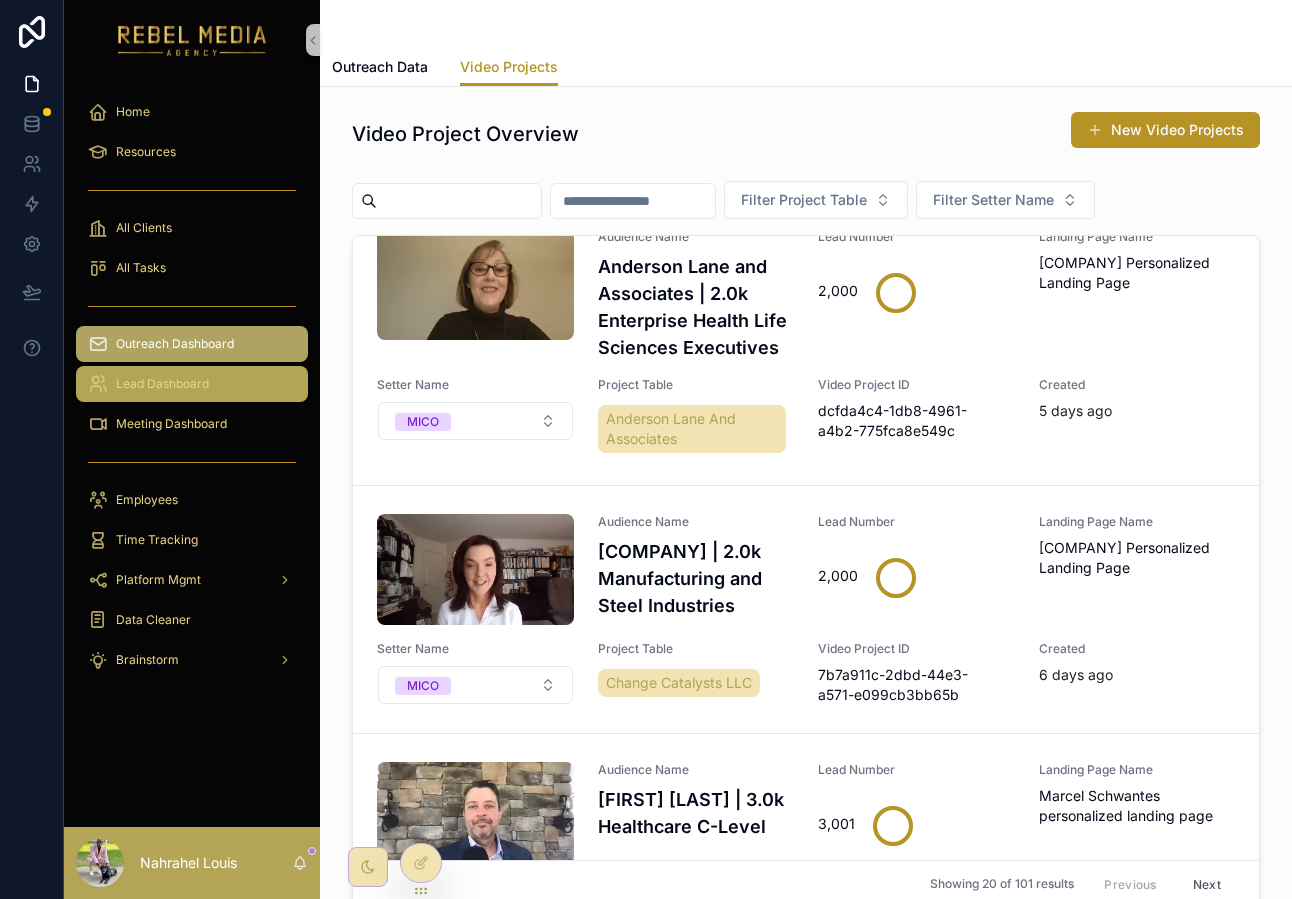 click on "Lead Dashboard" at bounding box center (192, 384) 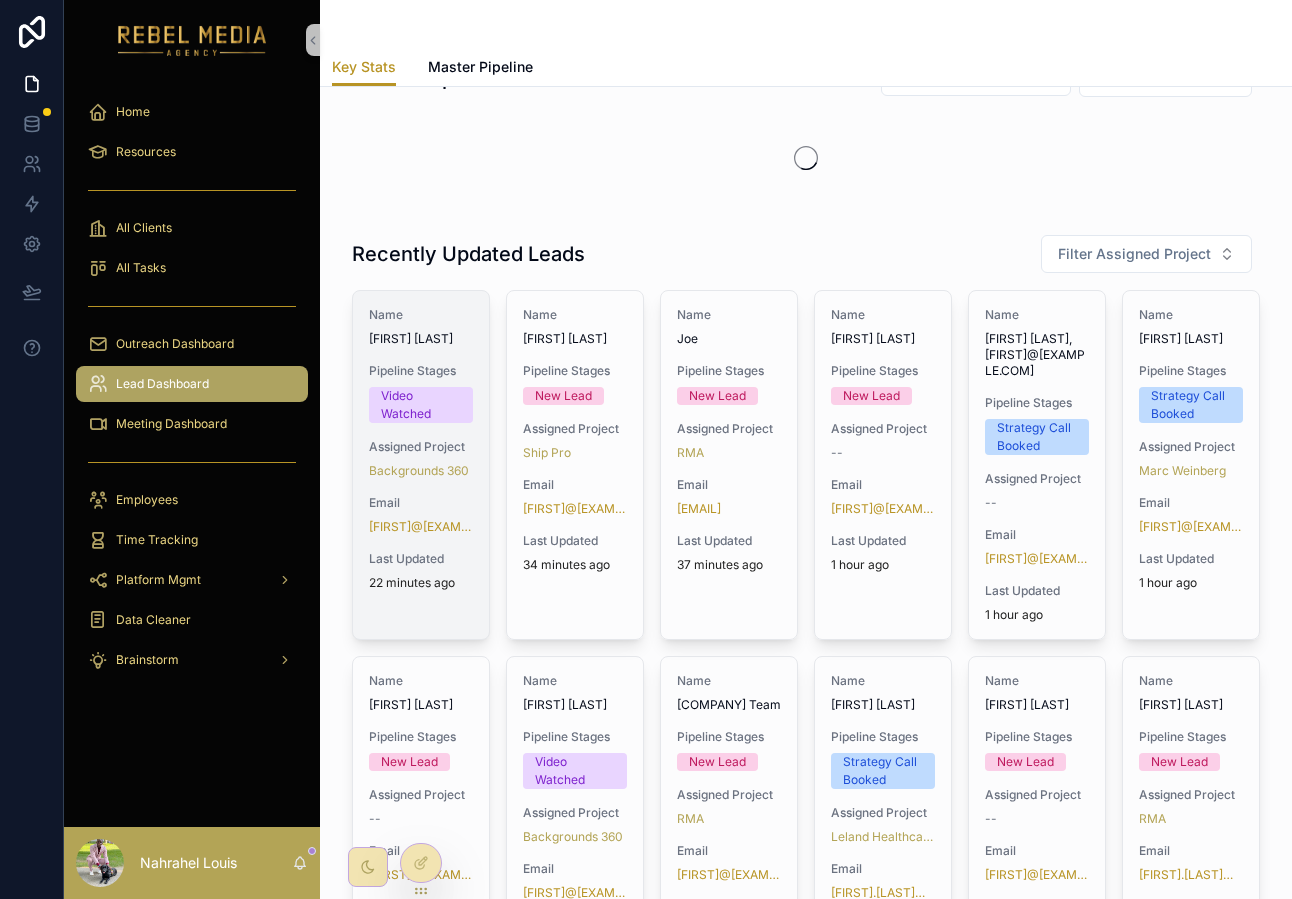 scroll, scrollTop: 56, scrollLeft: 0, axis: vertical 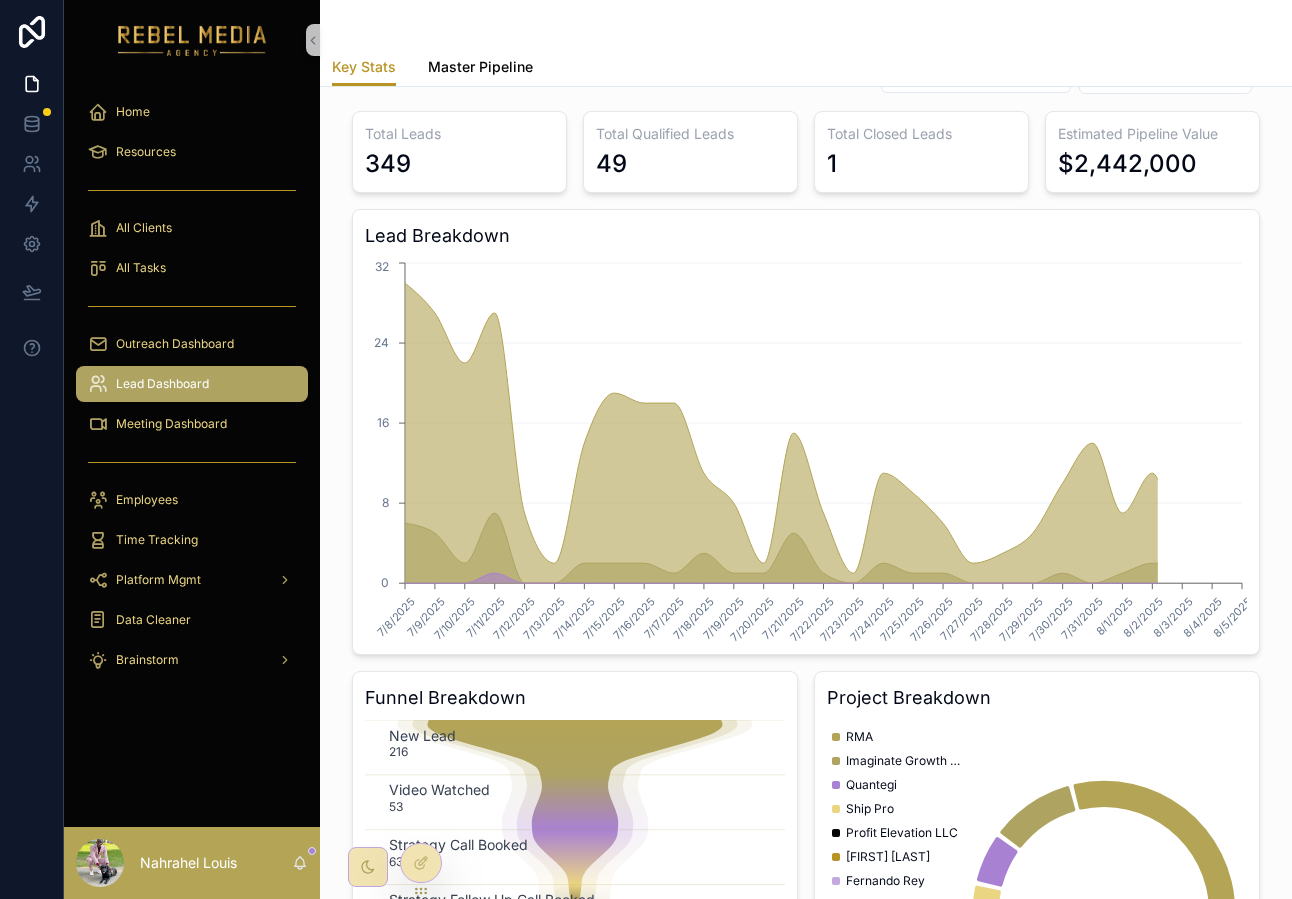click on "Master Pipeline" at bounding box center [480, 67] 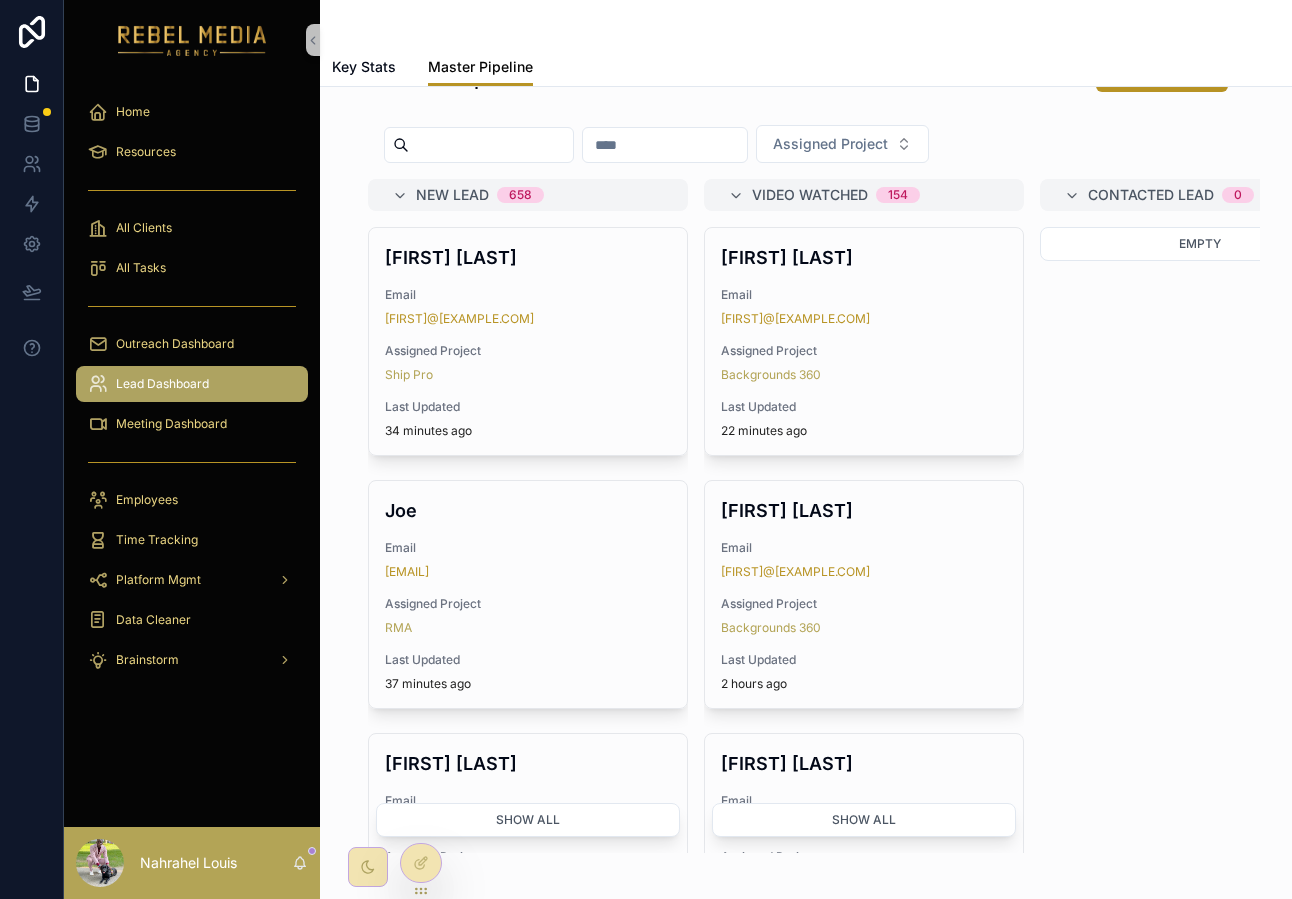 scroll, scrollTop: 0, scrollLeft: 0, axis: both 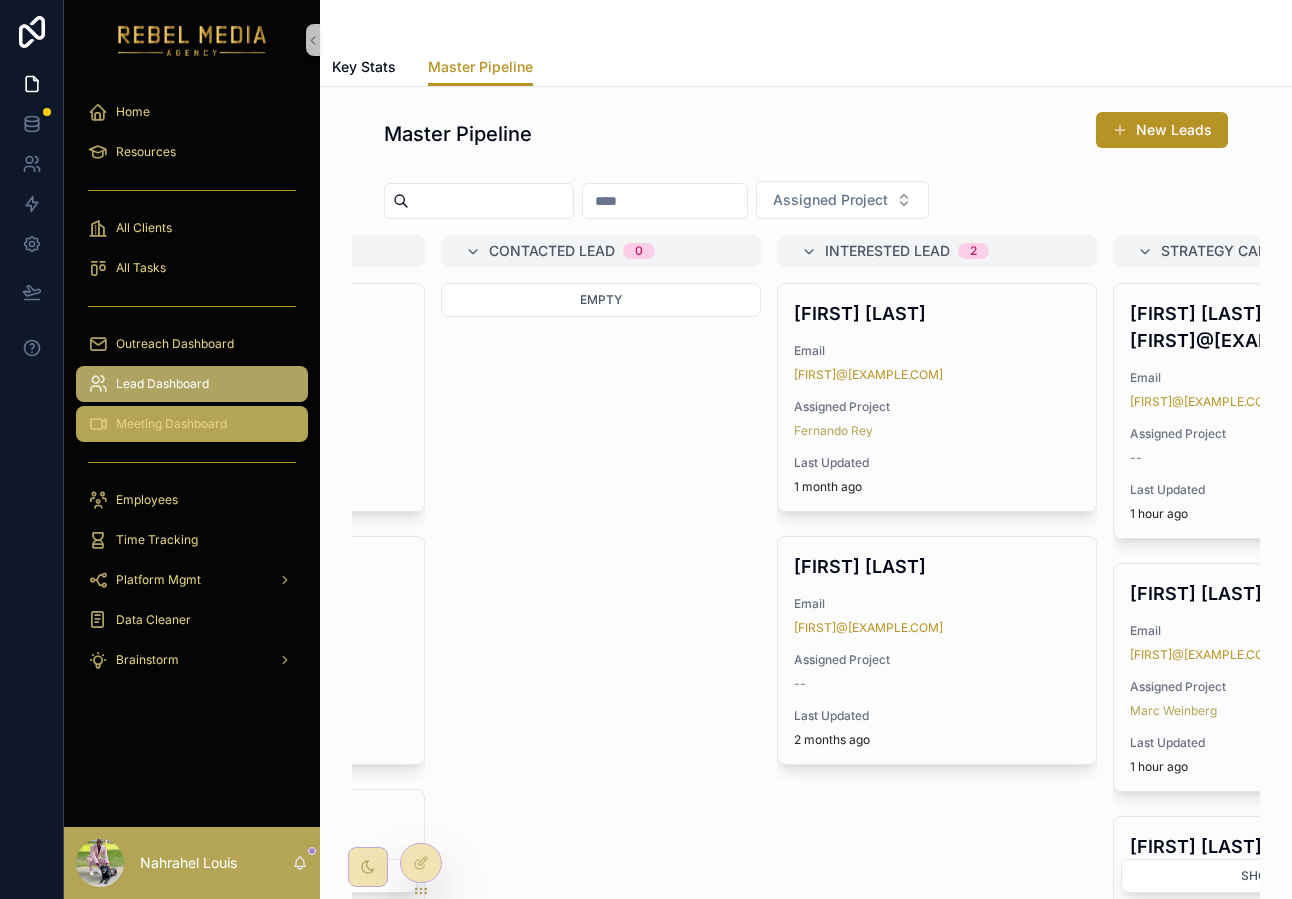click on "Meeting Dashboard" at bounding box center (192, 424) 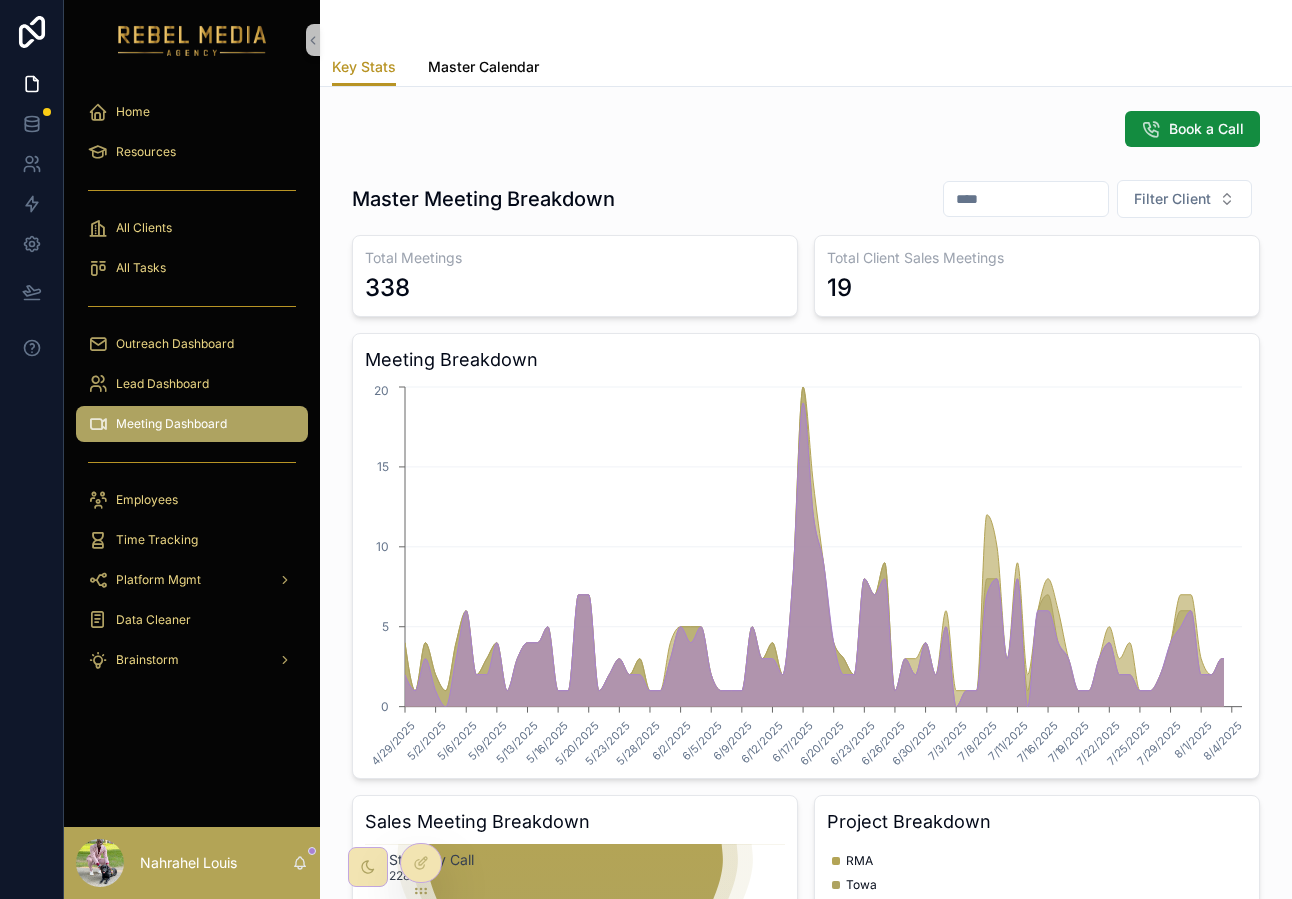 click on "Master Calendar" at bounding box center [483, 67] 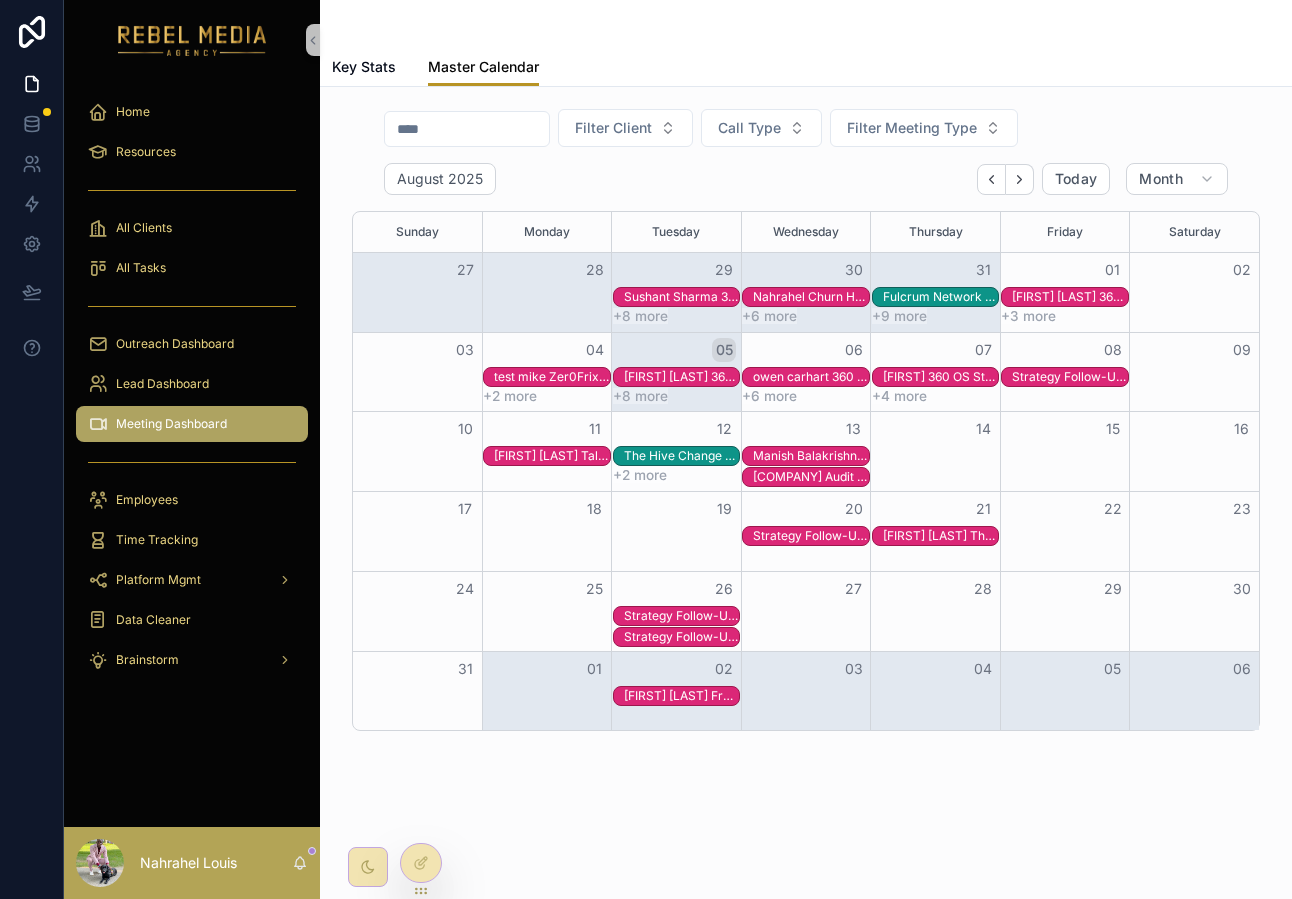 scroll, scrollTop: 0, scrollLeft: 0, axis: both 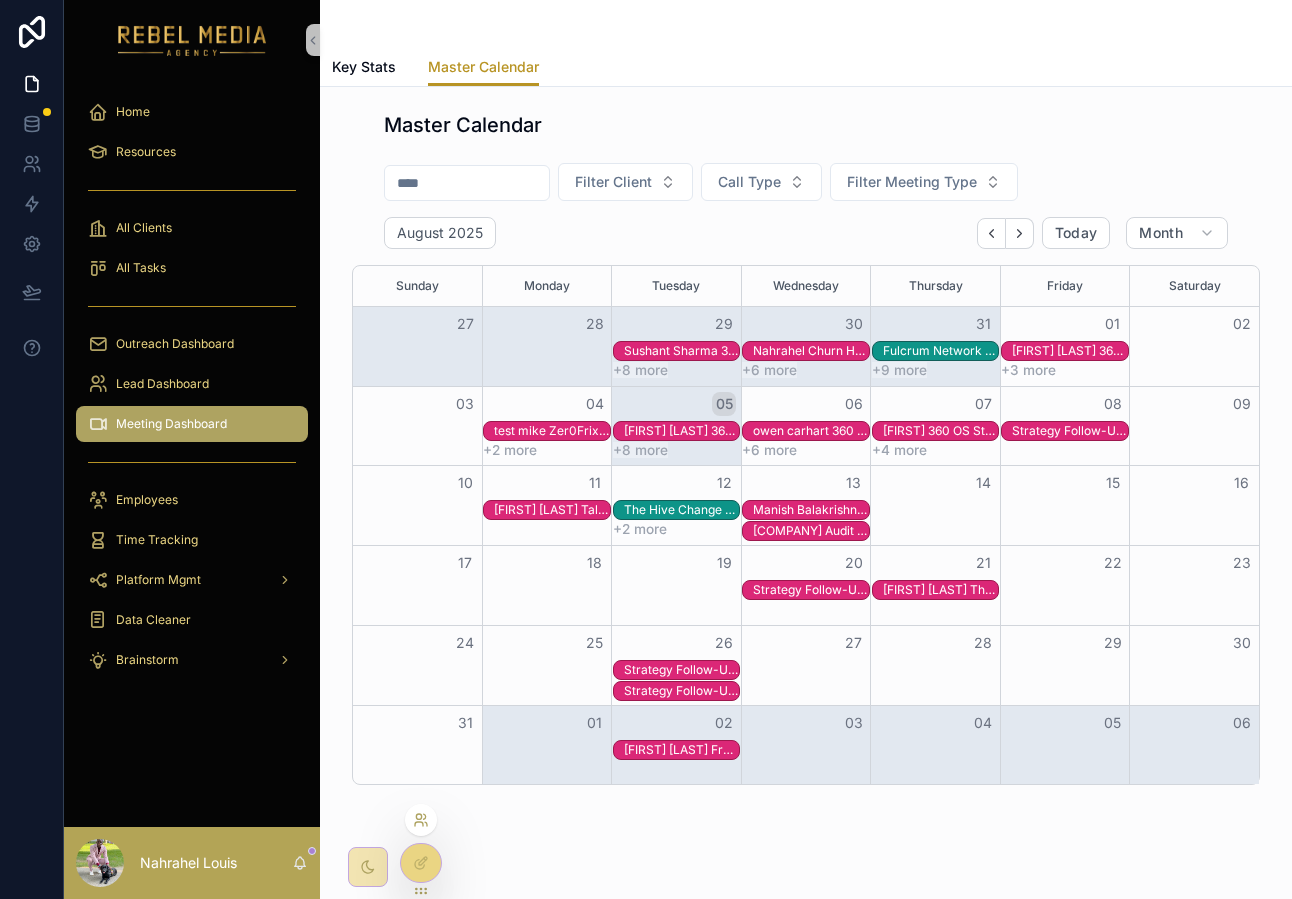 click 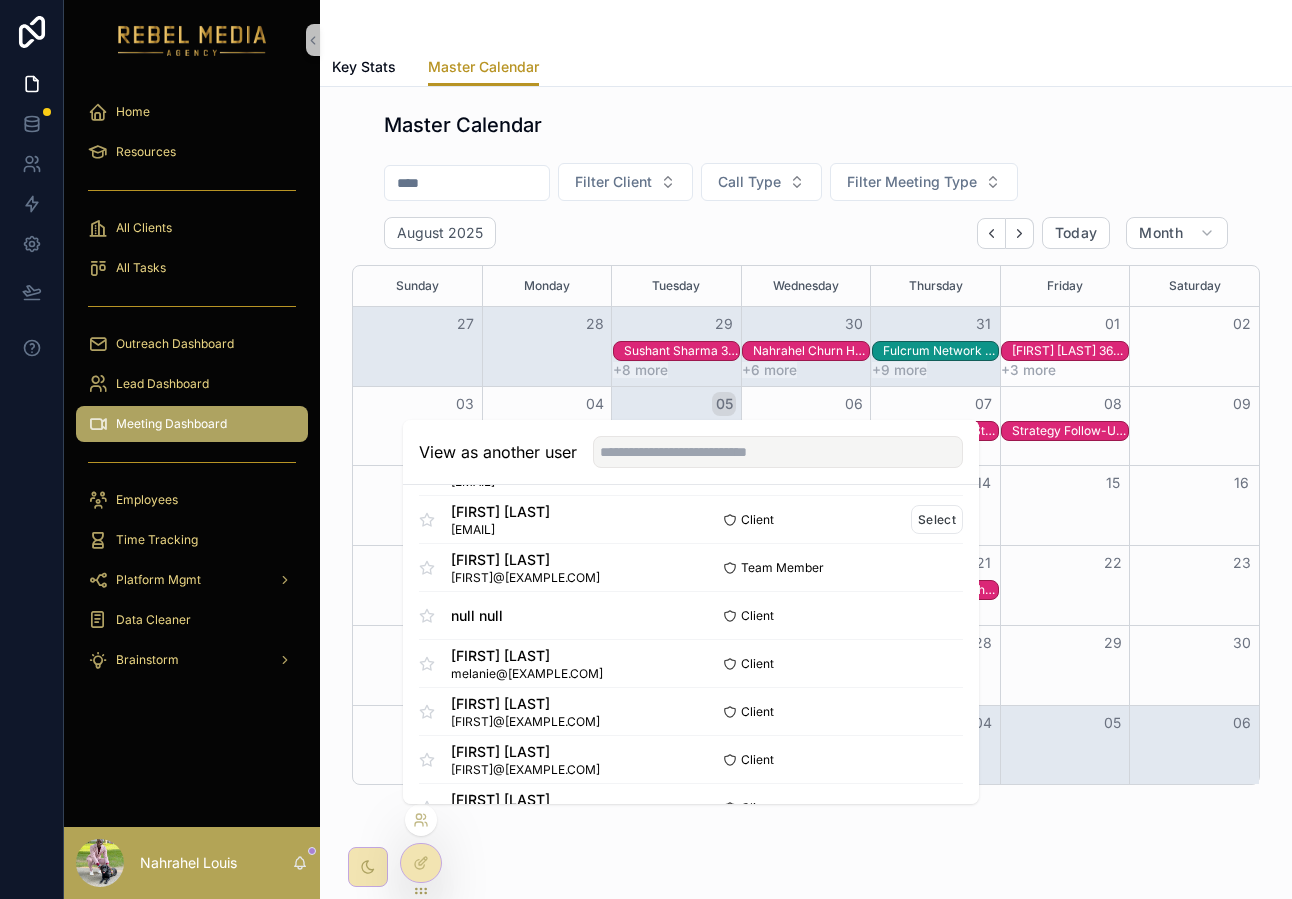 scroll, scrollTop: 0, scrollLeft: 0, axis: both 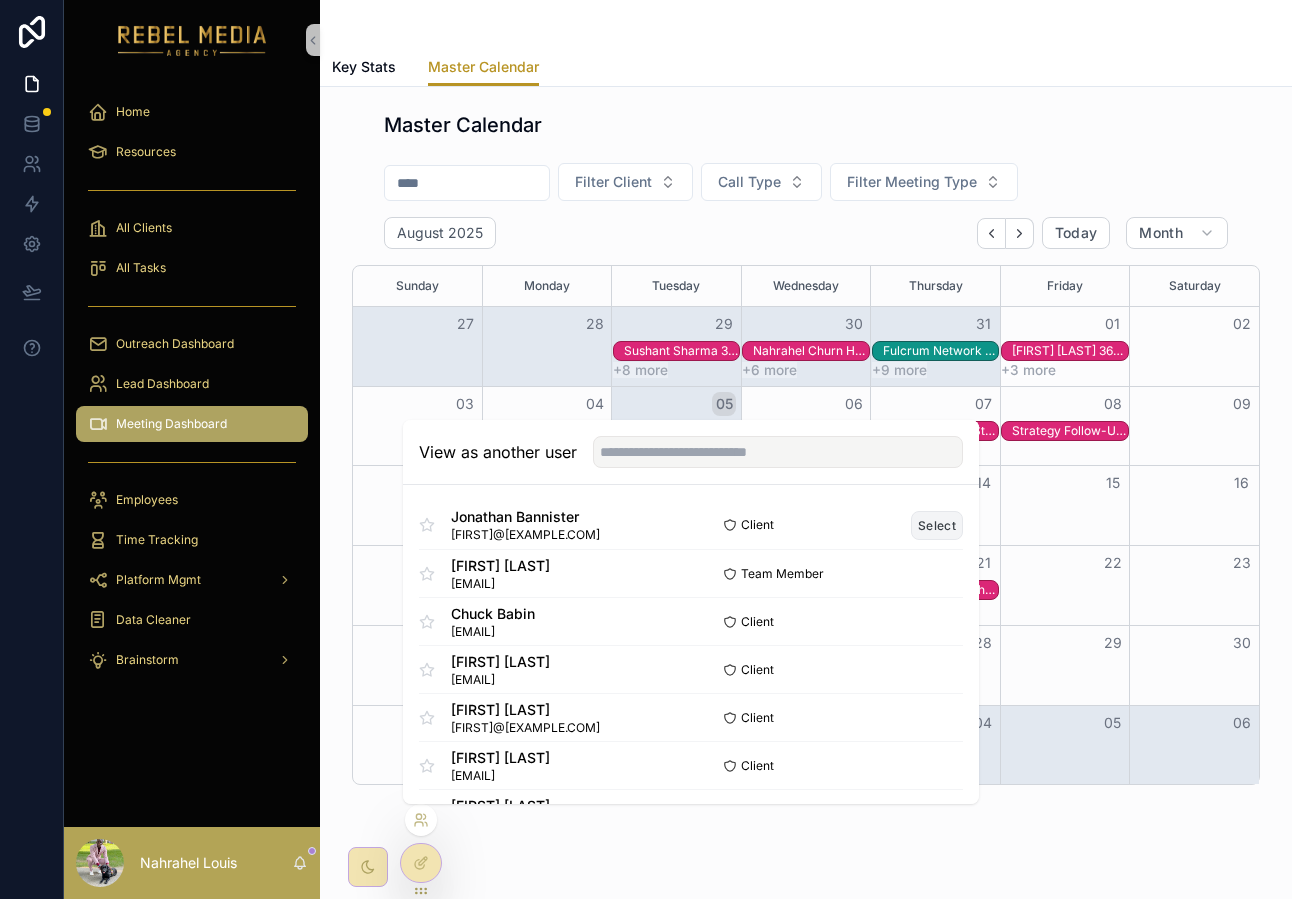 click on "Select" at bounding box center [937, 525] 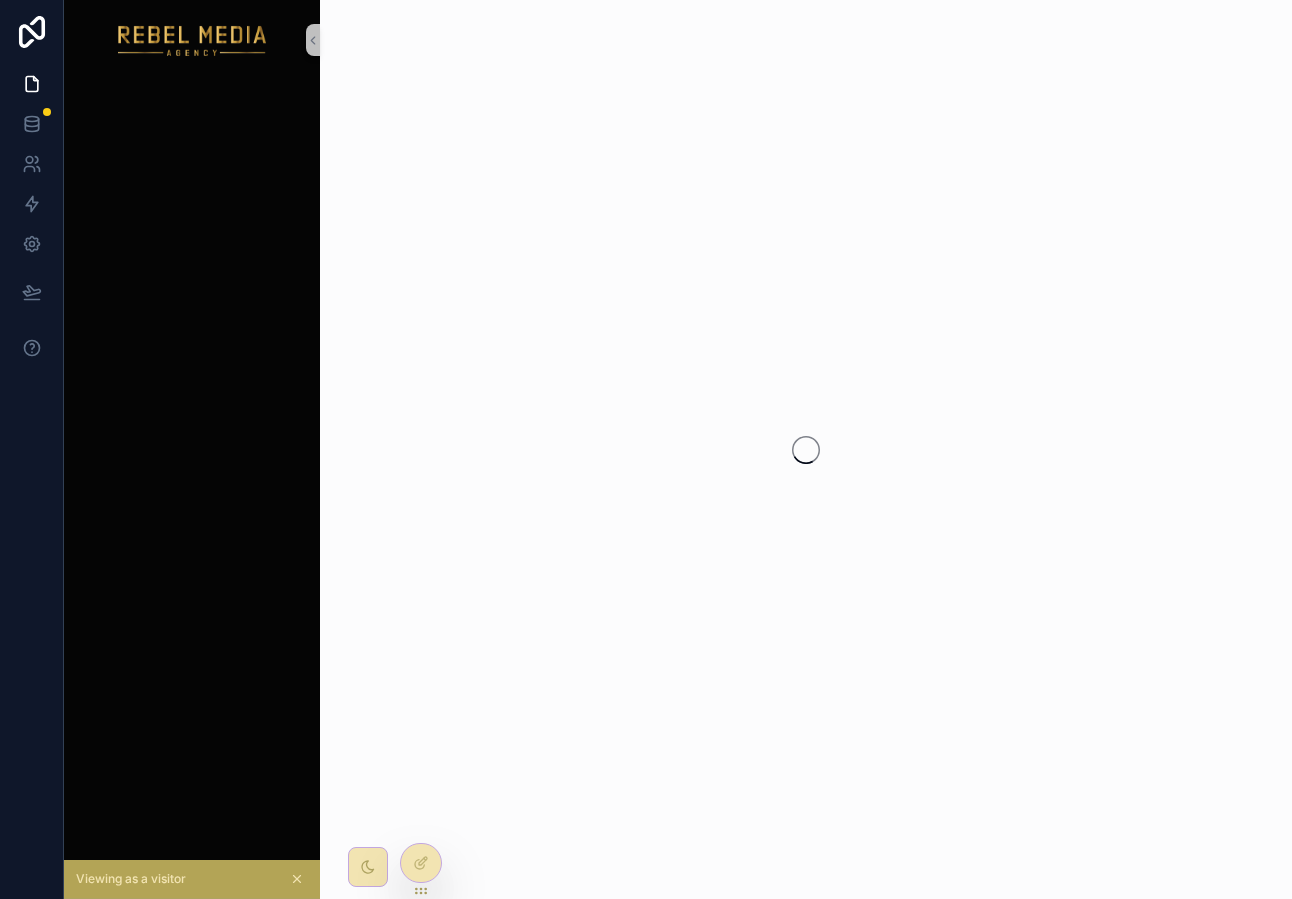 scroll, scrollTop: 0, scrollLeft: 0, axis: both 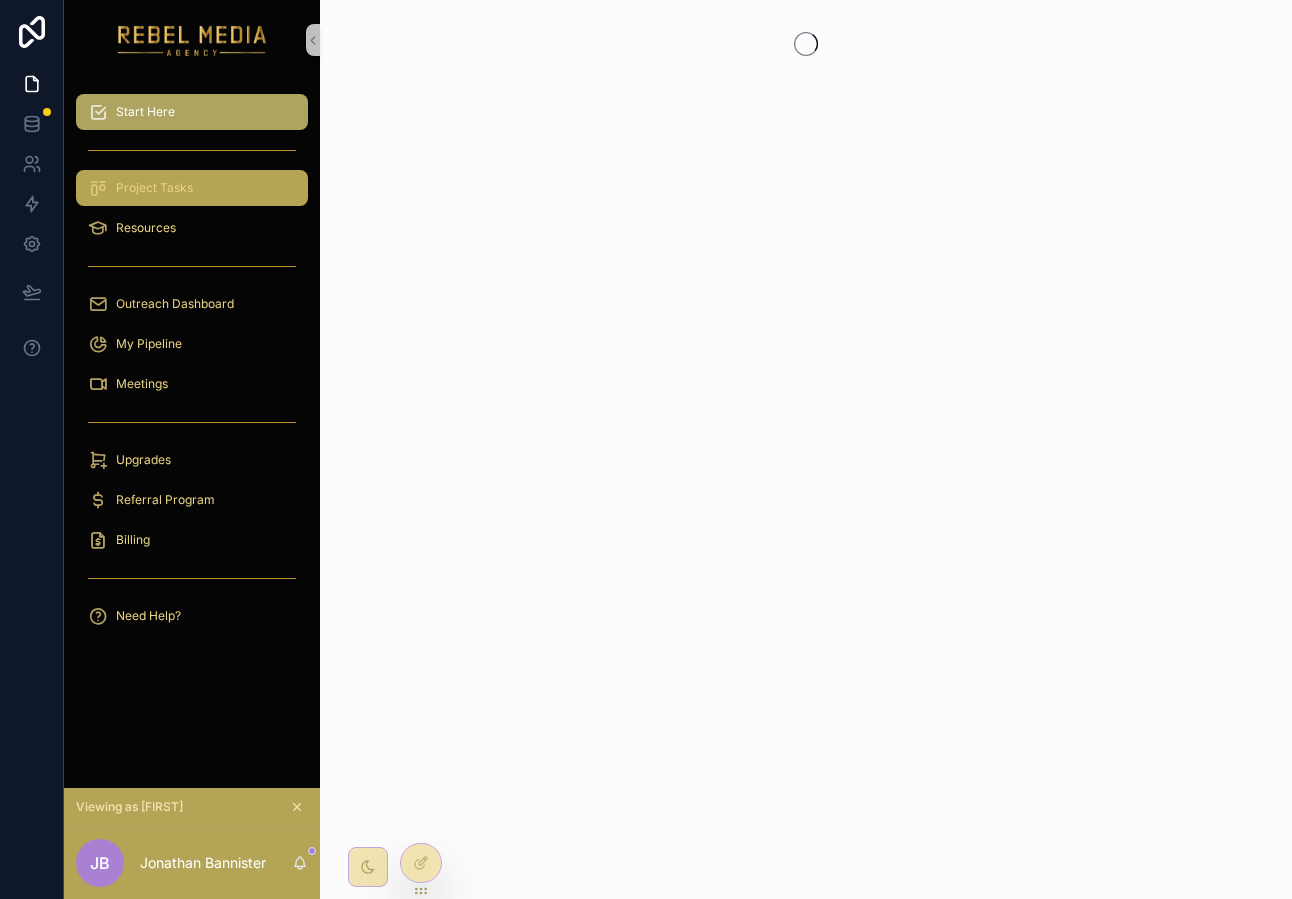 click on "Project Tasks" at bounding box center (192, 188) 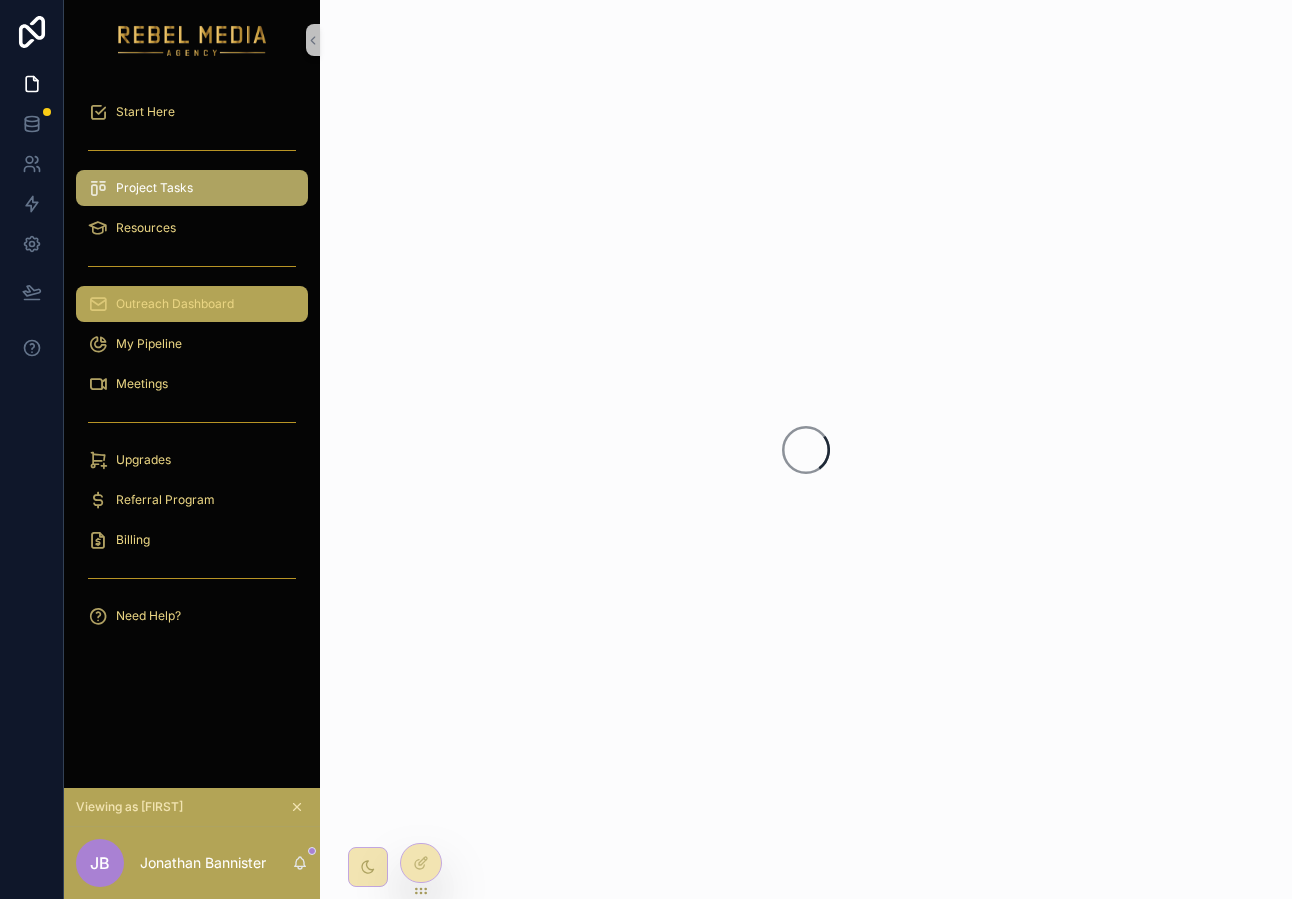 click on "Outreach Dashboard" at bounding box center [175, 304] 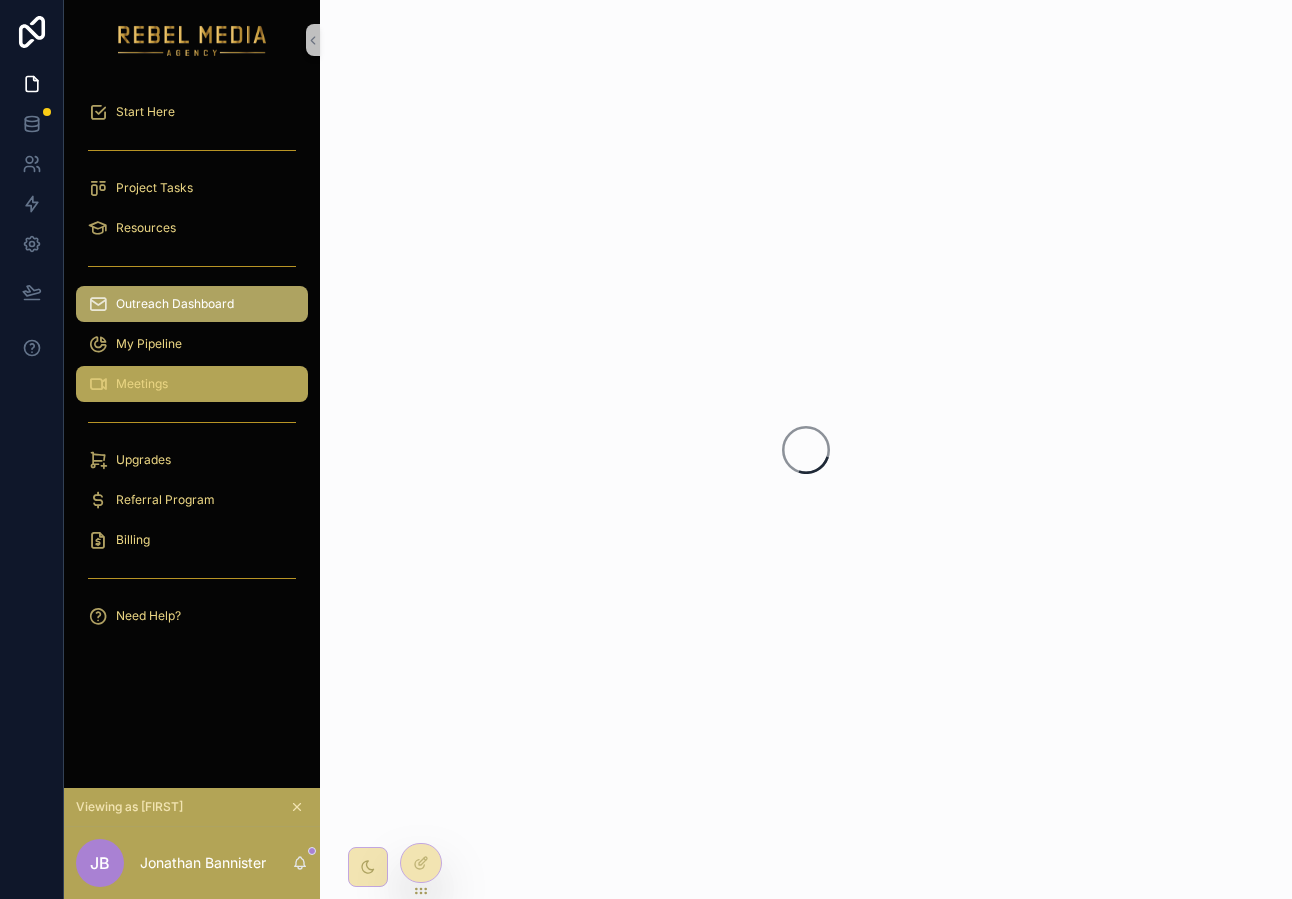 click on "Meetings" at bounding box center (192, 384) 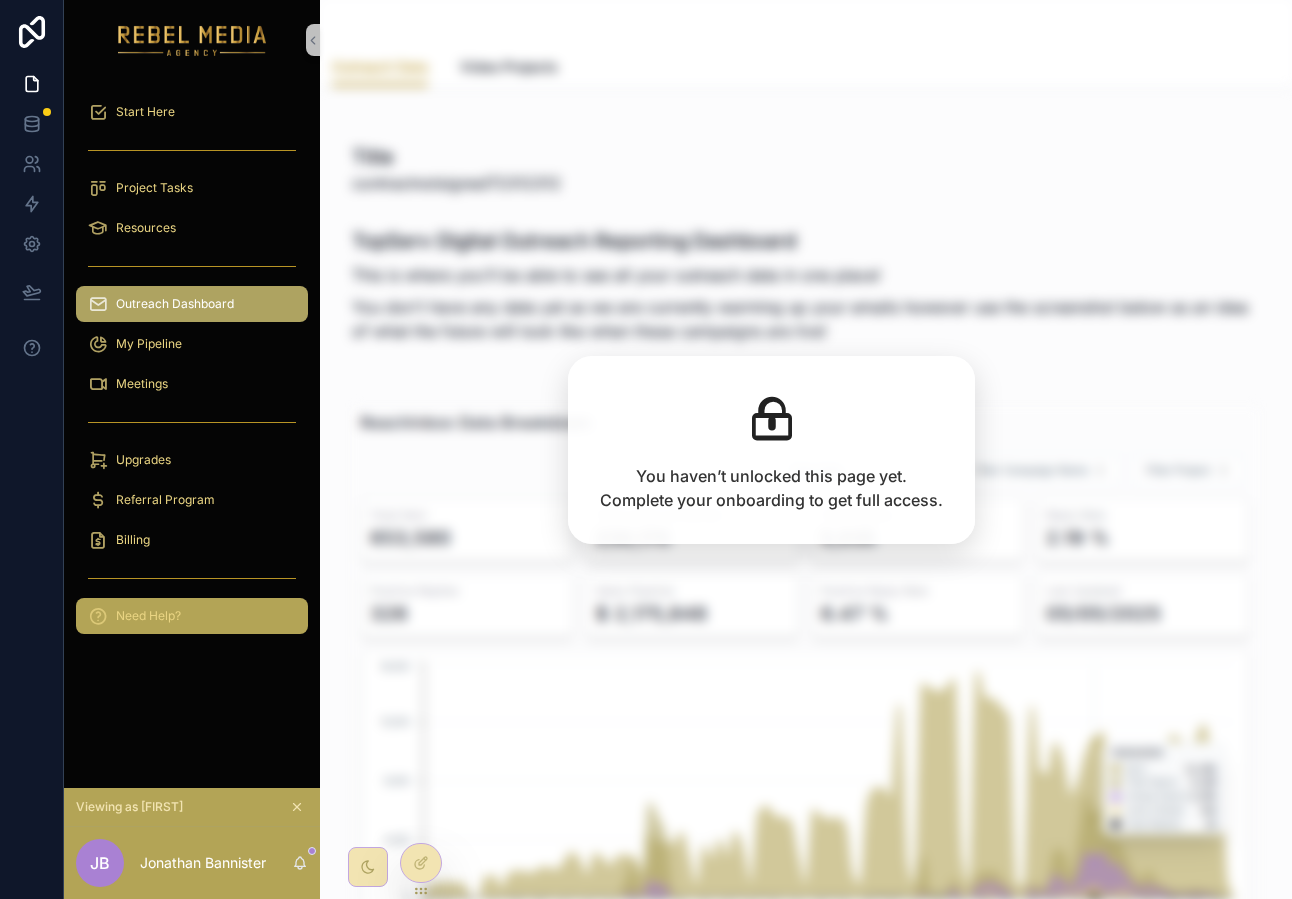 click on "Need Help?" at bounding box center (192, 616) 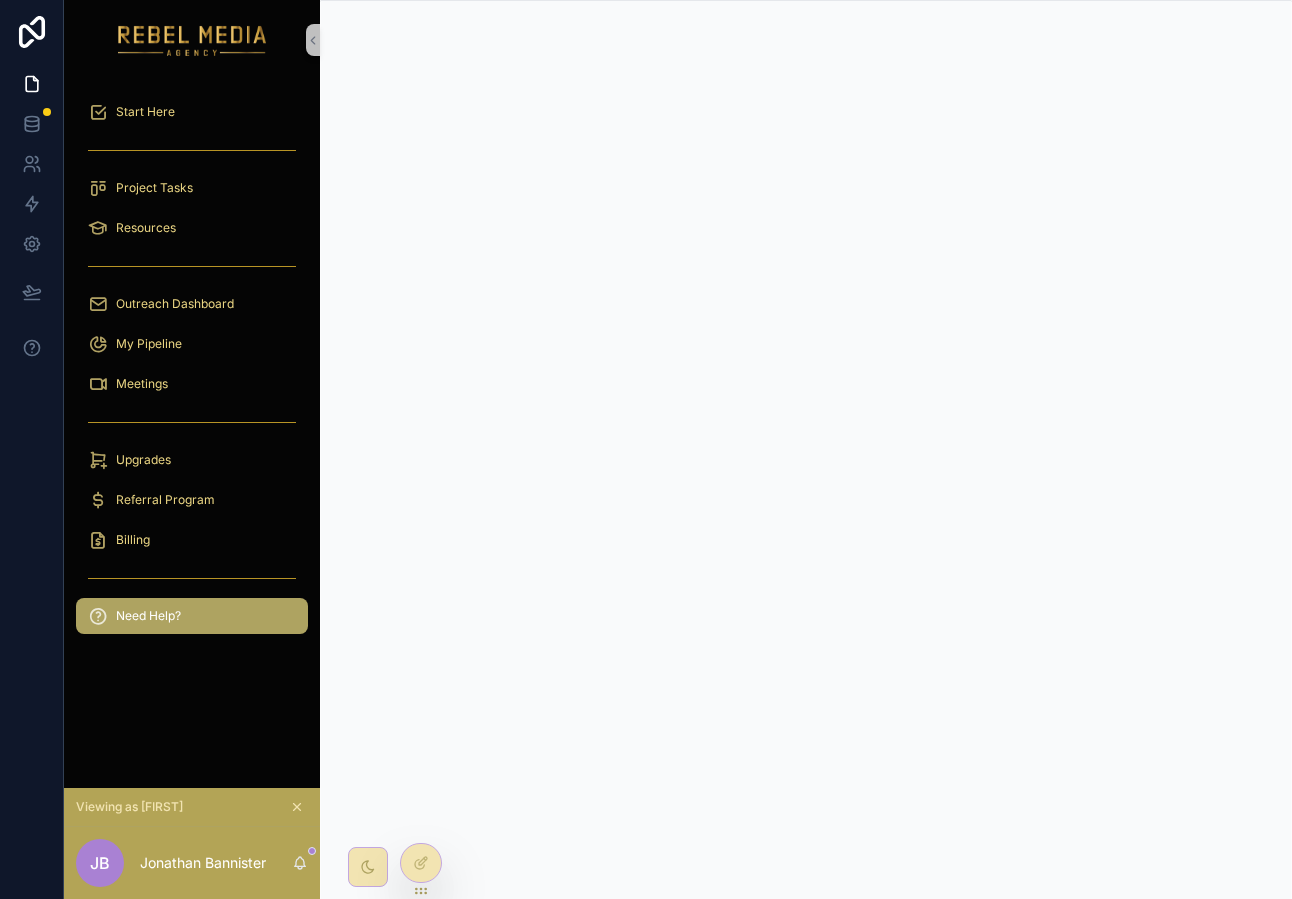 click 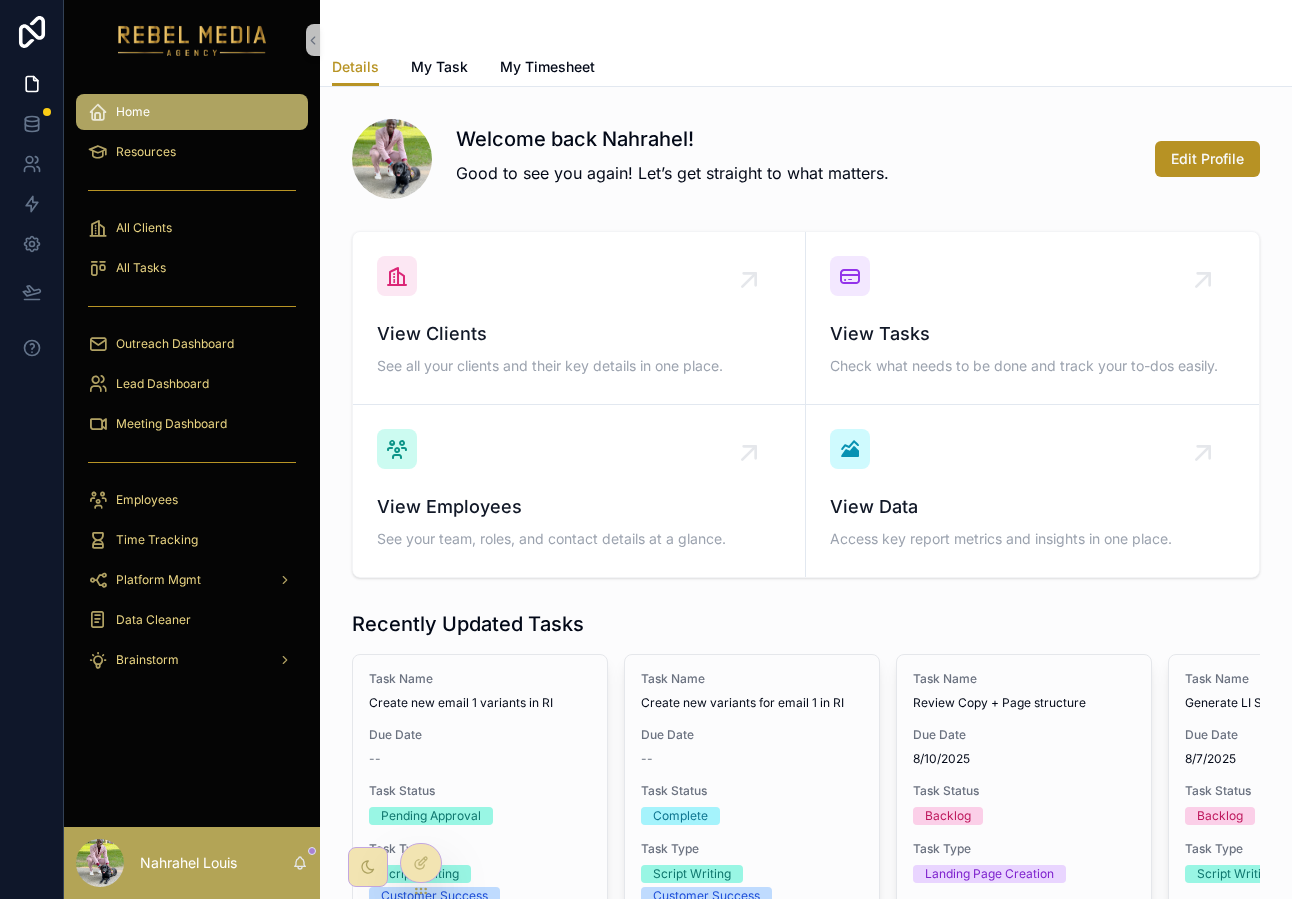 drag, startPoint x: 797, startPoint y: 92, endPoint x: 753, endPoint y: 92, distance: 44 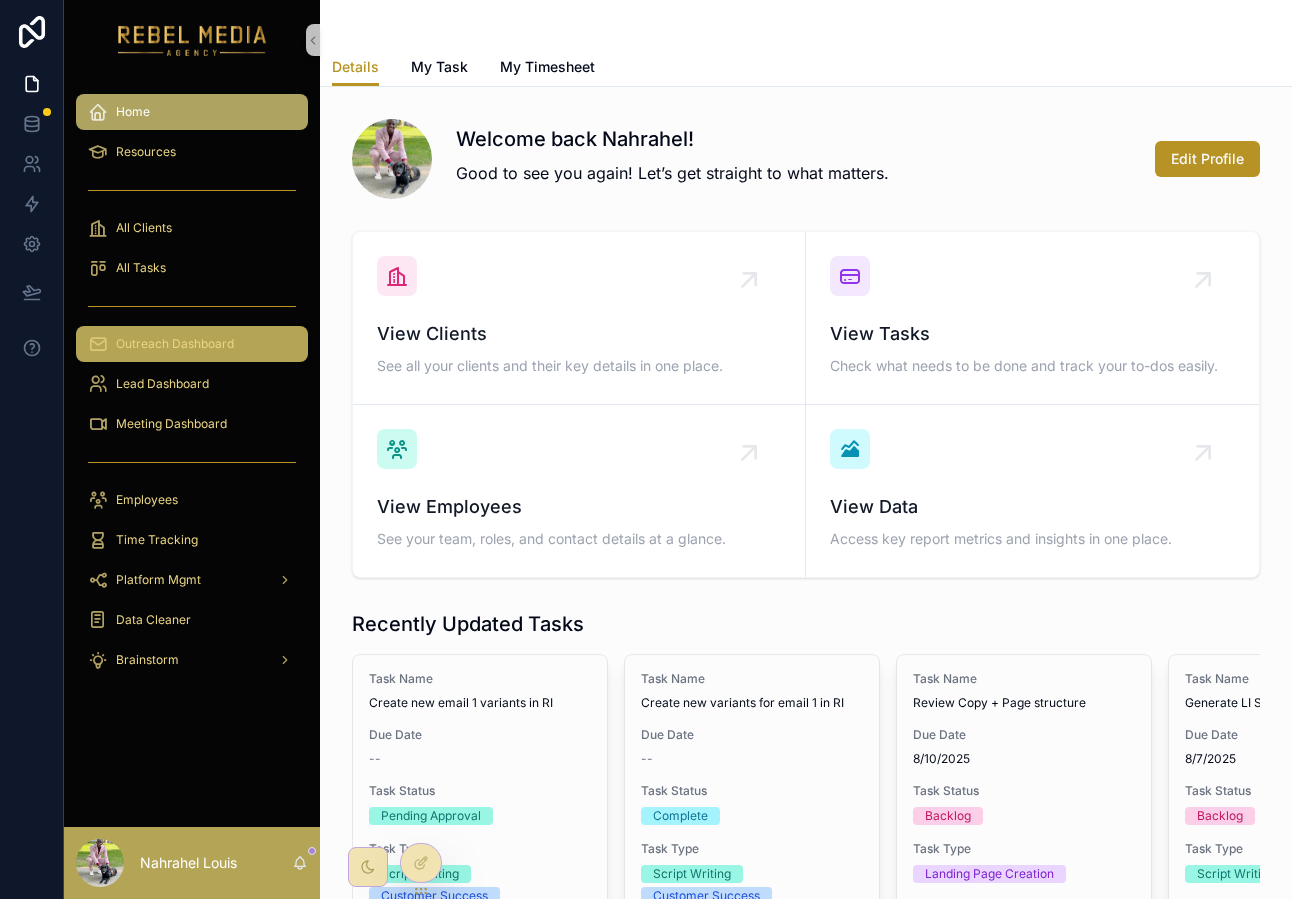 click on "Outreach Dashboard" at bounding box center [192, 344] 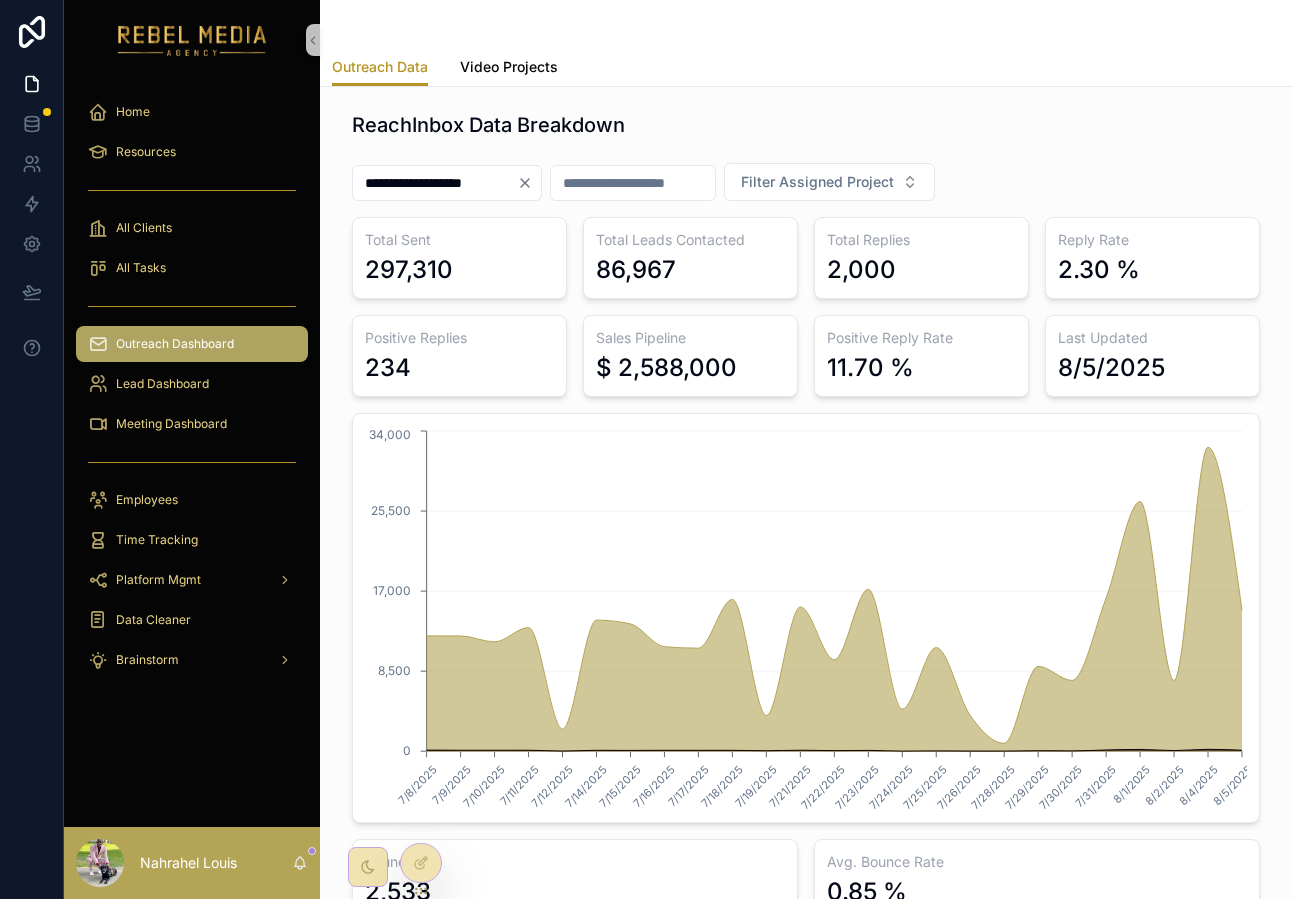 click on "Video Projects" at bounding box center [509, 69] 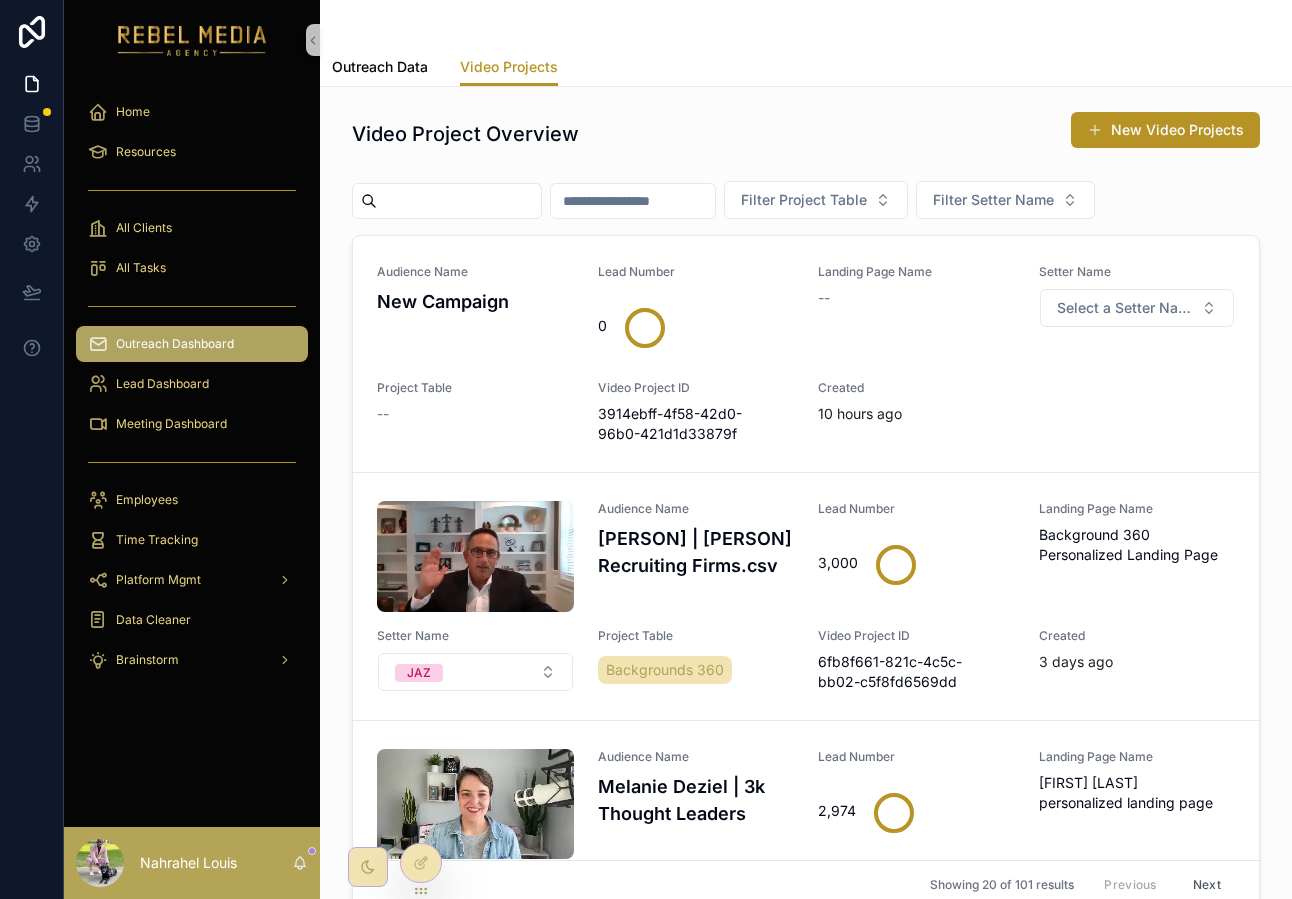 click on "Outreach Data" at bounding box center (380, 67) 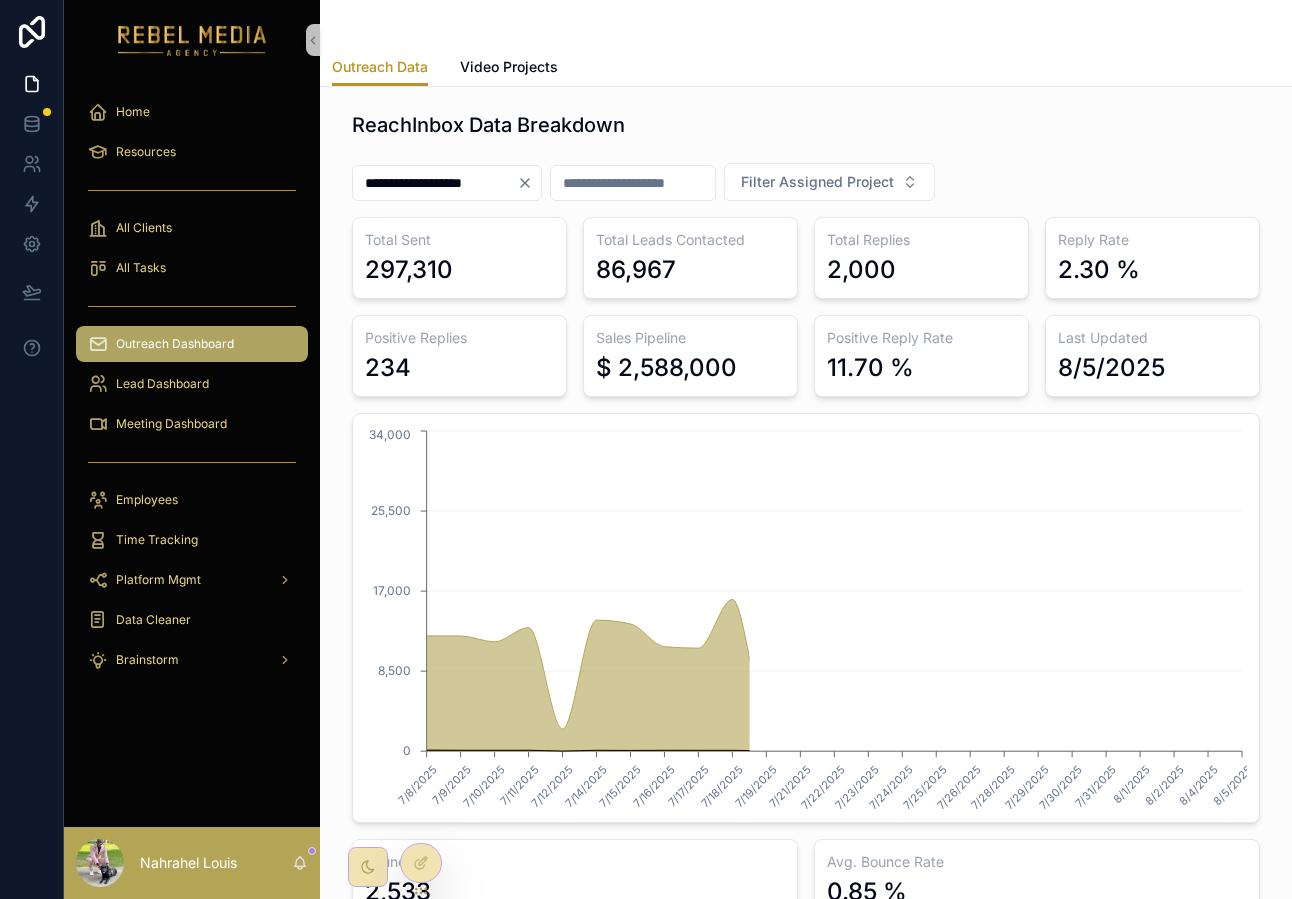 click on "Outreach Dashboard" at bounding box center (192, 344) 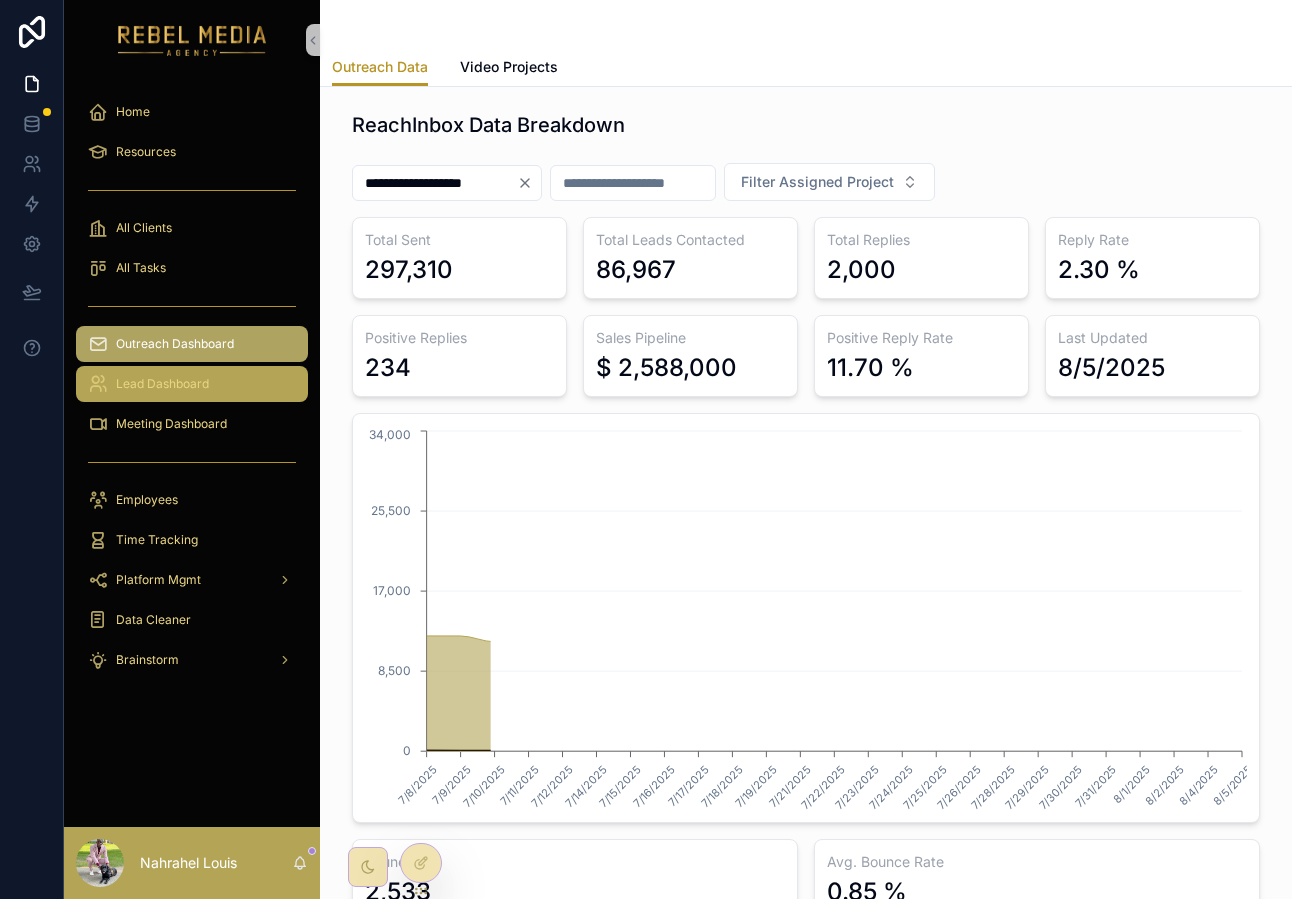 click on "Lead Dashboard" at bounding box center (162, 384) 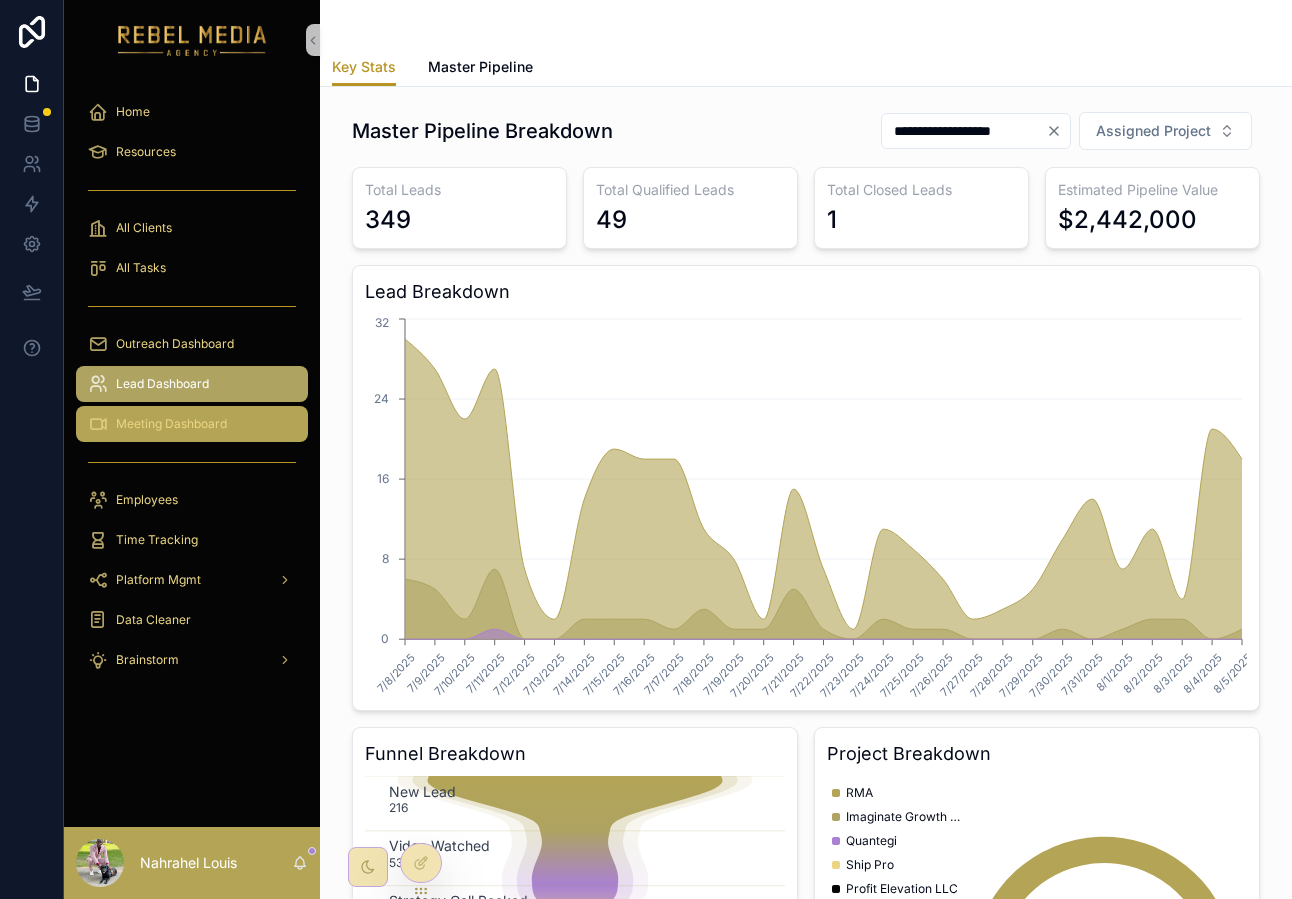 click on "Meeting Dashboard" at bounding box center (171, 424) 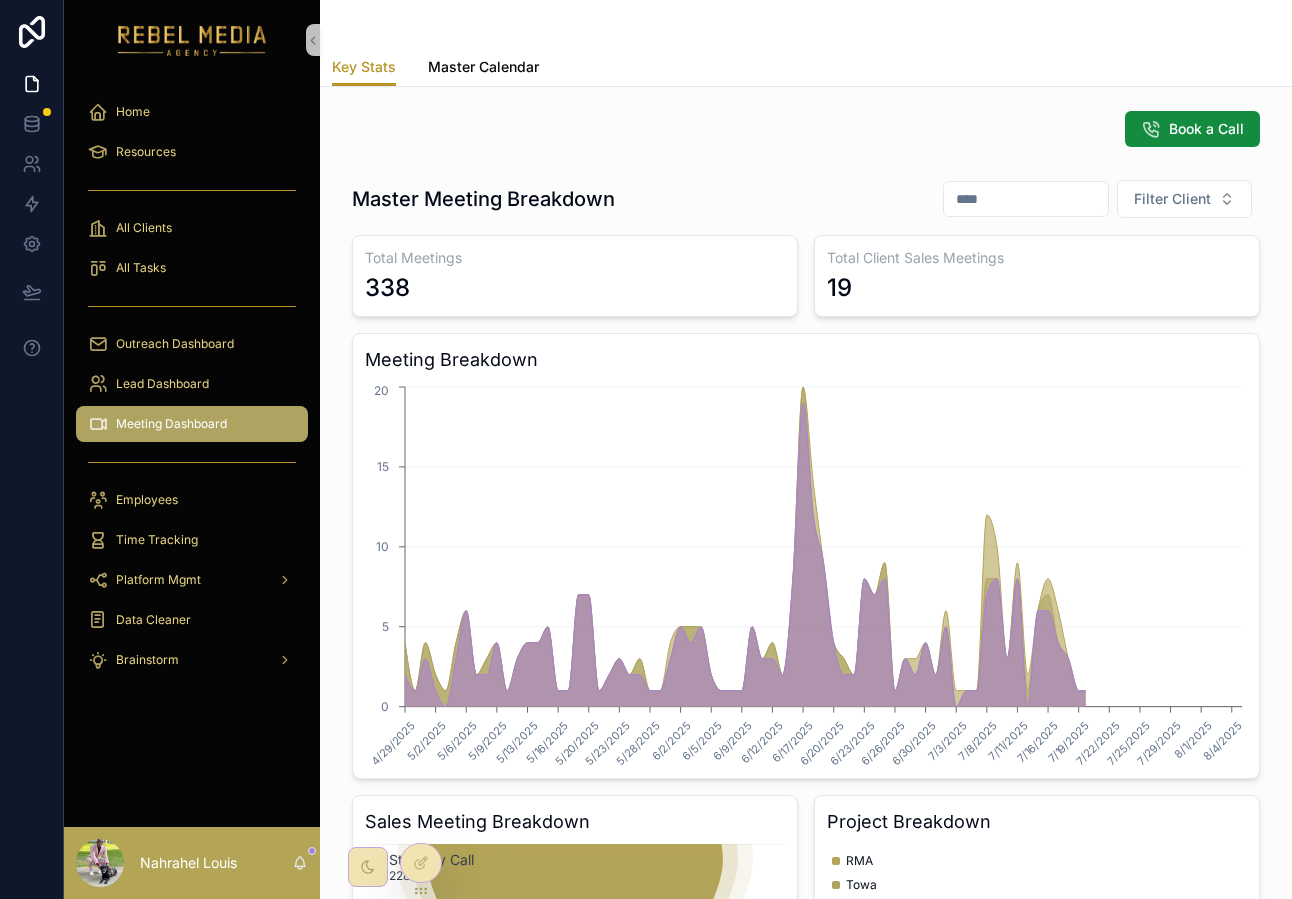 click on "Master Calendar" at bounding box center [483, 69] 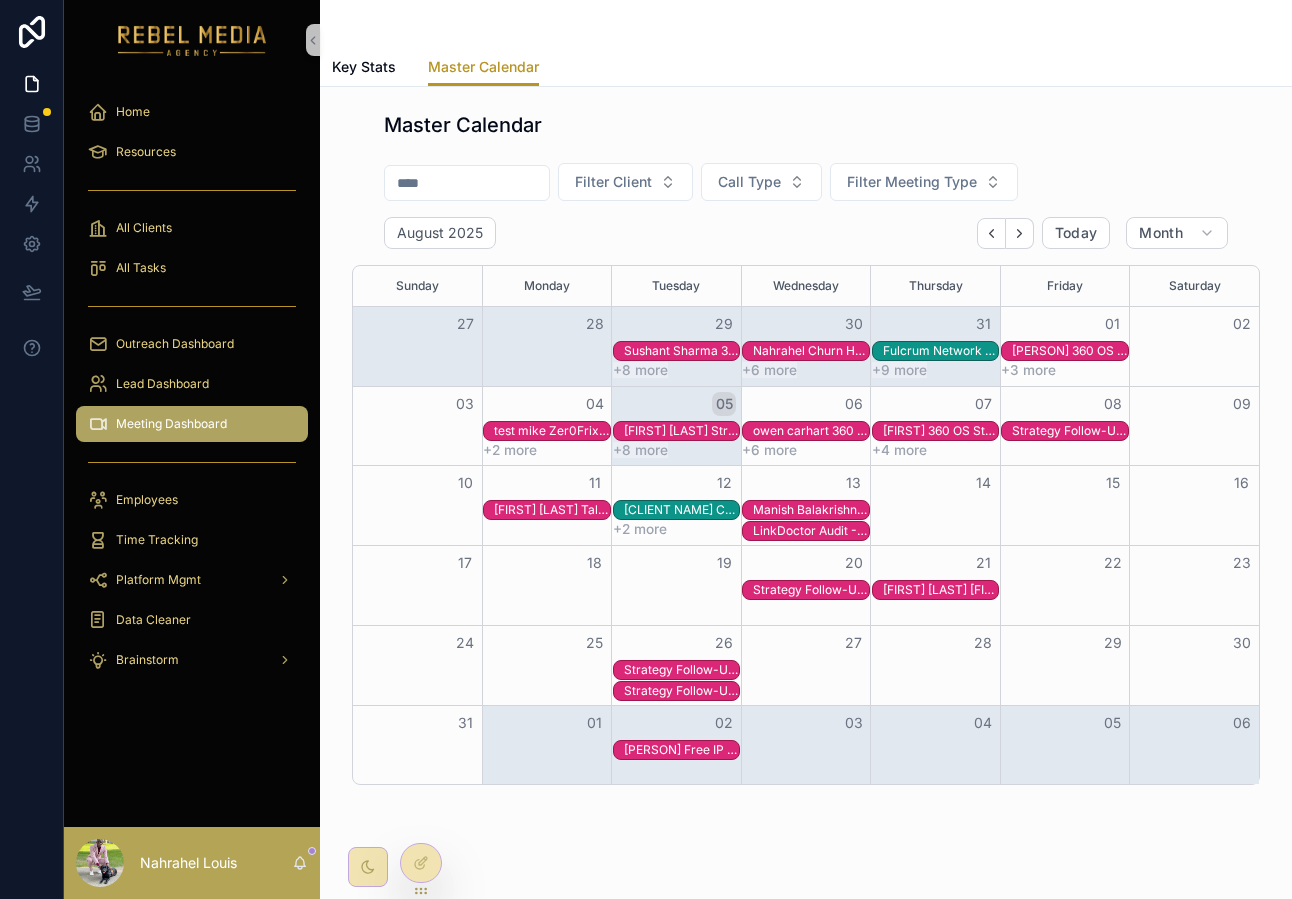 click on "05" at bounding box center [724, 404] 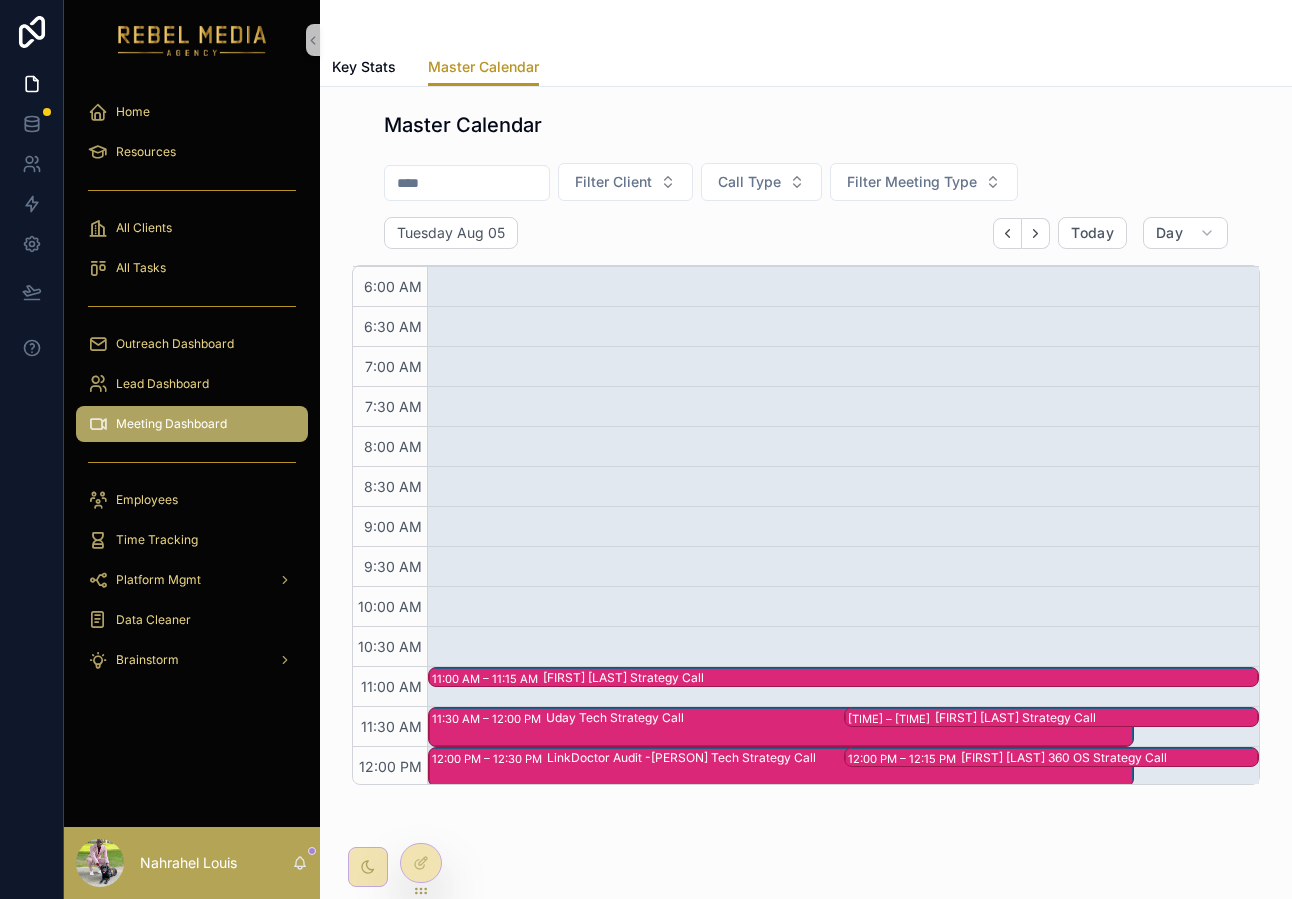 scroll, scrollTop: 480, scrollLeft: 0, axis: vertical 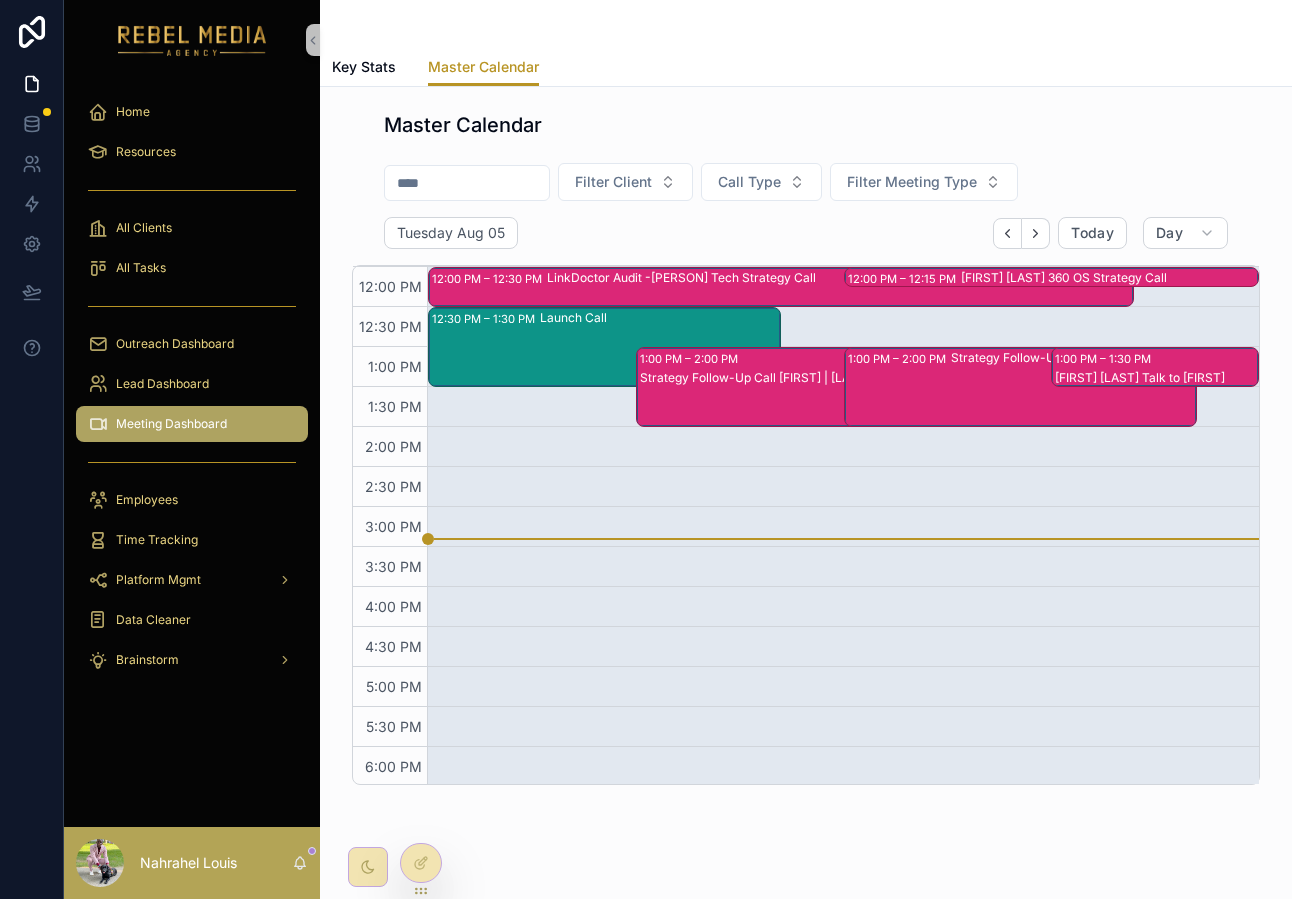 click on "[TIME] – [TIME] Strategy Follow-Up Call" at bounding box center [1020, 387] 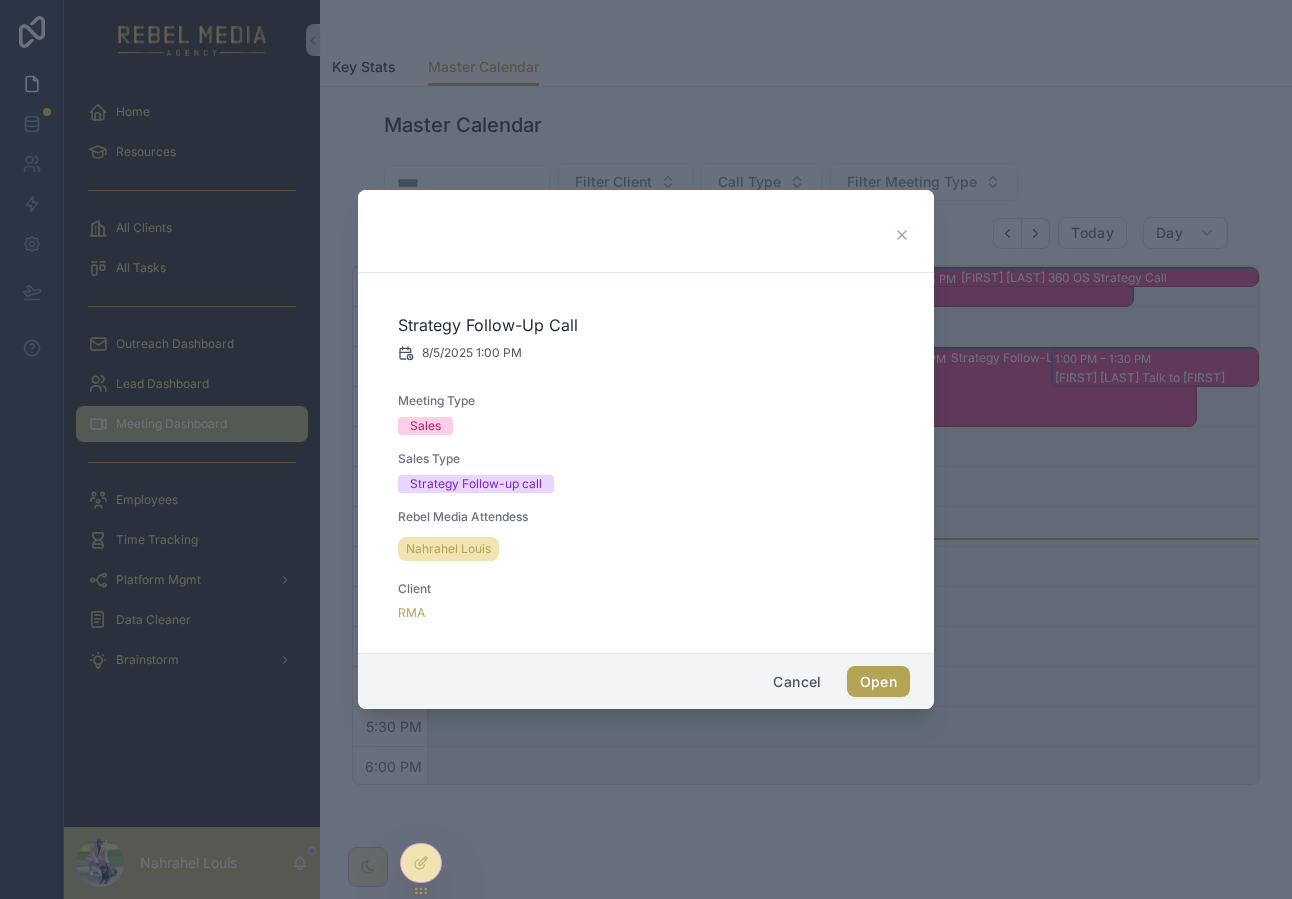 click on "Open" at bounding box center (878, 682) 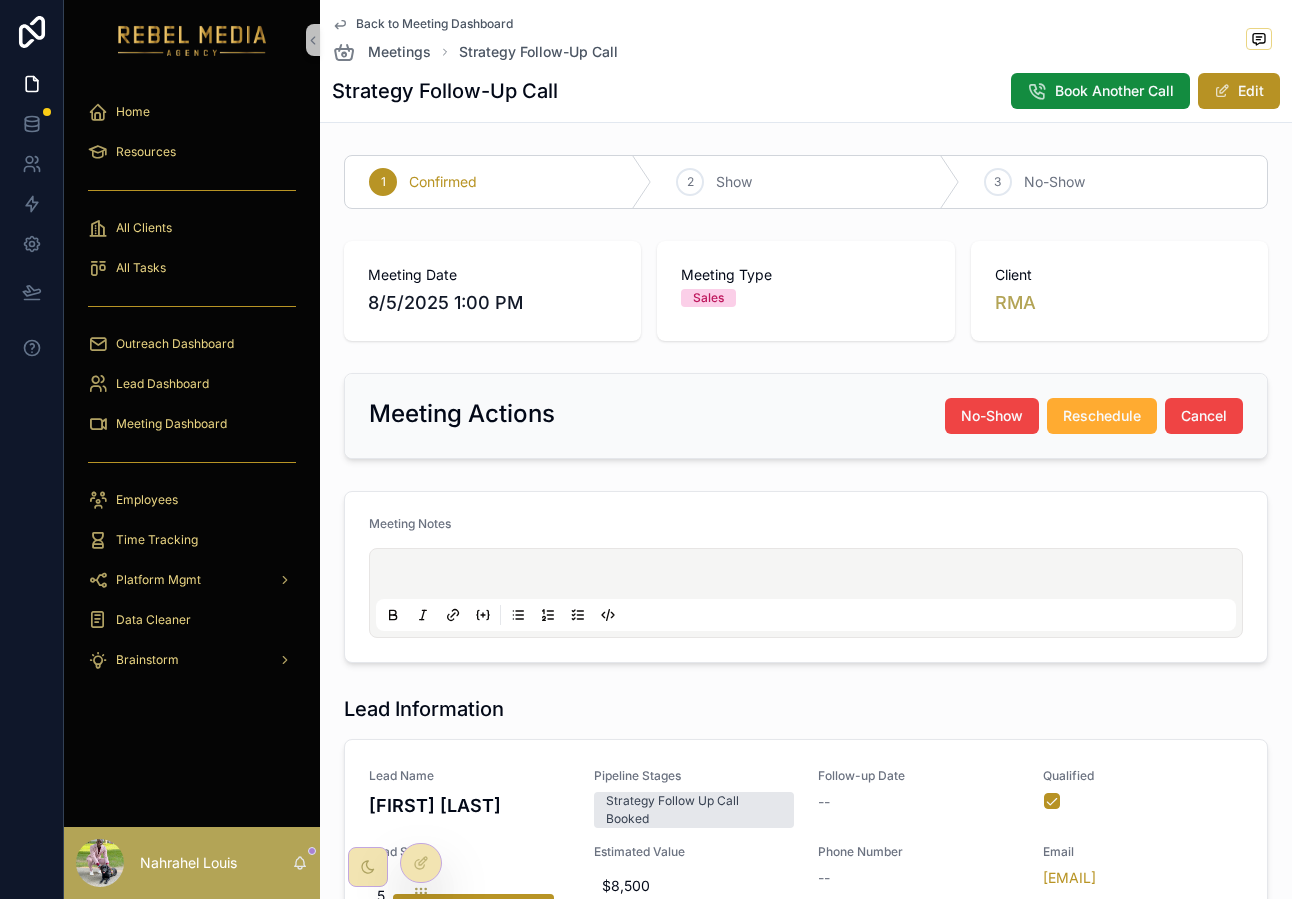 scroll, scrollTop: 134, scrollLeft: 0, axis: vertical 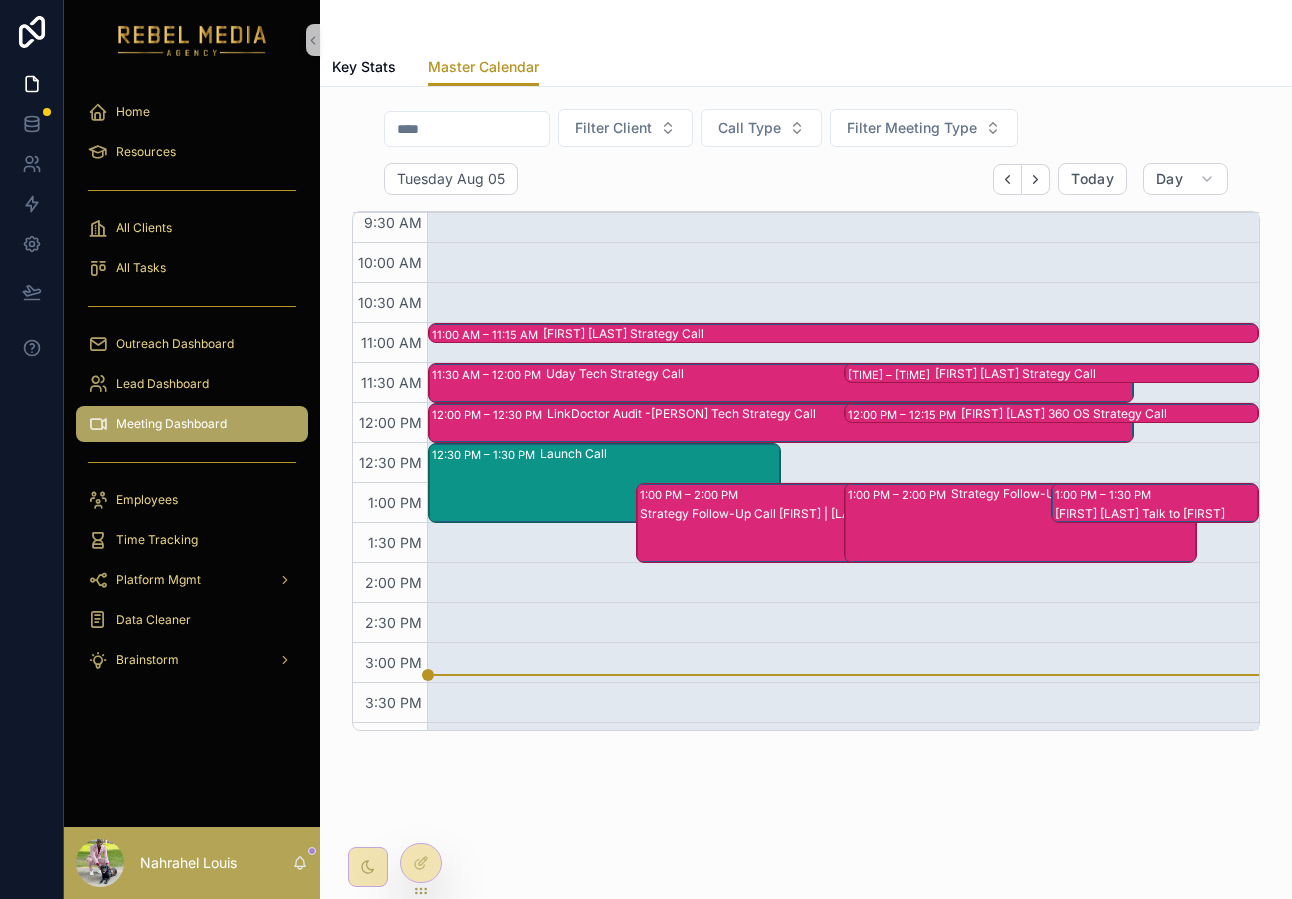 click on "Strategy Follow-Up Call [FIRST] | [LAST]: 360 OS" at bounding box center (813, 543) 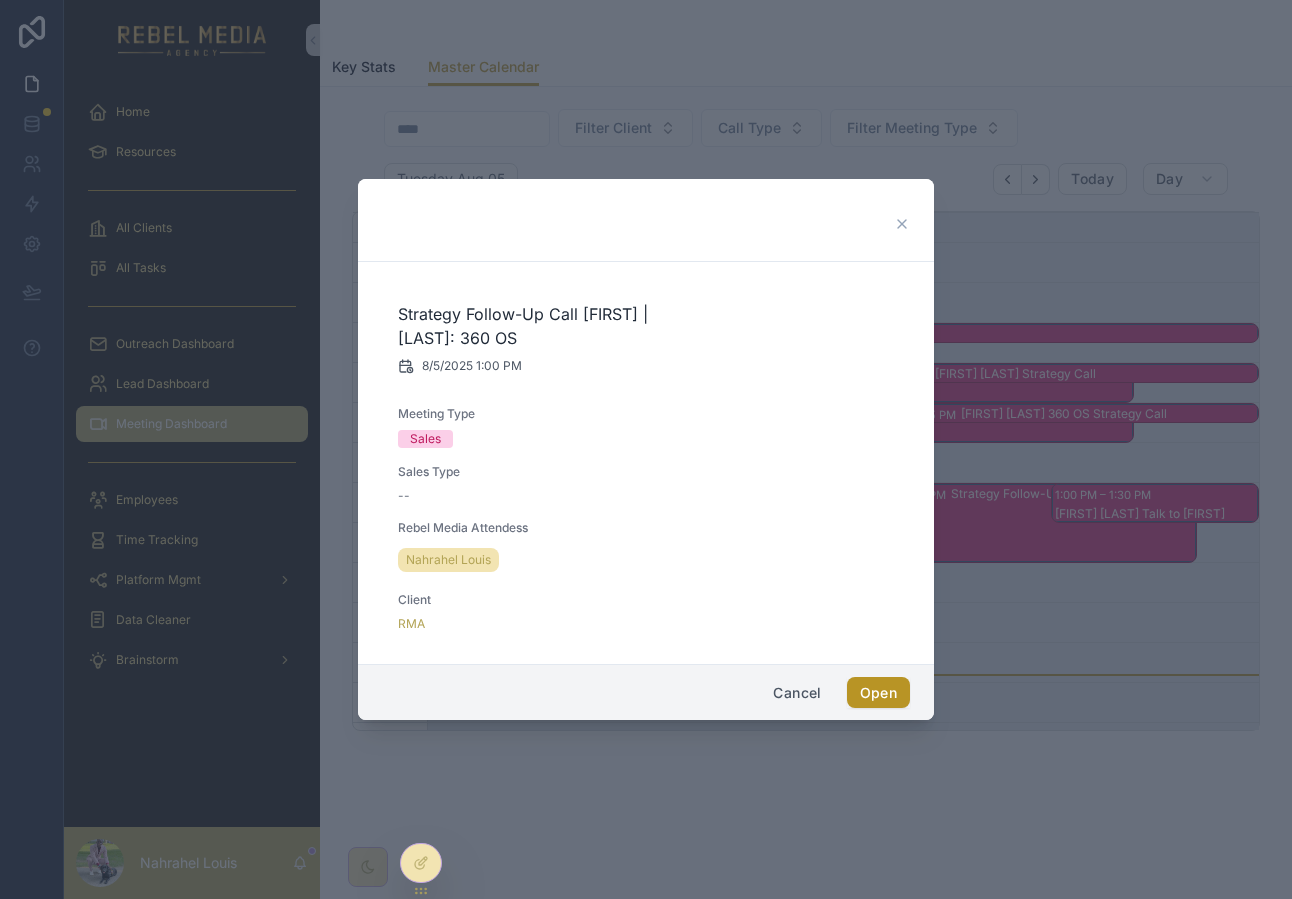 click at bounding box center [646, 449] 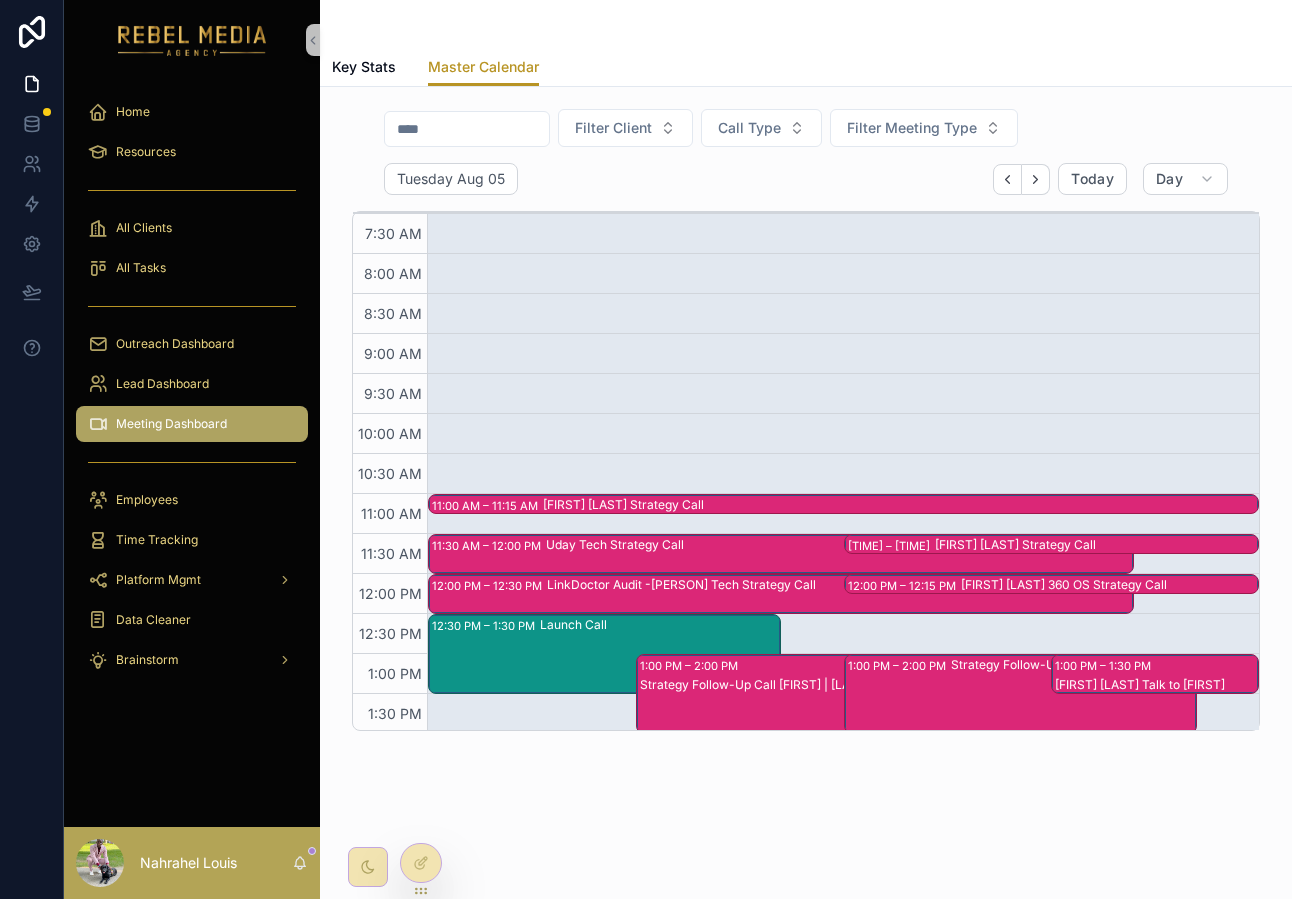 scroll, scrollTop: 0, scrollLeft: 0, axis: both 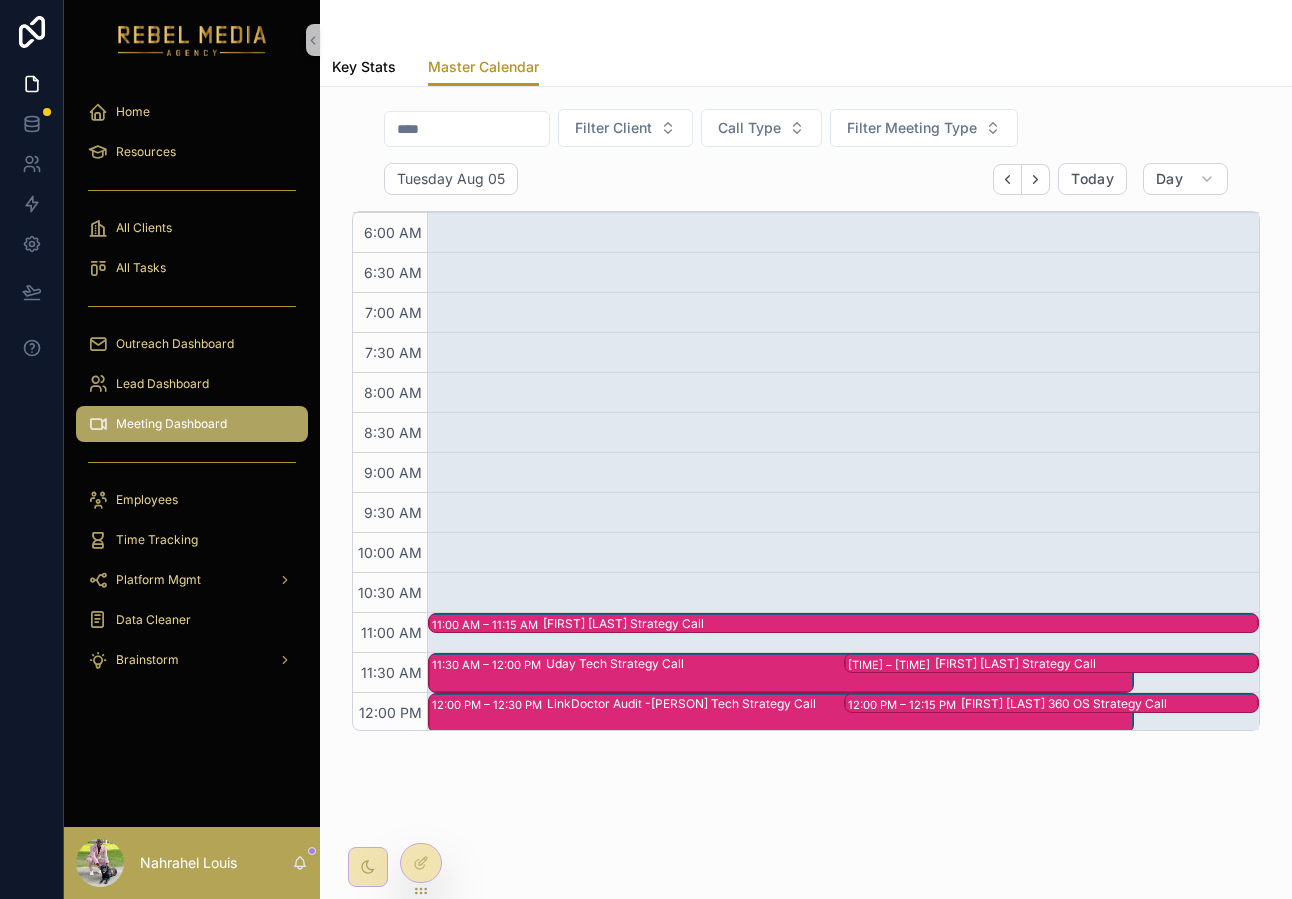 click on "Key Stats" at bounding box center [364, 67] 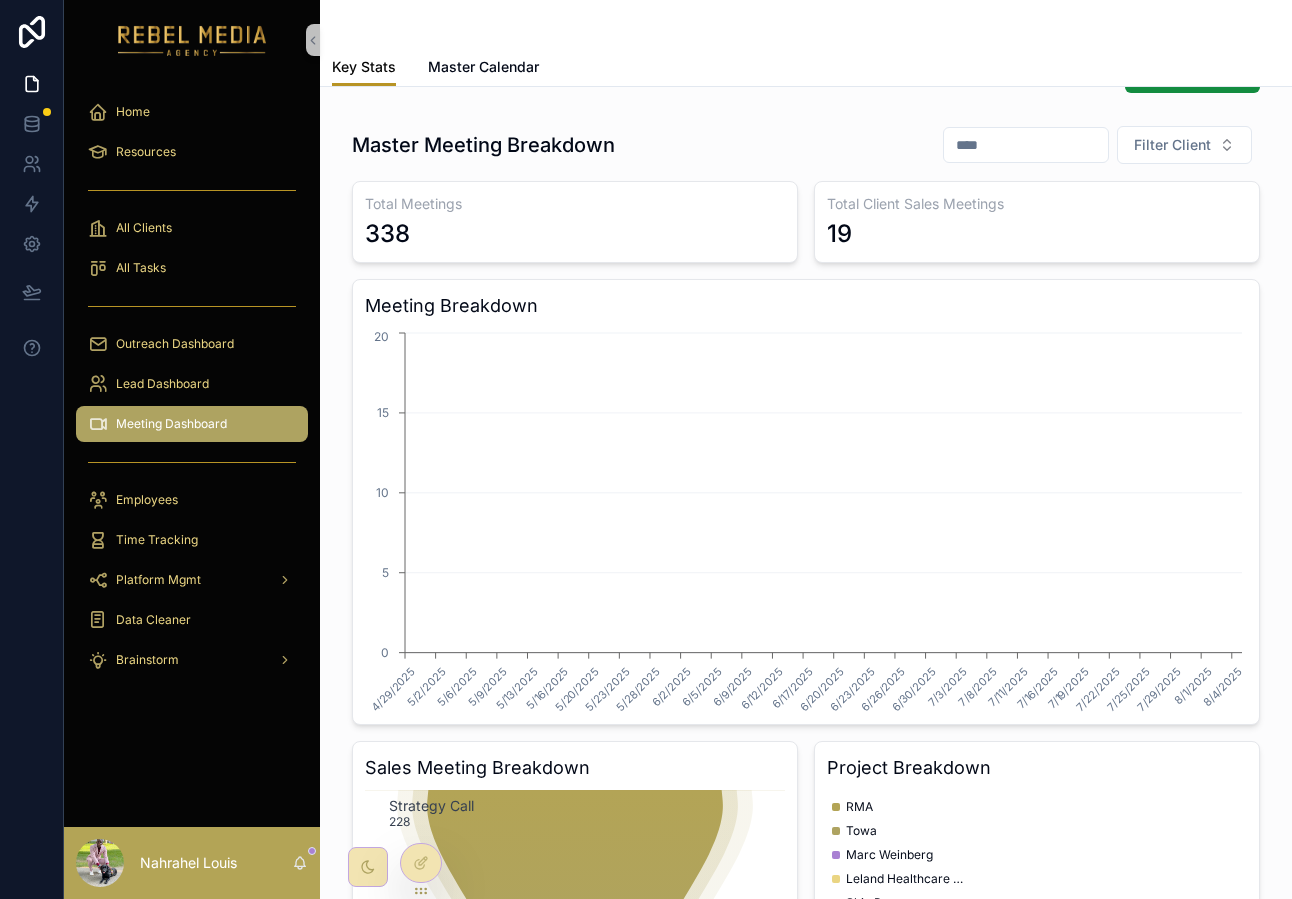 scroll, scrollTop: 0, scrollLeft: 0, axis: both 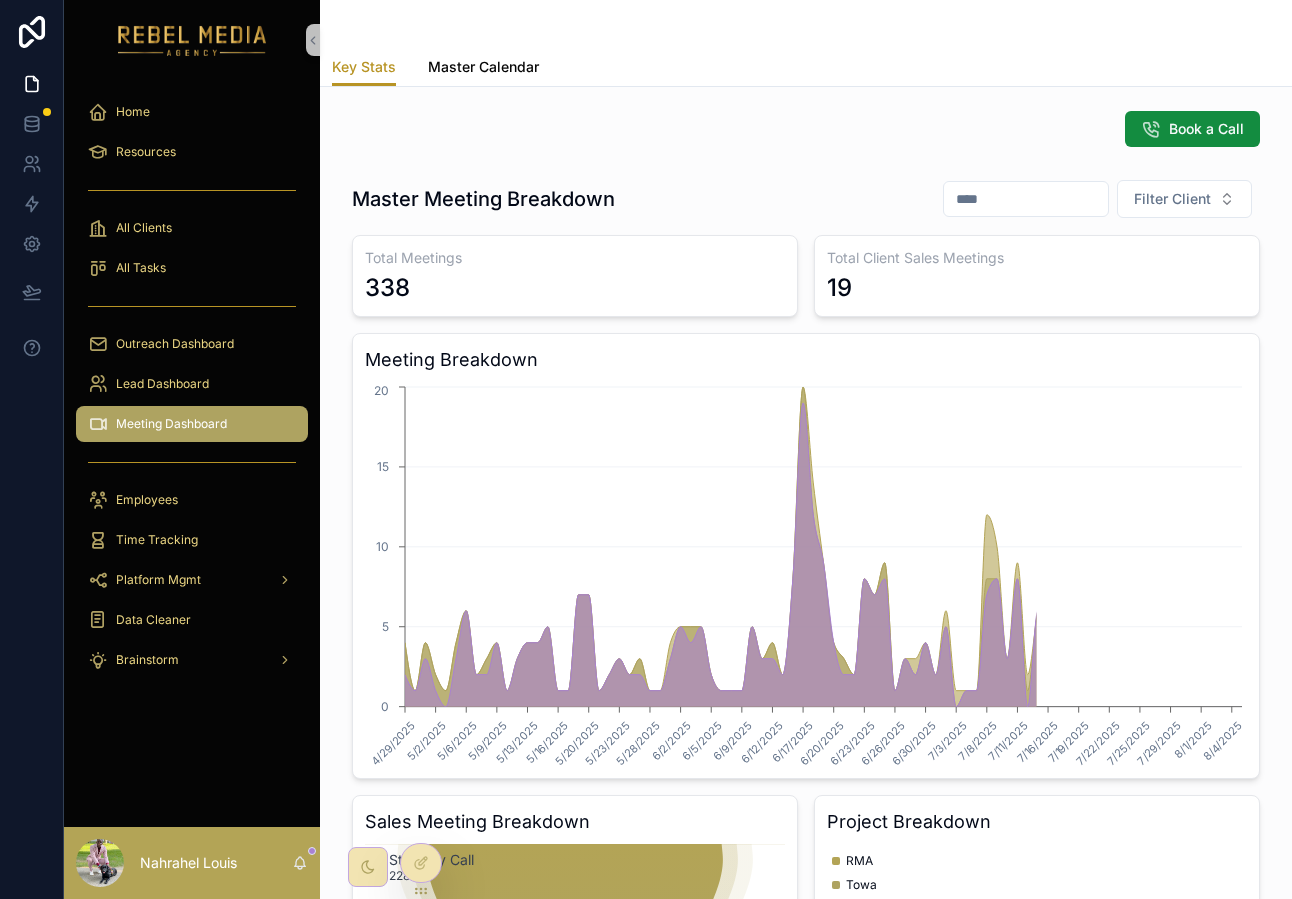 click on "Master Calendar" at bounding box center [483, 67] 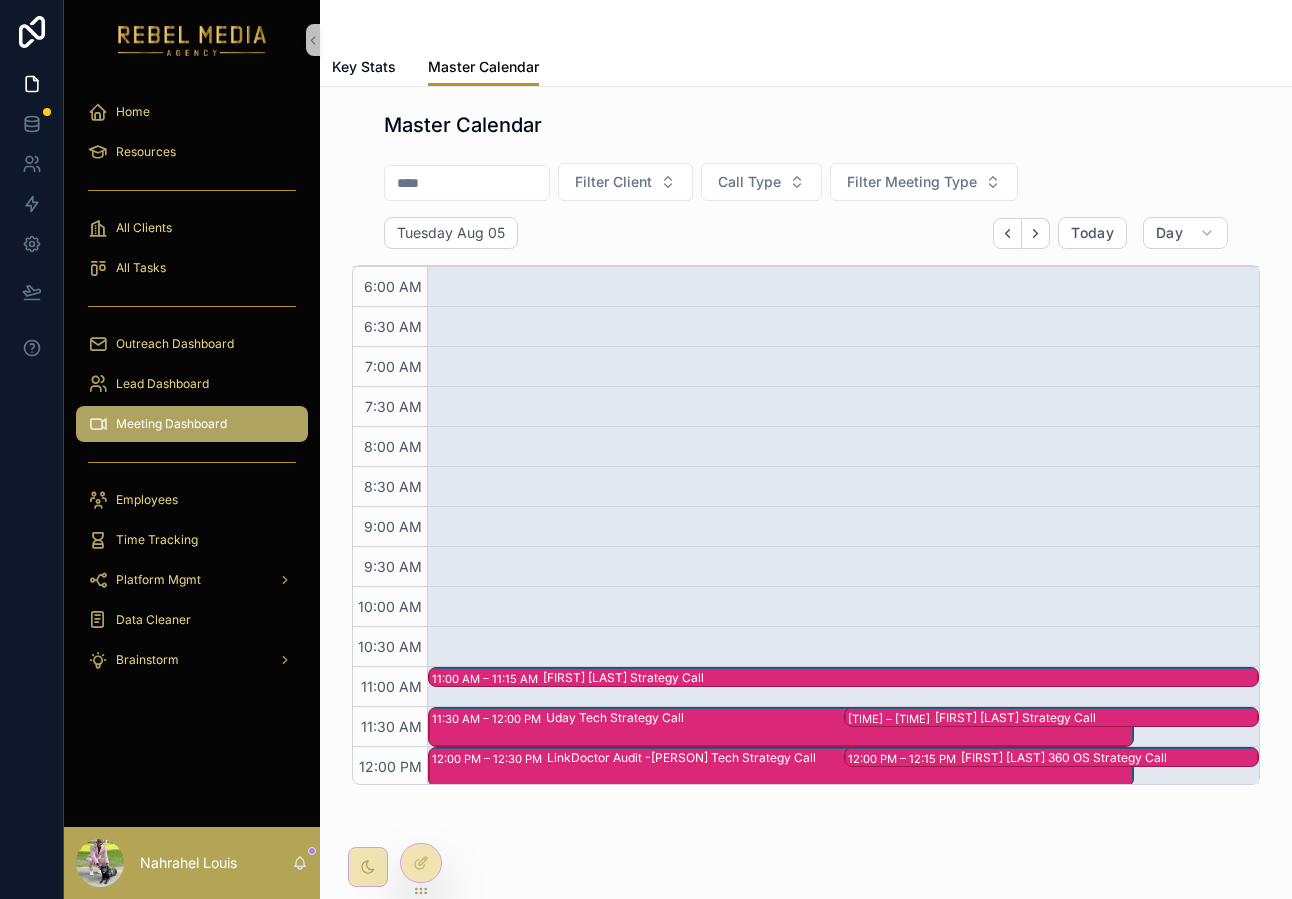scroll, scrollTop: 480, scrollLeft: 0, axis: vertical 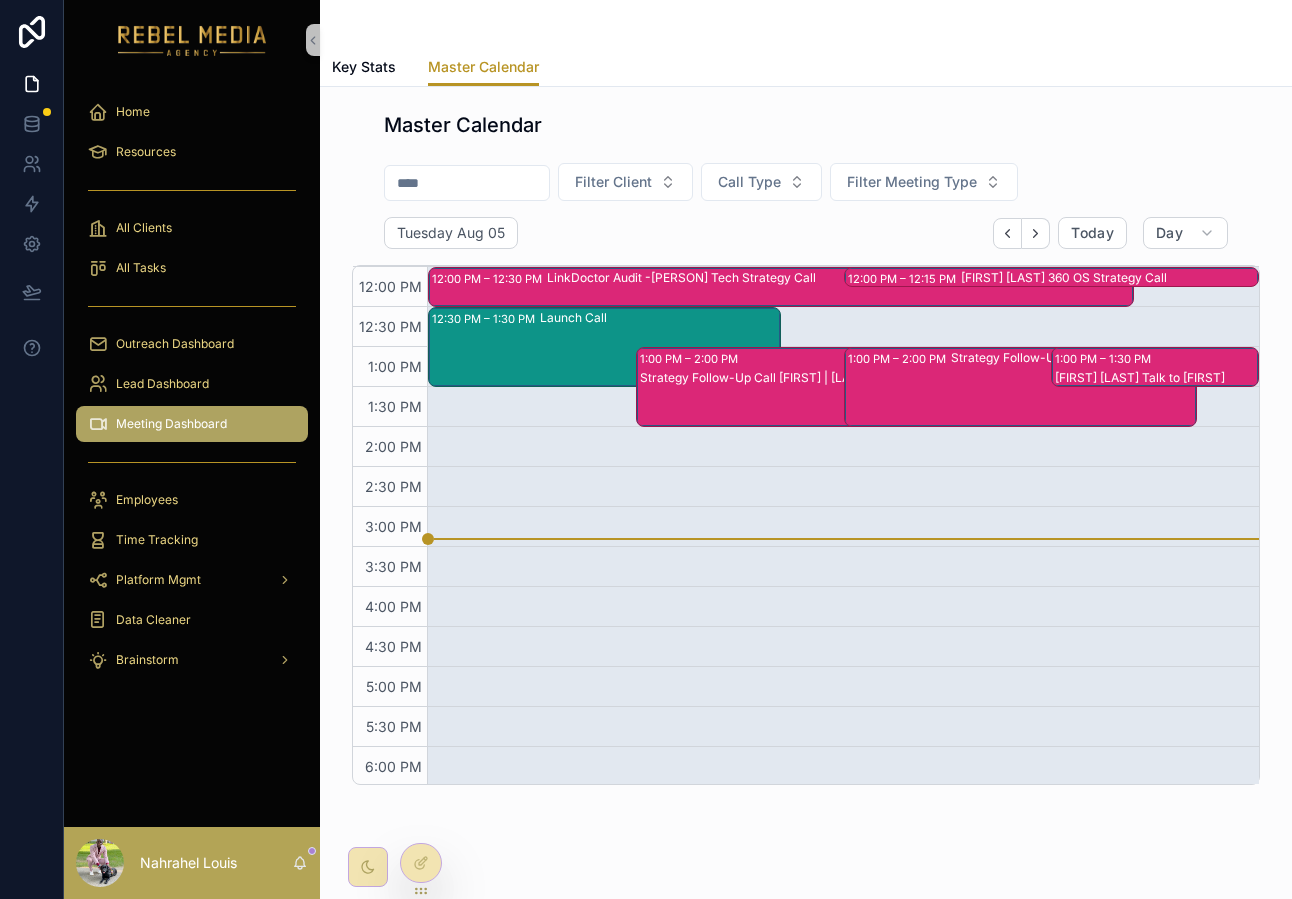 click on "Outreach Dashboard" at bounding box center [192, 344] 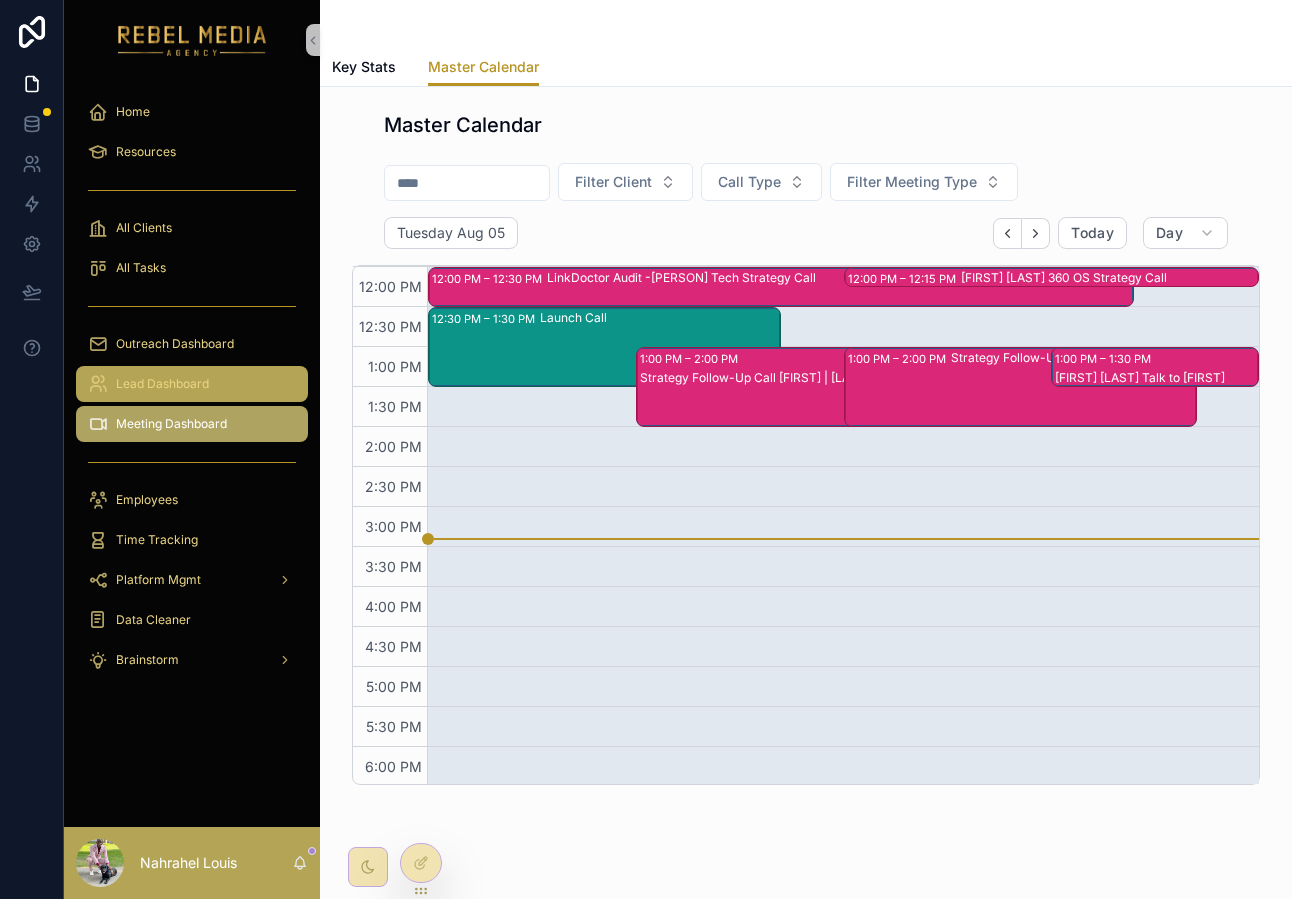 click on "Lead Dashboard" at bounding box center (162, 384) 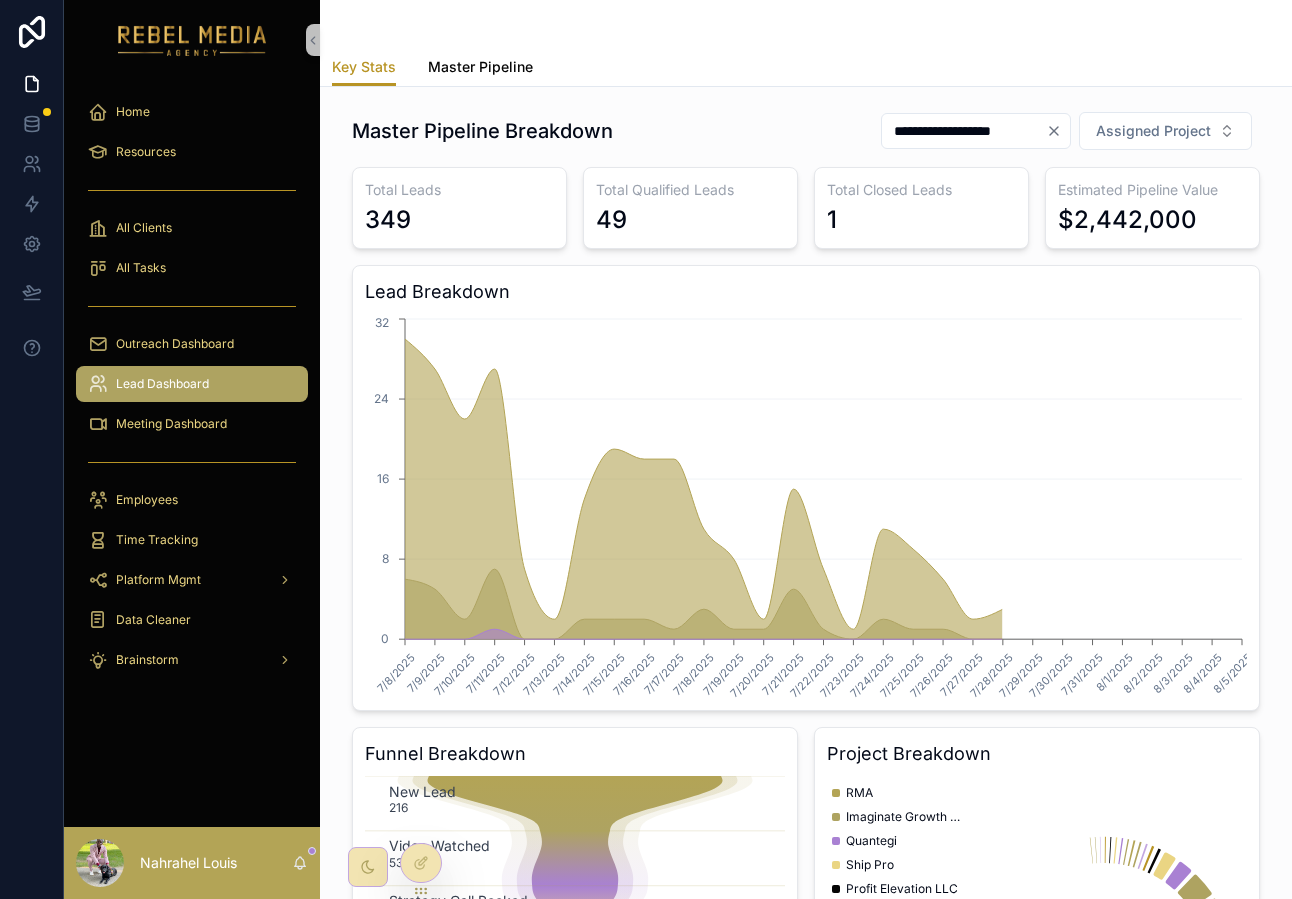 click on "Master Pipeline" at bounding box center [480, 67] 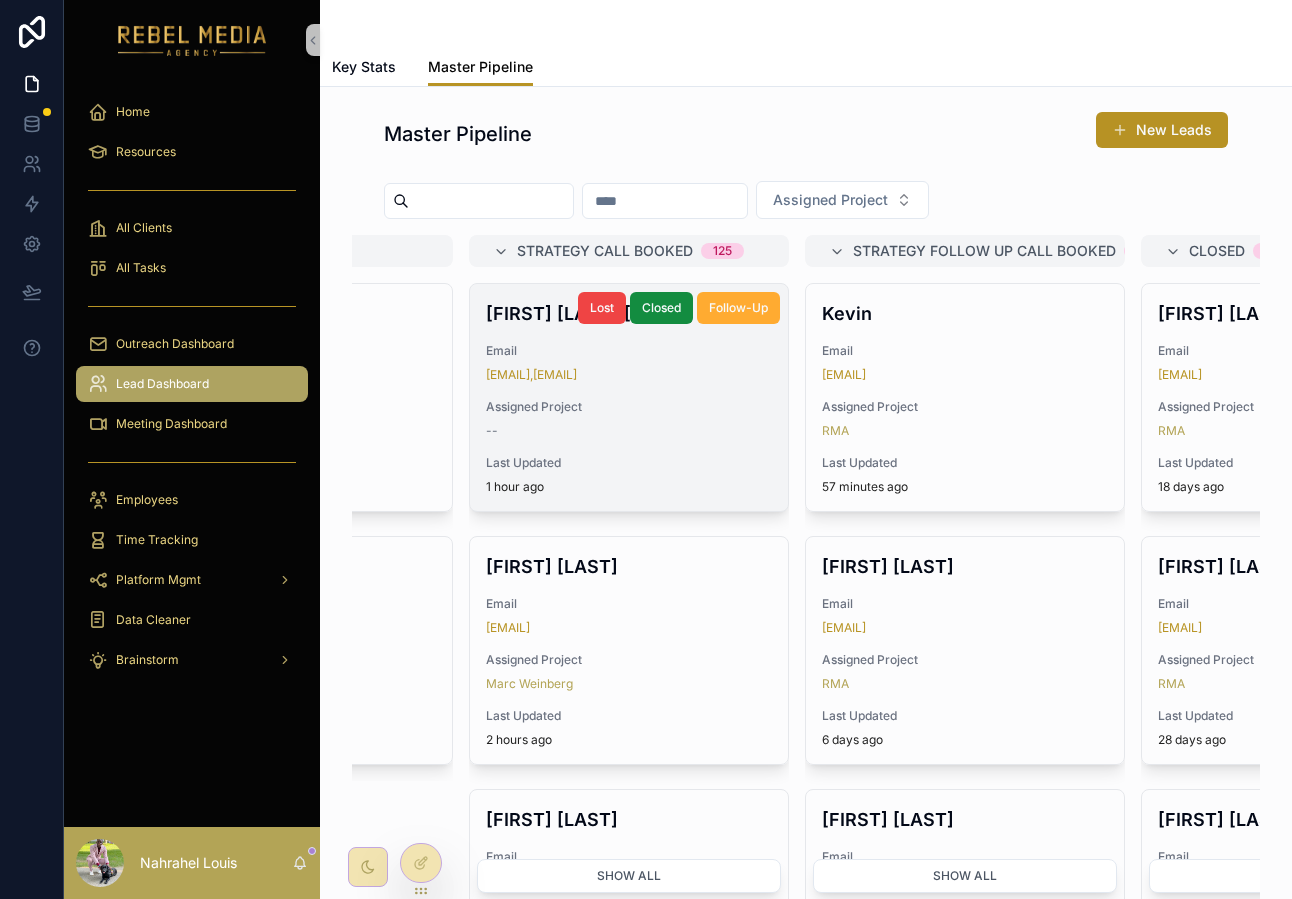 scroll, scrollTop: 0, scrollLeft: 1259, axis: horizontal 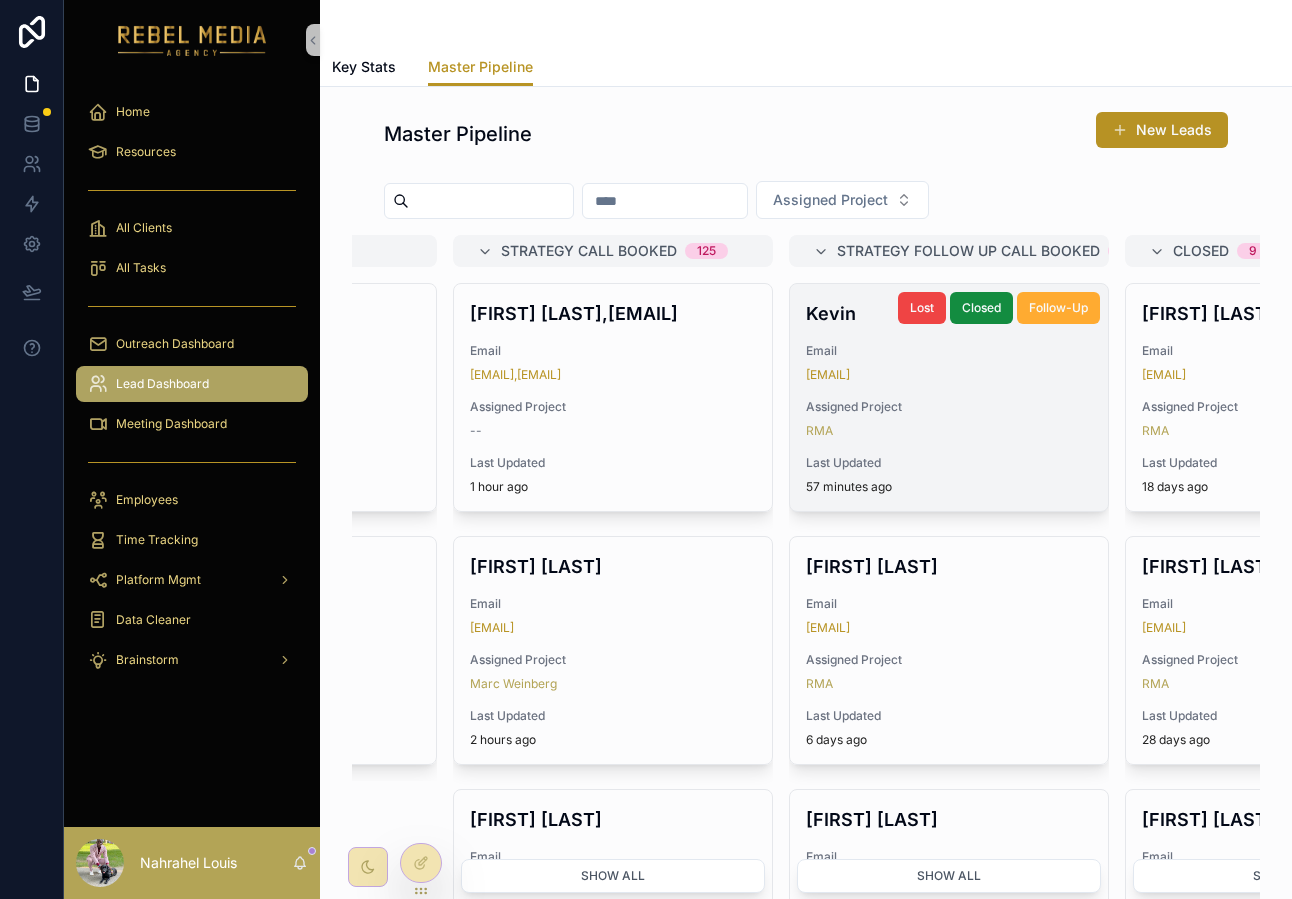 click on "Assigned Project RMA" at bounding box center (949, 419) 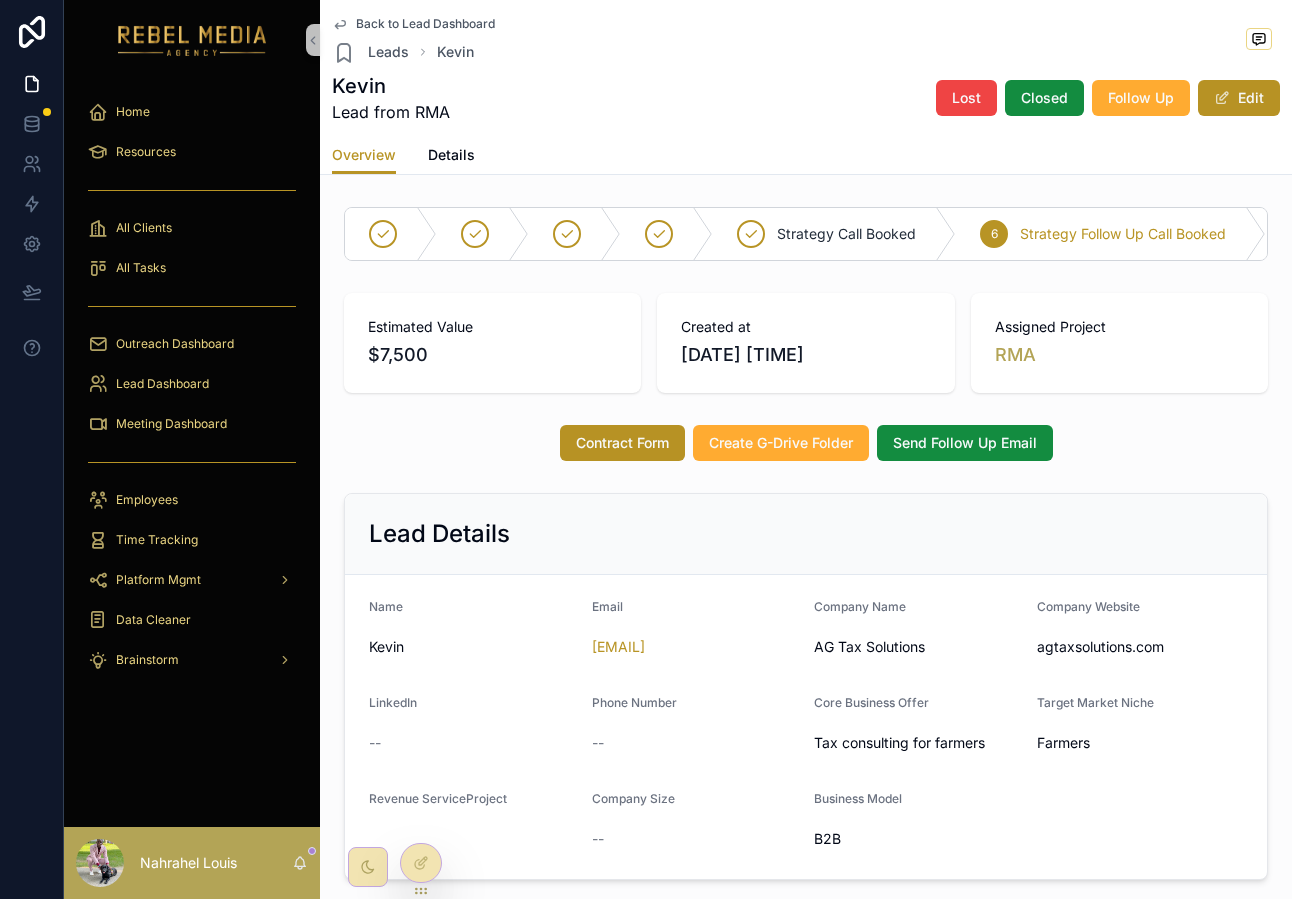 click at bounding box center (1259, 39) 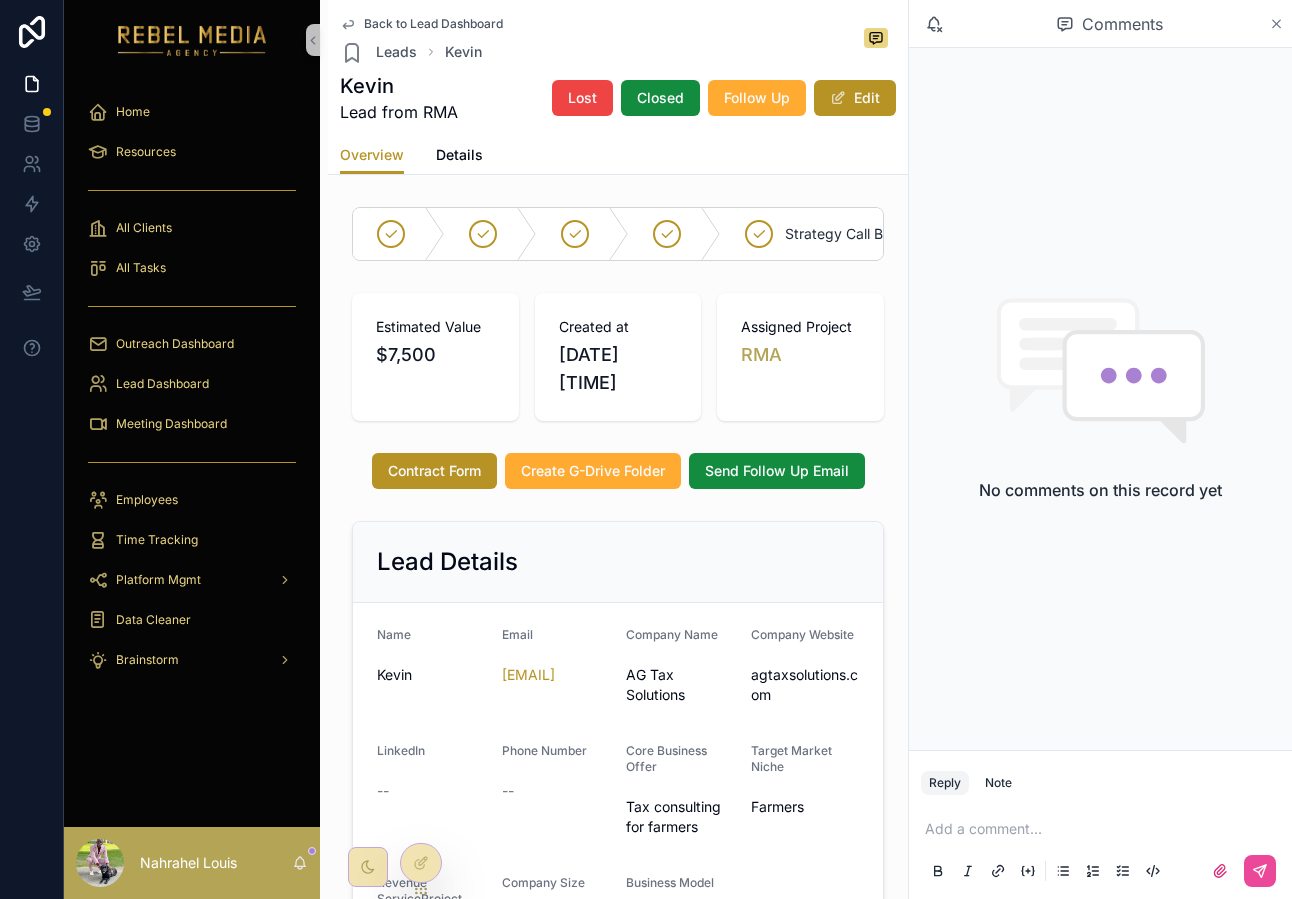 click 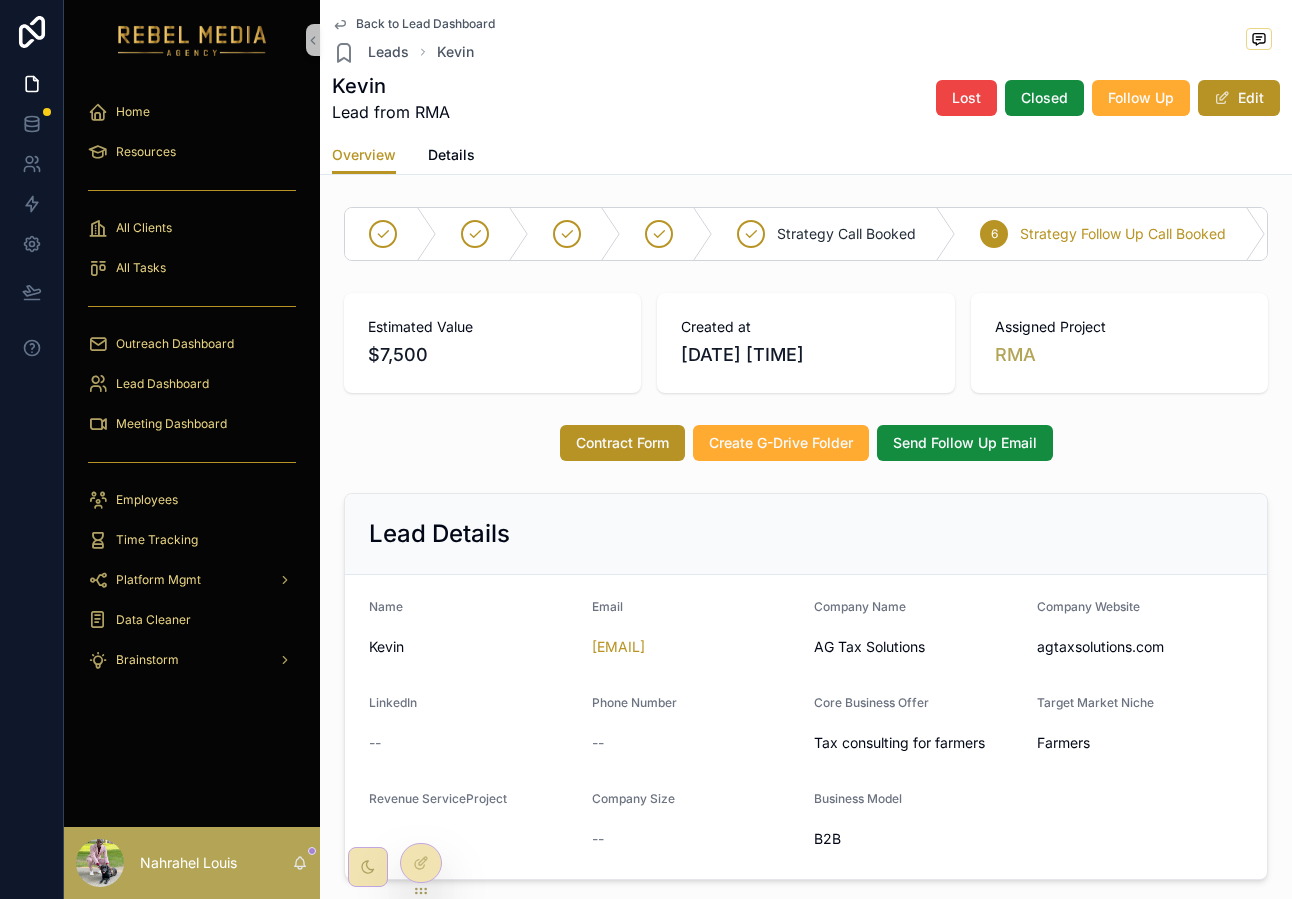 scroll, scrollTop: 153, scrollLeft: 0, axis: vertical 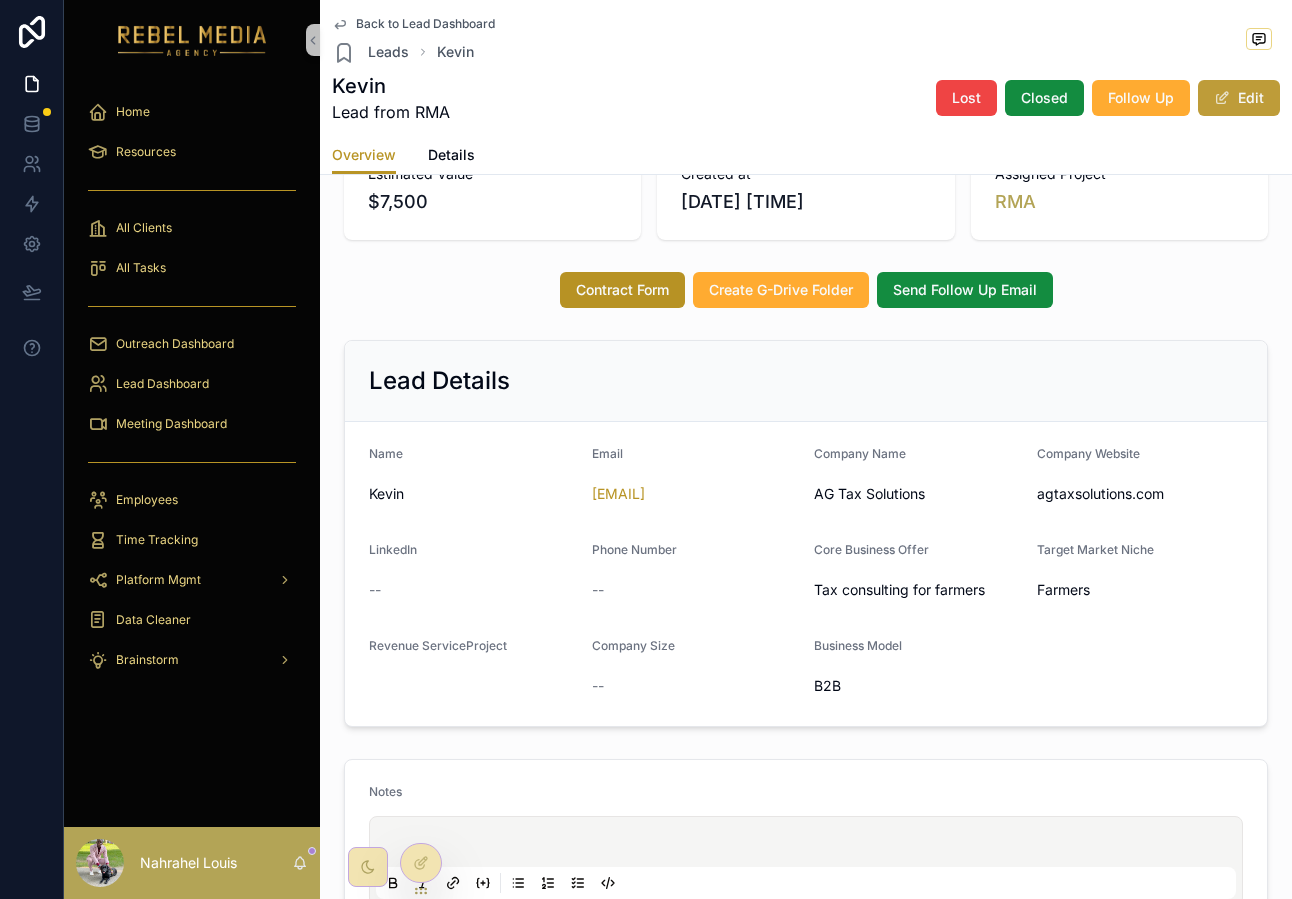 click on "Edit" at bounding box center (1239, 98) 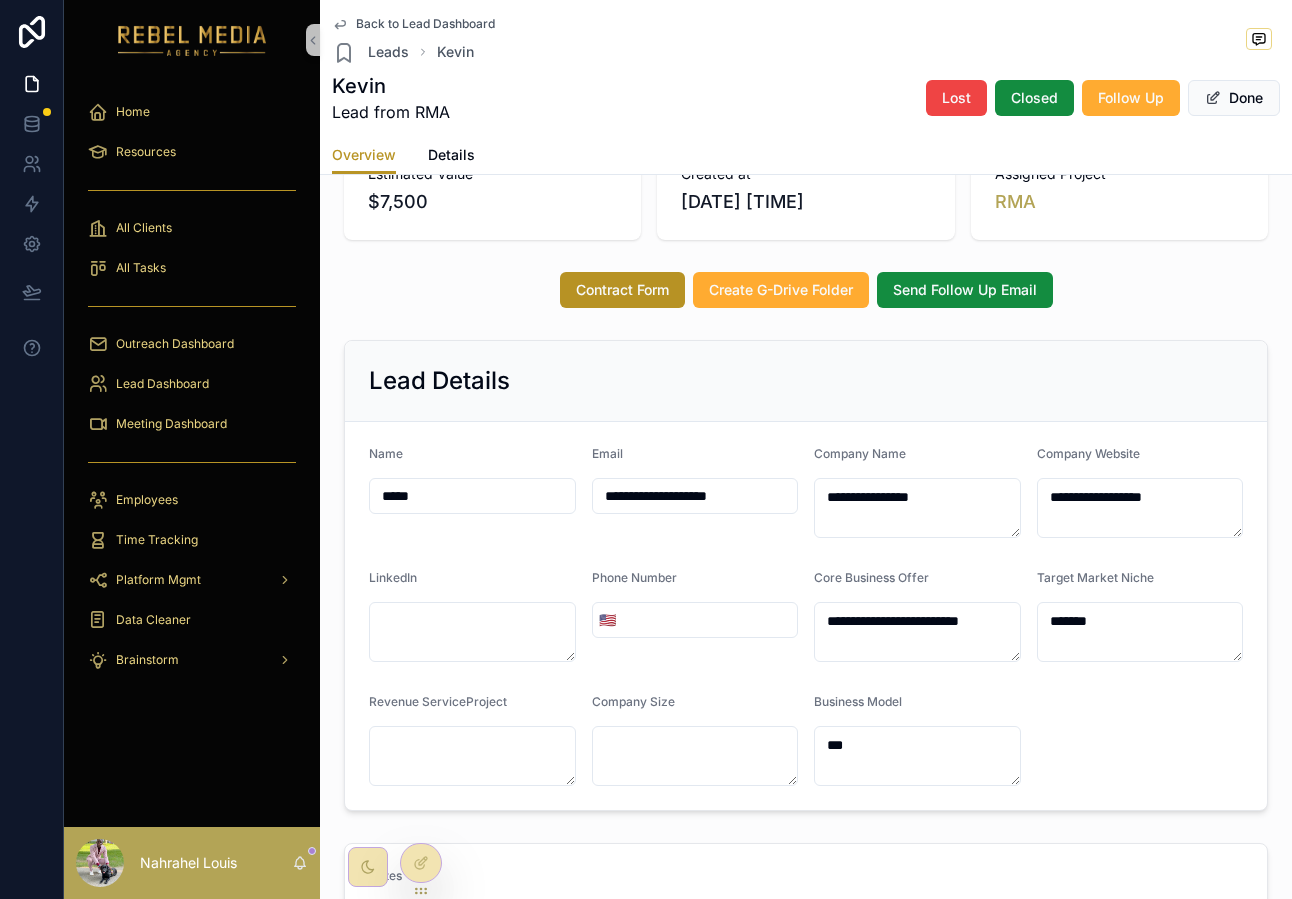 click on "*****" at bounding box center [472, 496] 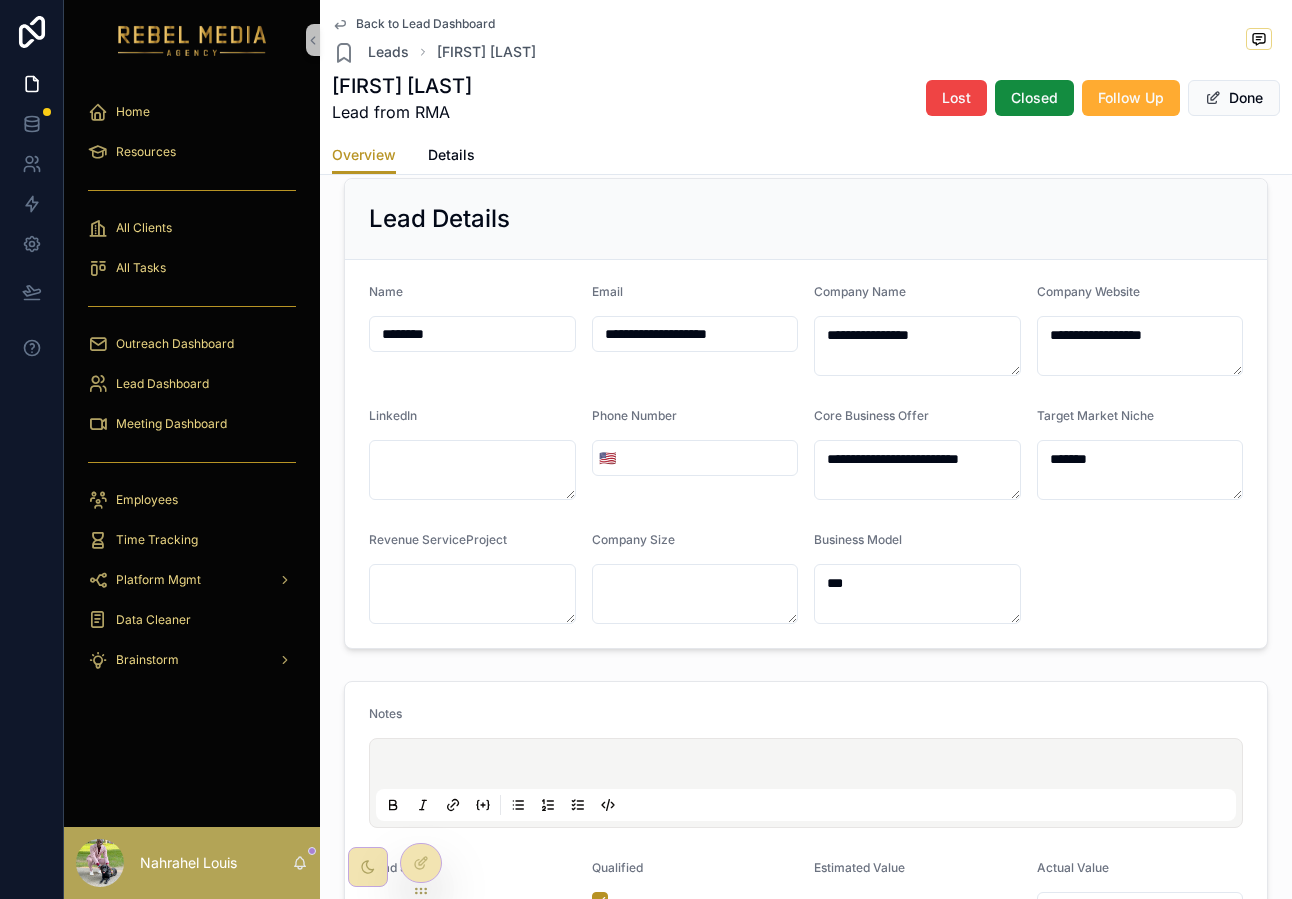 scroll, scrollTop: 484, scrollLeft: 0, axis: vertical 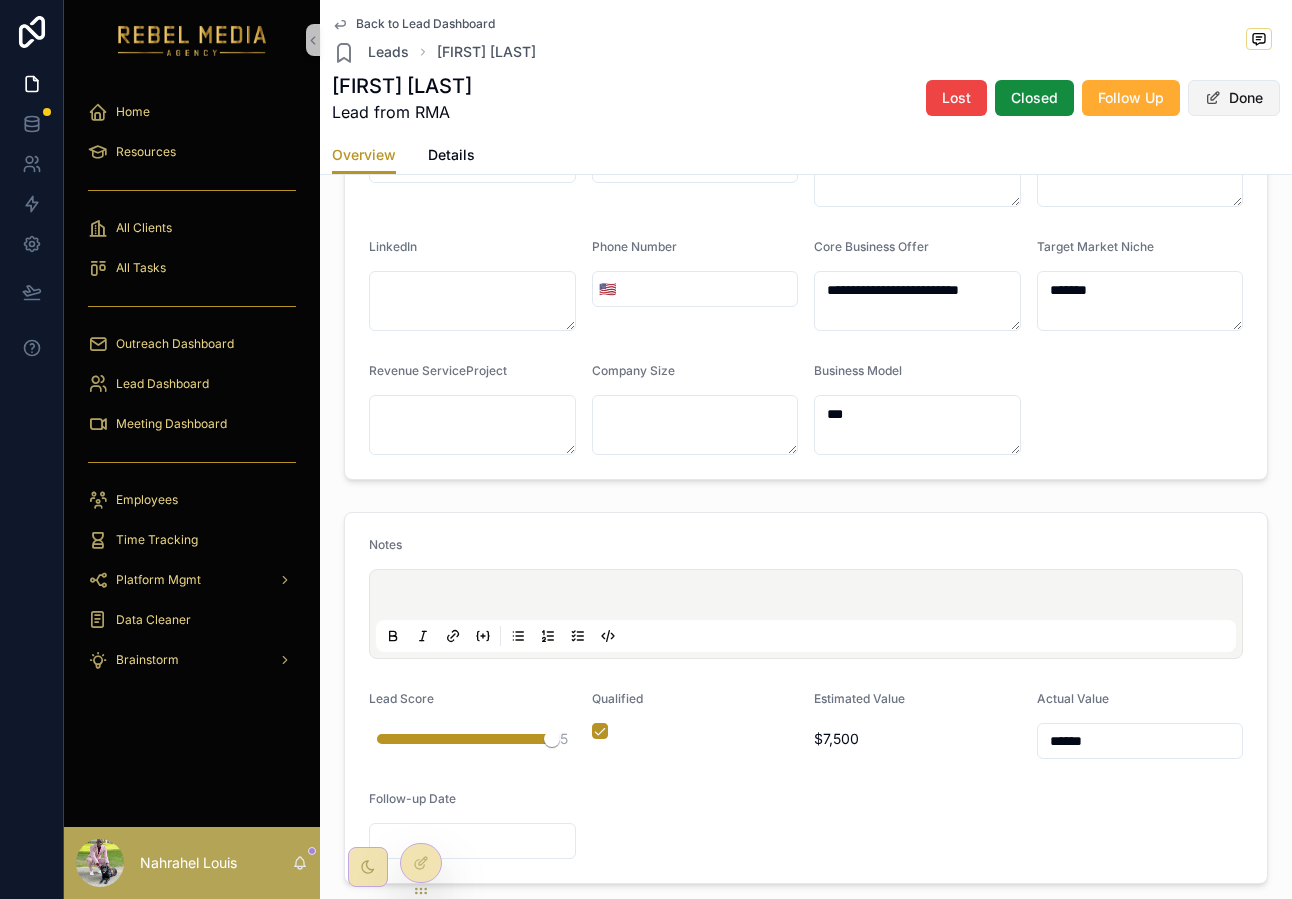 type on "********" 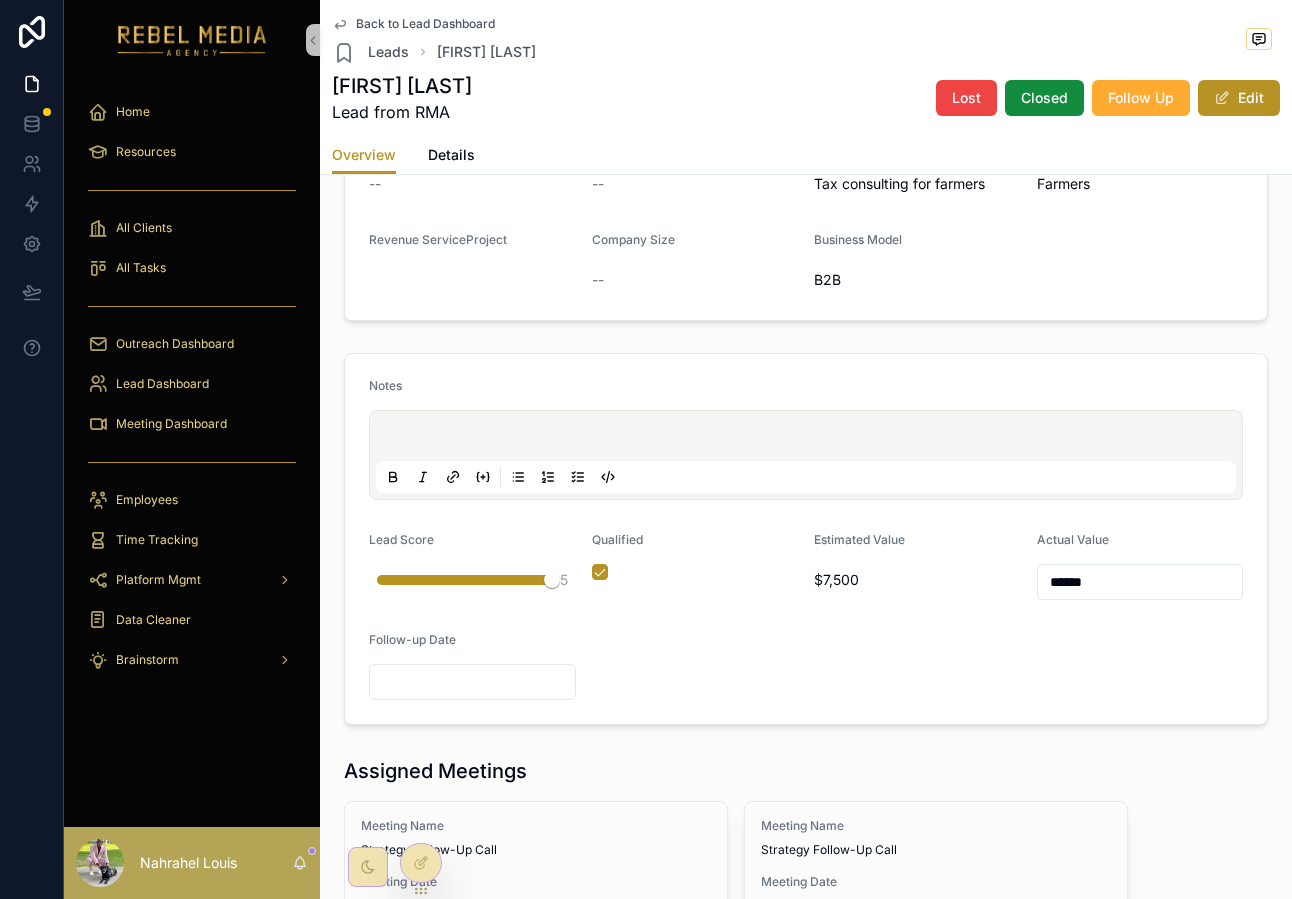 scroll, scrollTop: 720, scrollLeft: 0, axis: vertical 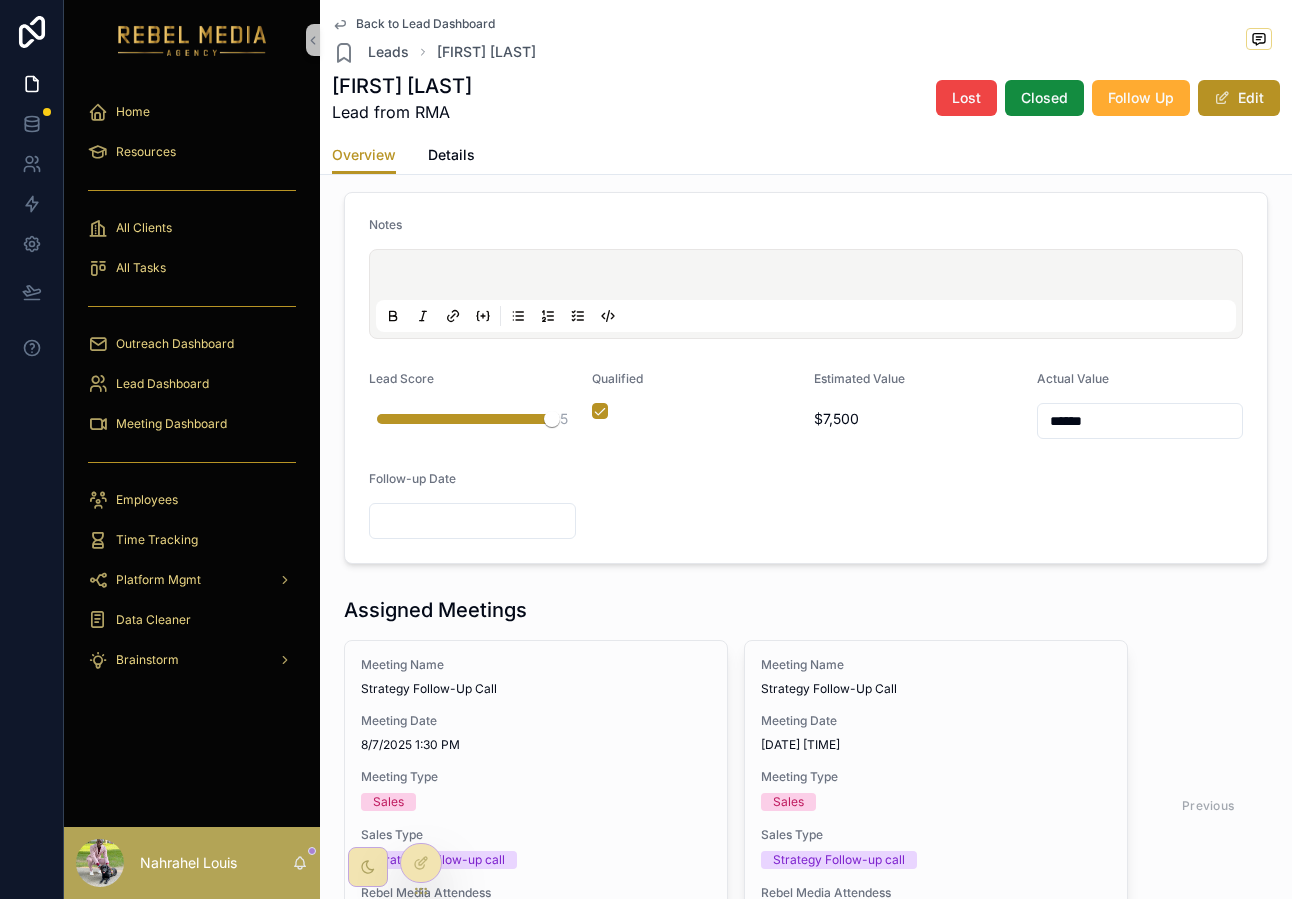click on "******" at bounding box center [1140, 421] 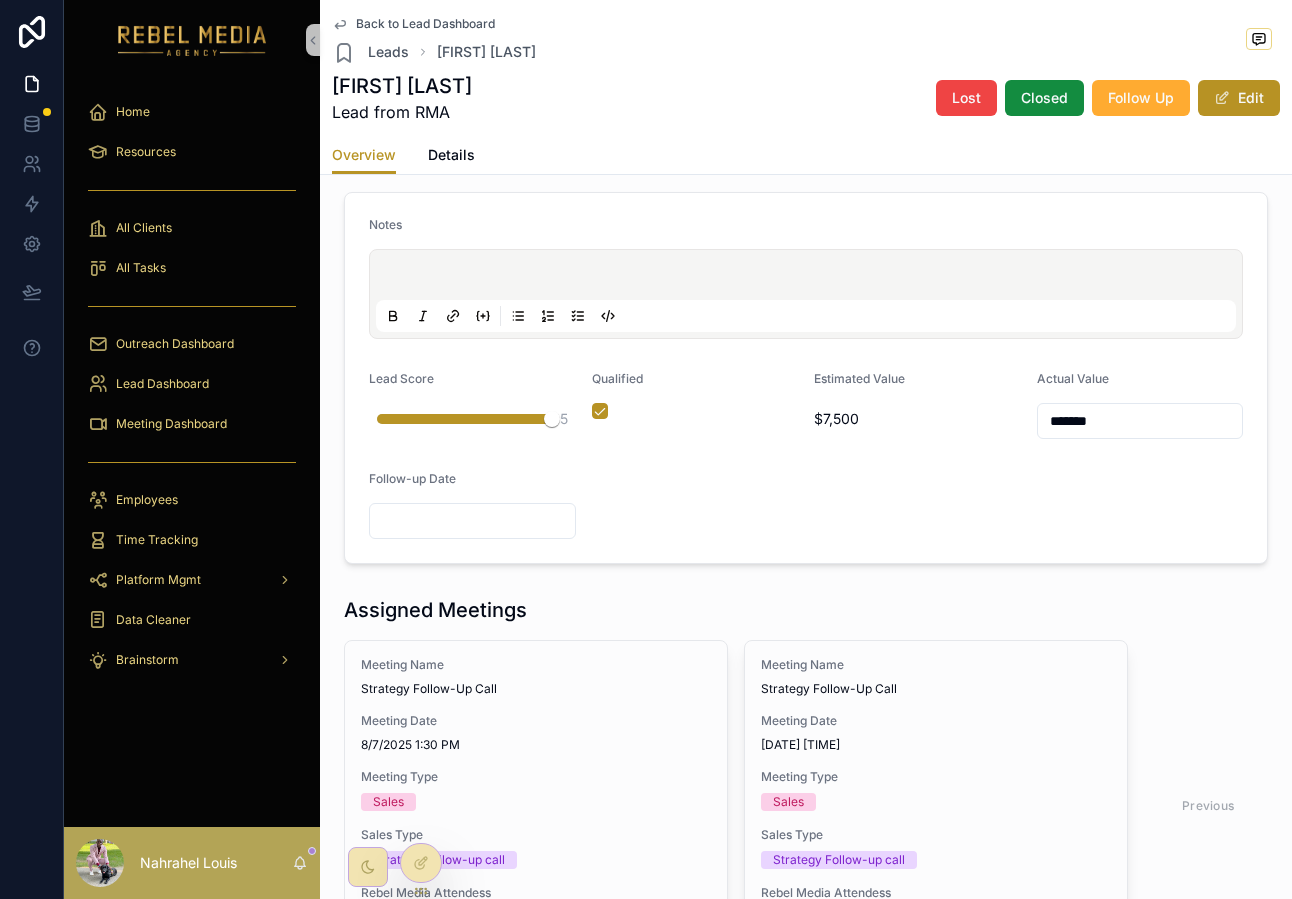 type on "*******" 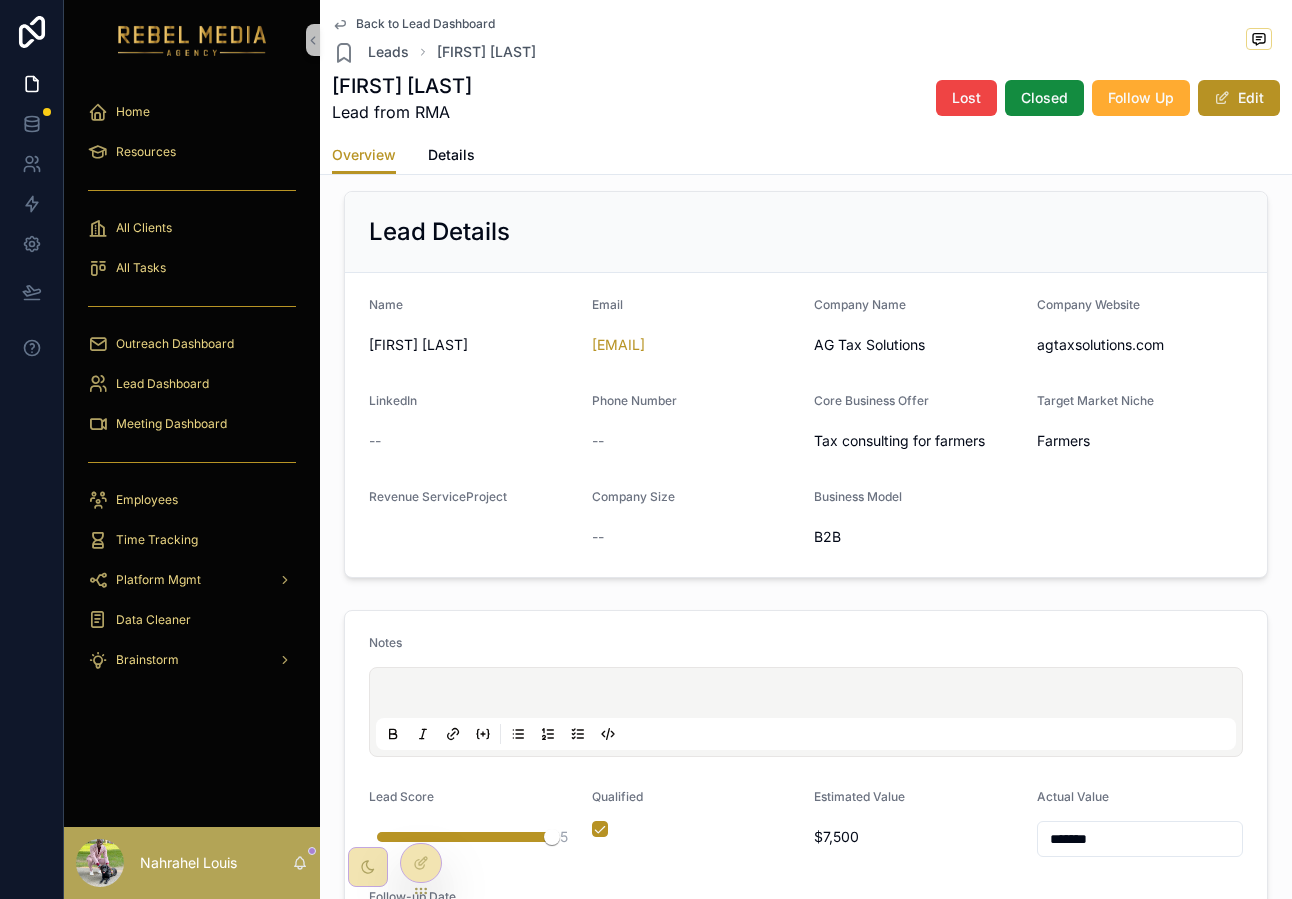 scroll, scrollTop: 0, scrollLeft: 0, axis: both 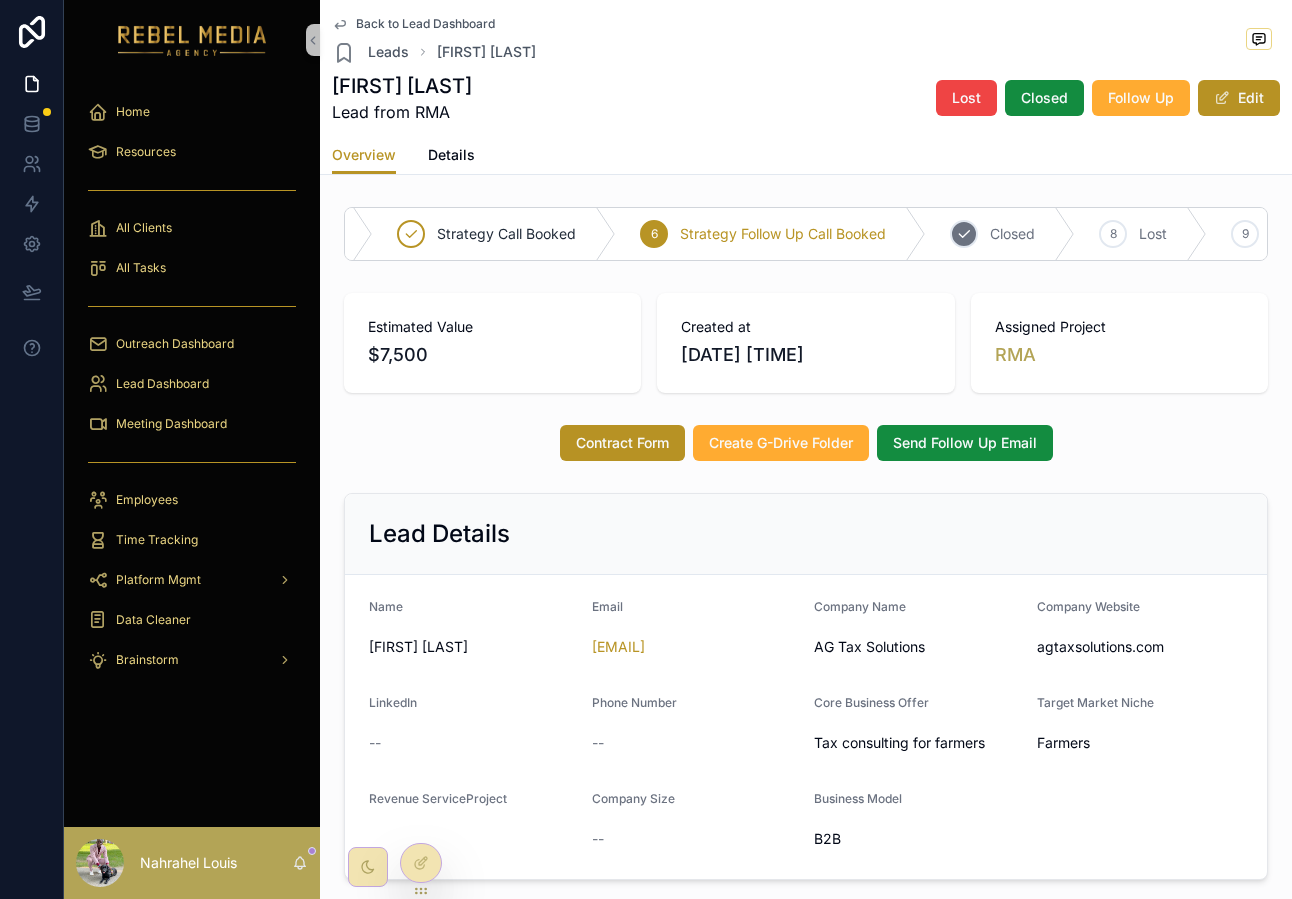 click on "7 Closed" at bounding box center (1000, 234) 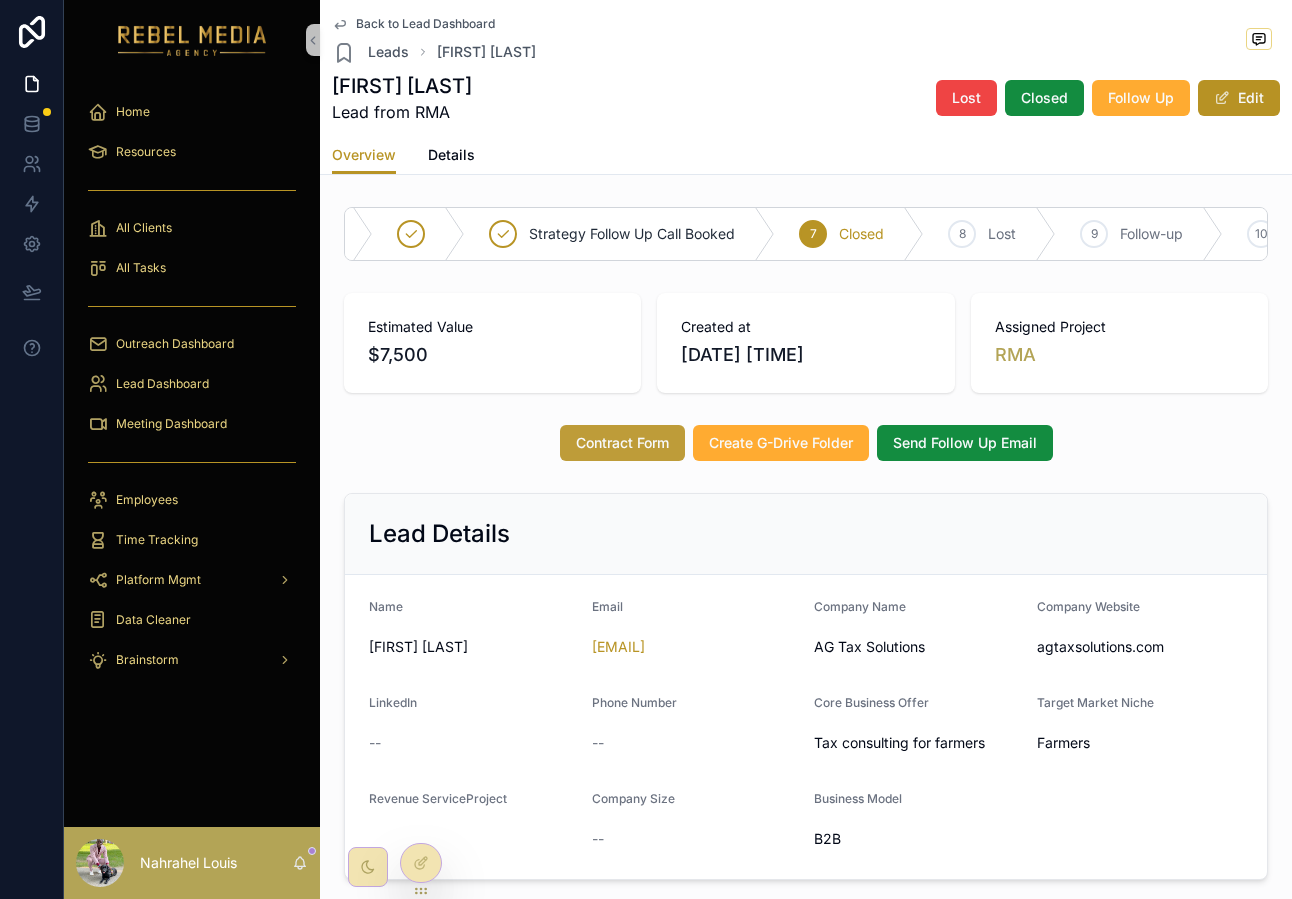 click on "Contract Form" at bounding box center [622, 443] 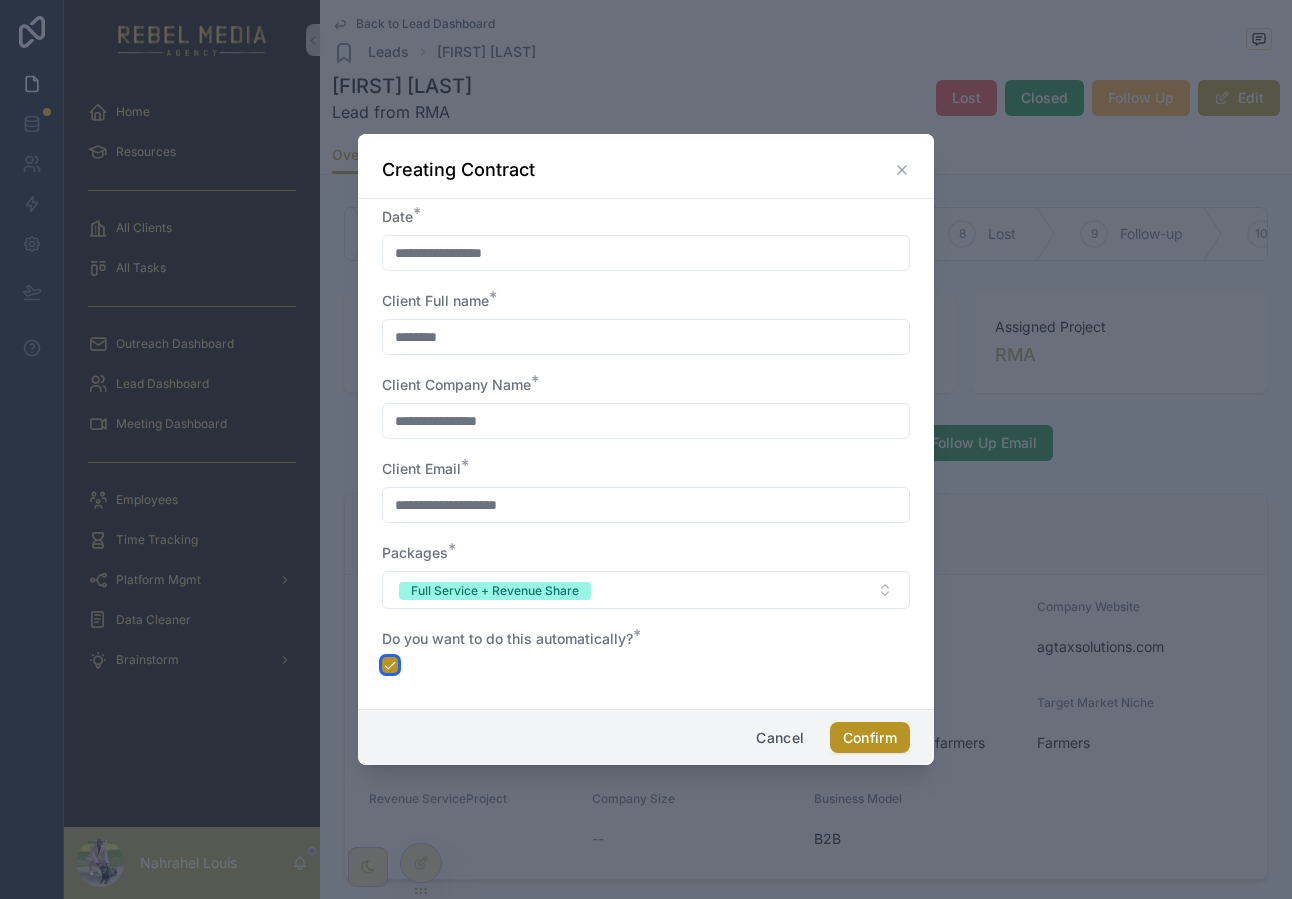 click at bounding box center [390, 665] 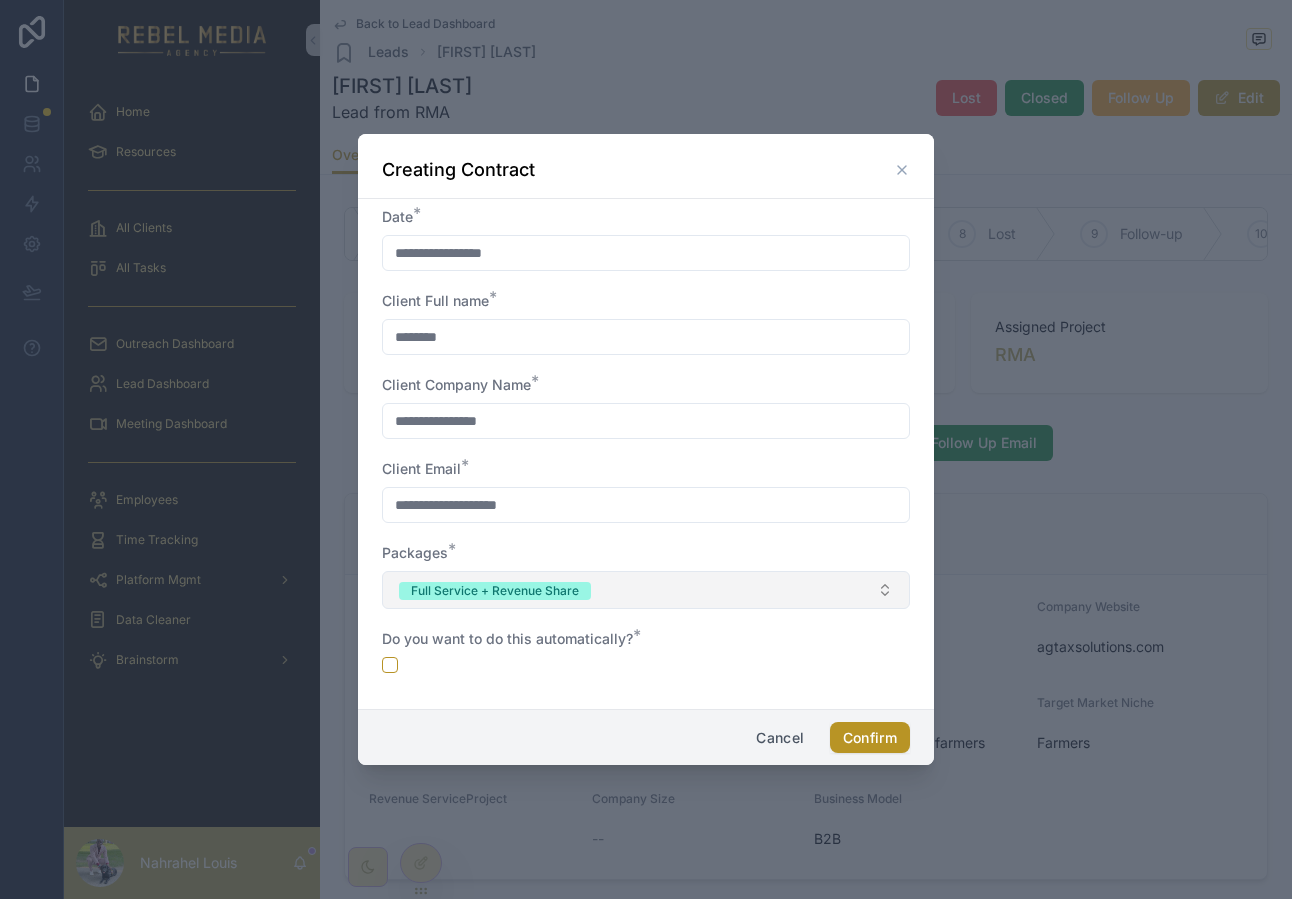 click on "Full Service + Revenue Share" at bounding box center [646, 590] 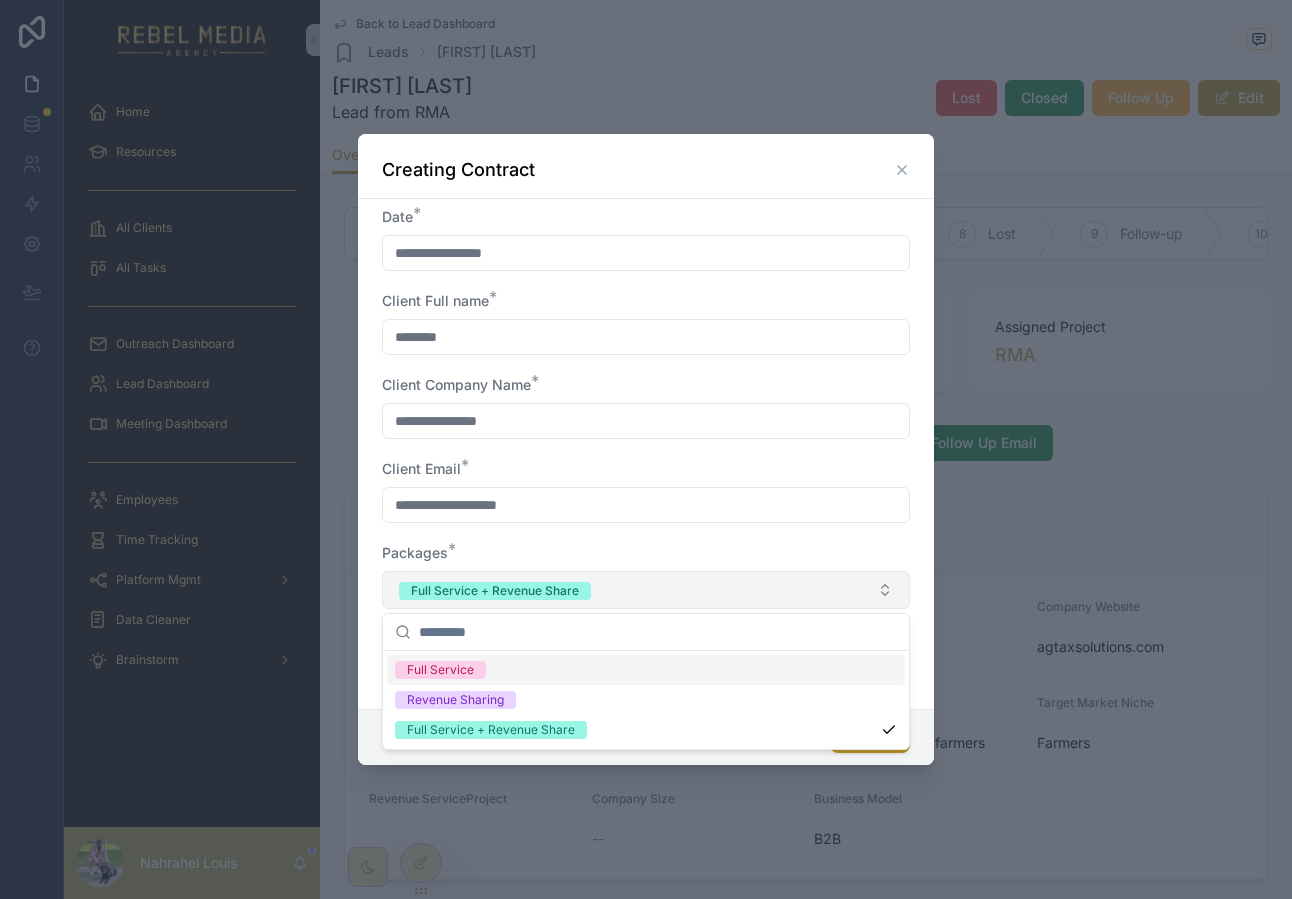 click on "Full Service + Revenue Share" at bounding box center [646, 590] 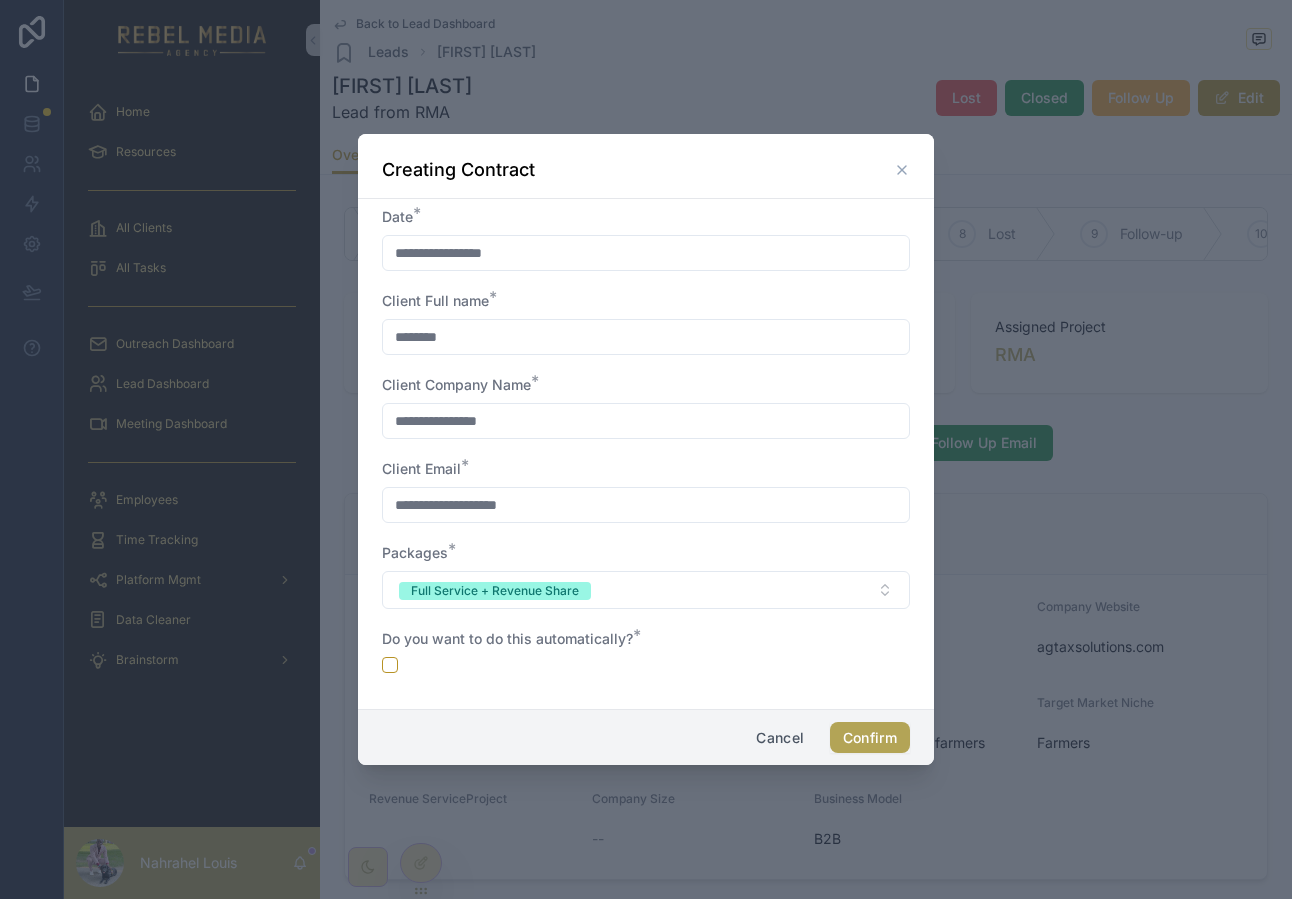click on "Confirm" at bounding box center (870, 738) 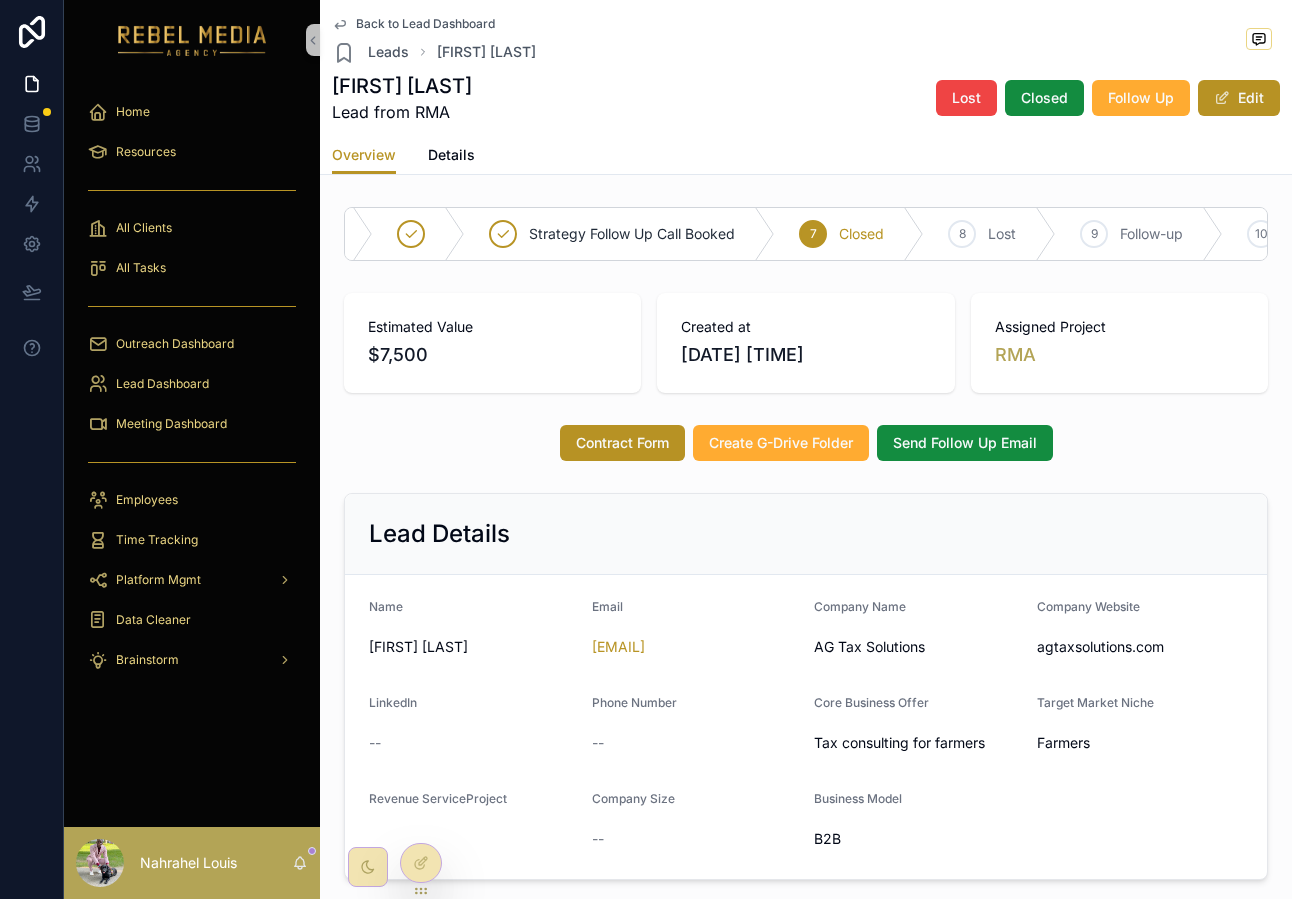 click on "Back to Lead Dashboard" at bounding box center [425, 24] 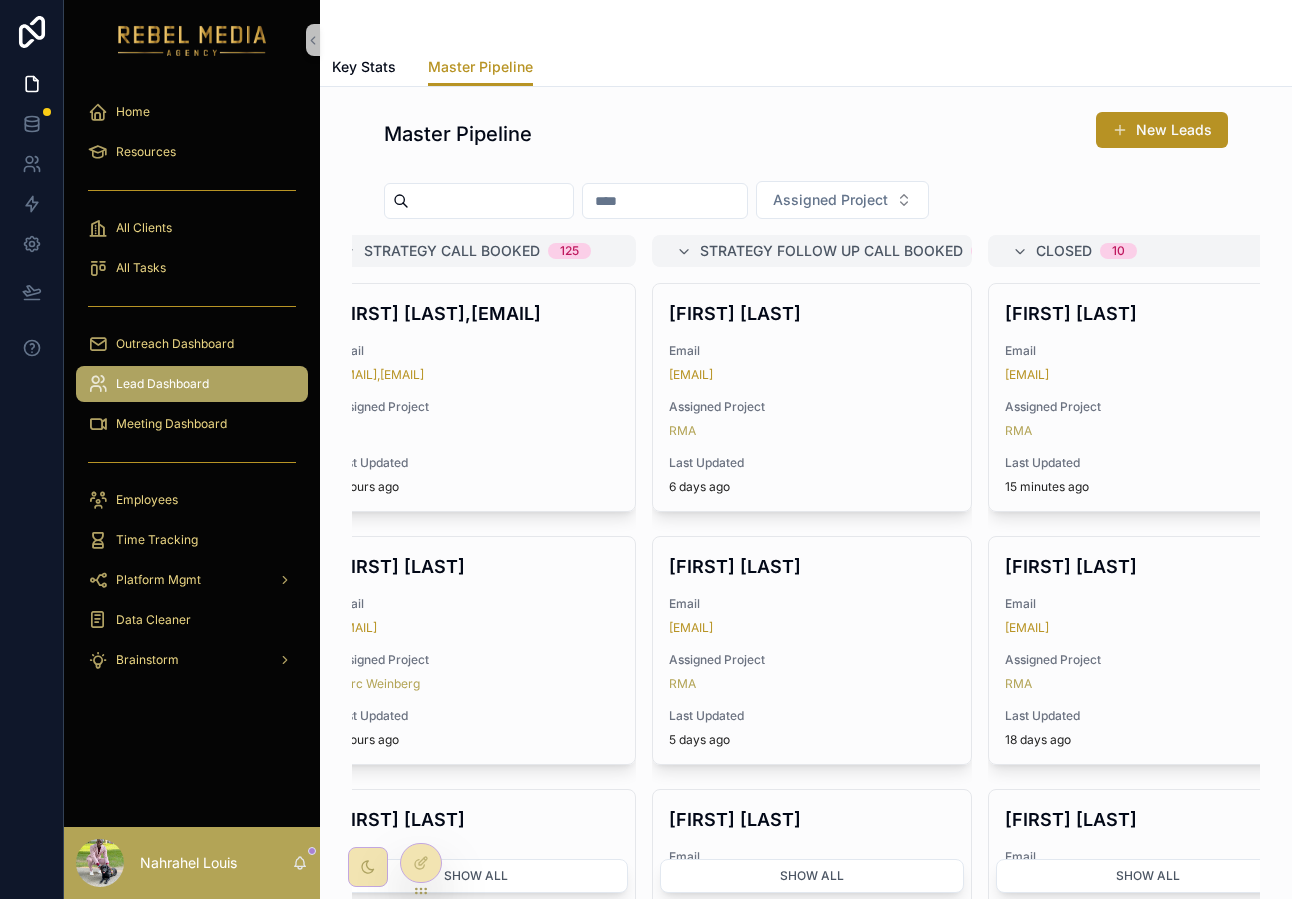 scroll, scrollTop: 0, scrollLeft: 1403, axis: horizontal 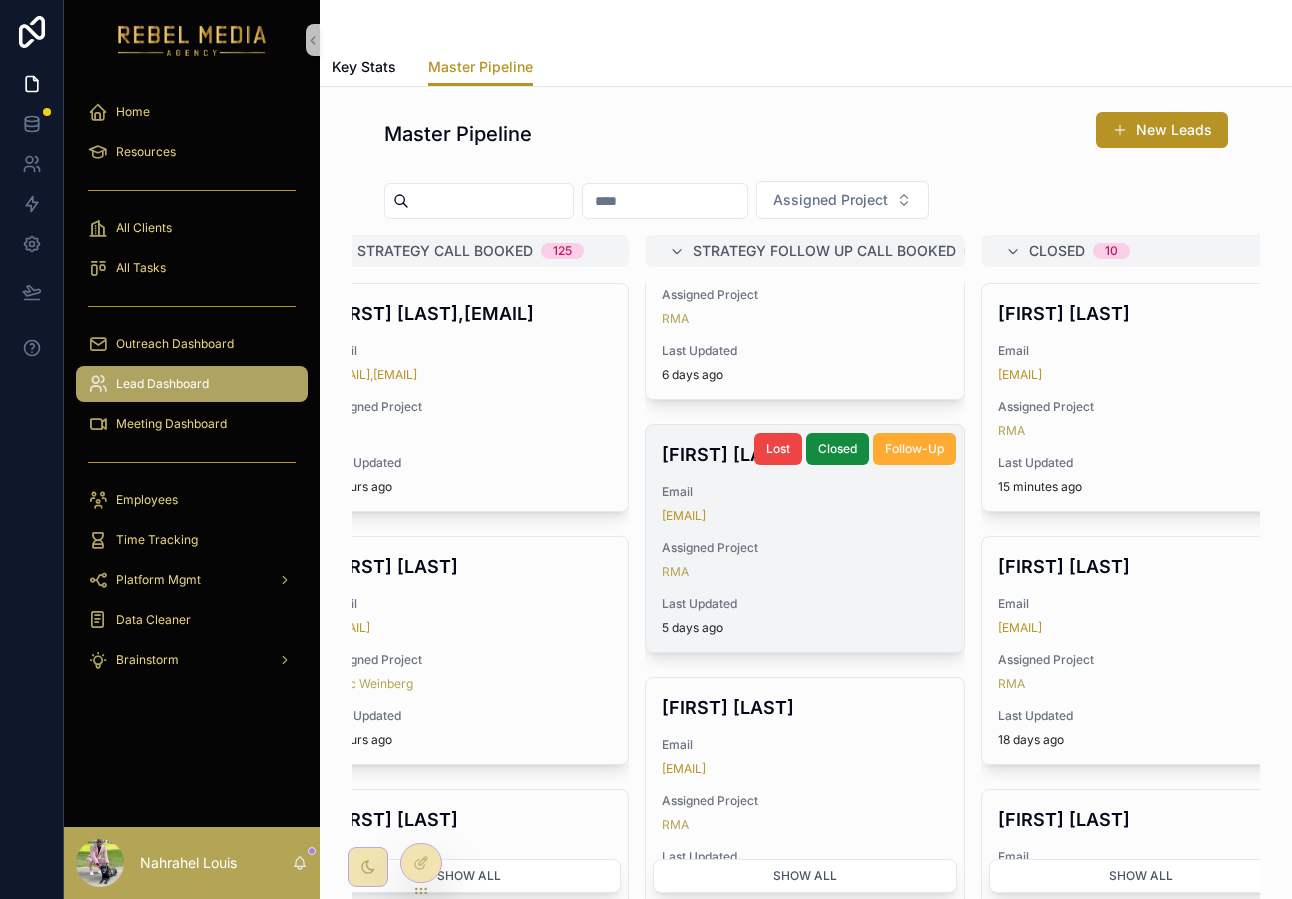click on "Benny Phillips Email benny@icecoldconsulting.com Assigned Project RMA Last Updated 5 days ago" at bounding box center (805, 538) 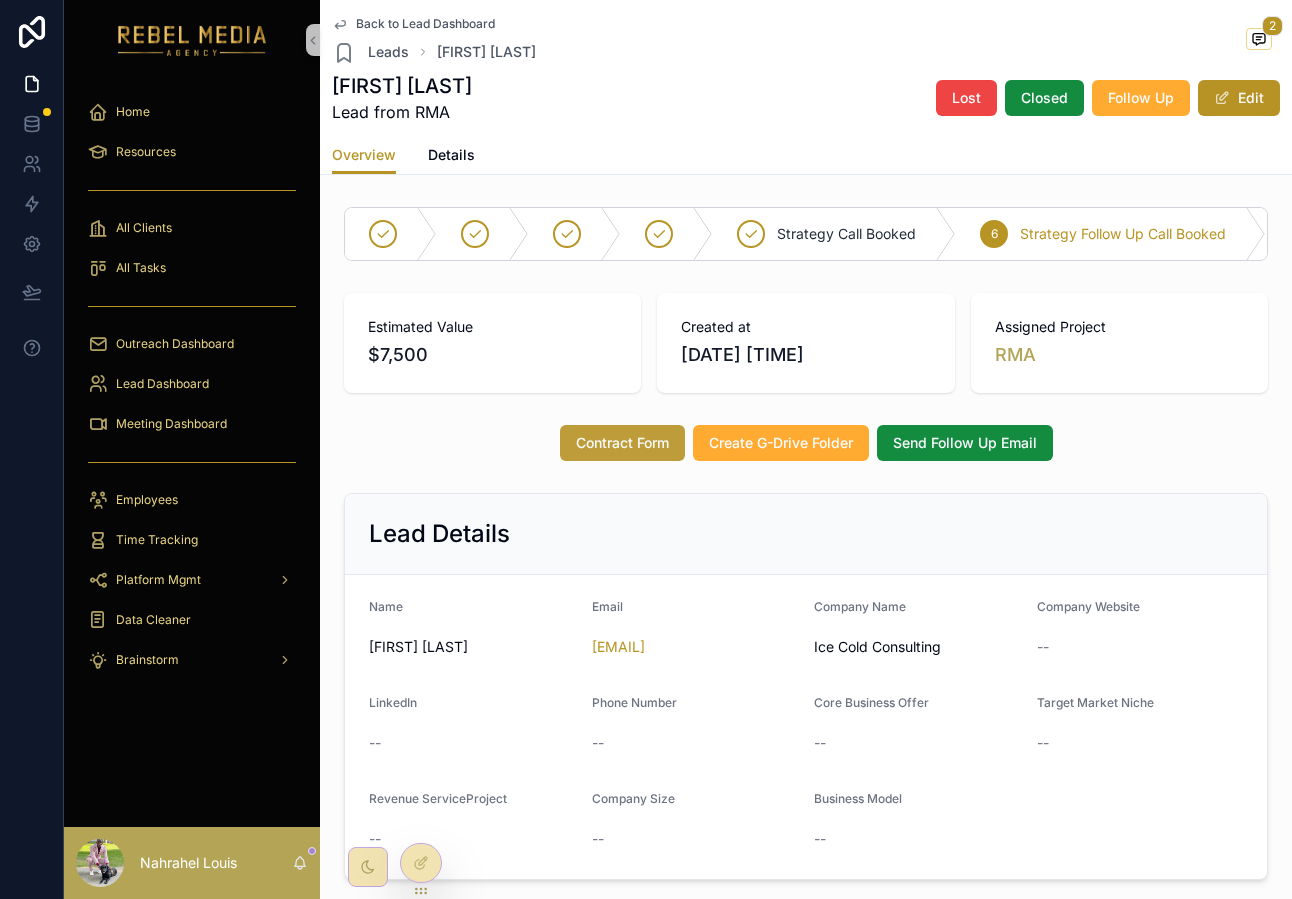 click on "Contract Form" at bounding box center (622, 443) 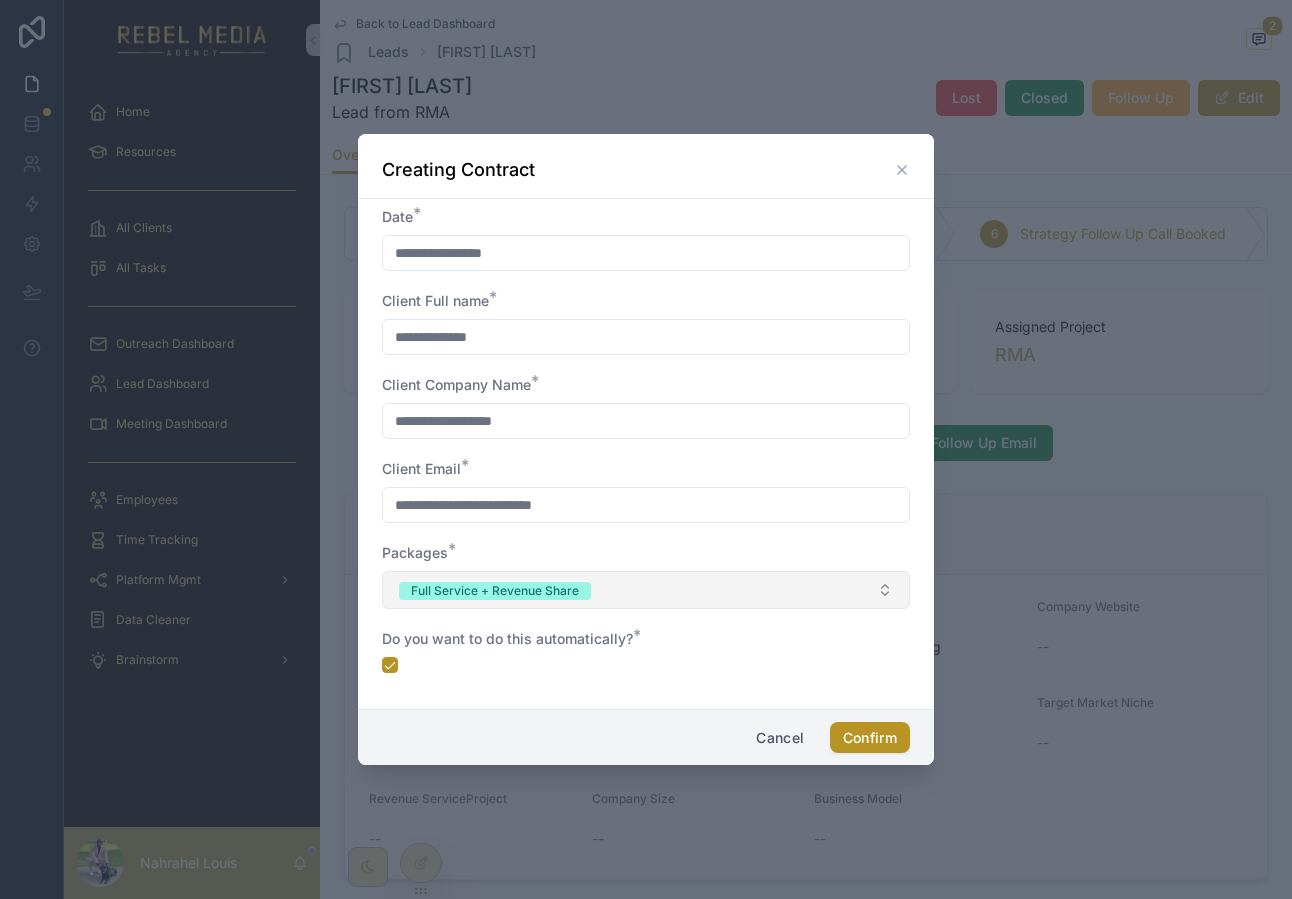 click on "Full Service + Revenue Share" at bounding box center [495, 591] 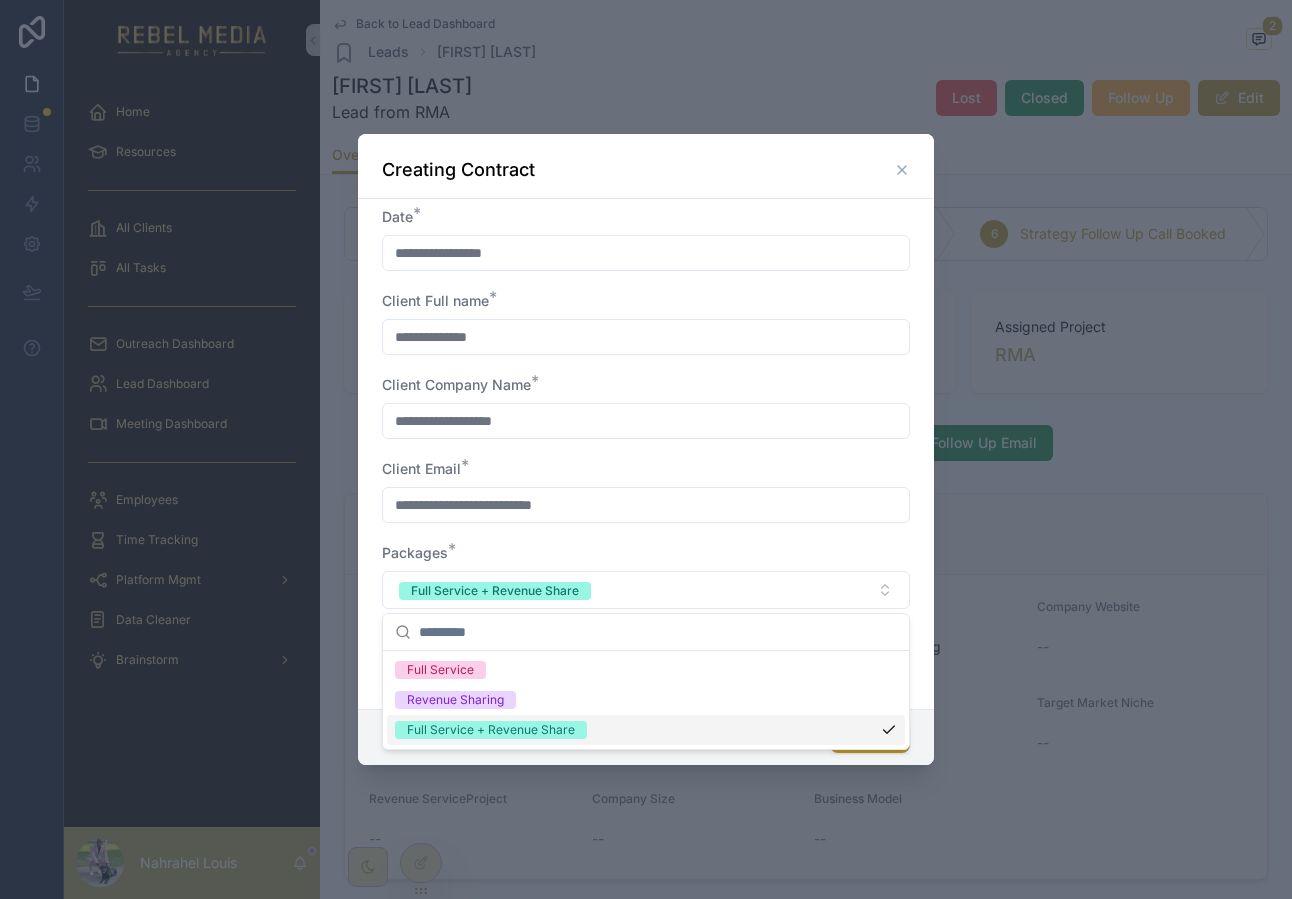 click on "Full Service + Revenue Share" at bounding box center (491, 730) 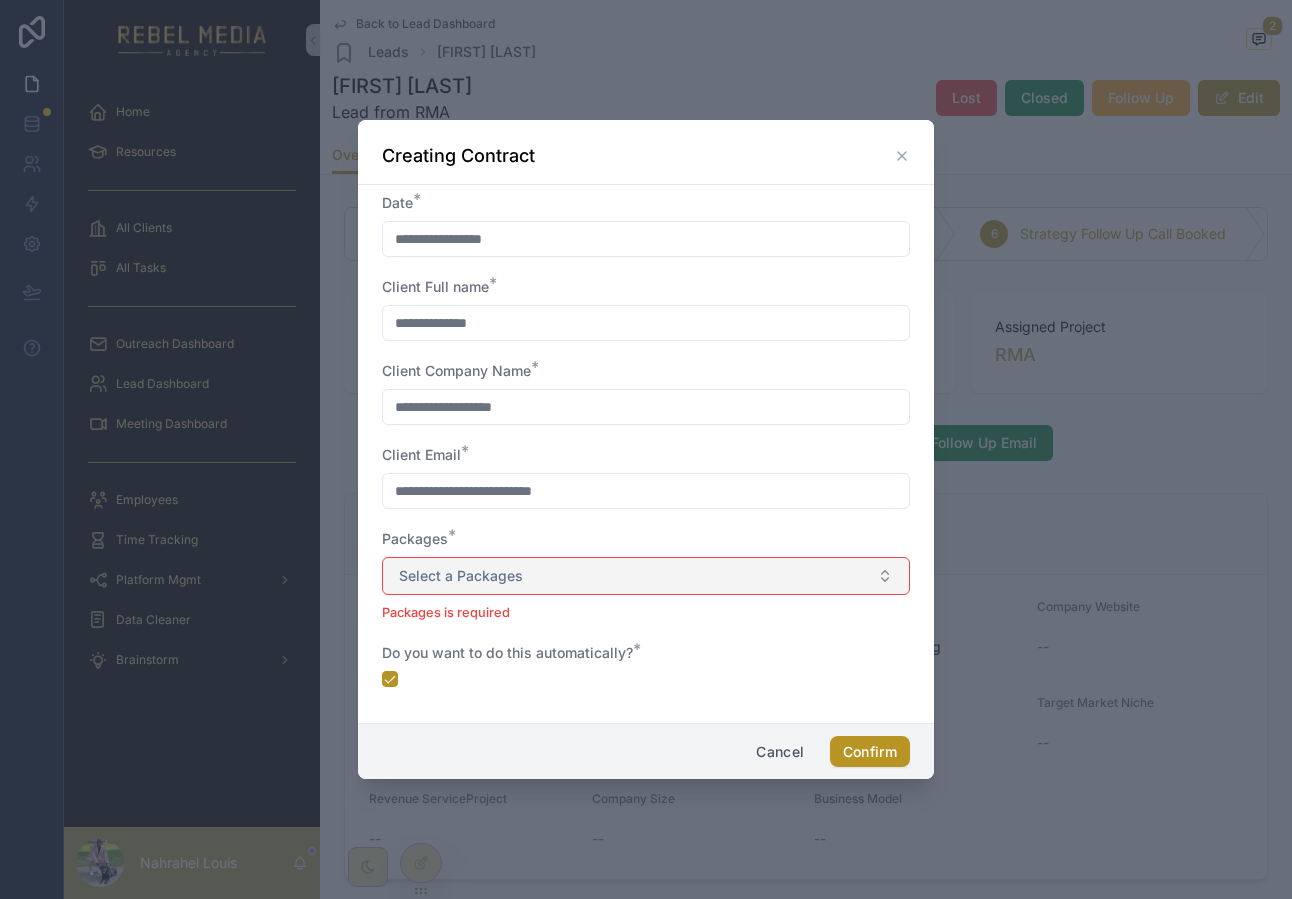 click on "Select a Packages" at bounding box center [646, 576] 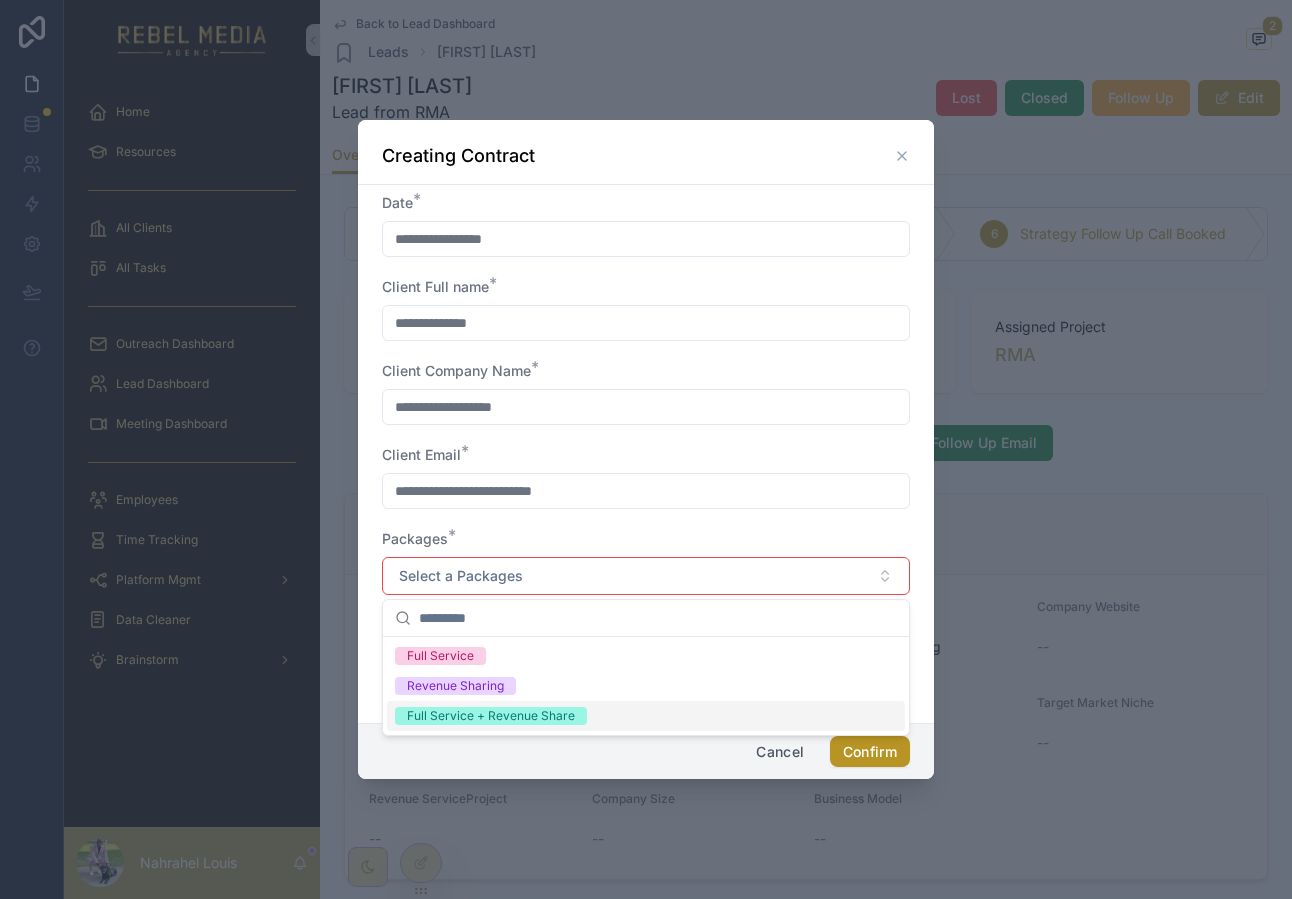 click on "Full Service + Revenue Share" at bounding box center (491, 716) 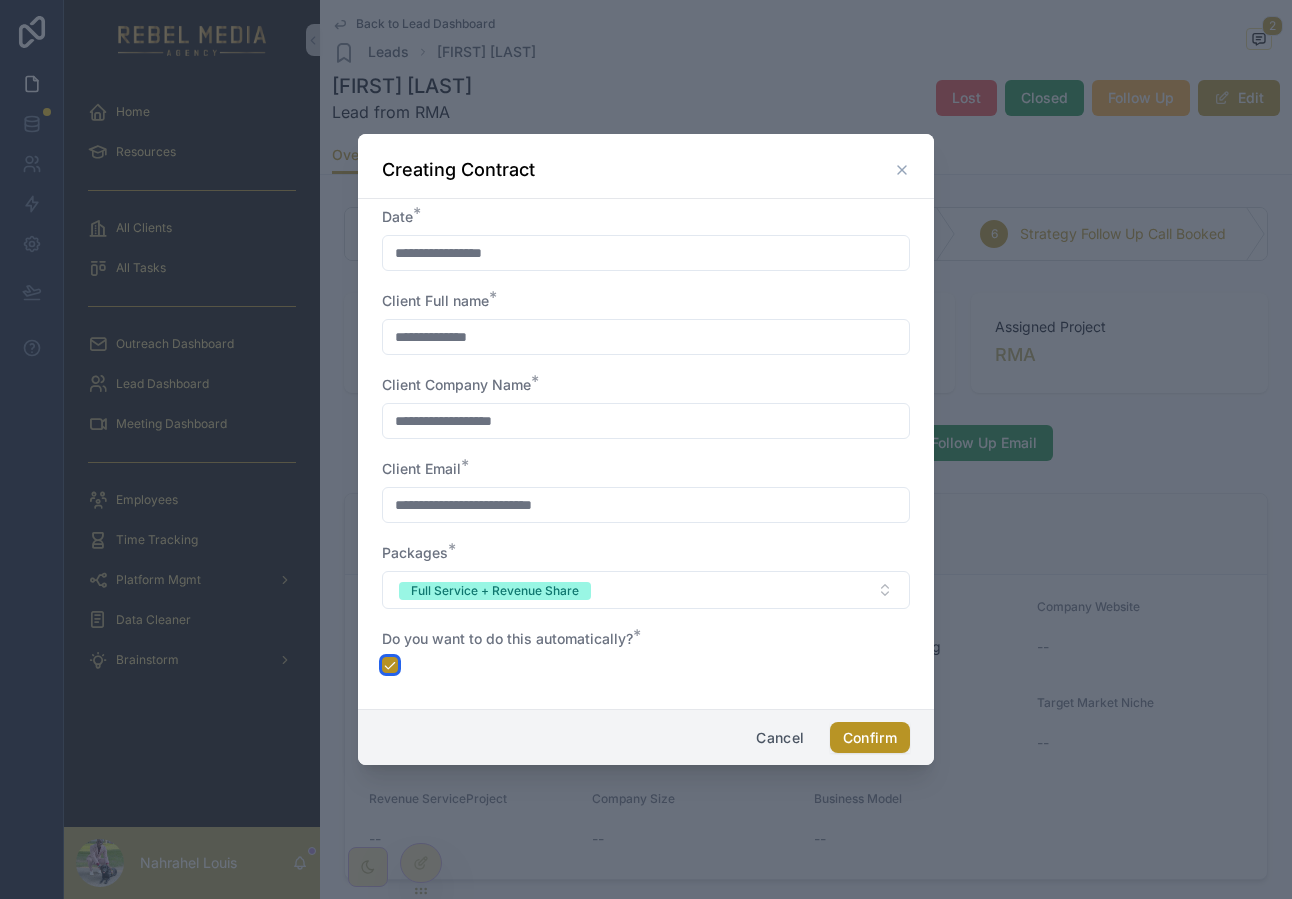click at bounding box center (390, 665) 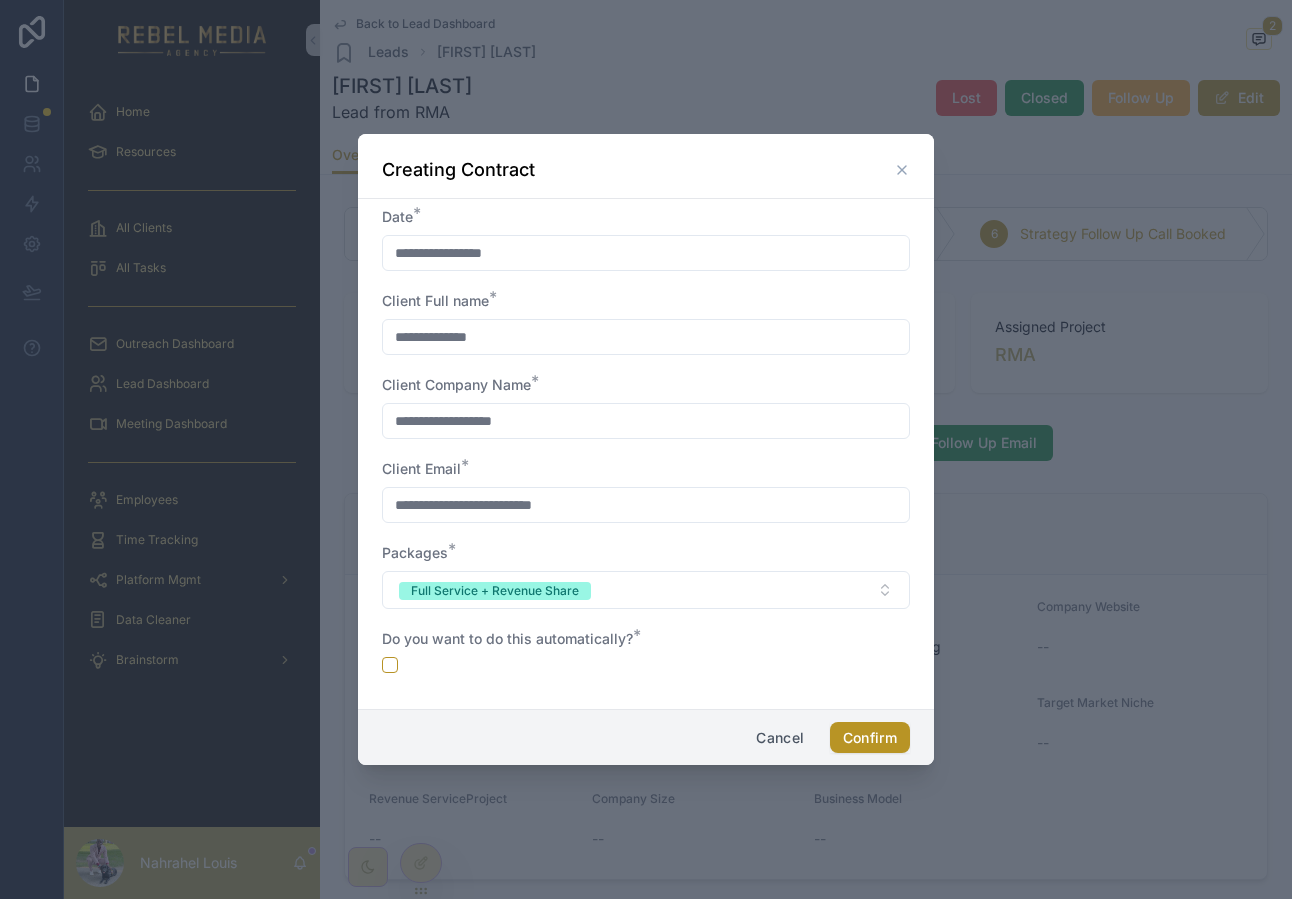 click on "**********" at bounding box center (646, 505) 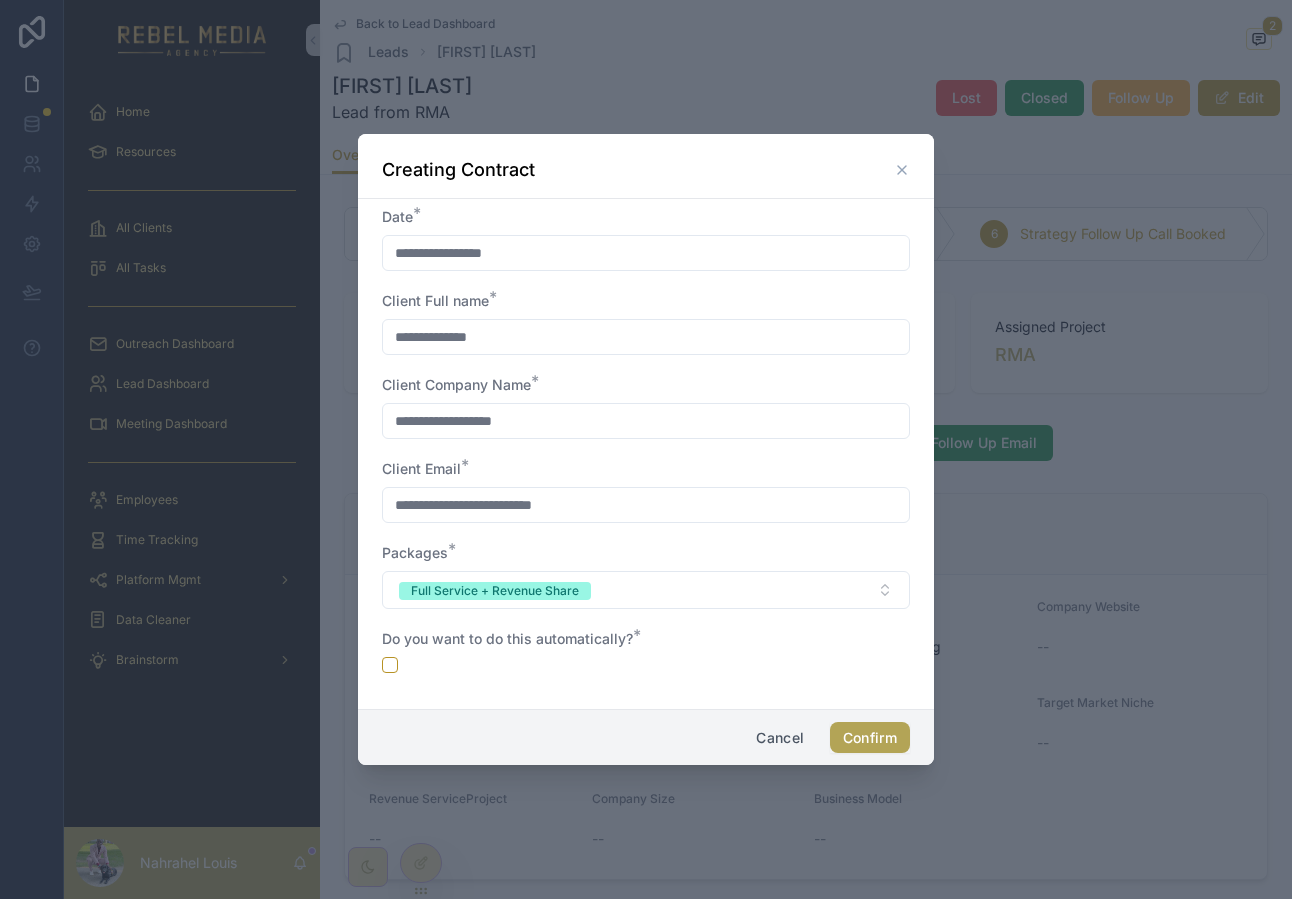 click on "Confirm" at bounding box center (870, 738) 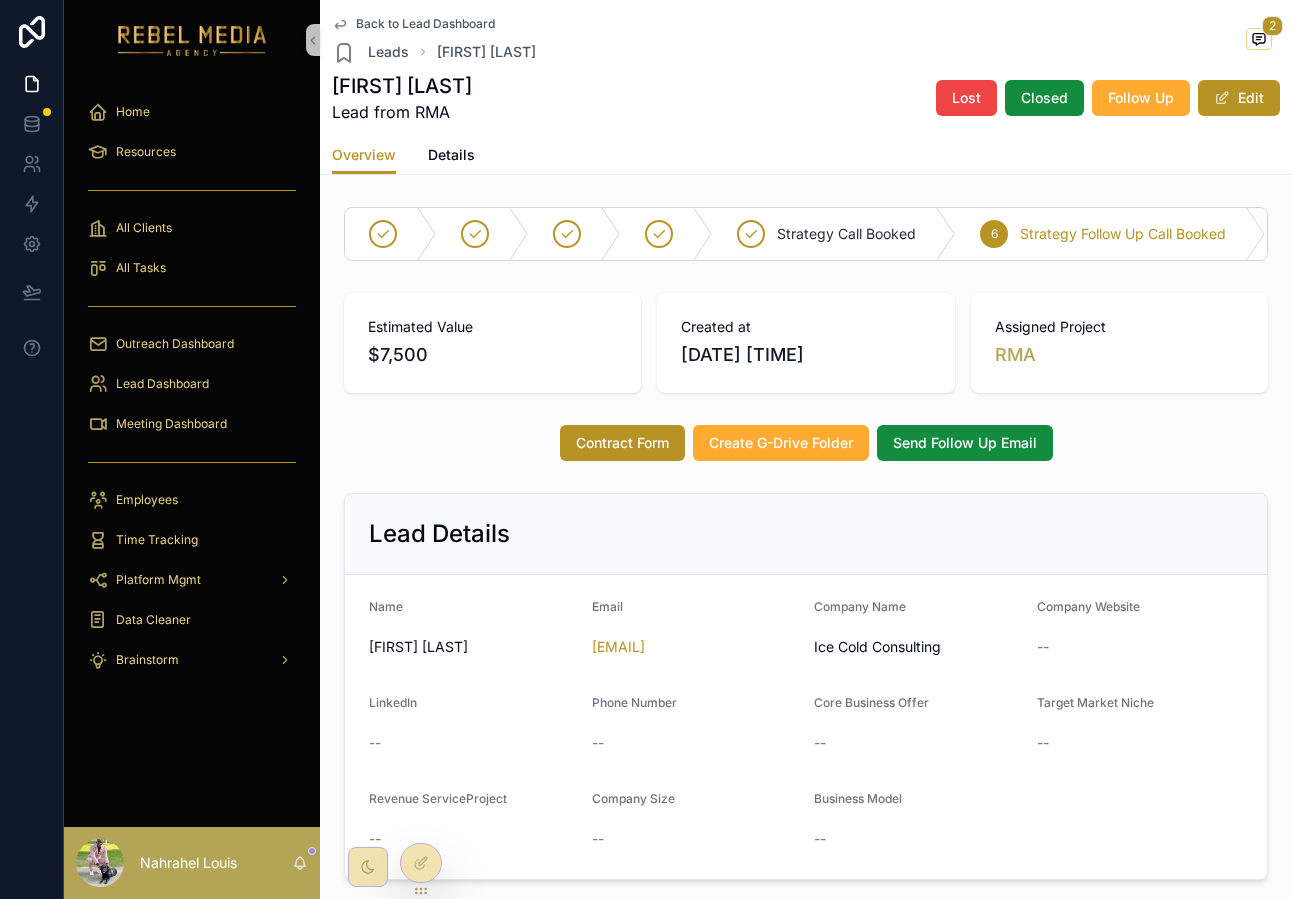 click on "[FIRST] [LAST]" at bounding box center (402, 86) 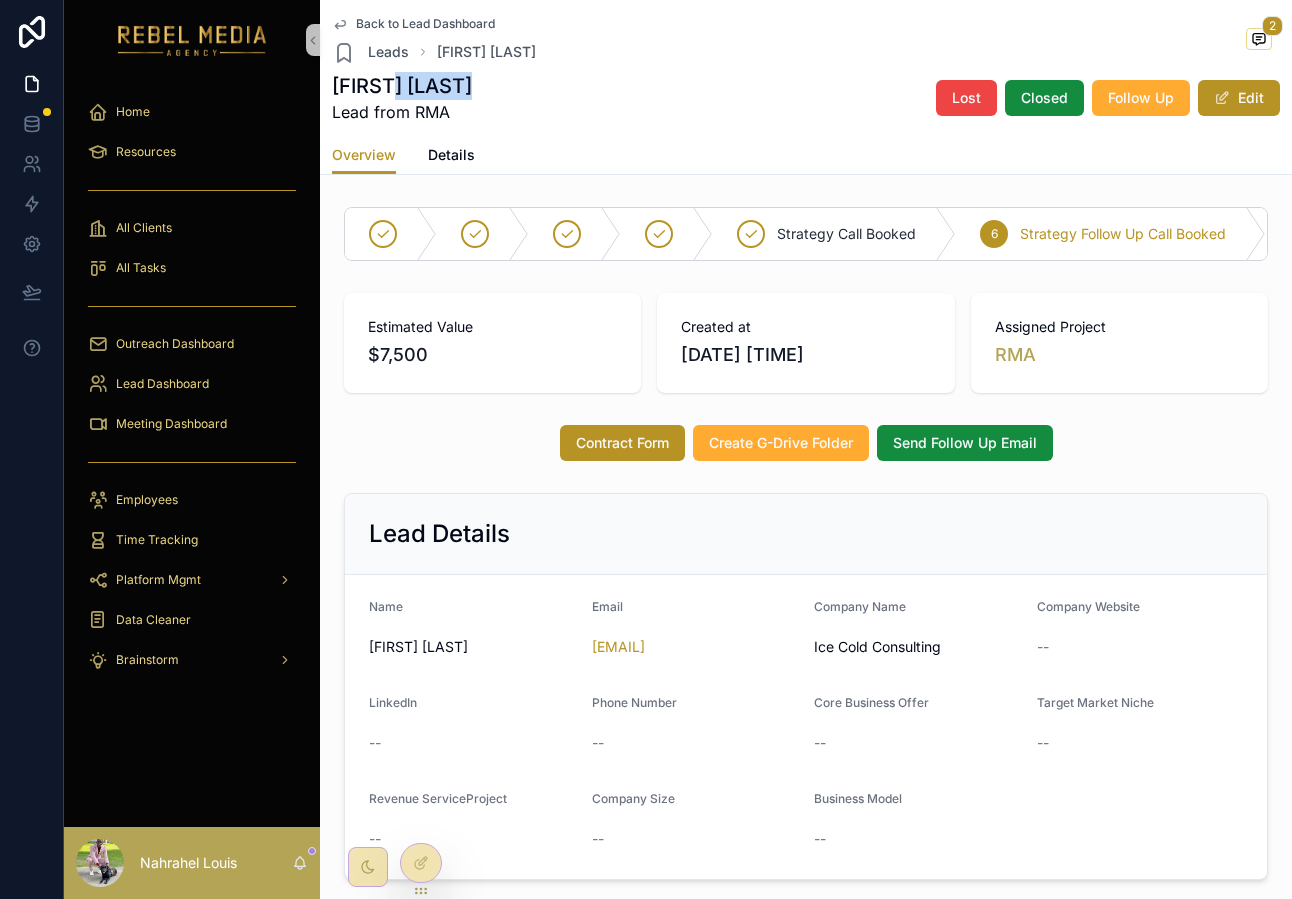 click on "[FIRST] [LAST]" at bounding box center [402, 86] 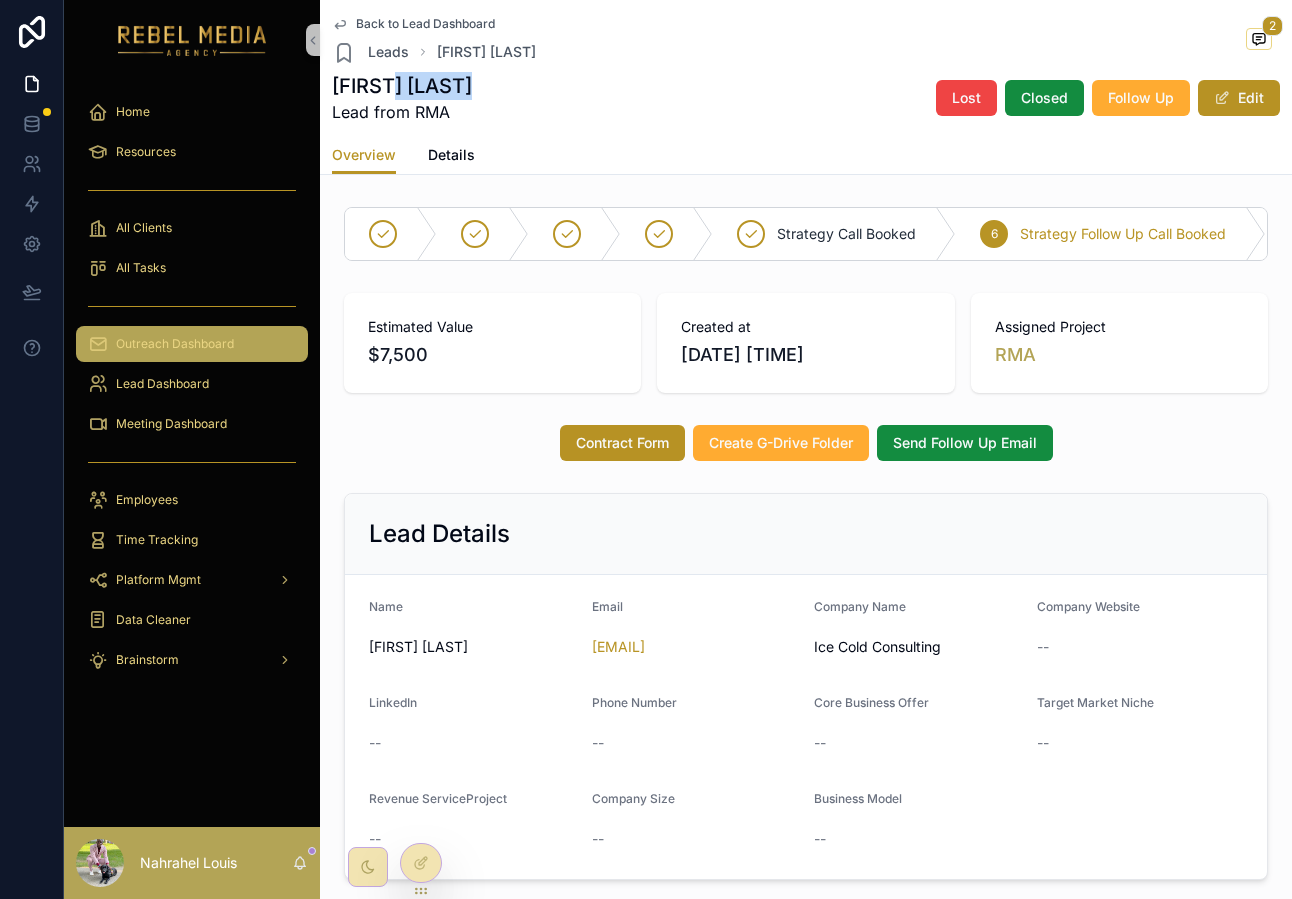 click on "Outreach Dashboard" at bounding box center (175, 344) 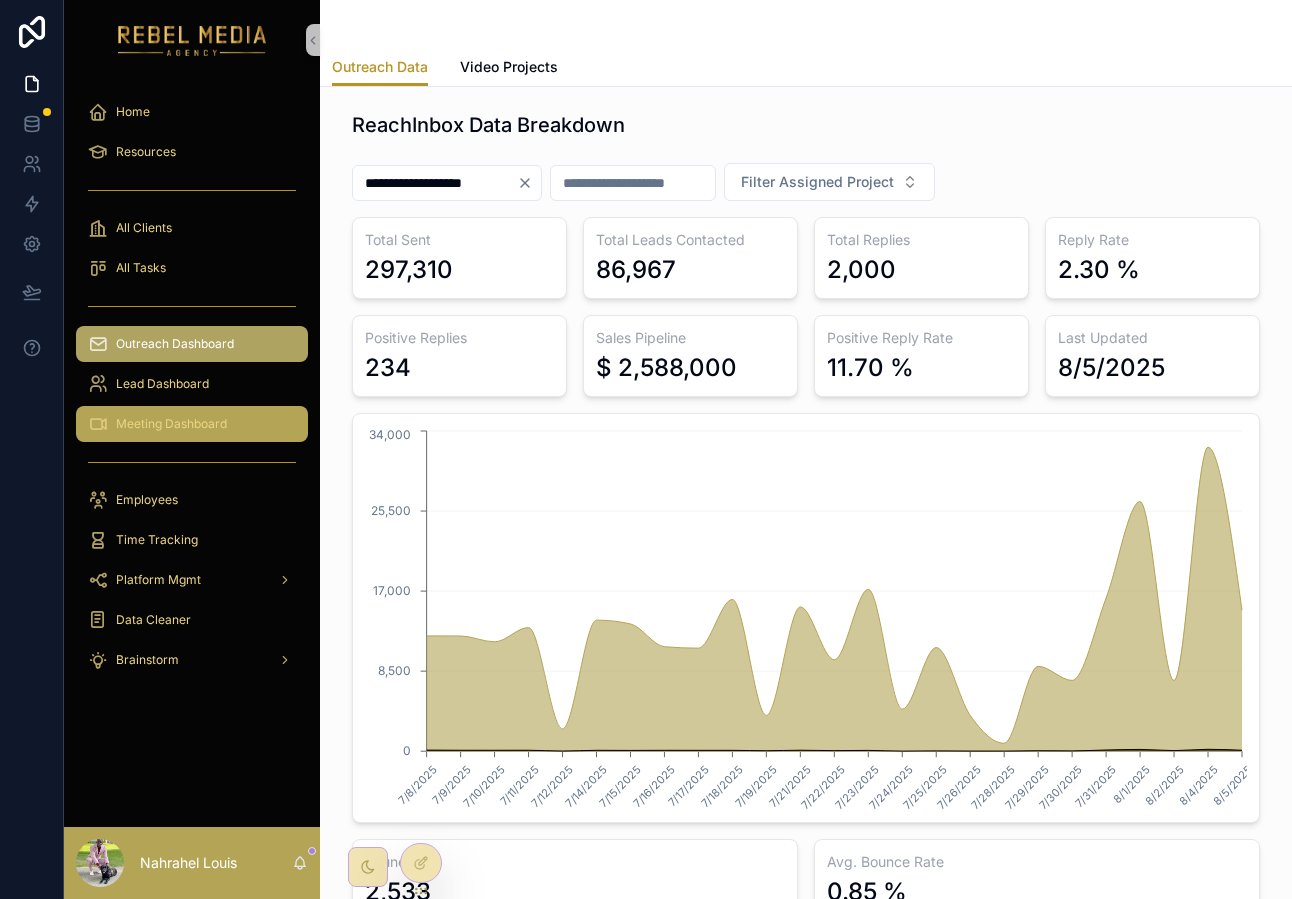click on "Meeting Dashboard" at bounding box center [171, 424] 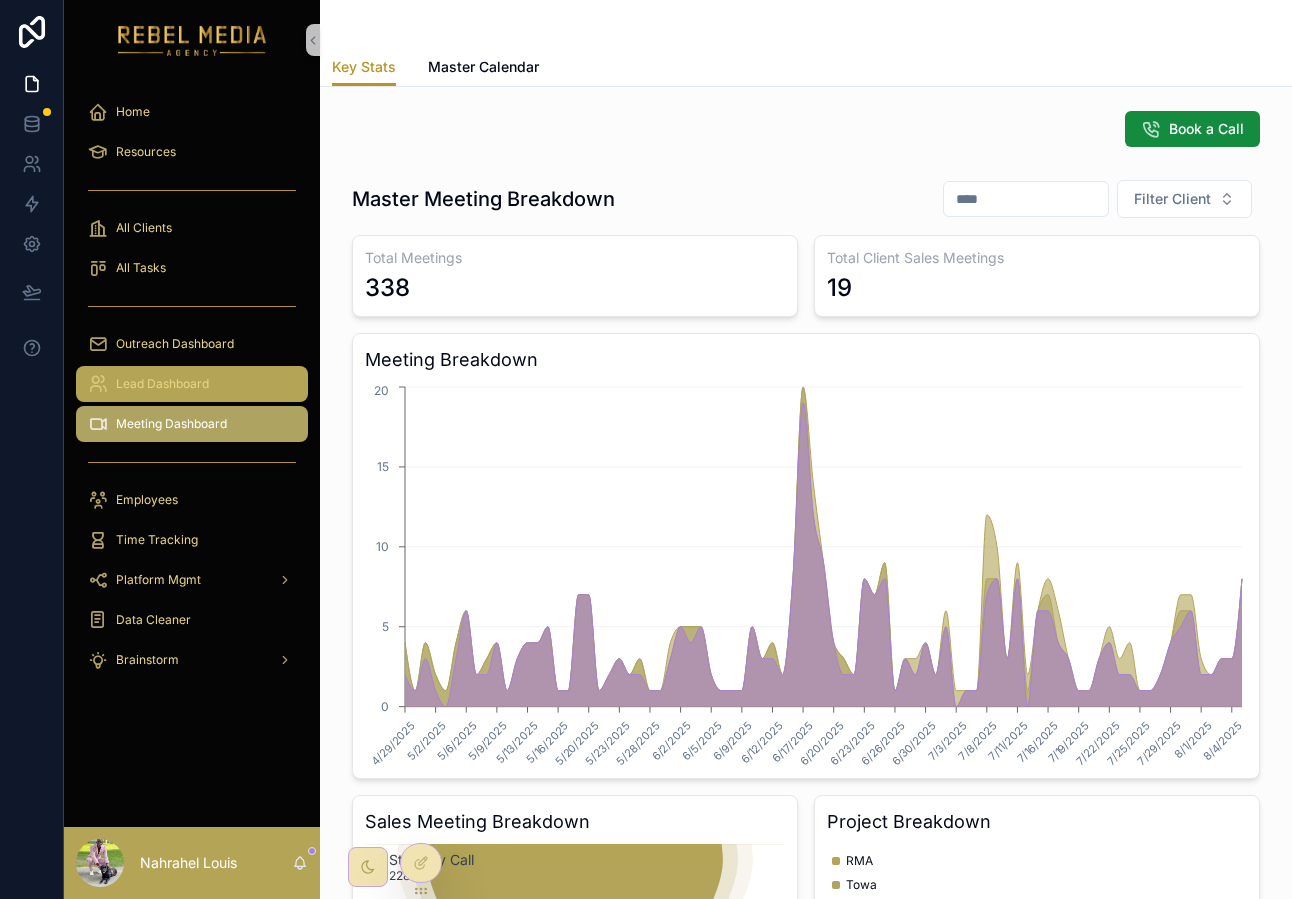 click on "Lead Dashboard" at bounding box center [162, 384] 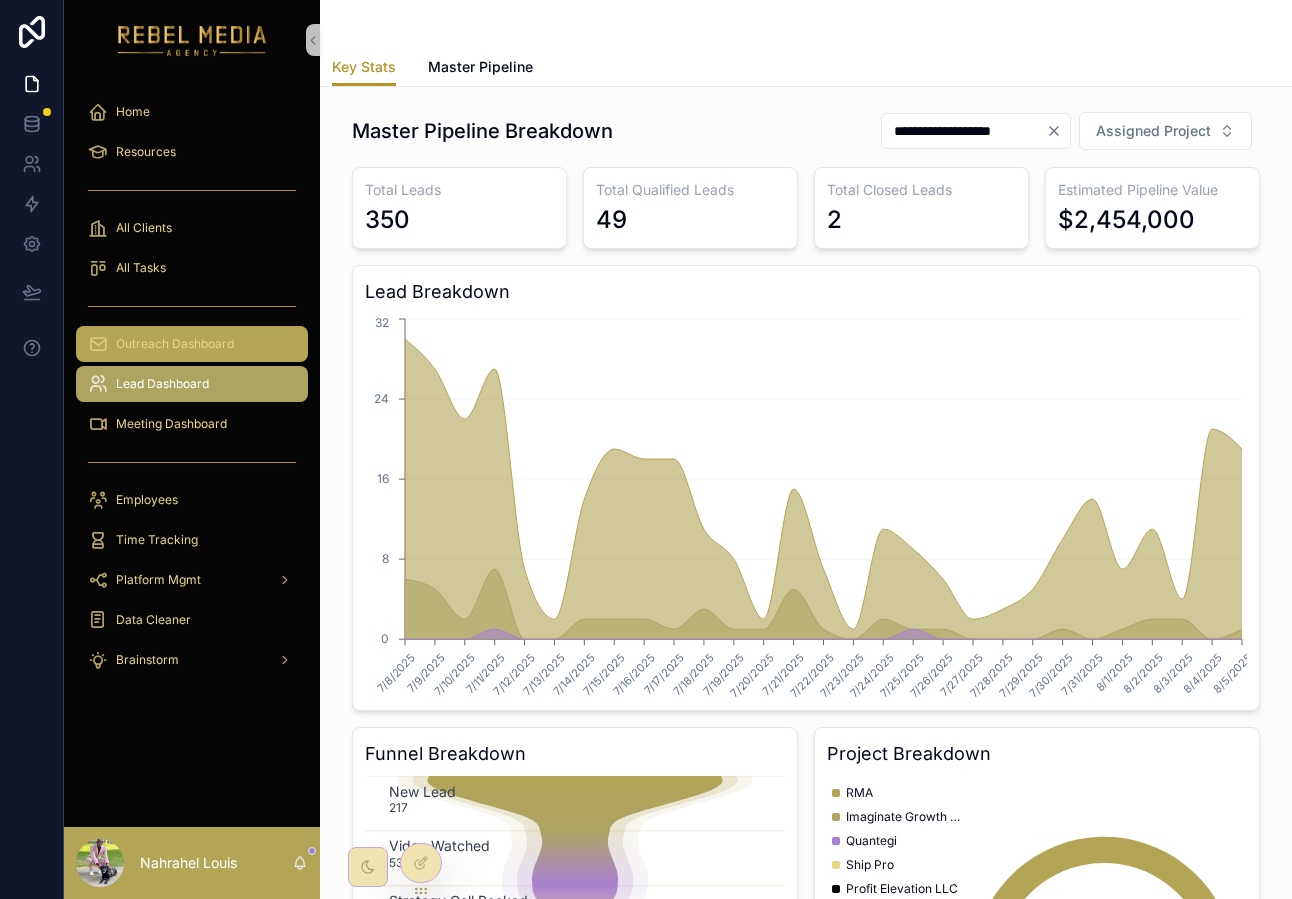 click on "Outreach Dashboard" at bounding box center [175, 344] 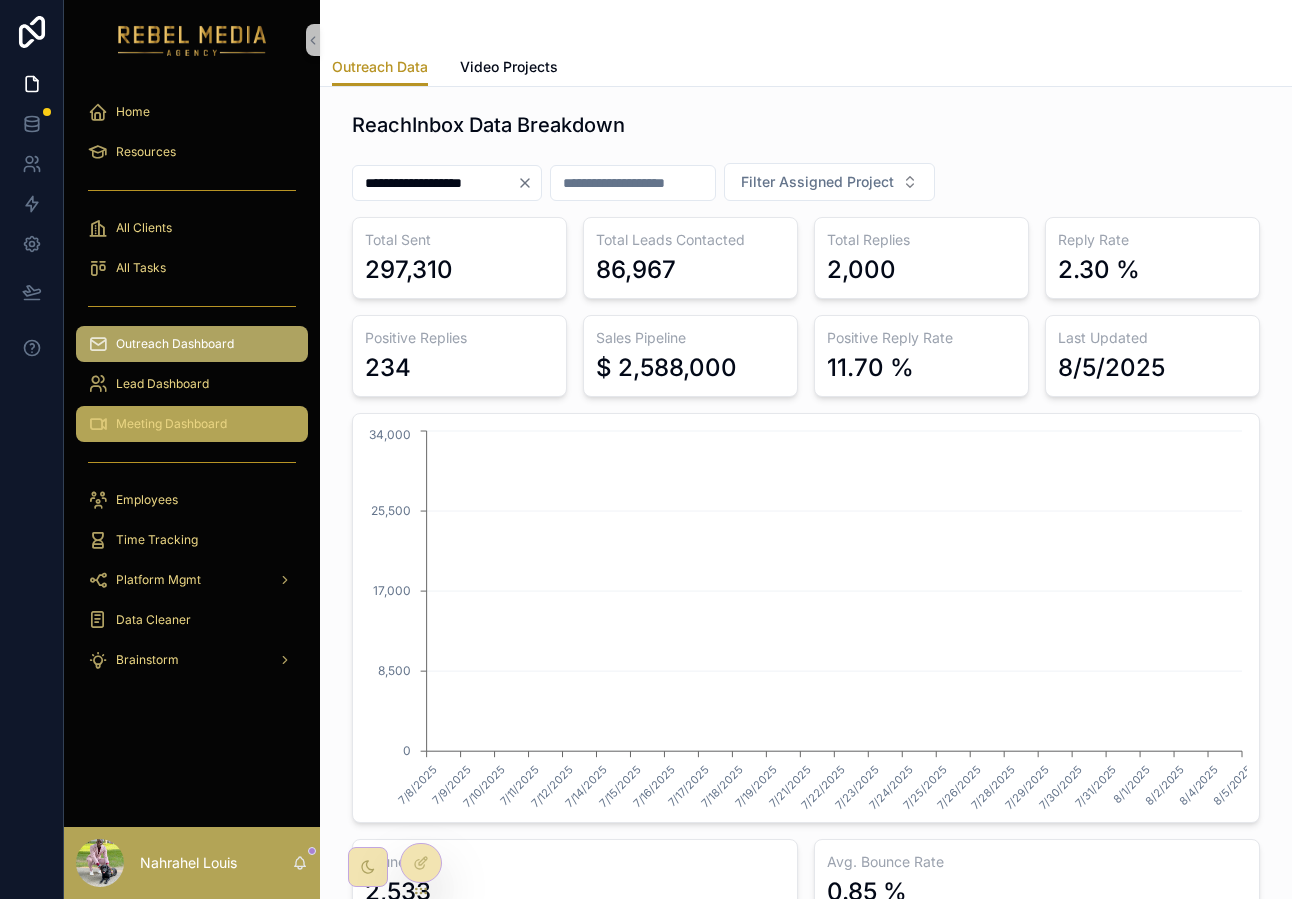 click on "Meeting Dashboard" at bounding box center [192, 424] 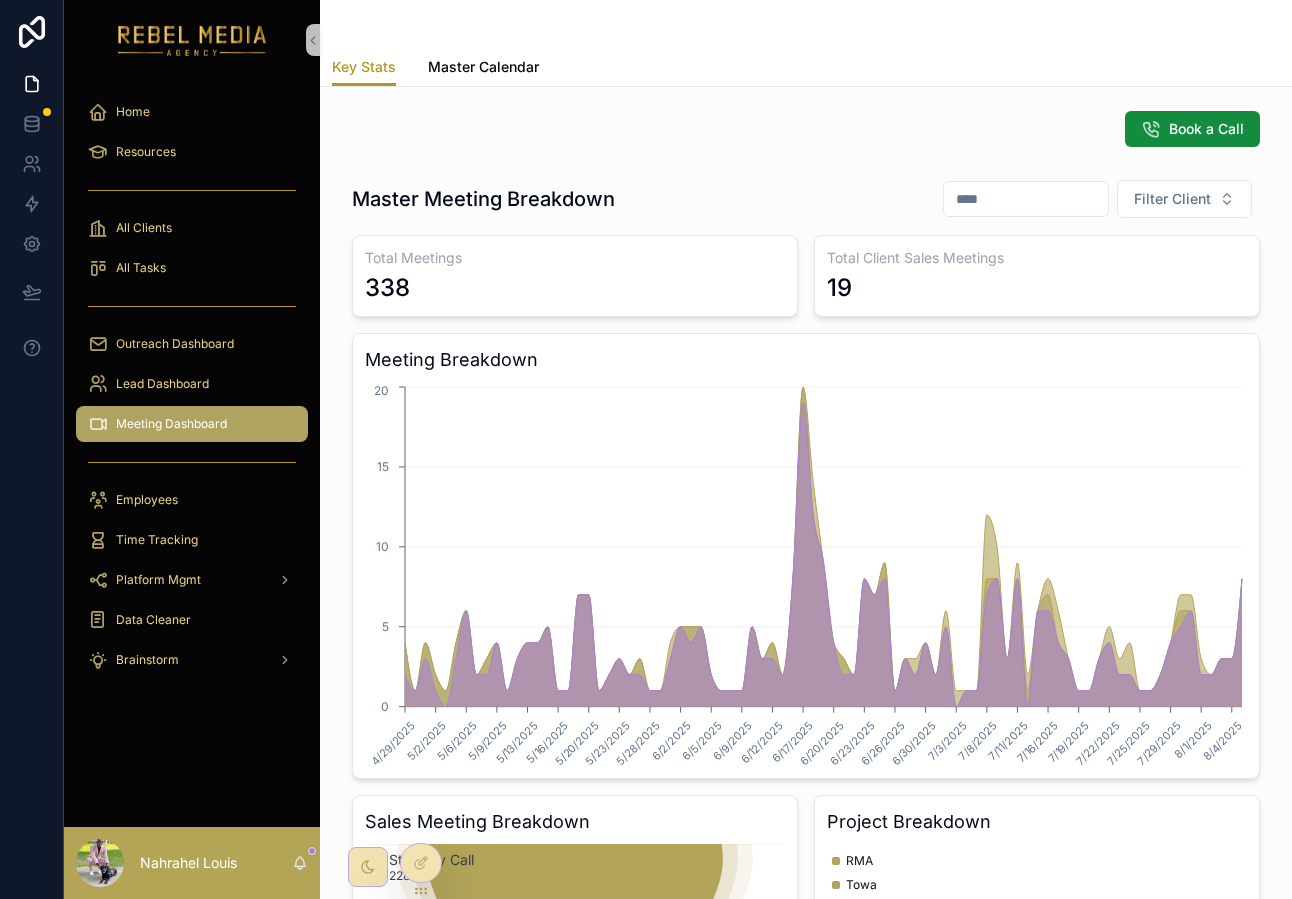click on "Master Calendar" at bounding box center [483, 67] 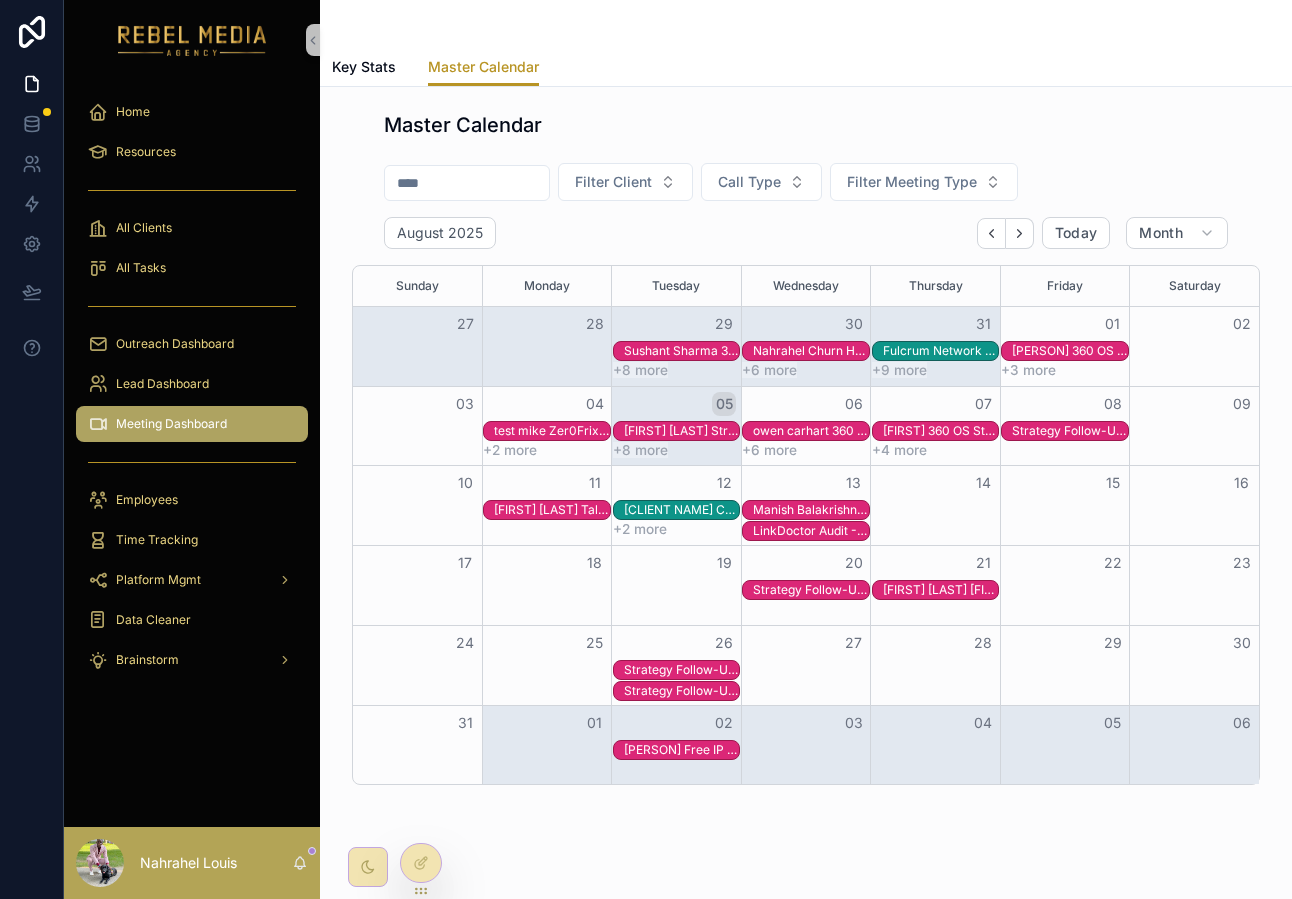 click on "05" at bounding box center [724, 404] 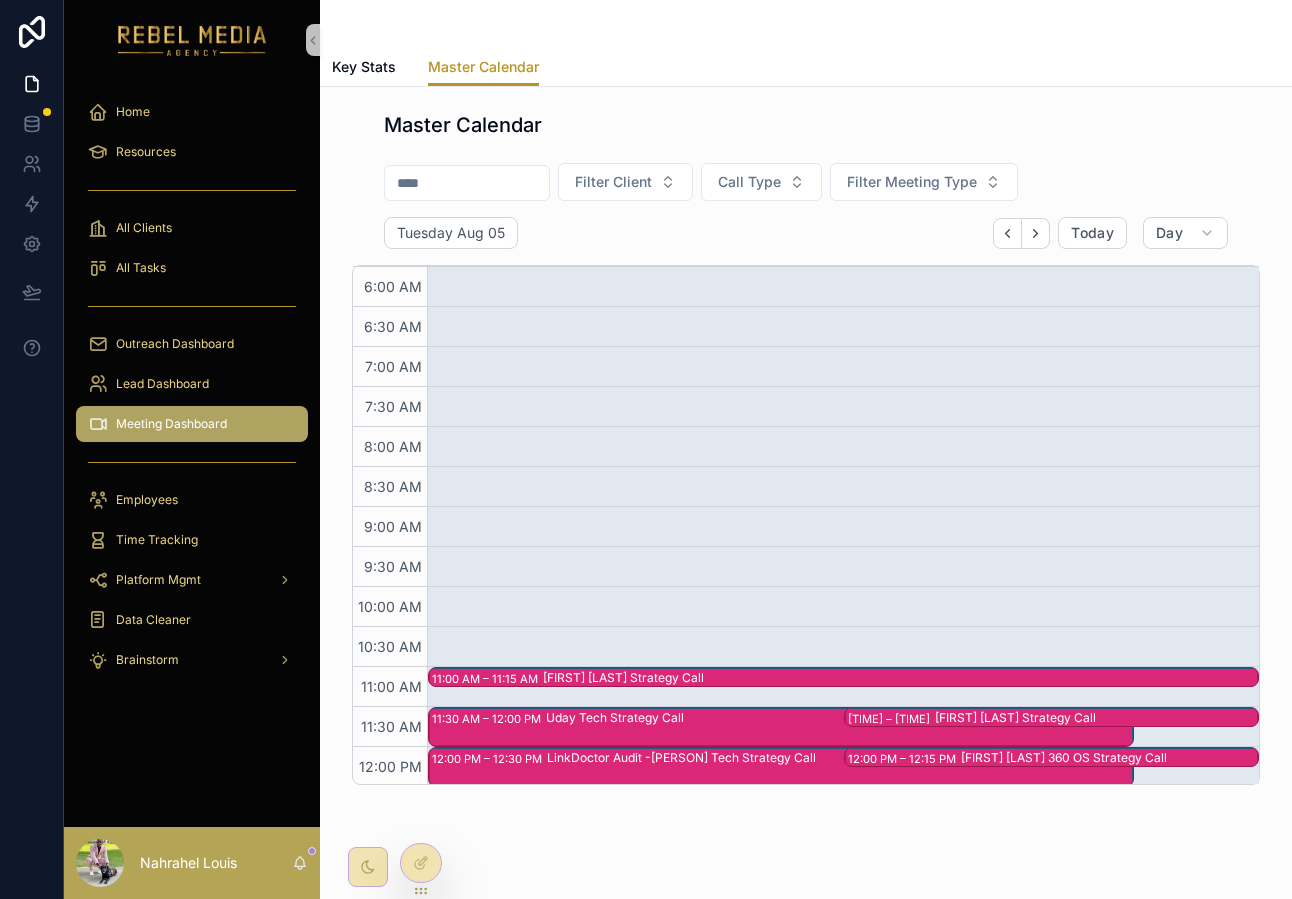scroll, scrollTop: 480, scrollLeft: 0, axis: vertical 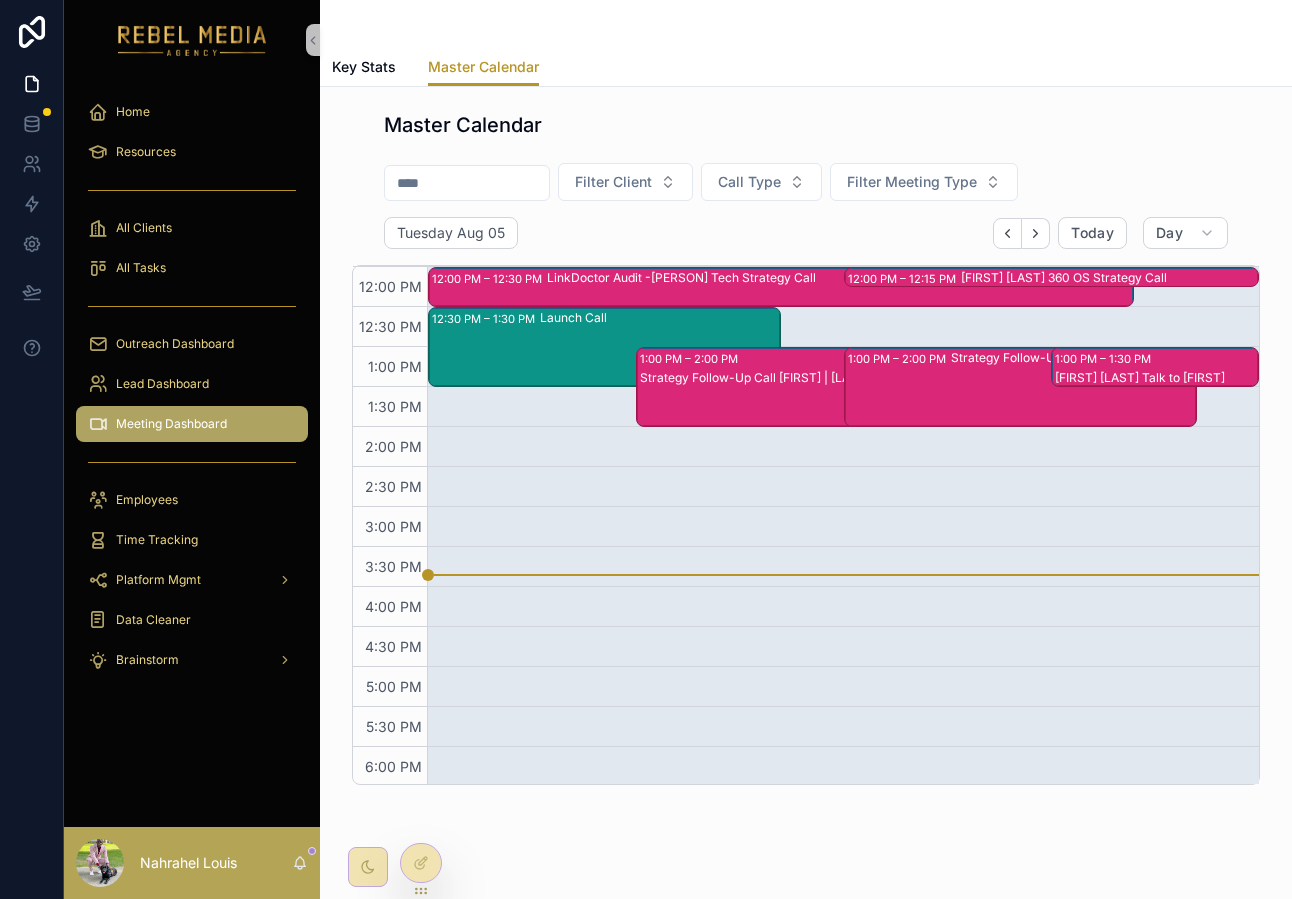 click on "Strategy Follow-Up Call Benny | Nahrahel: 360 OS" at bounding box center [813, 407] 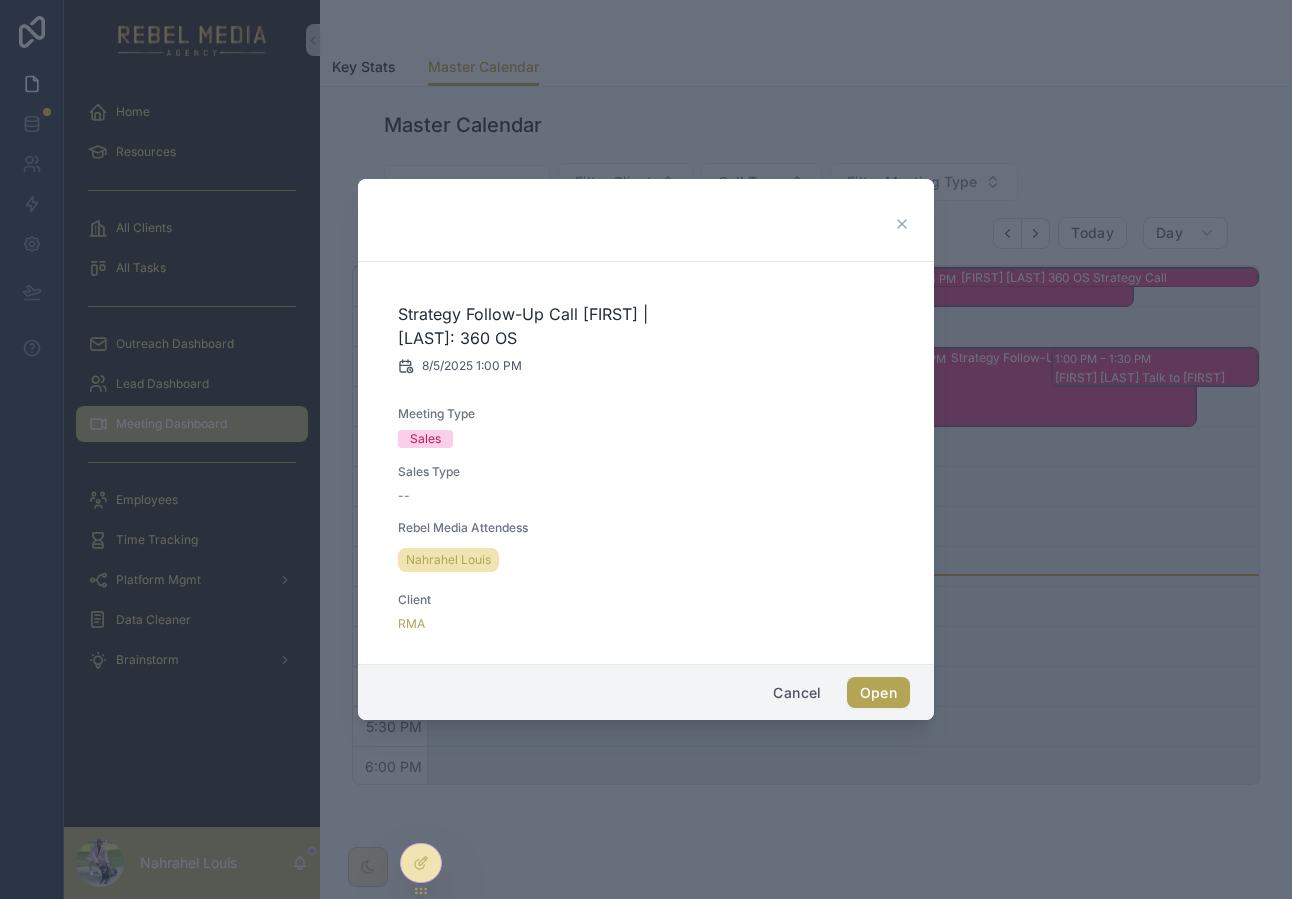 click on "Open" at bounding box center [878, 693] 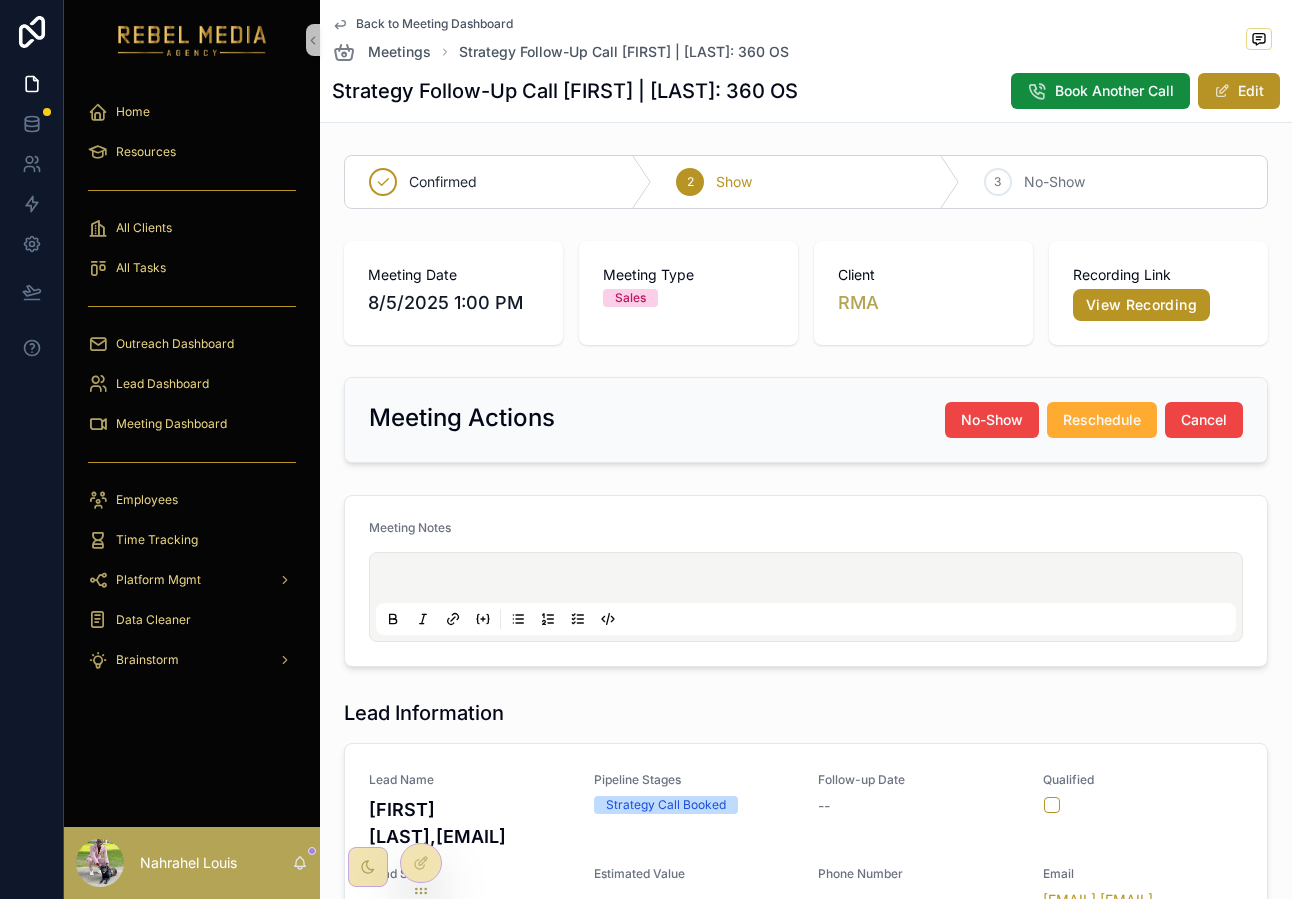 scroll, scrollTop: 303, scrollLeft: 0, axis: vertical 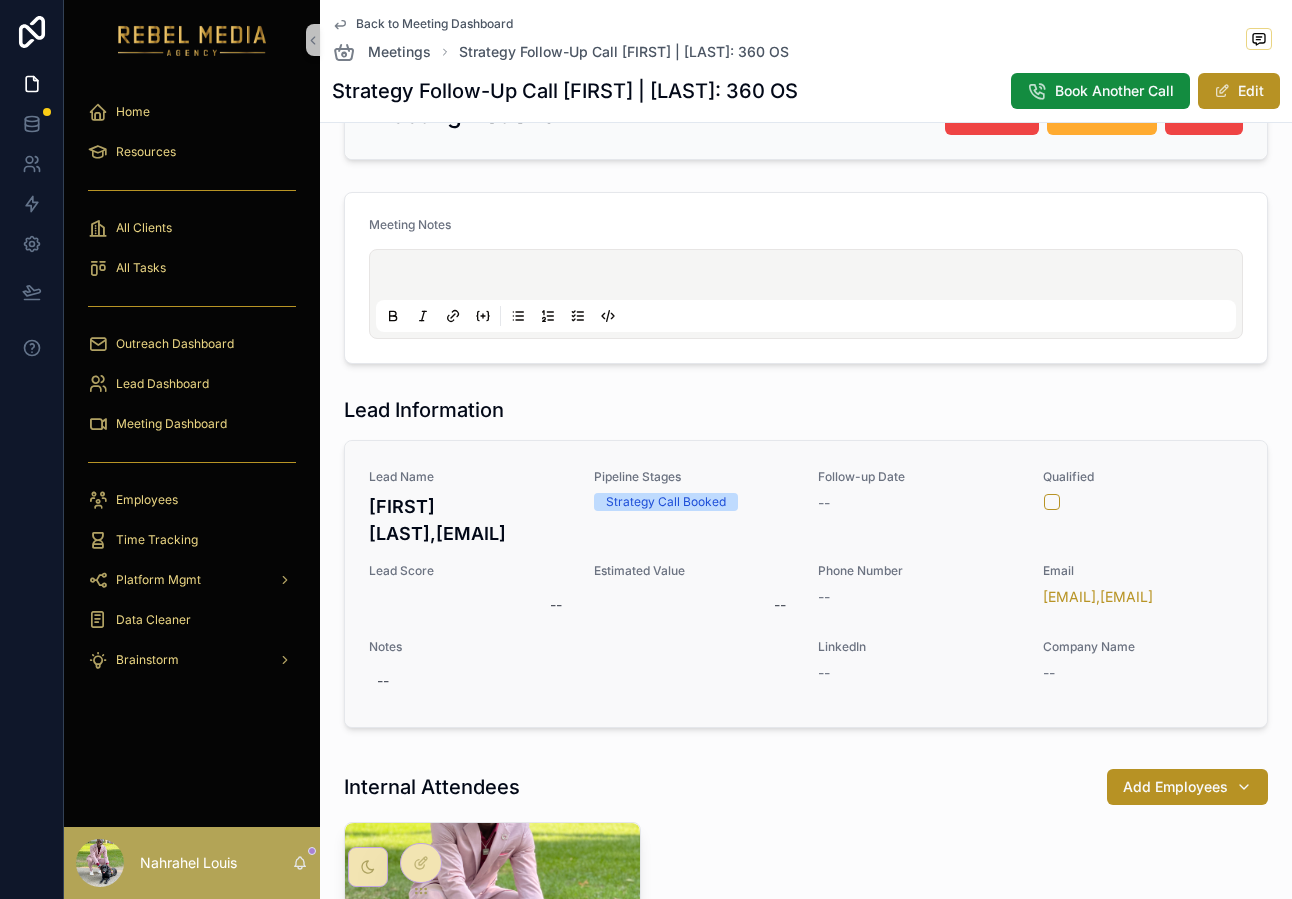 click on "[FIRST] [LAST],[EMAIL]" at bounding box center [469, 520] 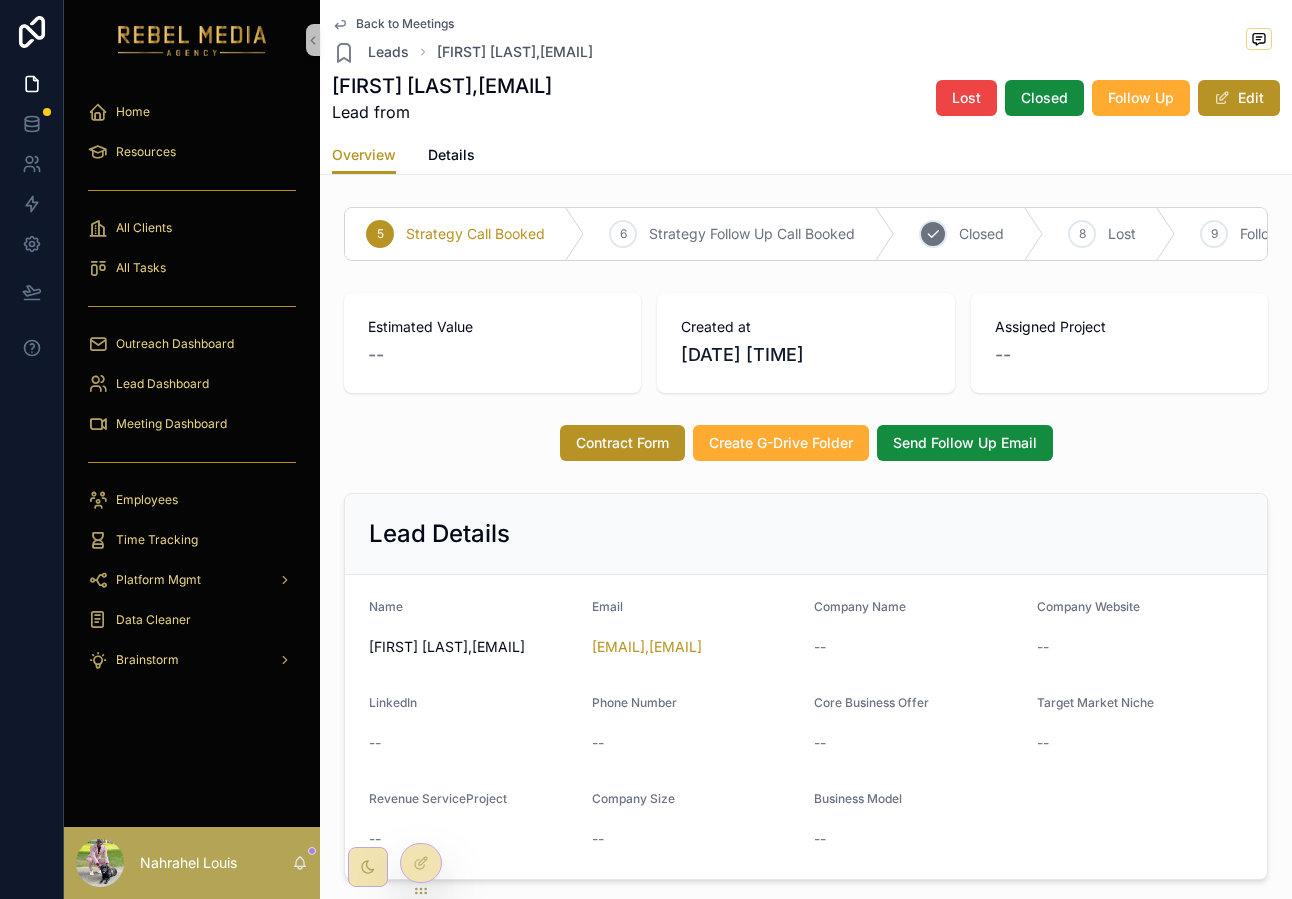 scroll, scrollTop: 0, scrollLeft: 484, axis: horizontal 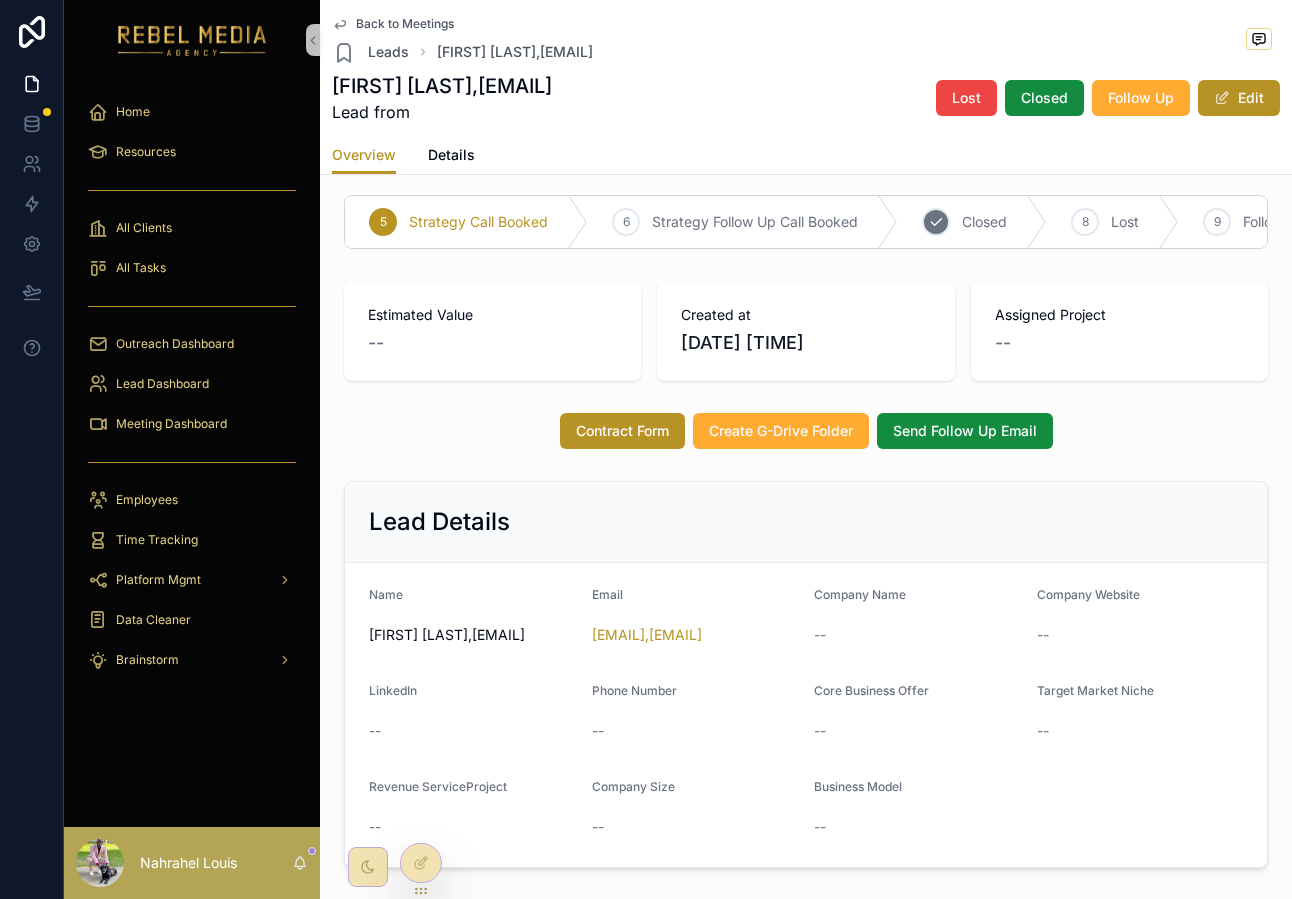 click 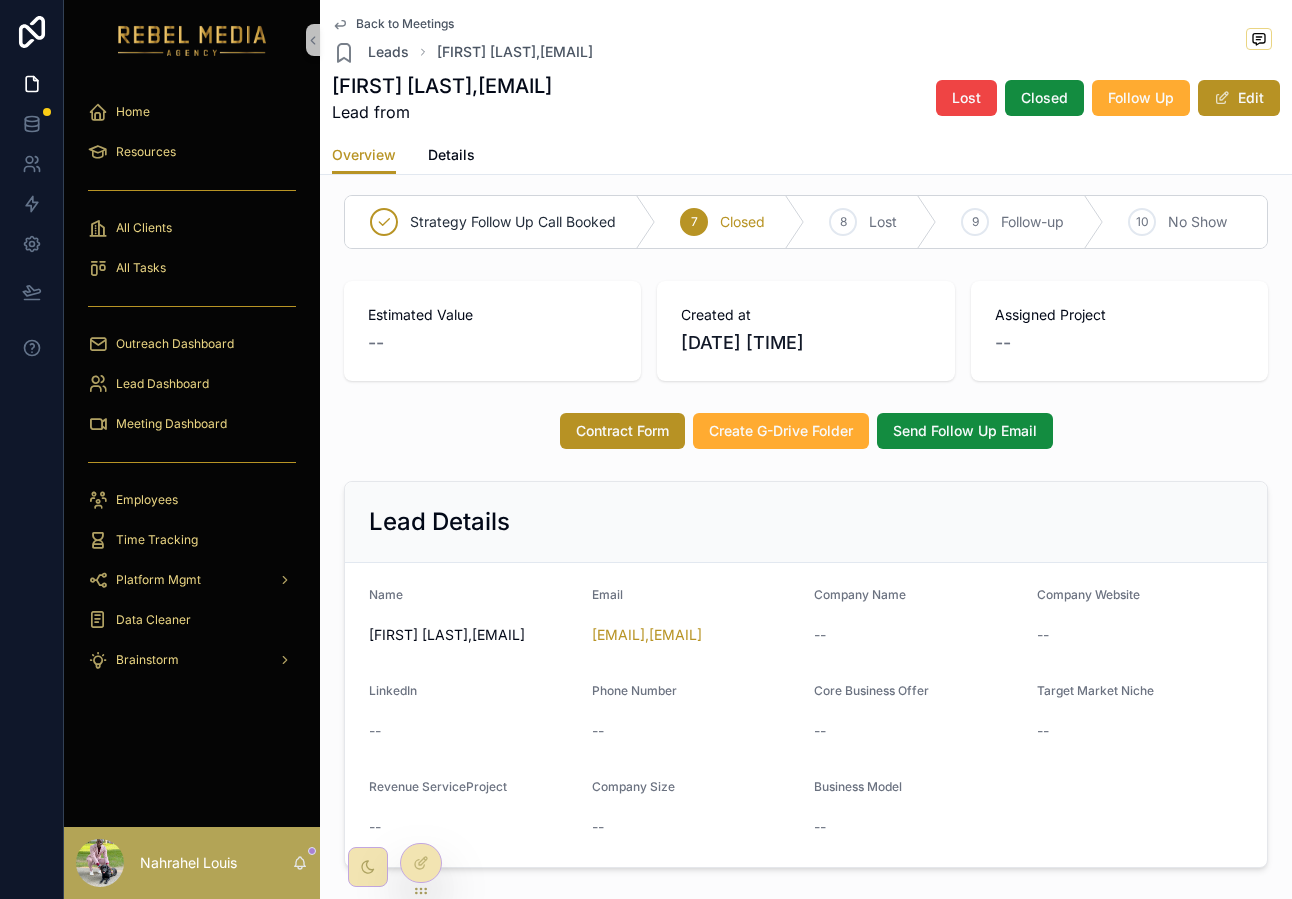 click on "Back to Meetings" at bounding box center (405, 24) 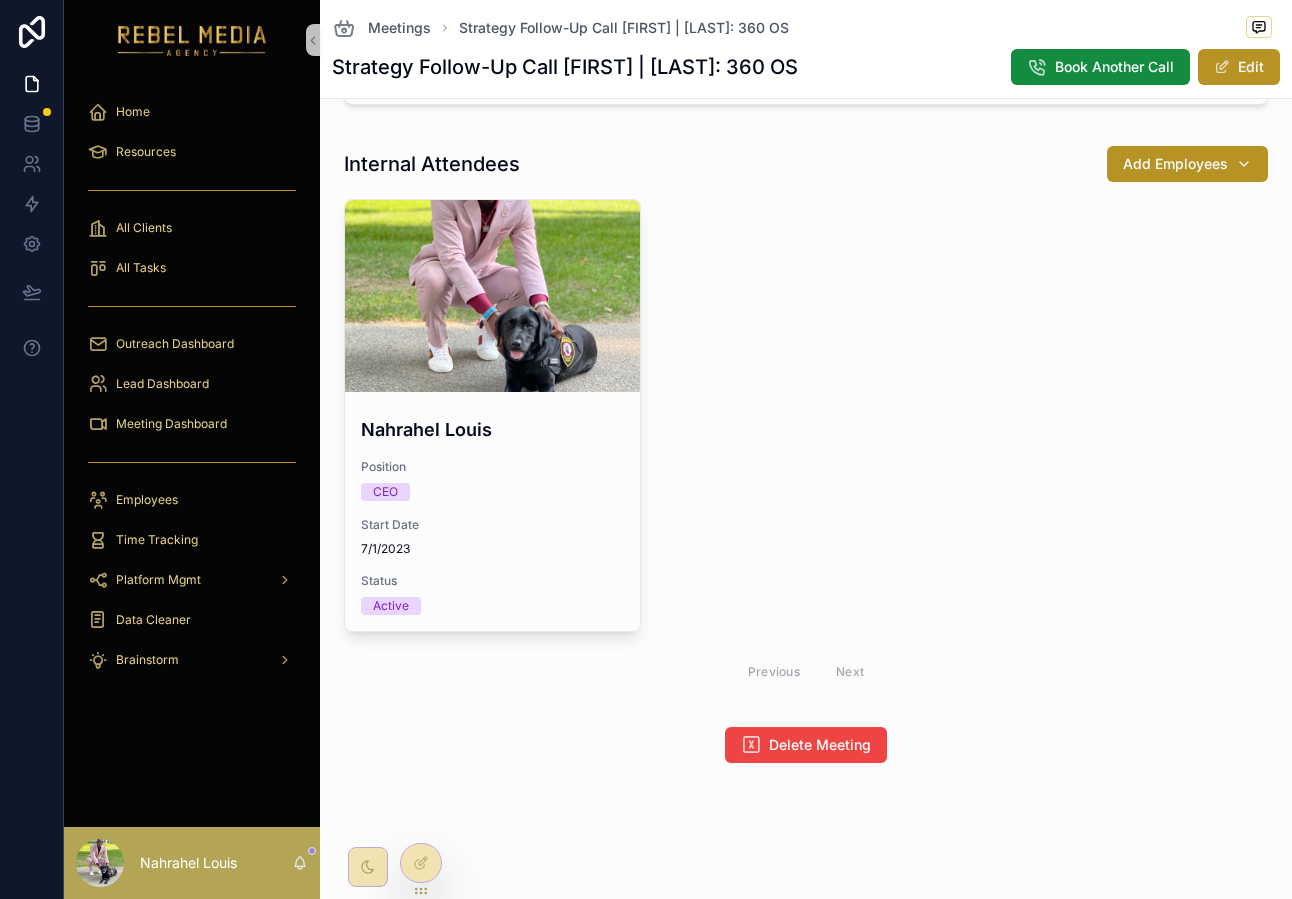 scroll, scrollTop: 0, scrollLeft: 0, axis: both 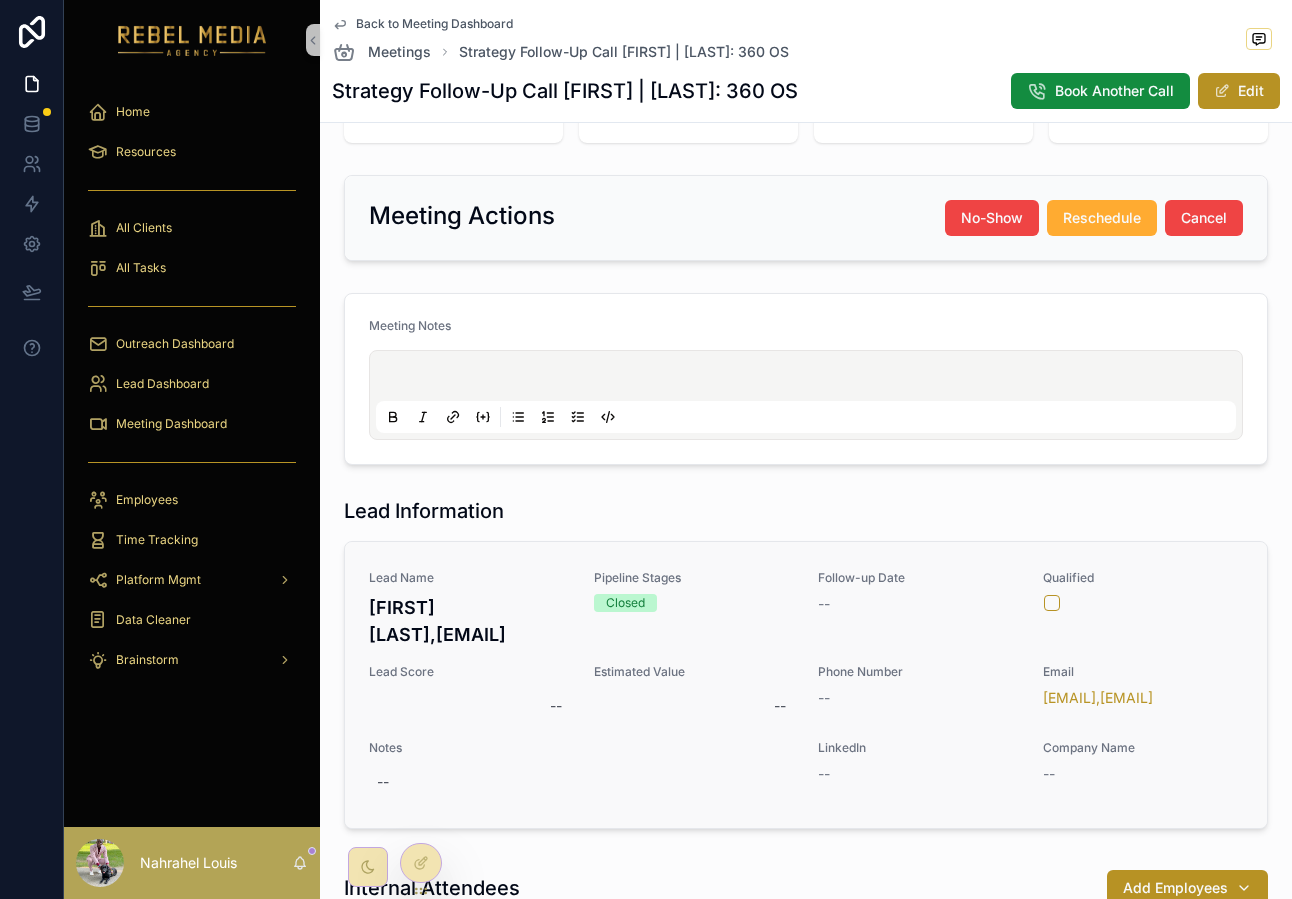 click on "[FIRST] [LAST],[EMAIL]" at bounding box center (469, 621) 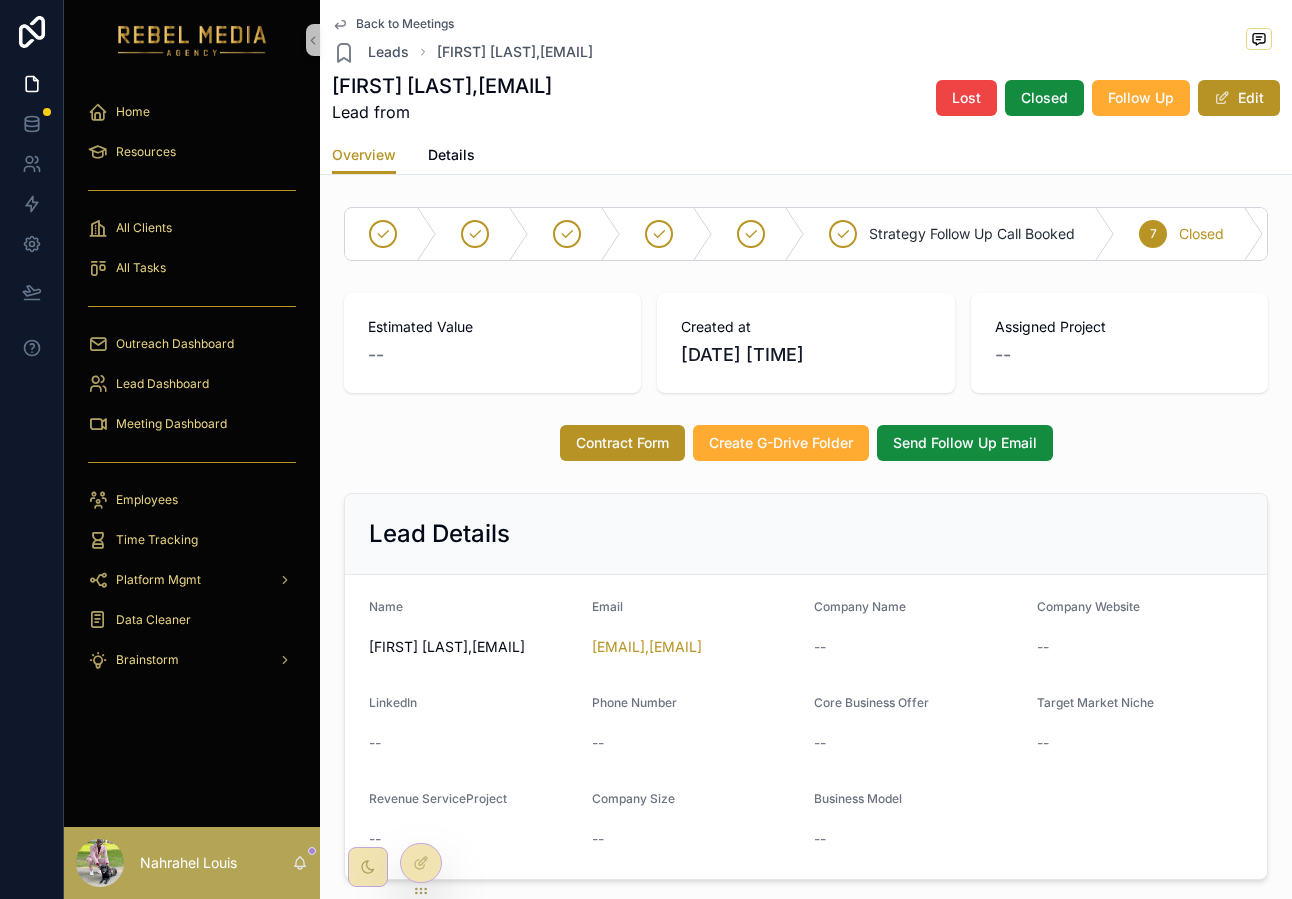 scroll, scrollTop: 325, scrollLeft: 0, axis: vertical 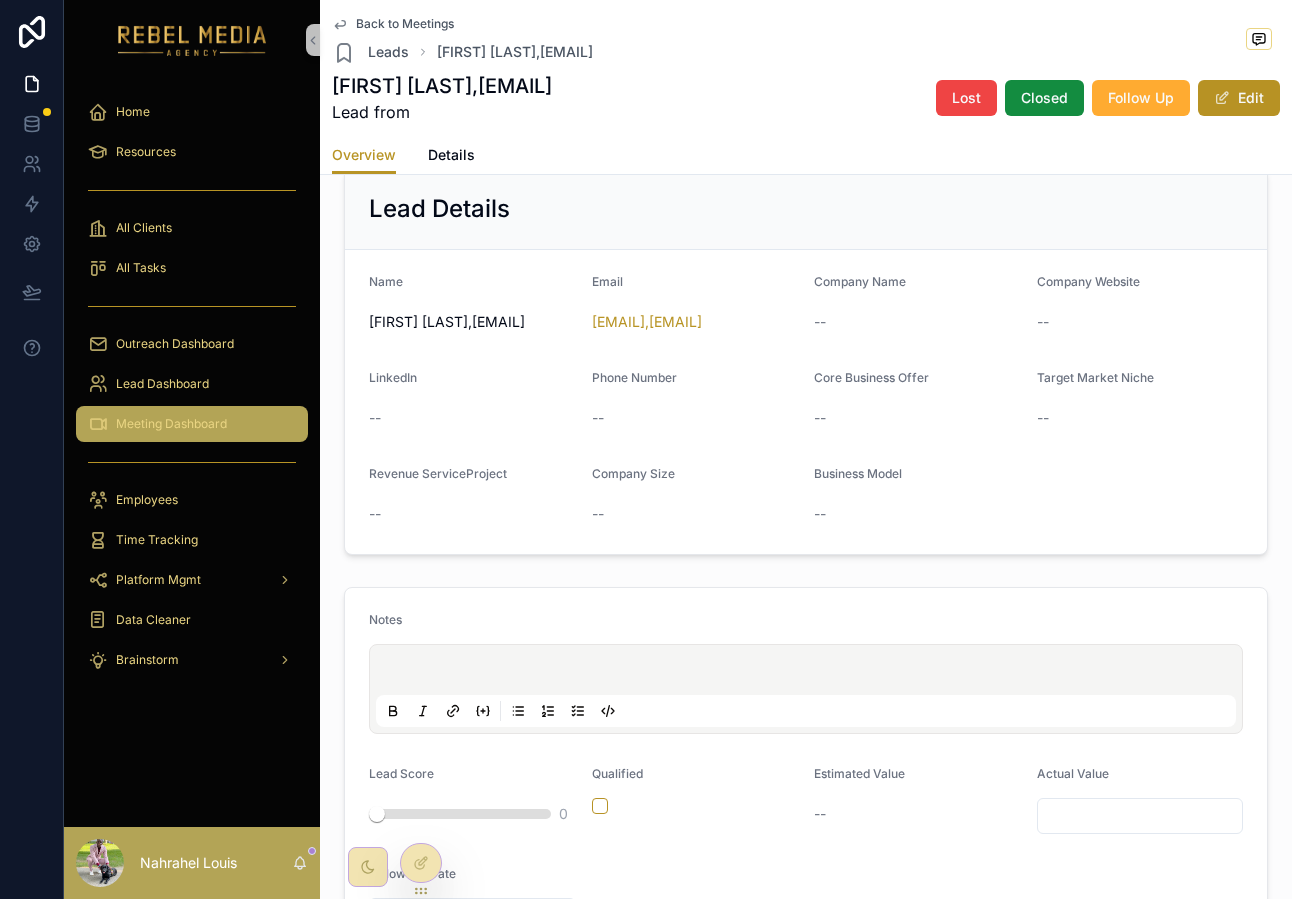 click on "Meeting Dashboard" at bounding box center (171, 424) 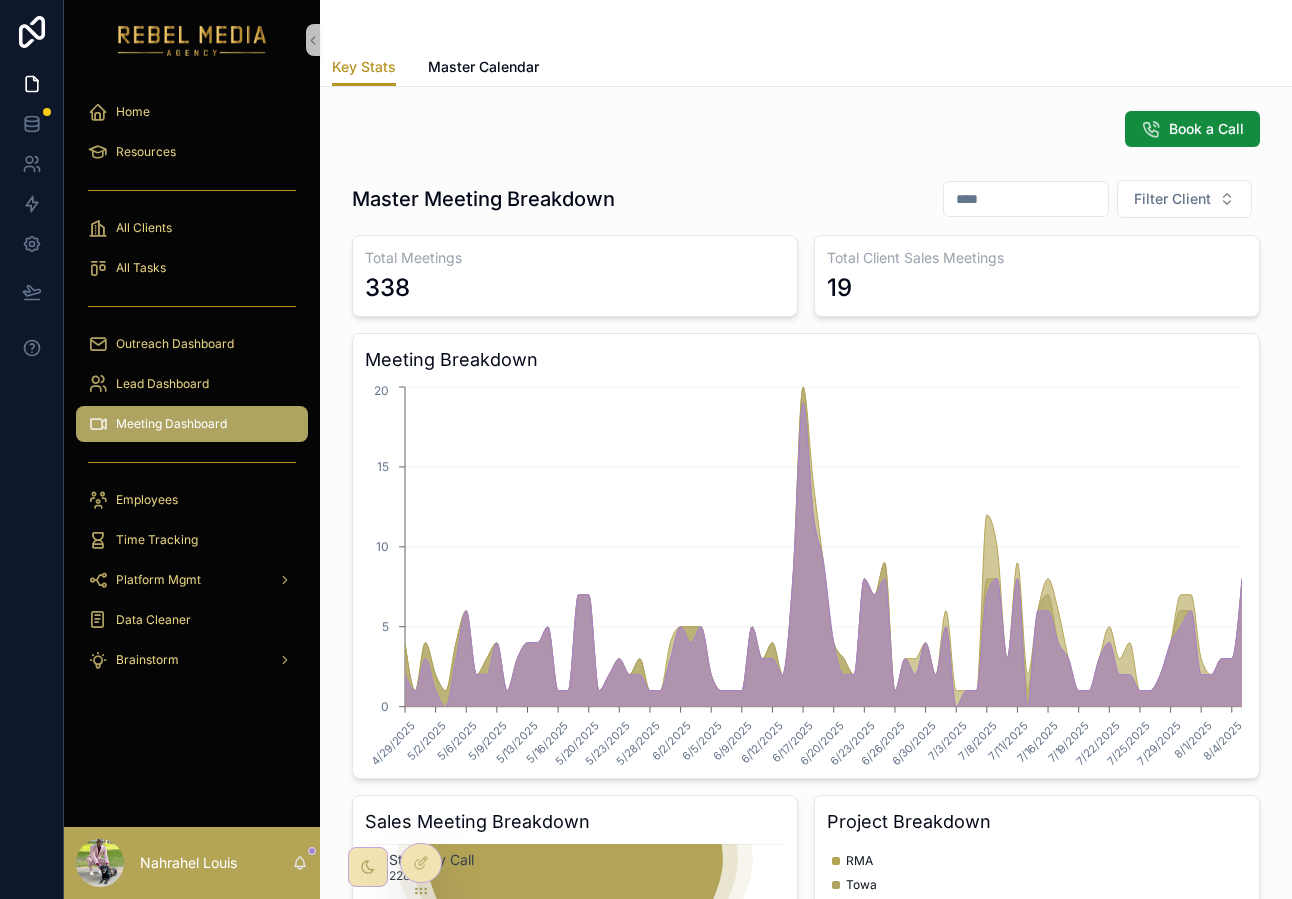 click at bounding box center [806, 24] 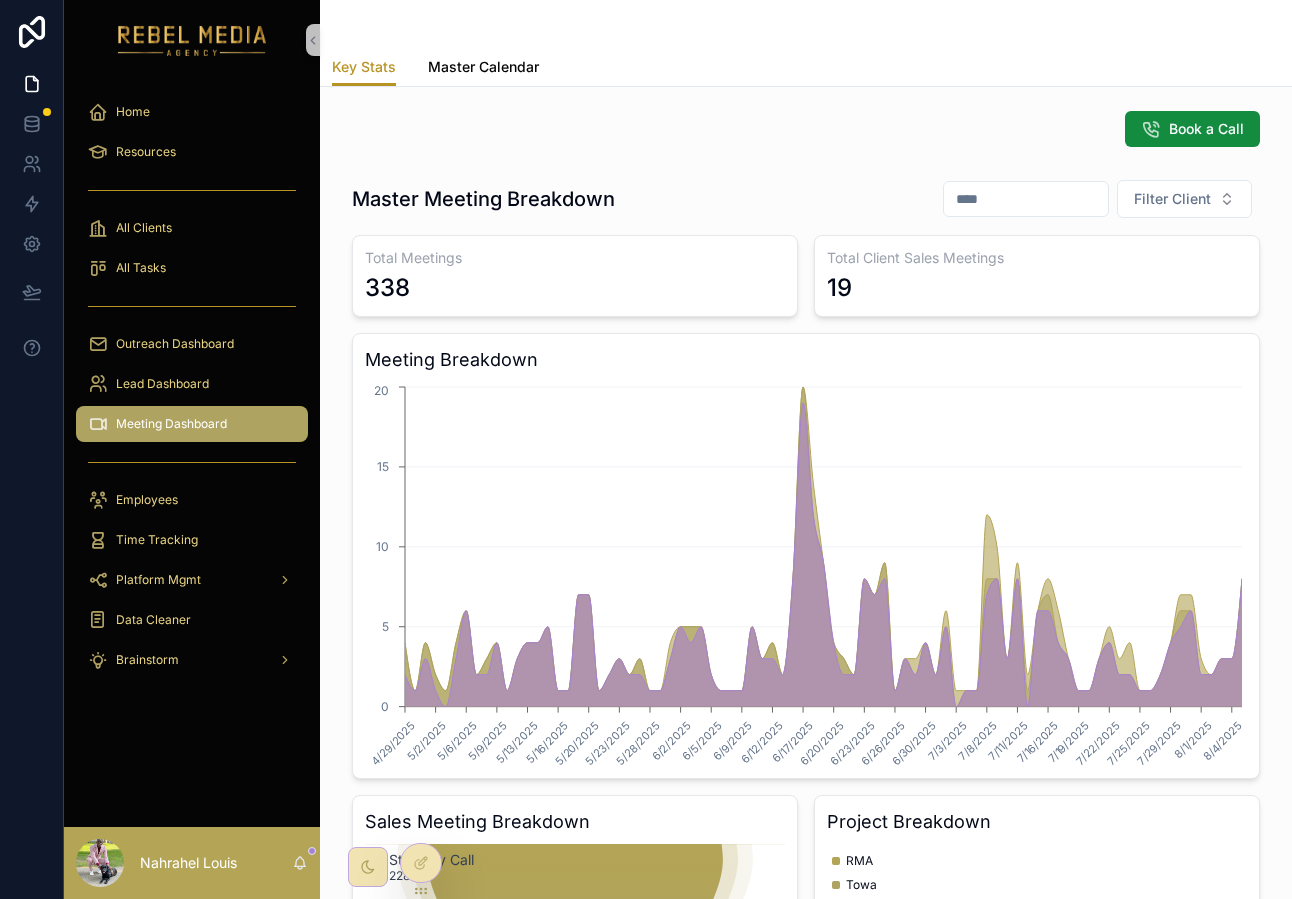 click on "Master Calendar" at bounding box center (483, 69) 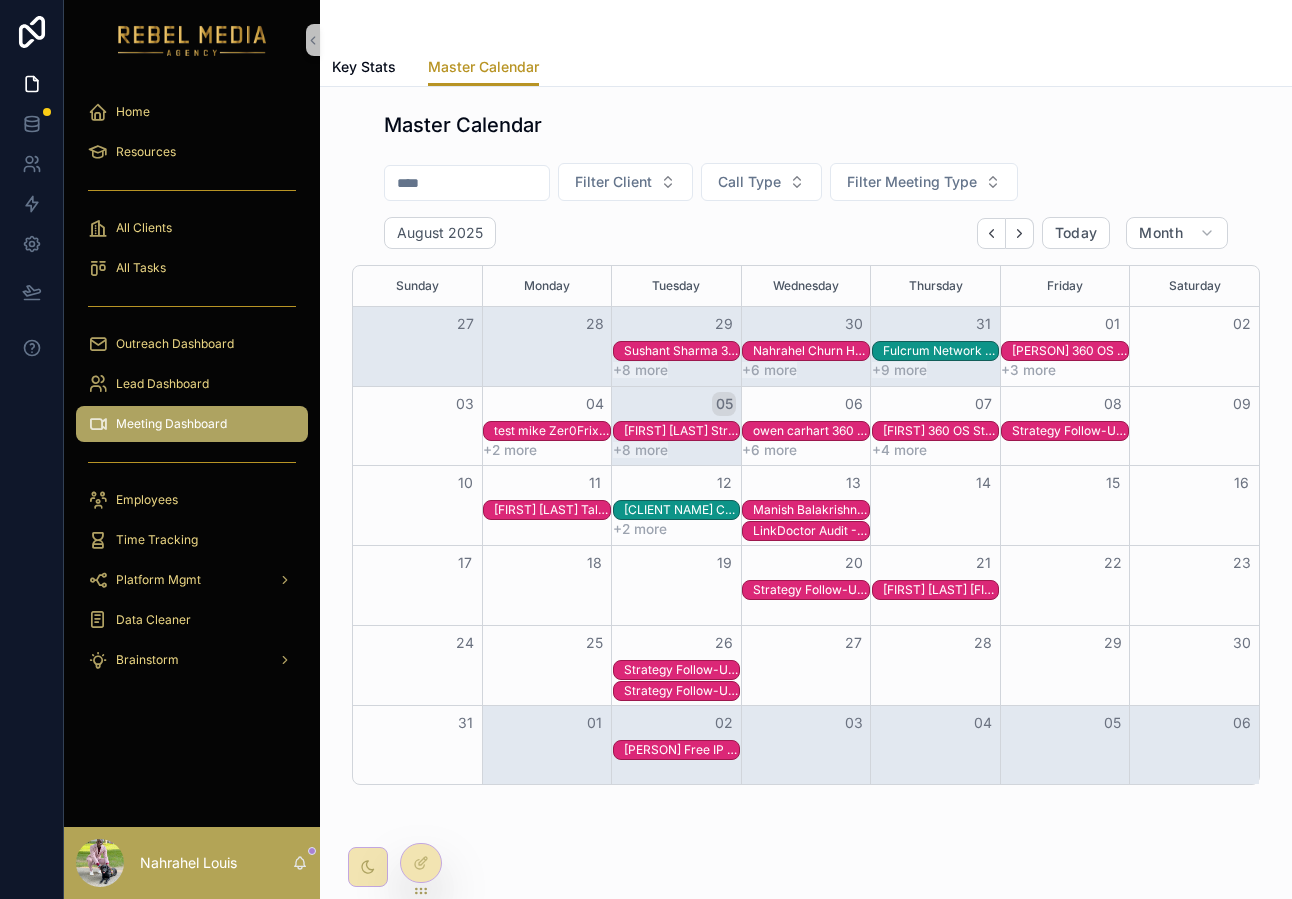 click on "05" at bounding box center [724, 404] 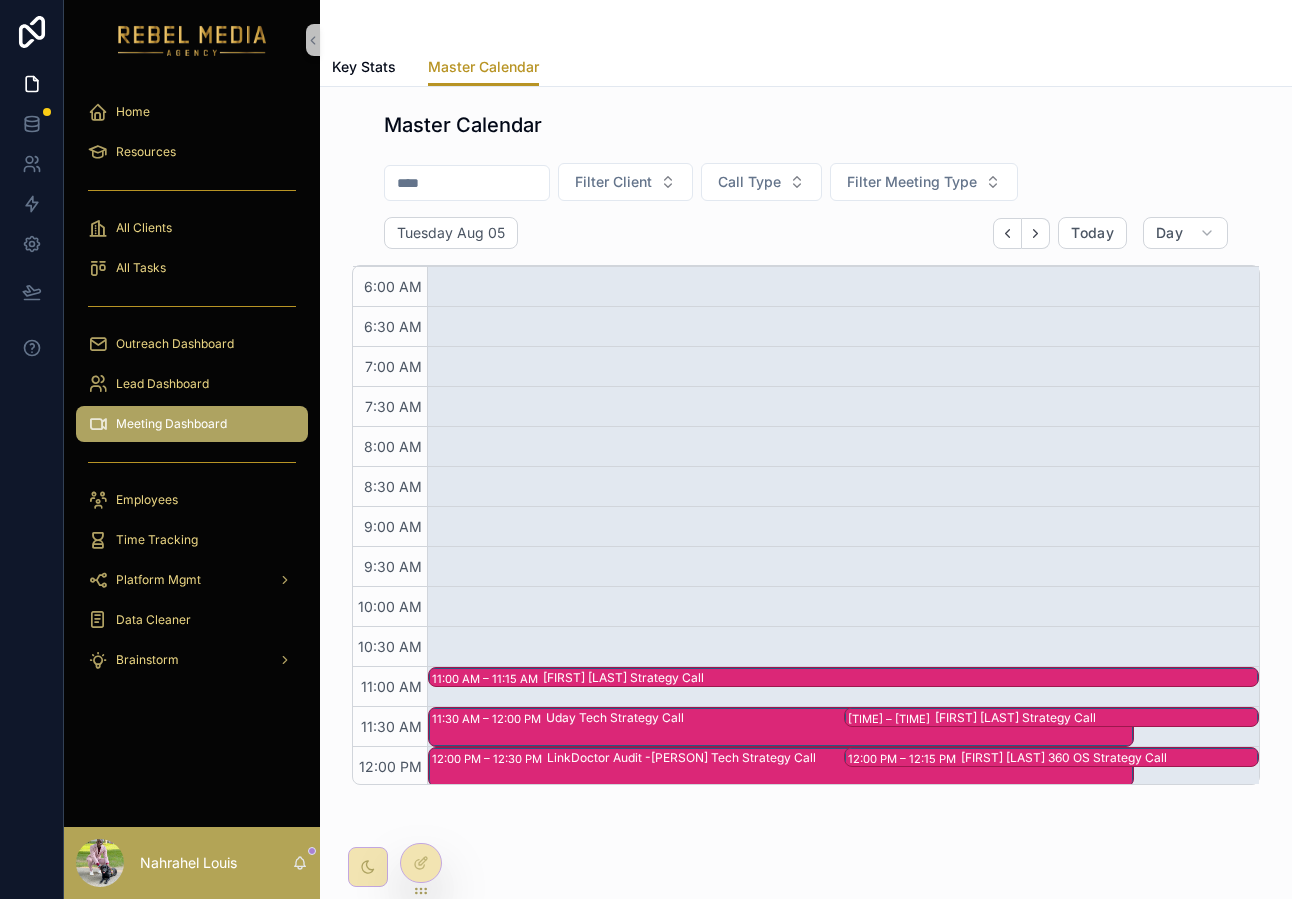 scroll, scrollTop: 480, scrollLeft: 0, axis: vertical 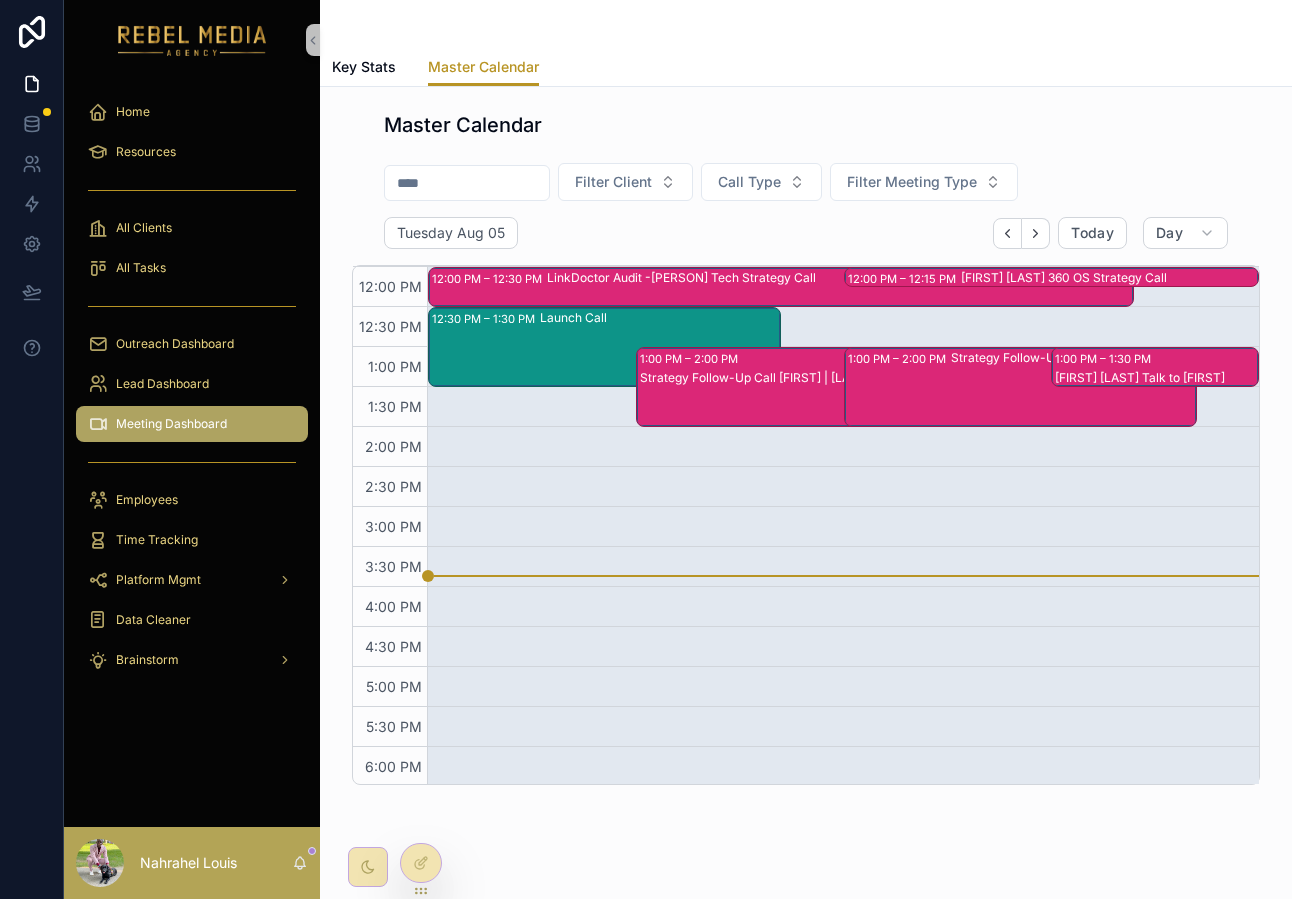 click on "1:00 PM – 2:00 PM" at bounding box center [899, 359] 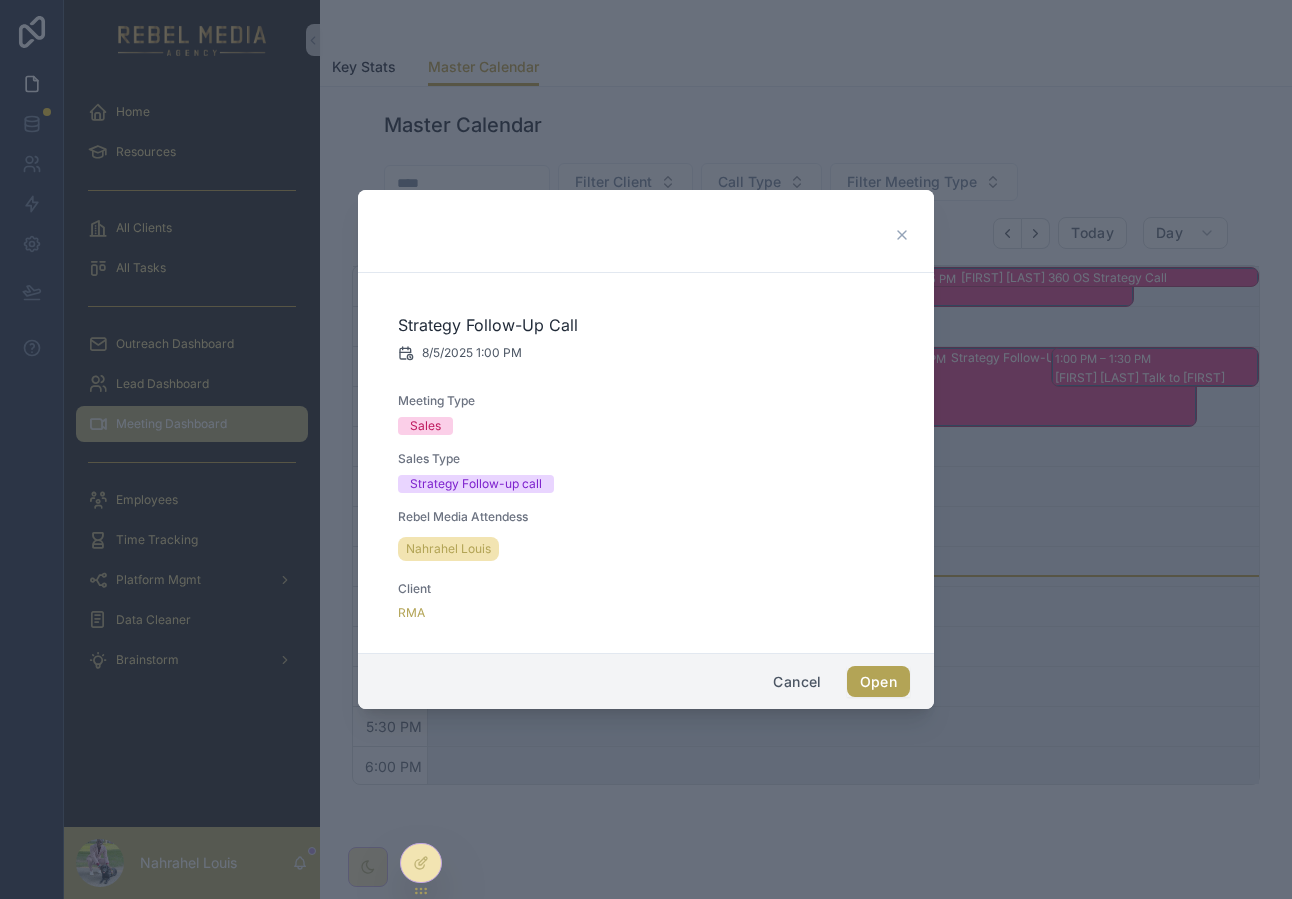 click on "Open" at bounding box center (878, 682) 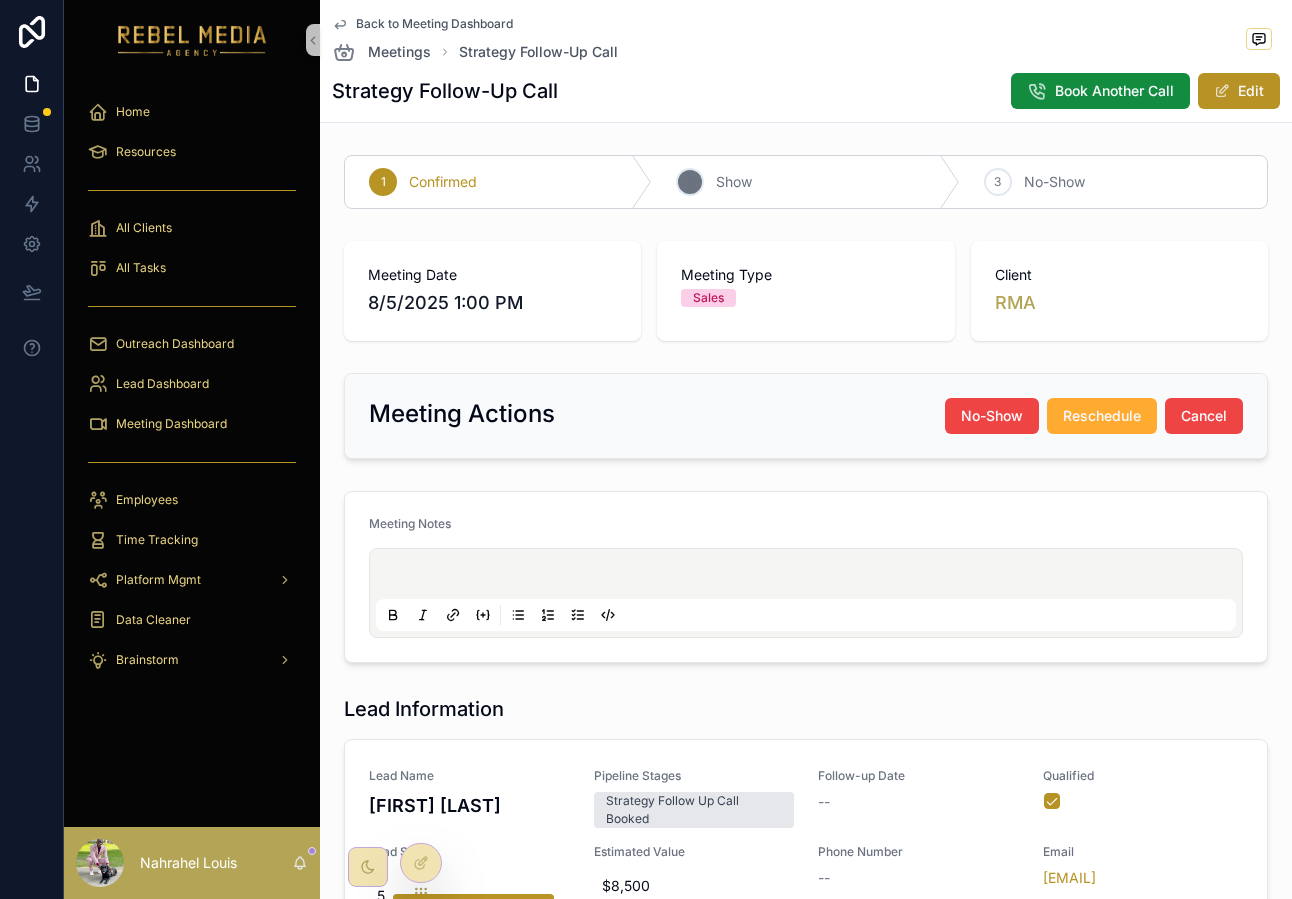 click on "2 Show" at bounding box center (805, 182) 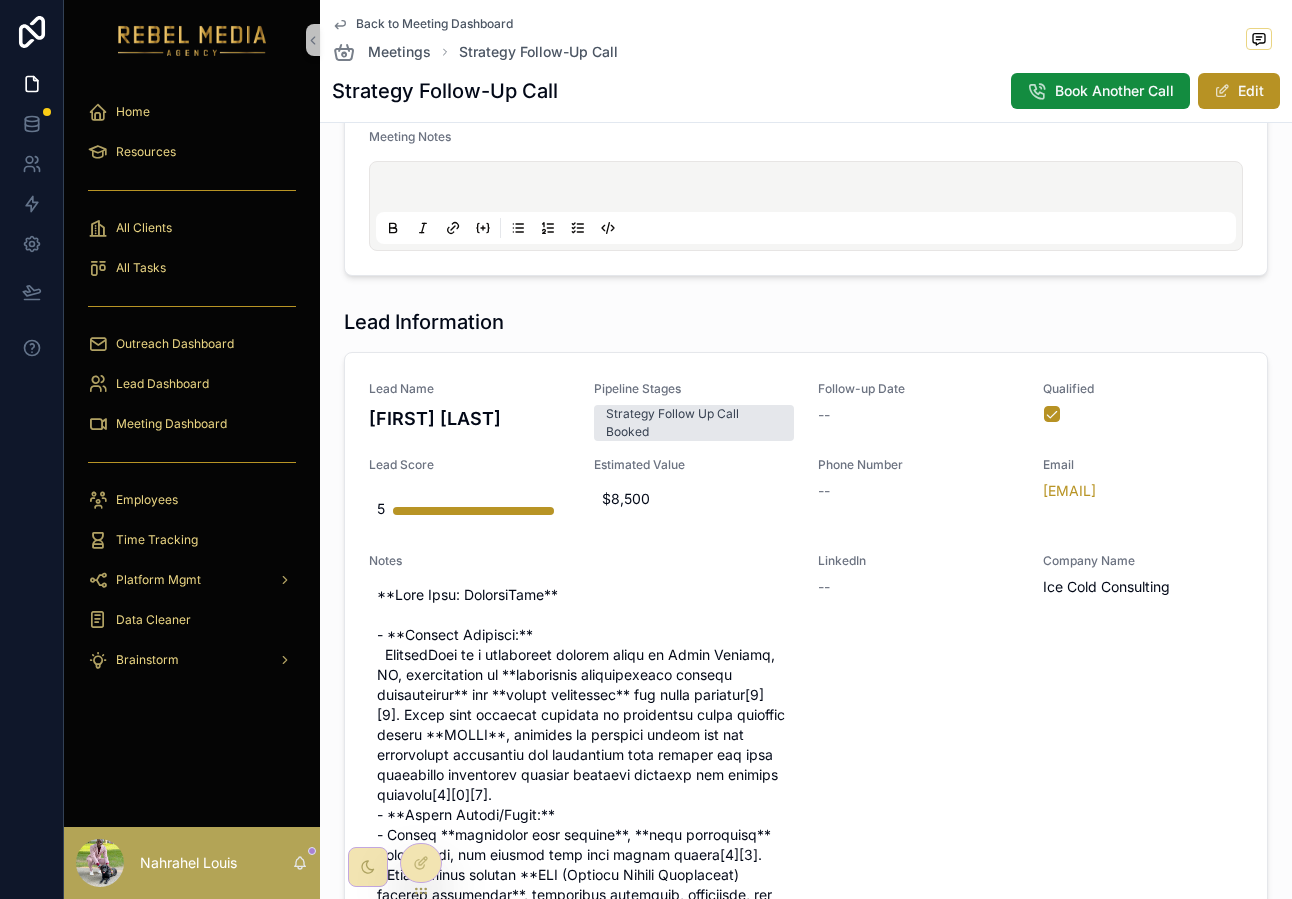 scroll, scrollTop: 624, scrollLeft: 0, axis: vertical 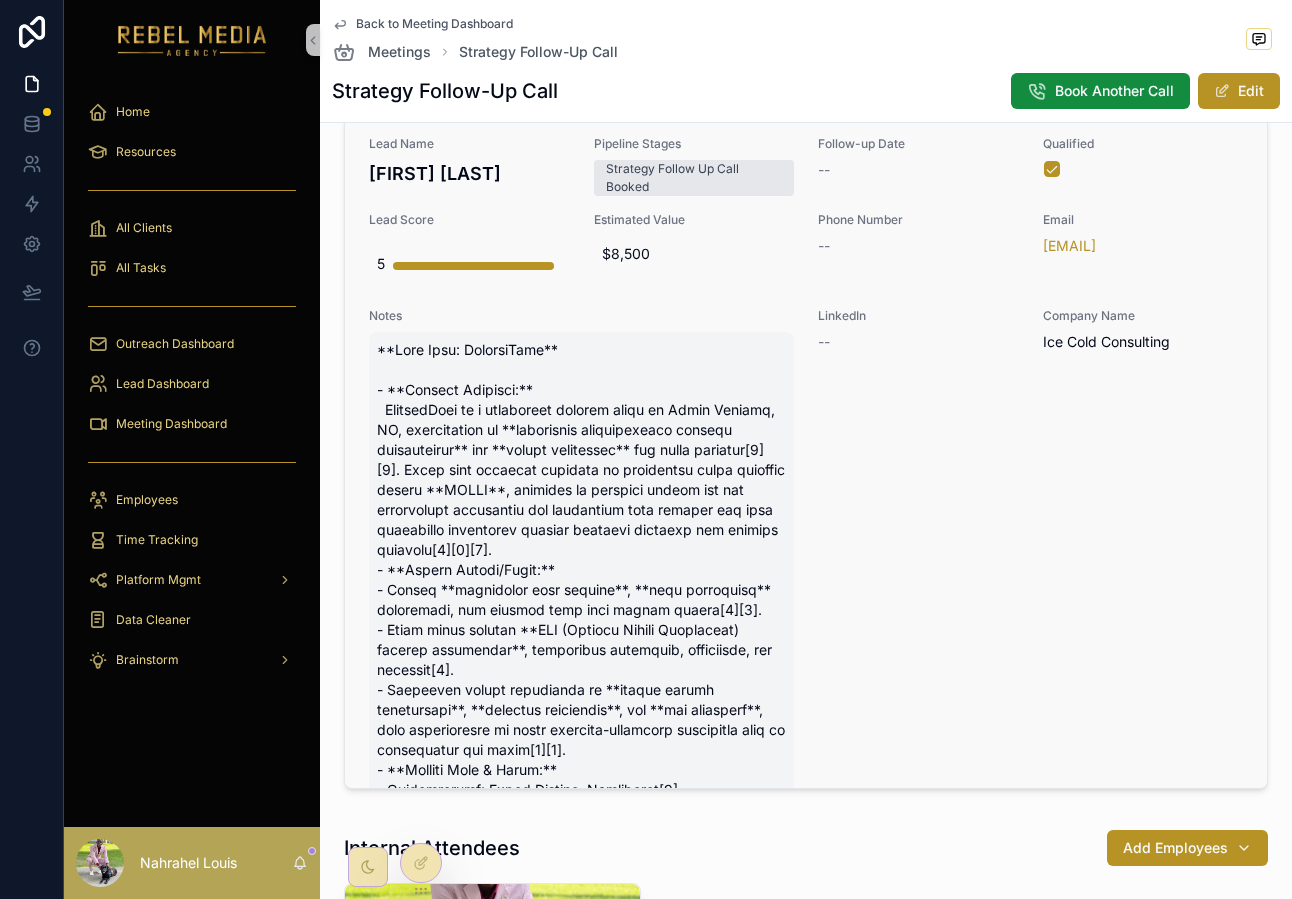click at bounding box center (581, 880) 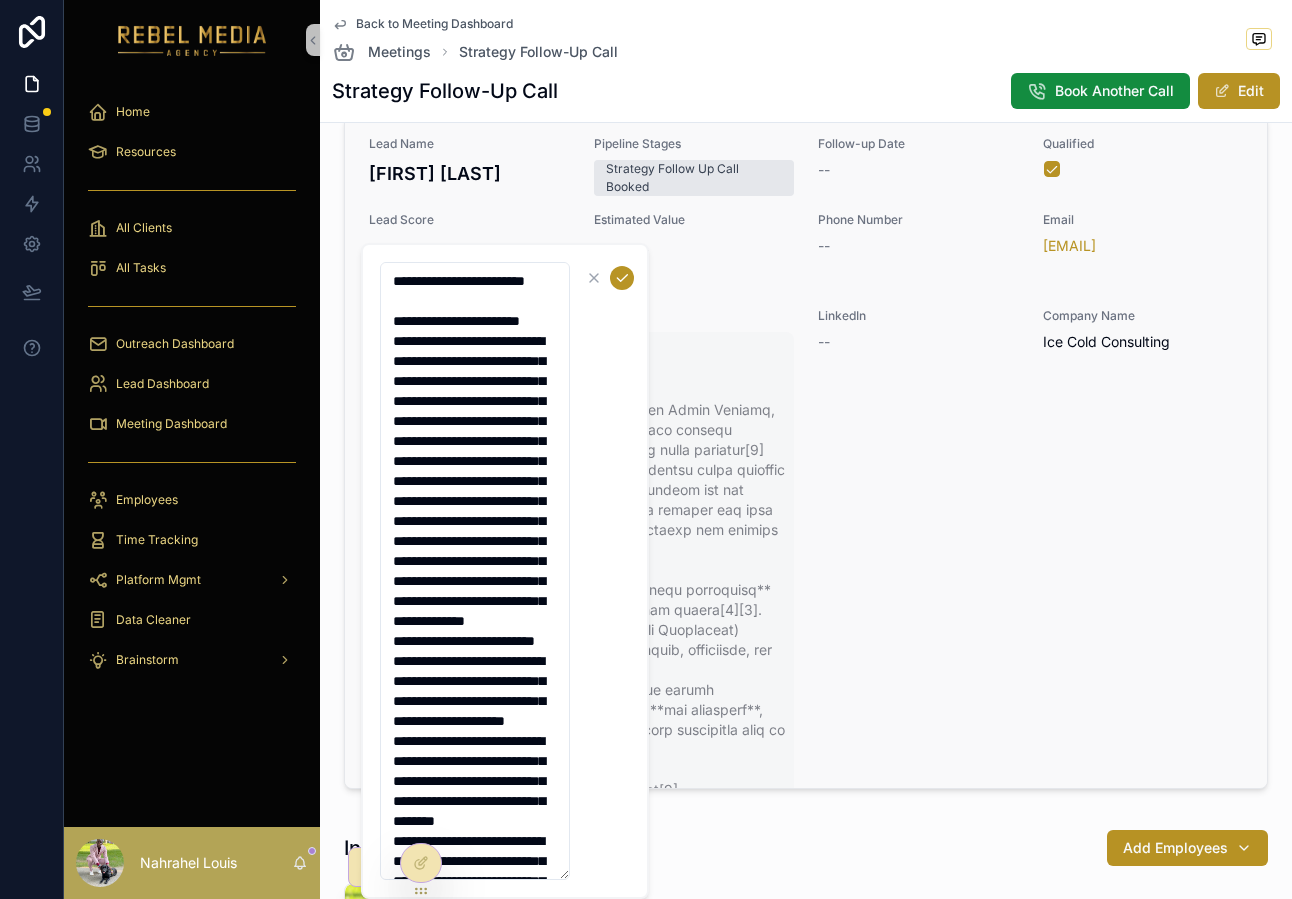 click at bounding box center [581, 880] 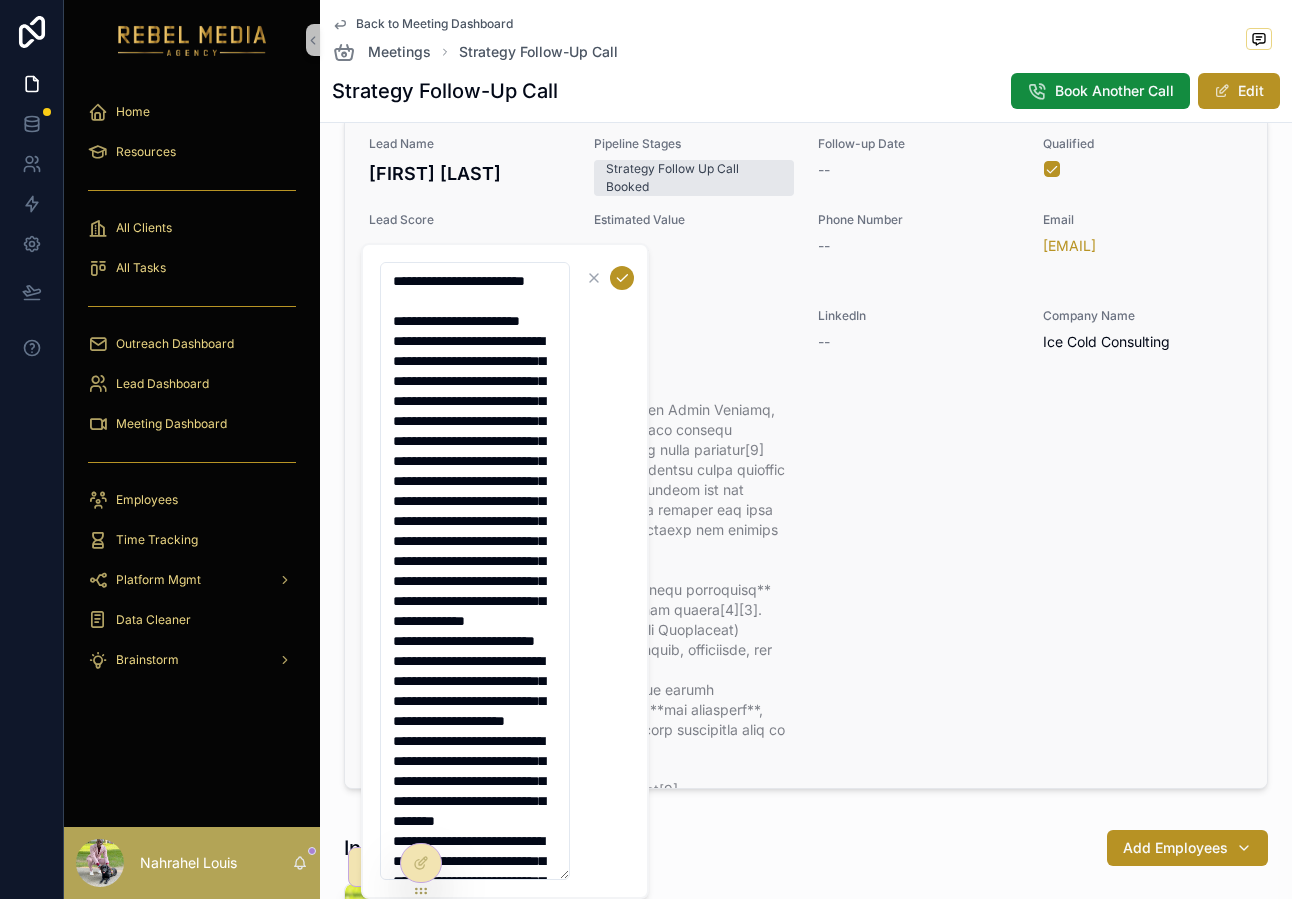 click on "Lead Name Benny Phillips Pipeline Stages Strategy Follow Up Call Booked Follow-up Date -- Qualified Lead Score 5 Estimated Value $8,500 Phone Number -- Email benny@icecoldconsulting.com Notes LinkedIn -- Company Name Ice Cold Consulting" at bounding box center (806, 782) 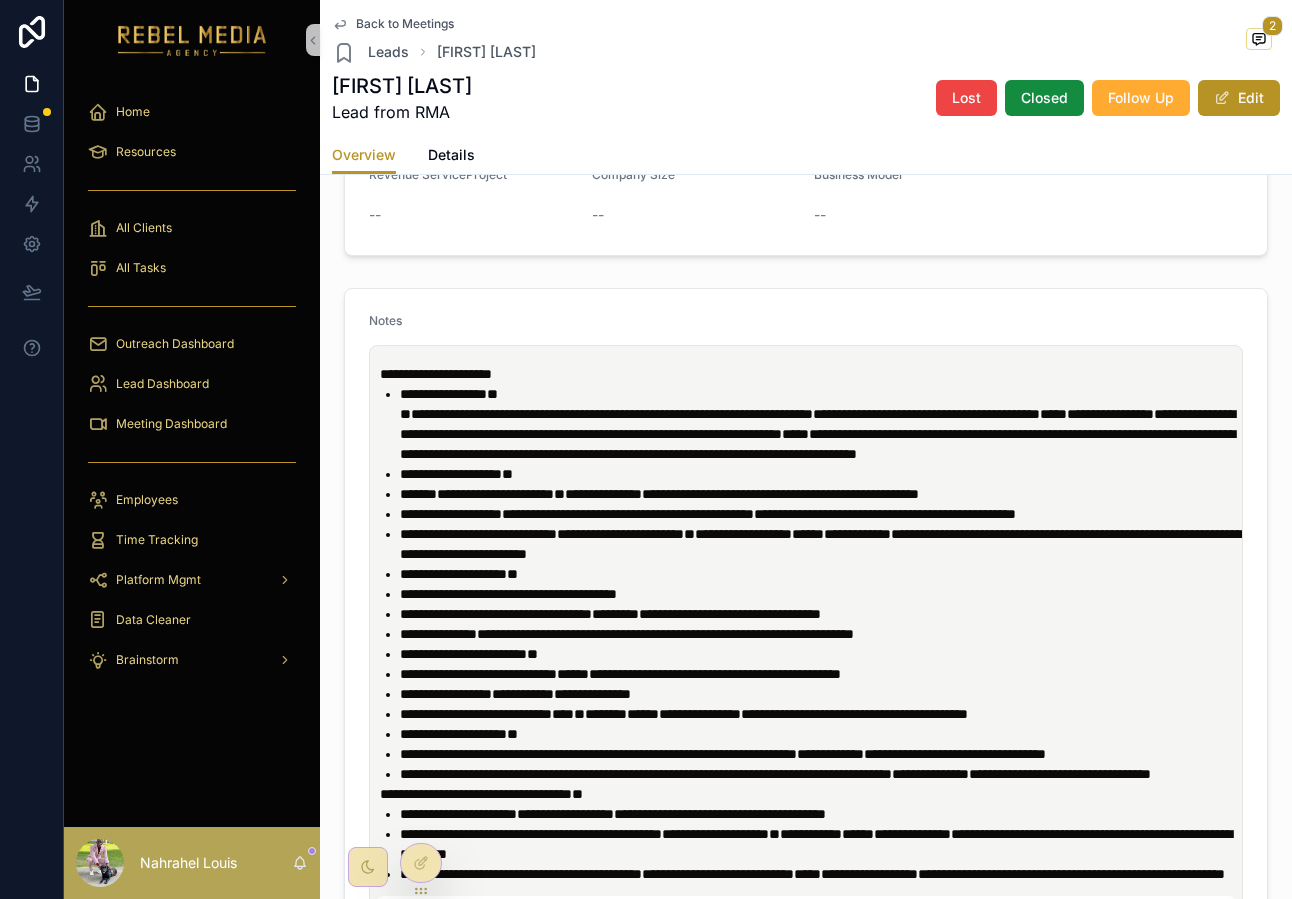 scroll, scrollTop: 0, scrollLeft: 0, axis: both 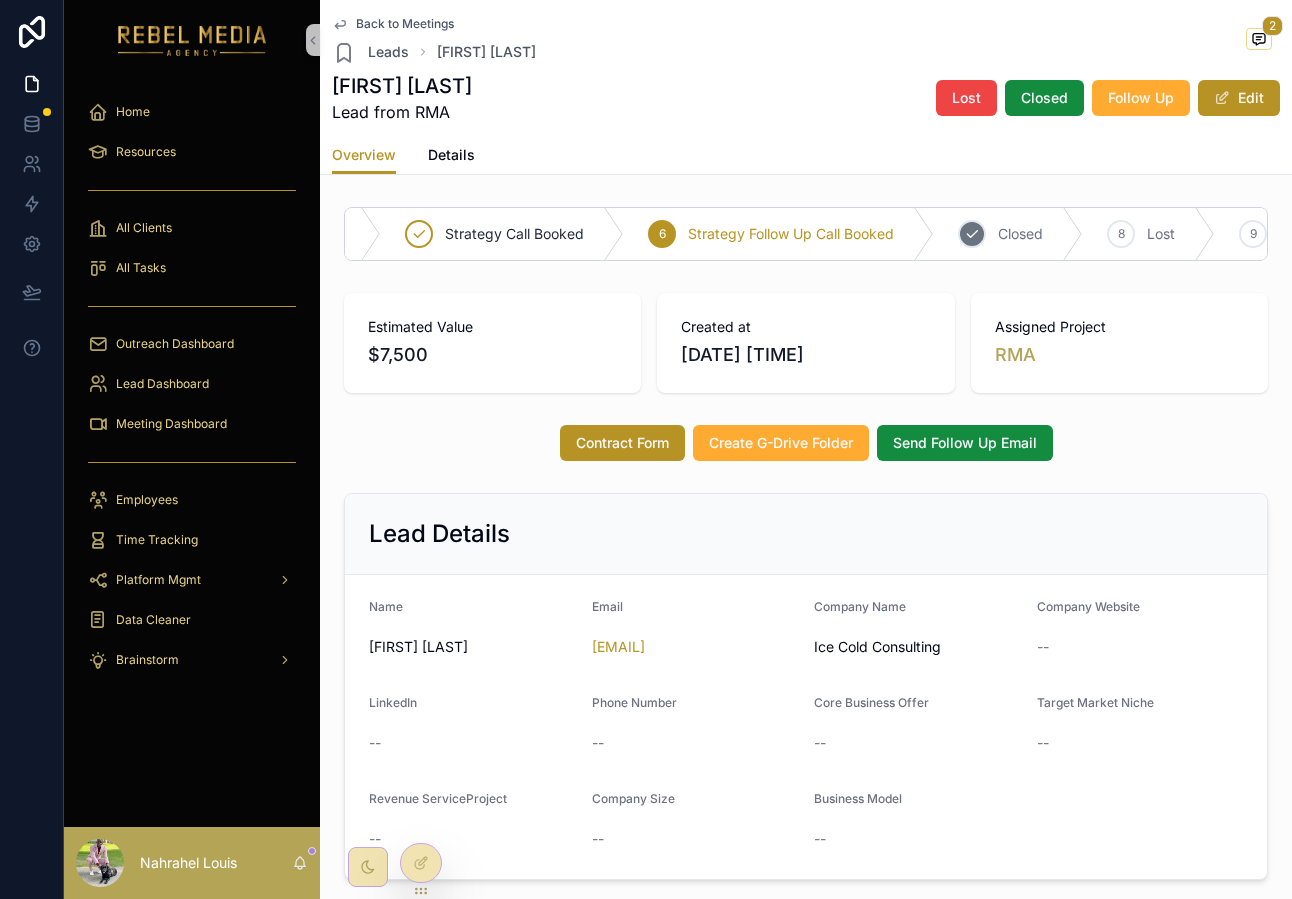 click on "7" at bounding box center [972, 234] 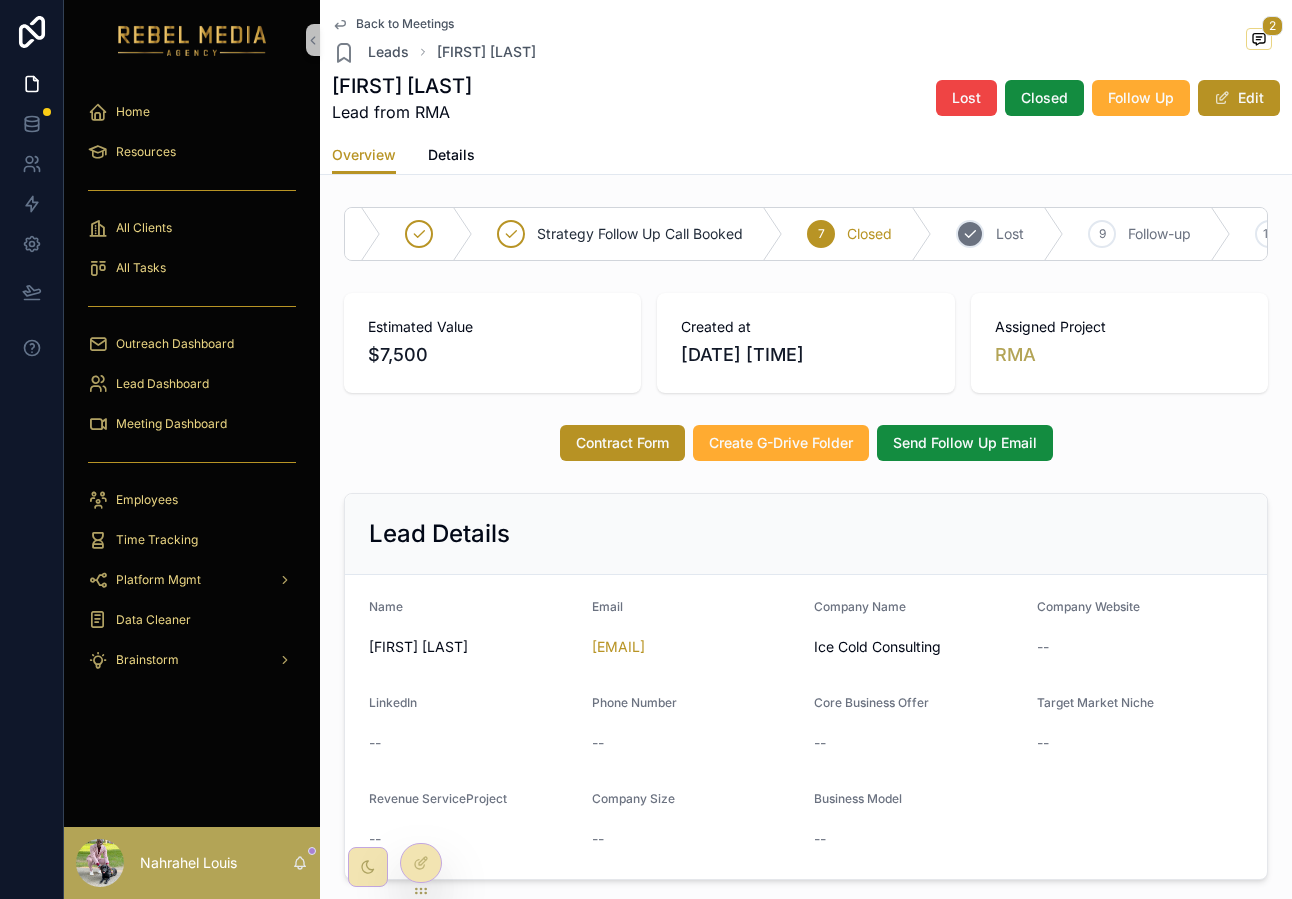 click on "8 Lost" at bounding box center (998, 234) 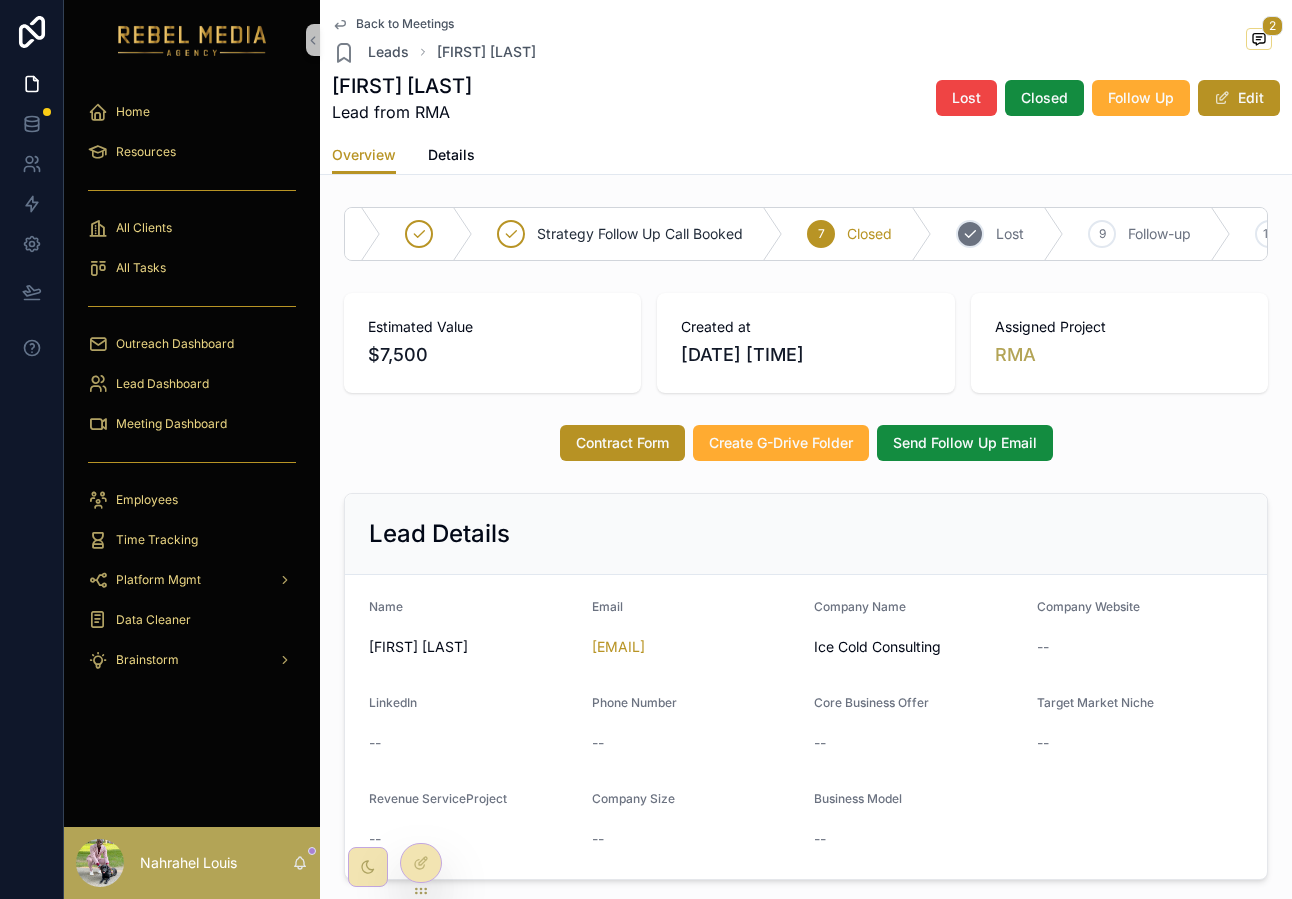 scroll, scrollTop: 0, scrollLeft: 245, axis: horizontal 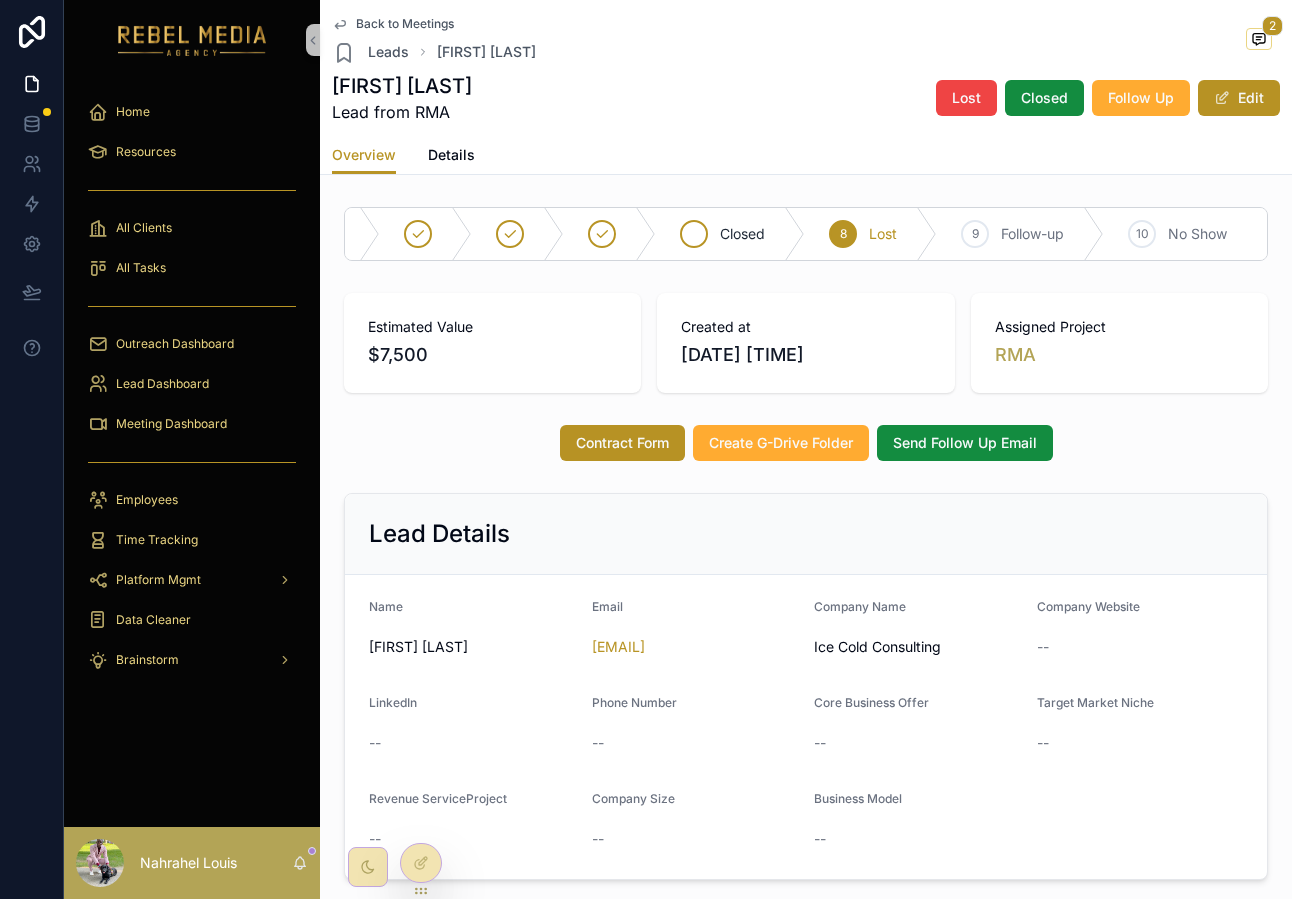 click on "Closed" at bounding box center [742, 234] 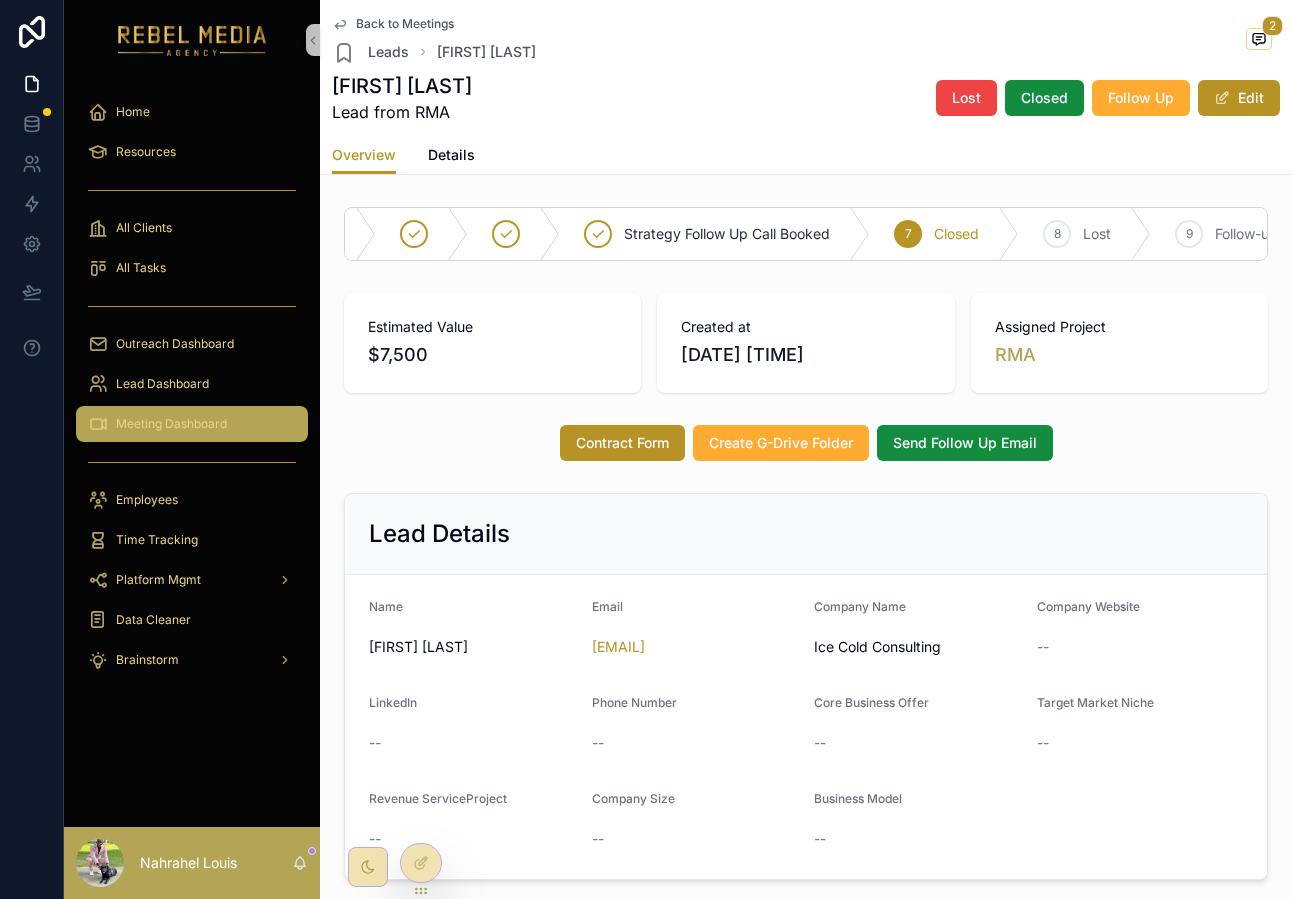 click on "Meeting Dashboard" at bounding box center [192, 424] 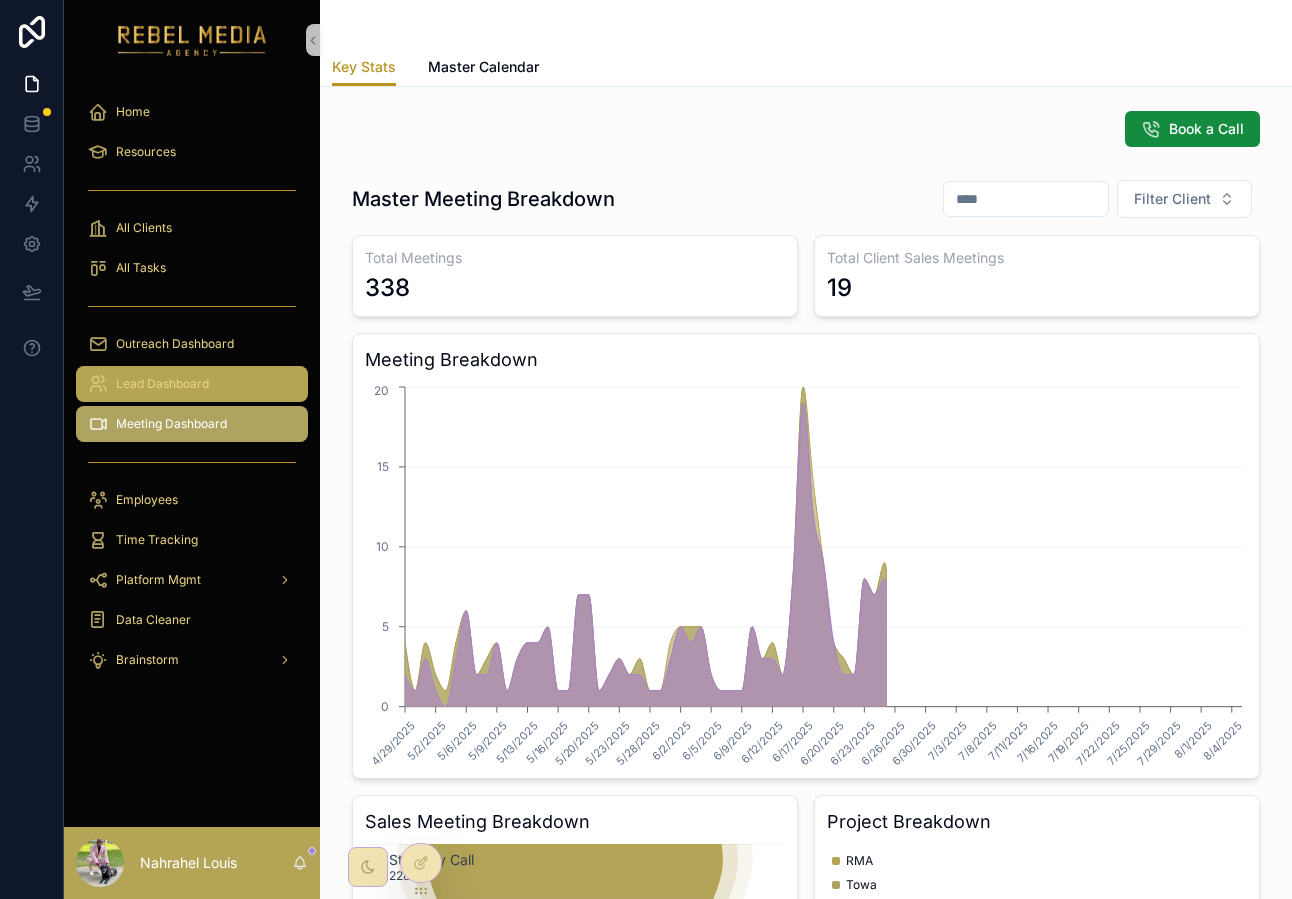 click on "Lead Dashboard" at bounding box center (162, 384) 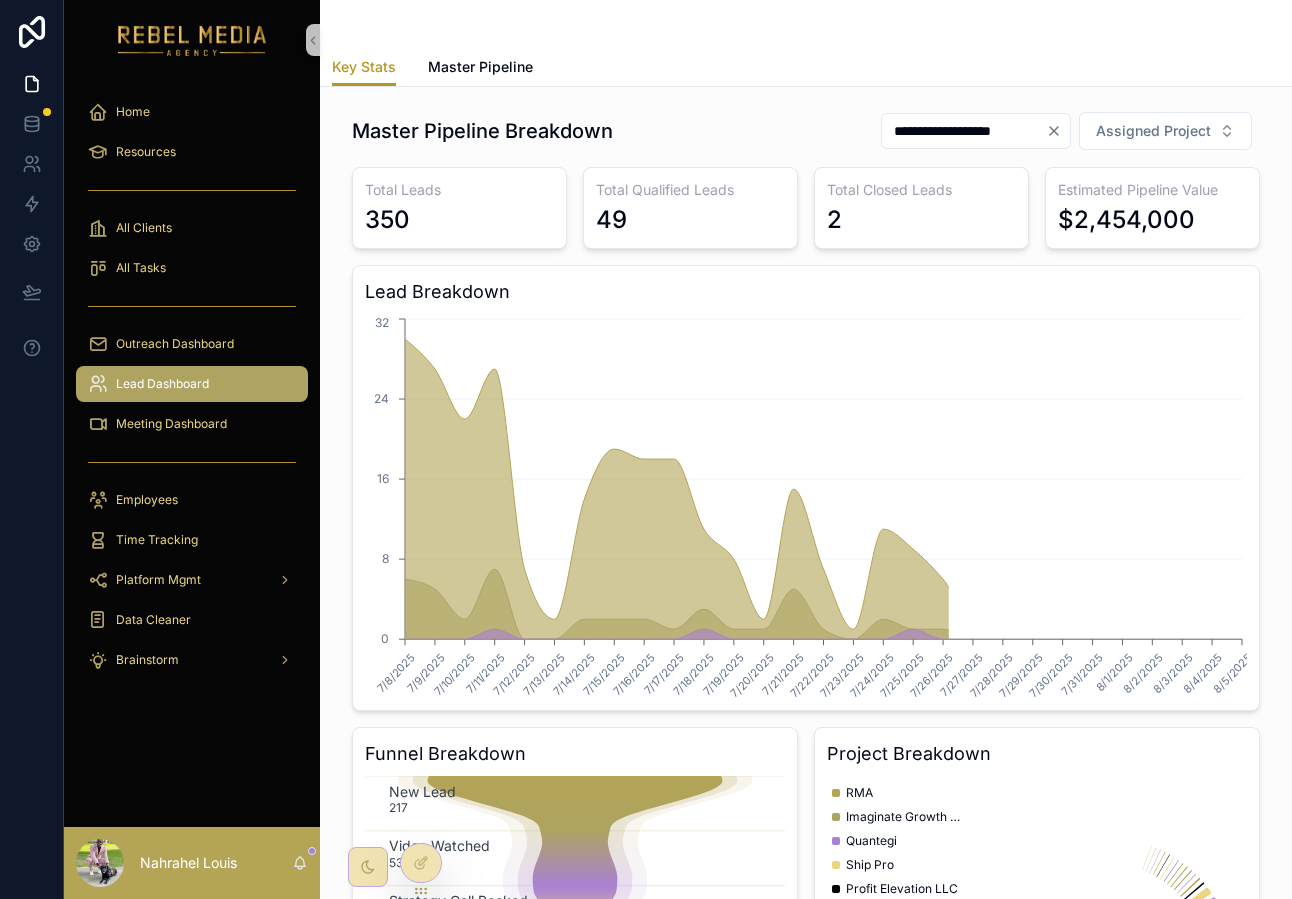 click on "Lead Dashboard" at bounding box center [192, 384] 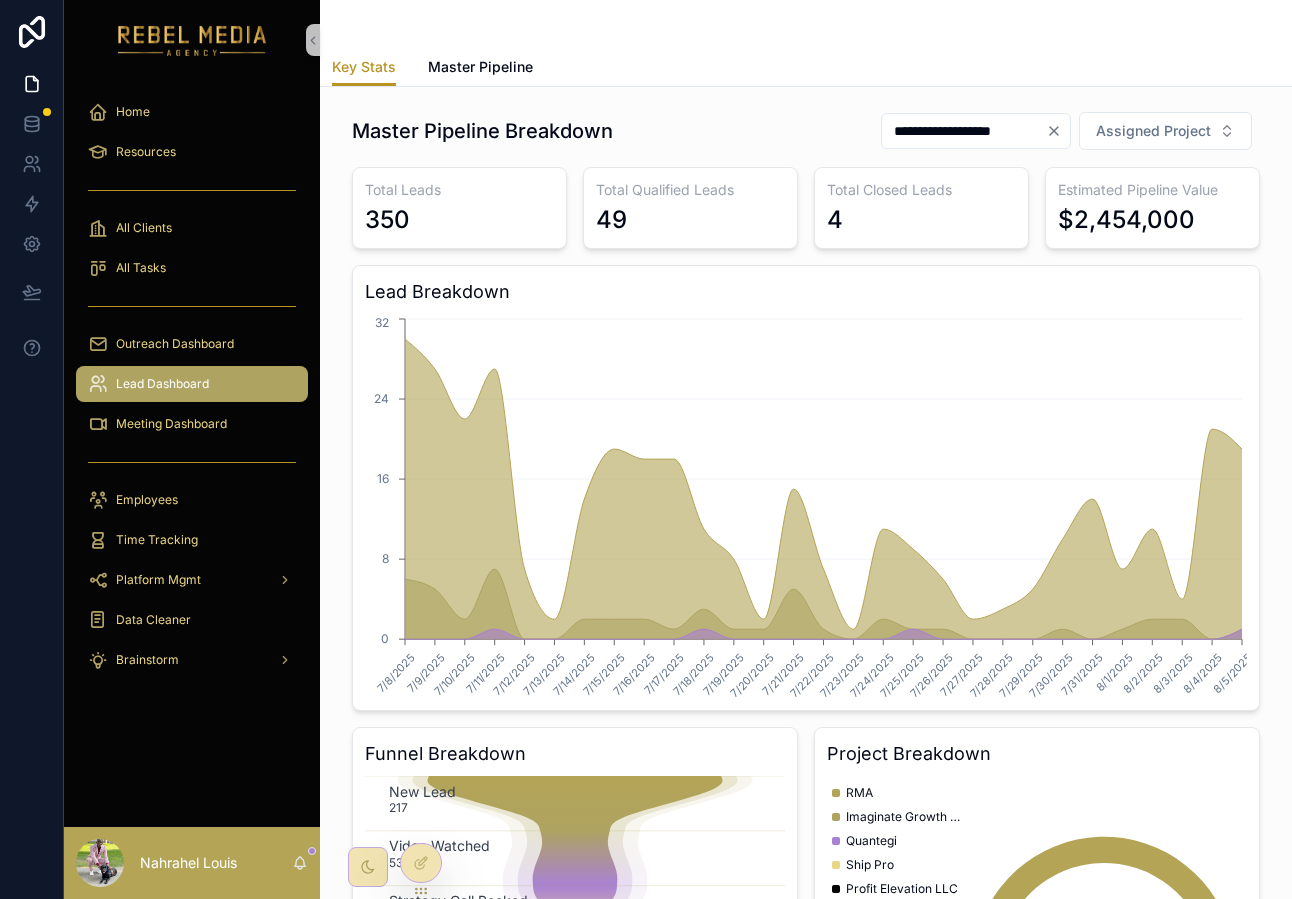 click on "Lead Dashboard" at bounding box center [192, 384] 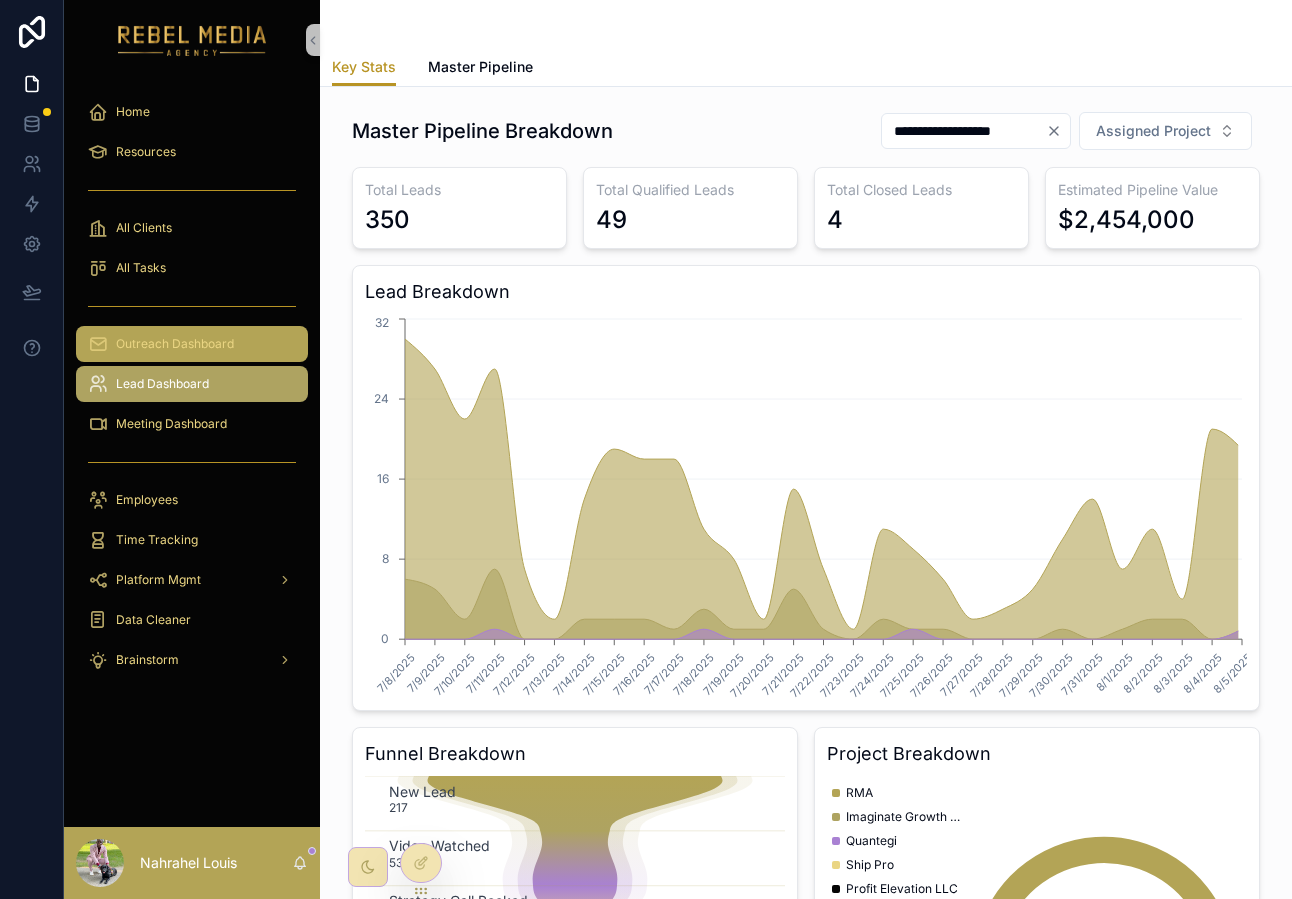 click on "Outreach Dashboard" at bounding box center [175, 344] 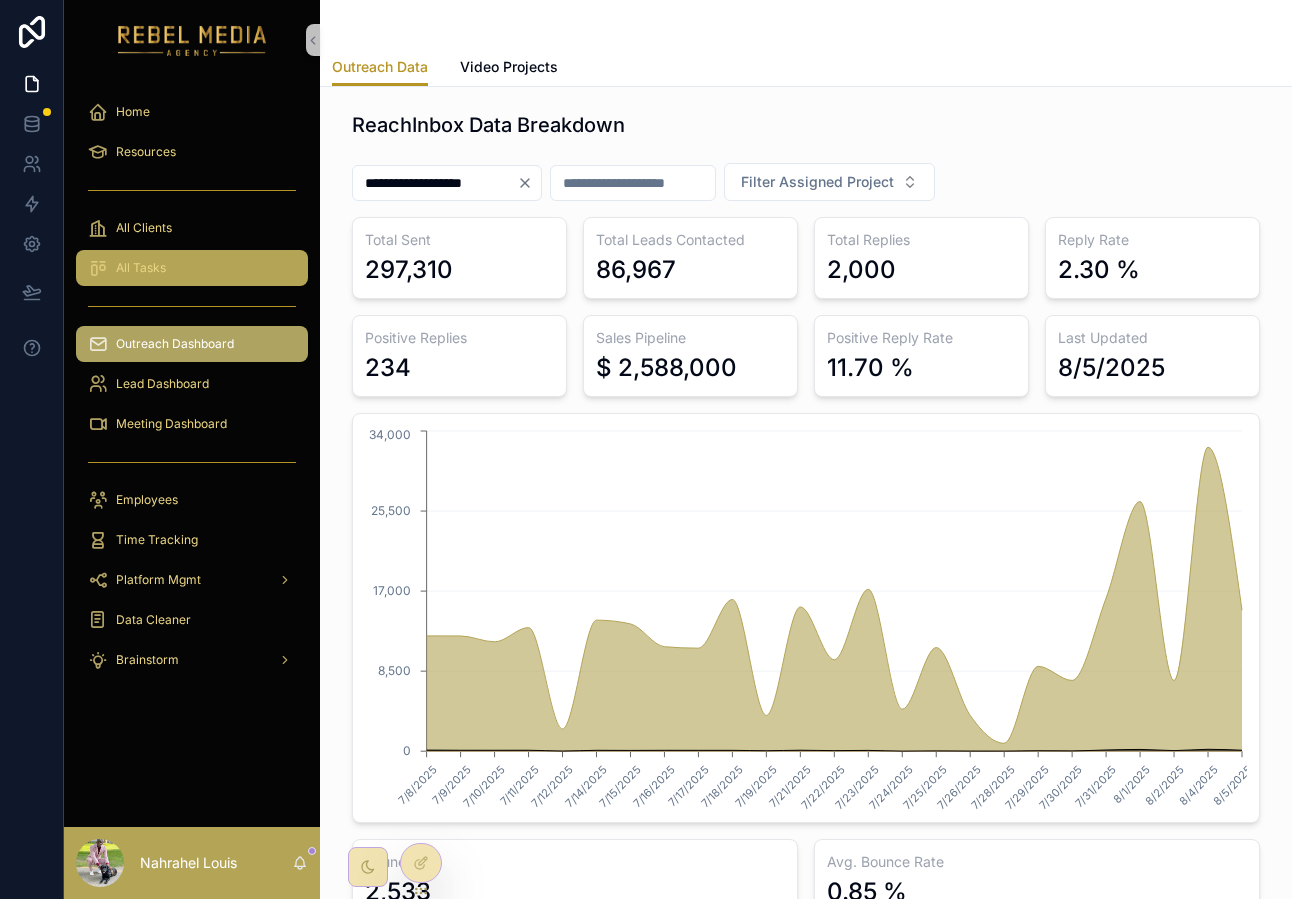 click on "All Tasks" at bounding box center [192, 268] 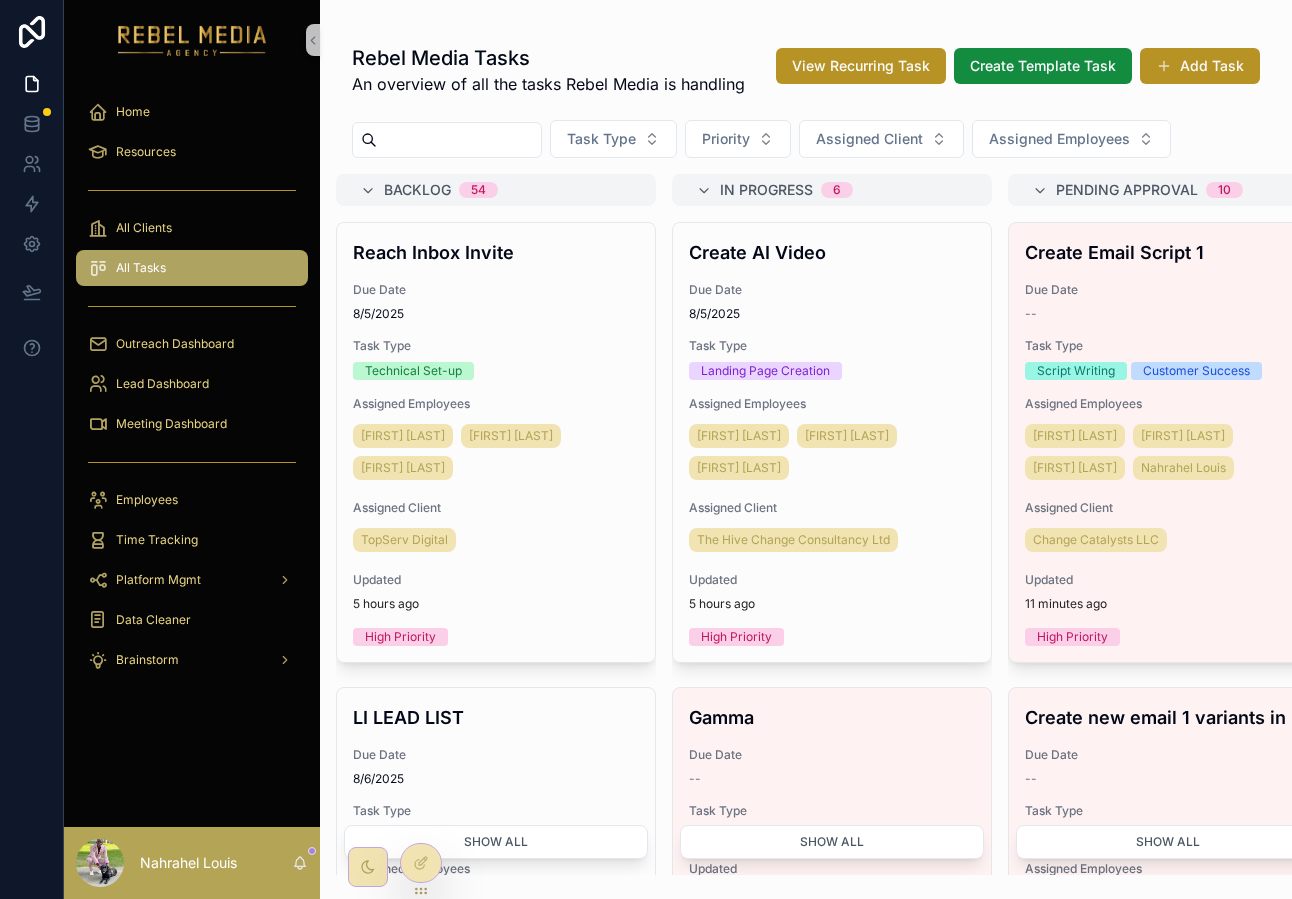 scroll, scrollTop: 1301, scrollLeft: 0, axis: vertical 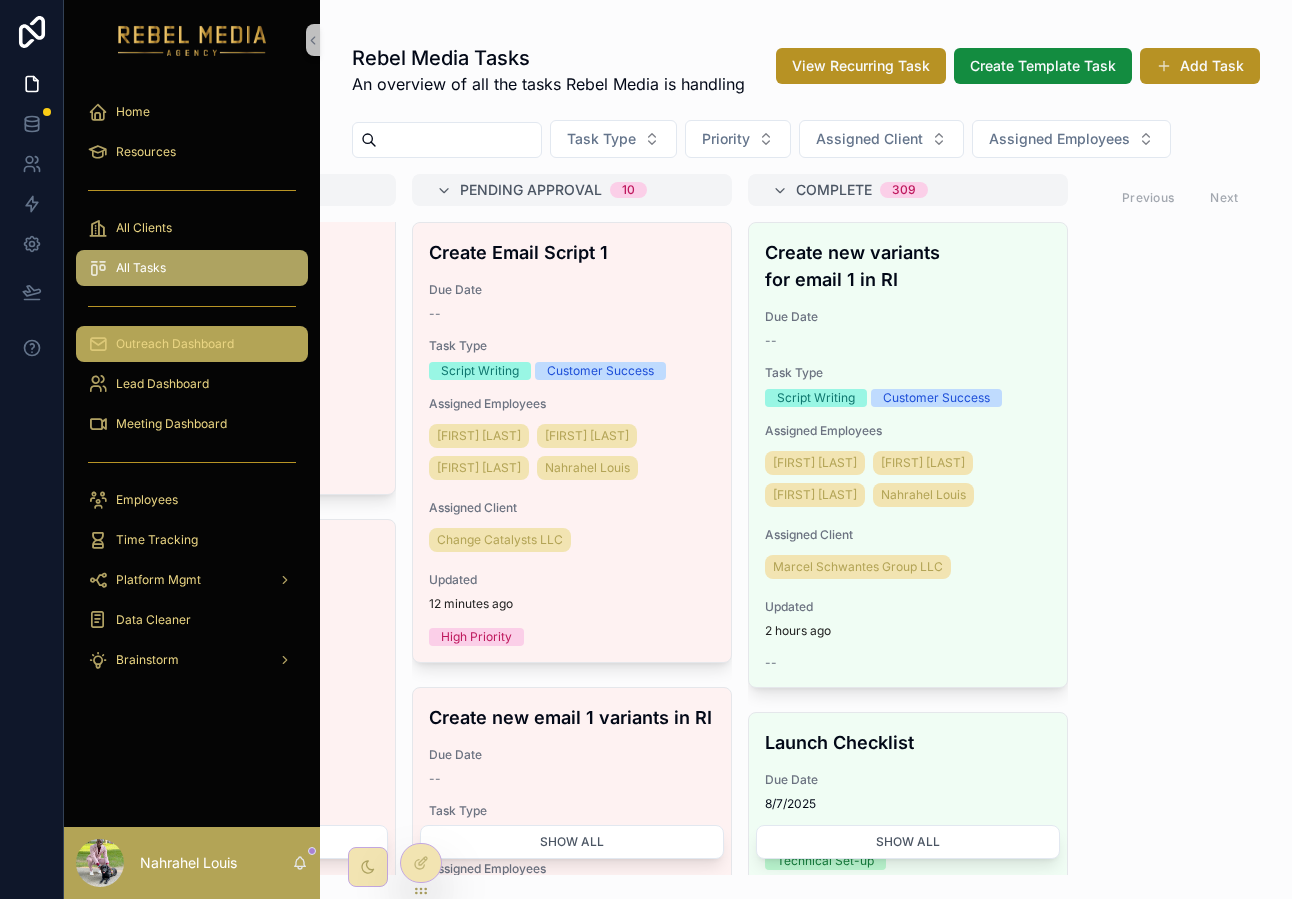 click on "Outreach Dashboard" at bounding box center [175, 344] 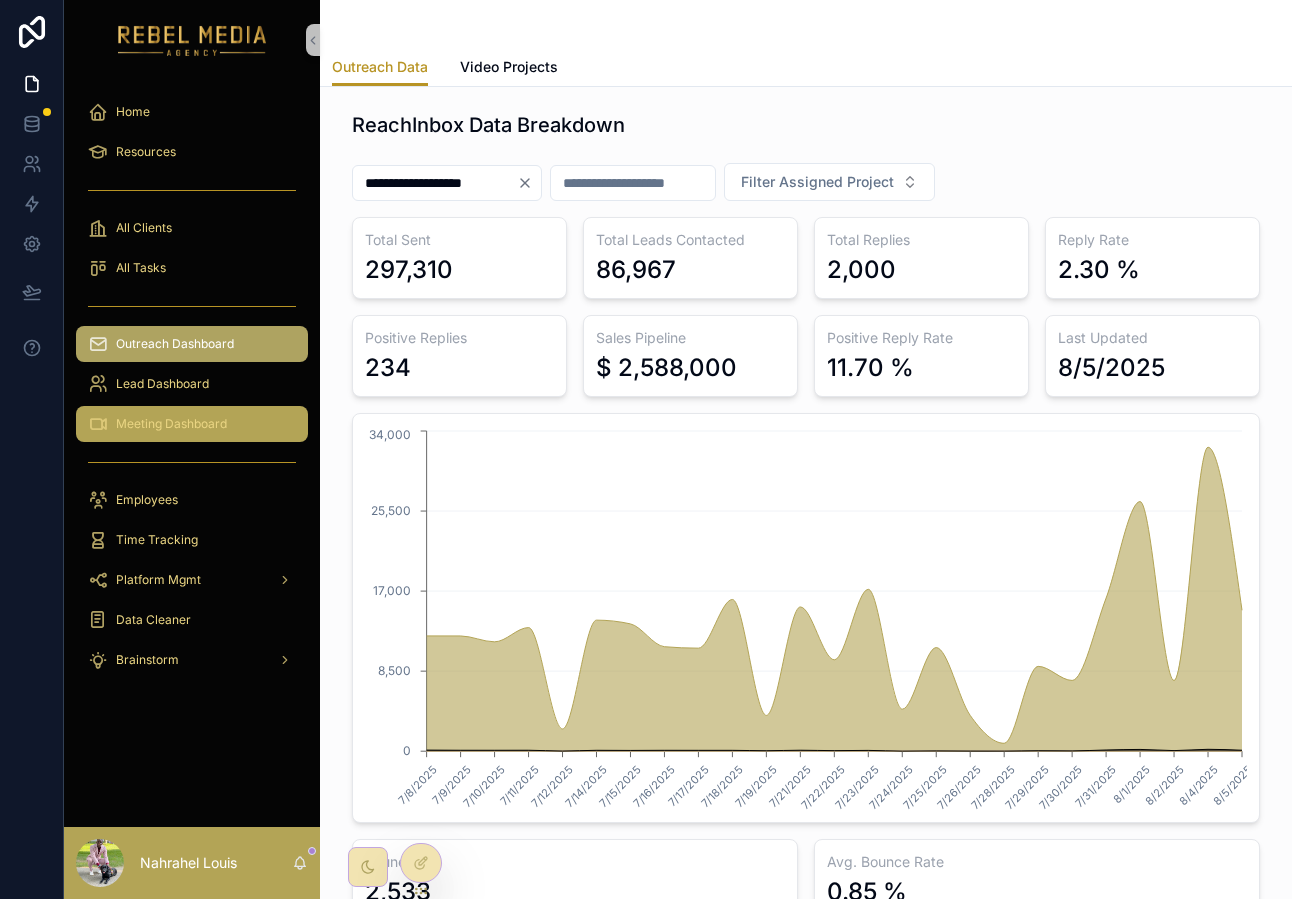 click on "Meeting Dashboard" at bounding box center (171, 424) 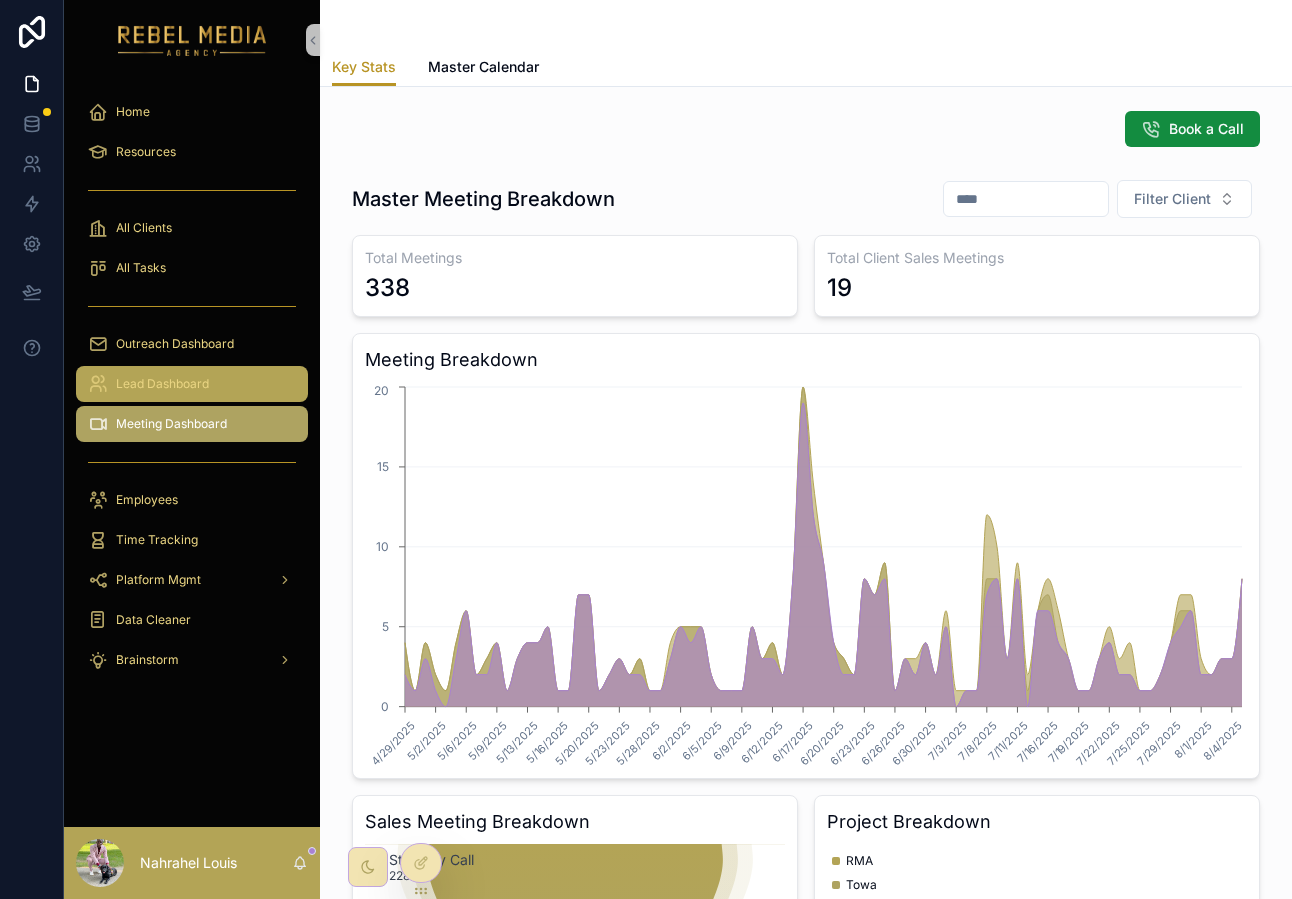 click on "Lead Dashboard" at bounding box center [162, 384] 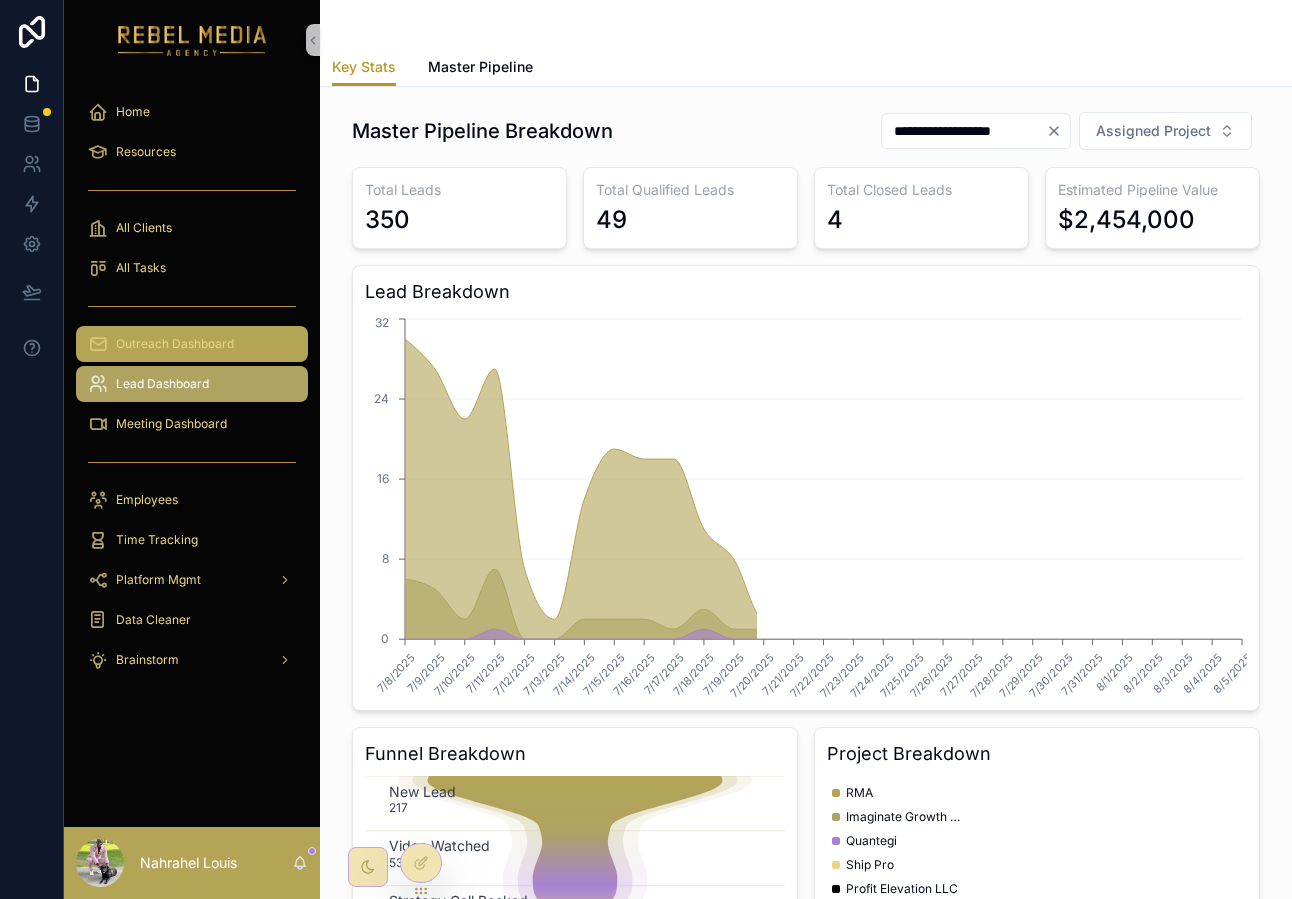 click on "Outreach Dashboard" at bounding box center [192, 344] 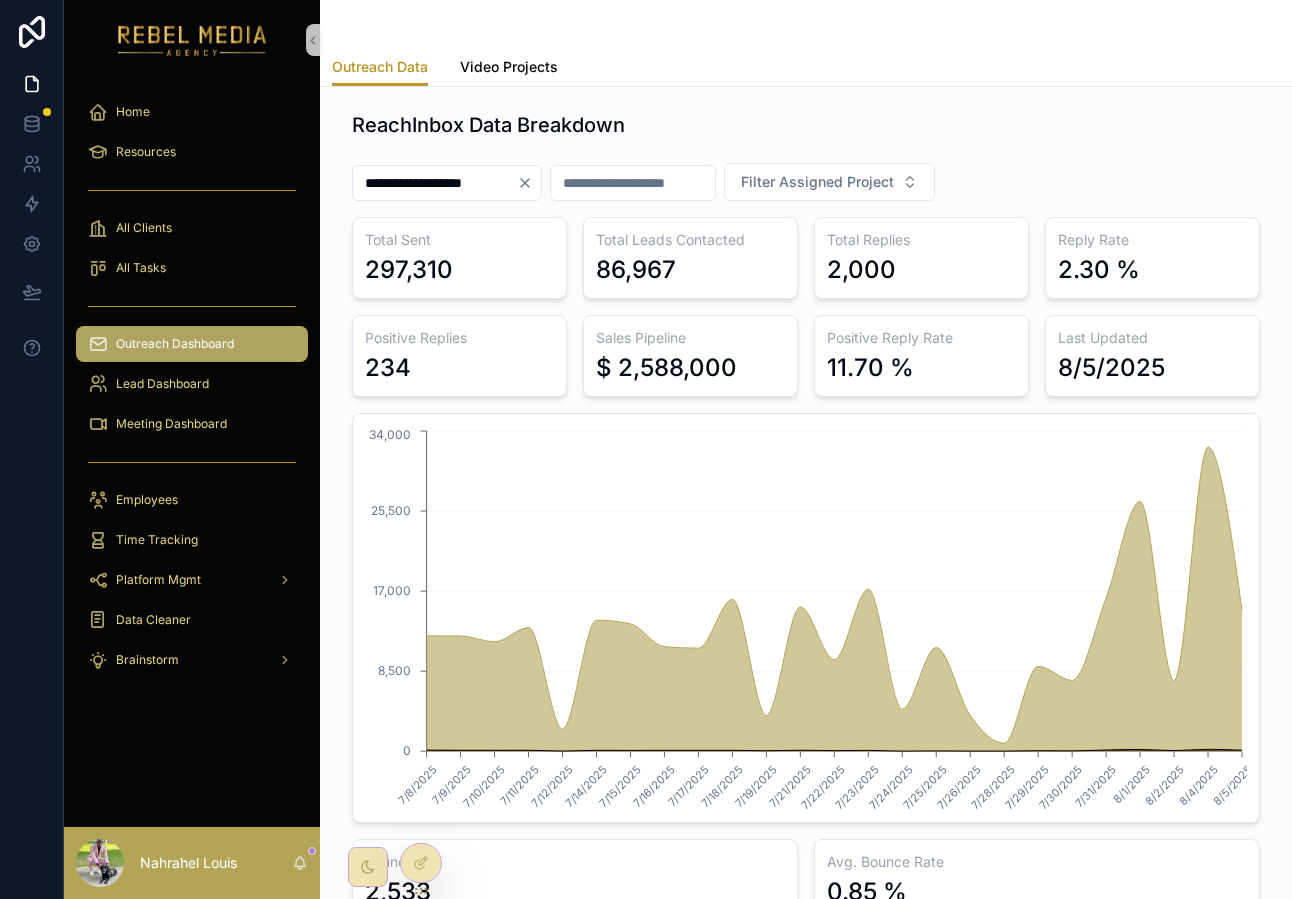 click on "Video Projects" at bounding box center (509, 69) 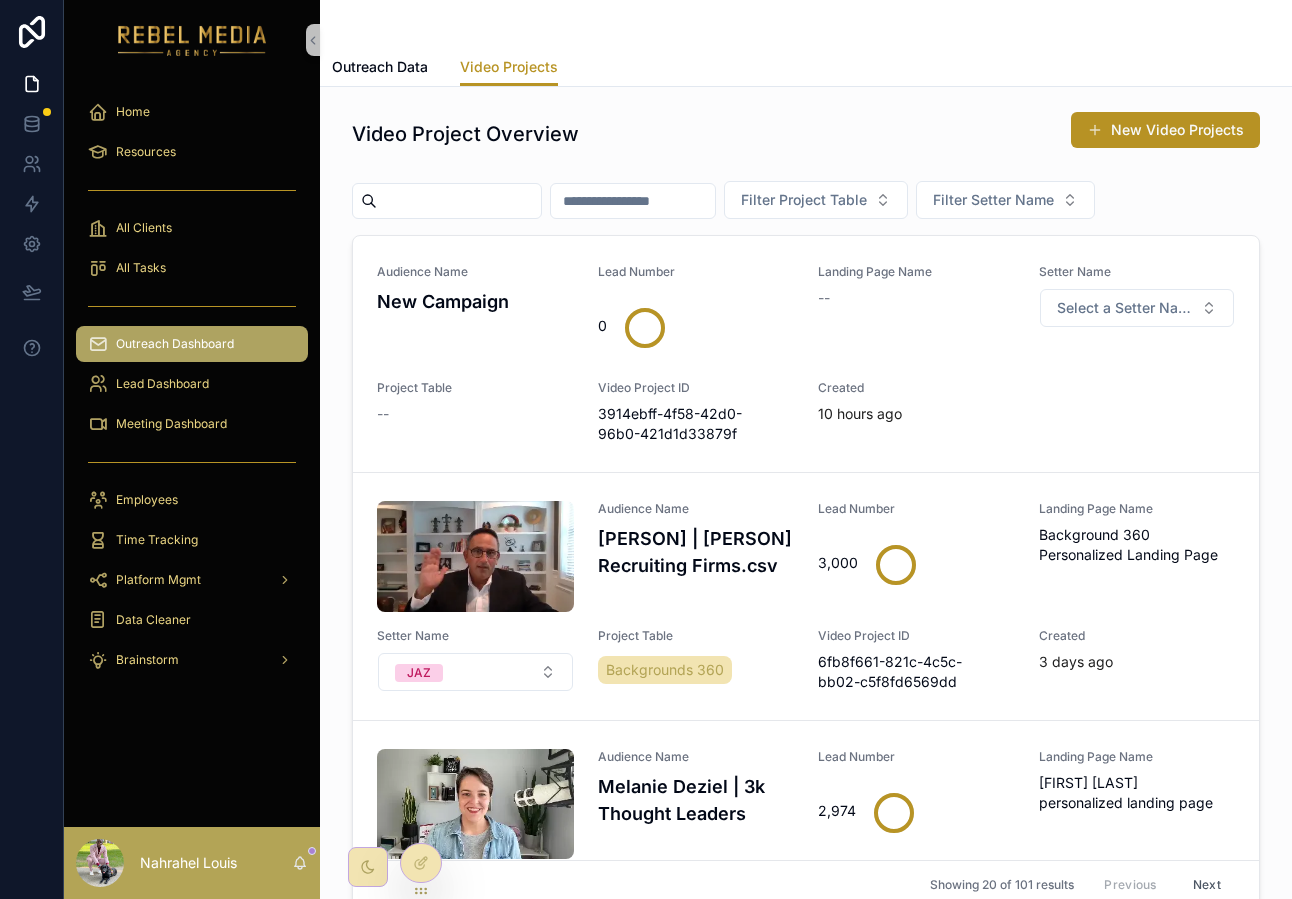 click on "Home" at bounding box center [192, 112] 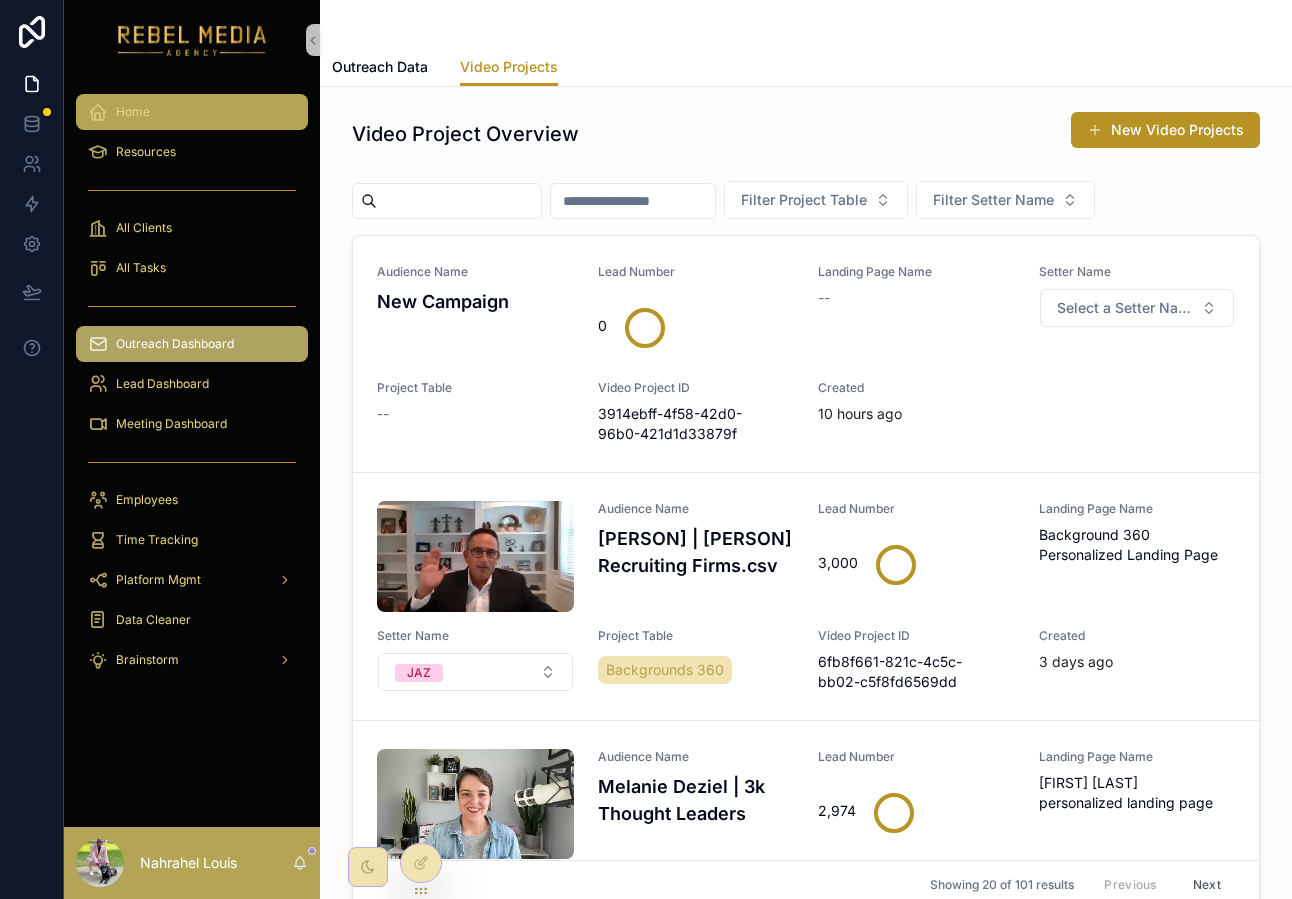 click on "Home" at bounding box center (192, 112) 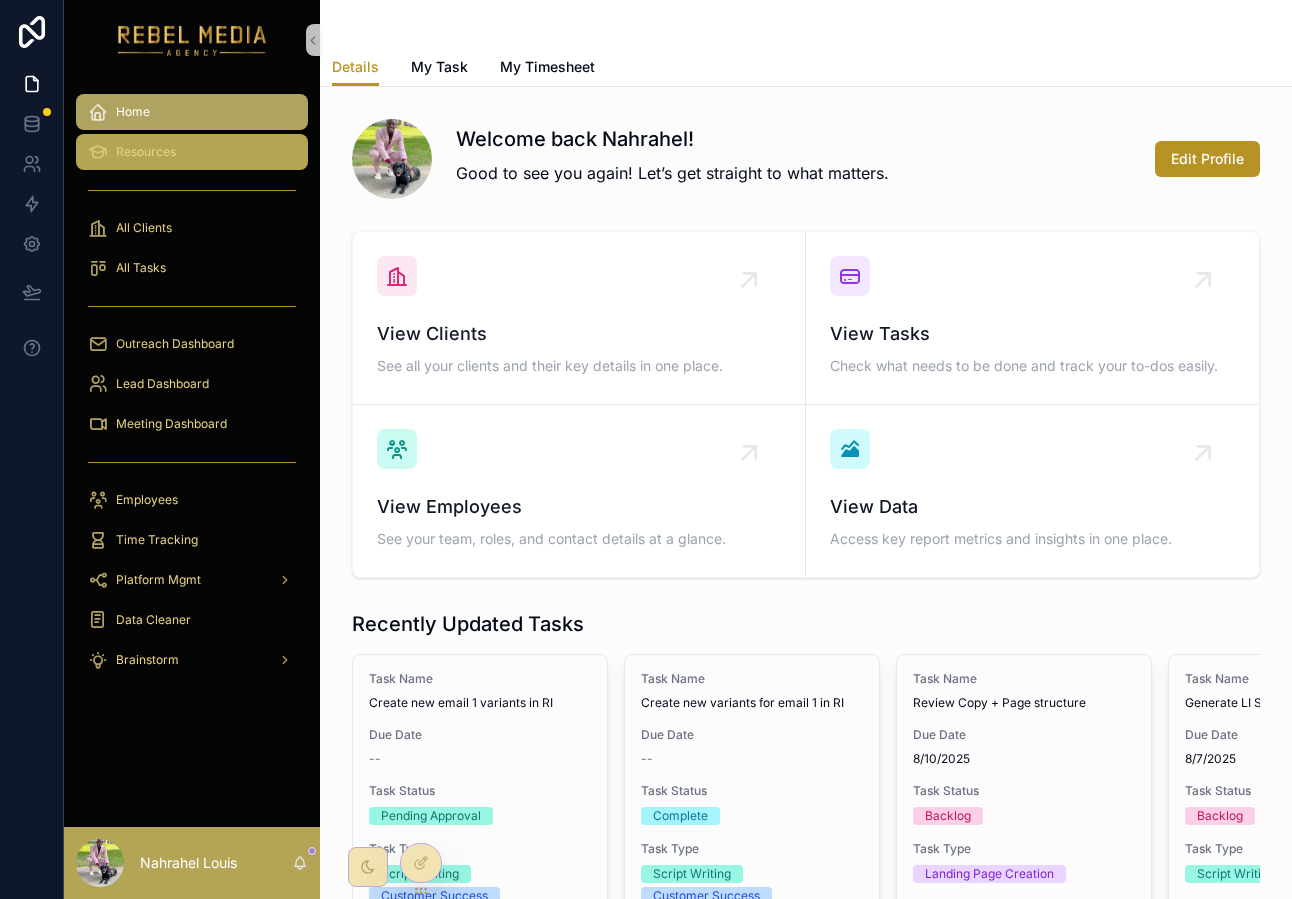 click on "Resources" at bounding box center (192, 152) 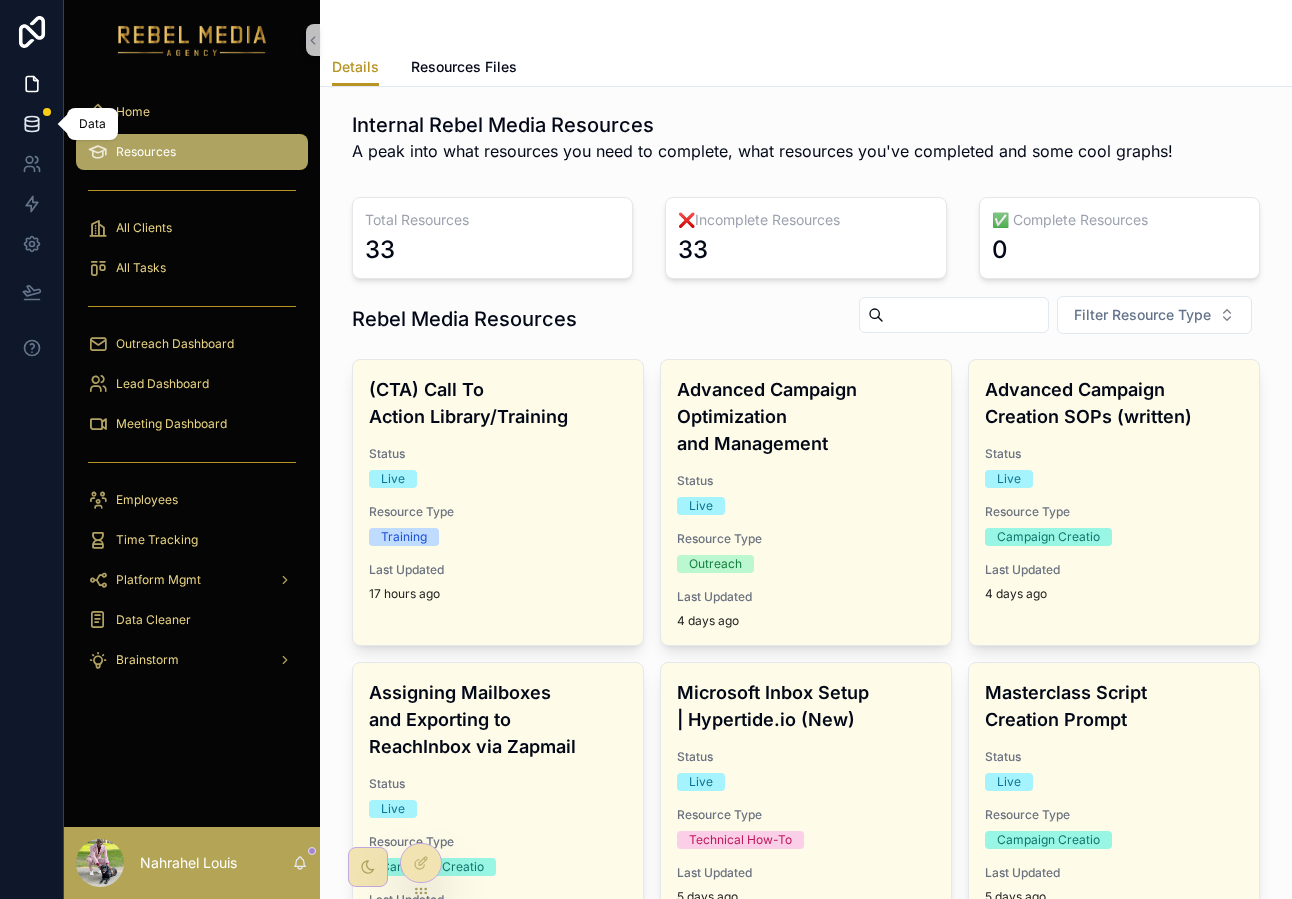 click at bounding box center [31, 124] 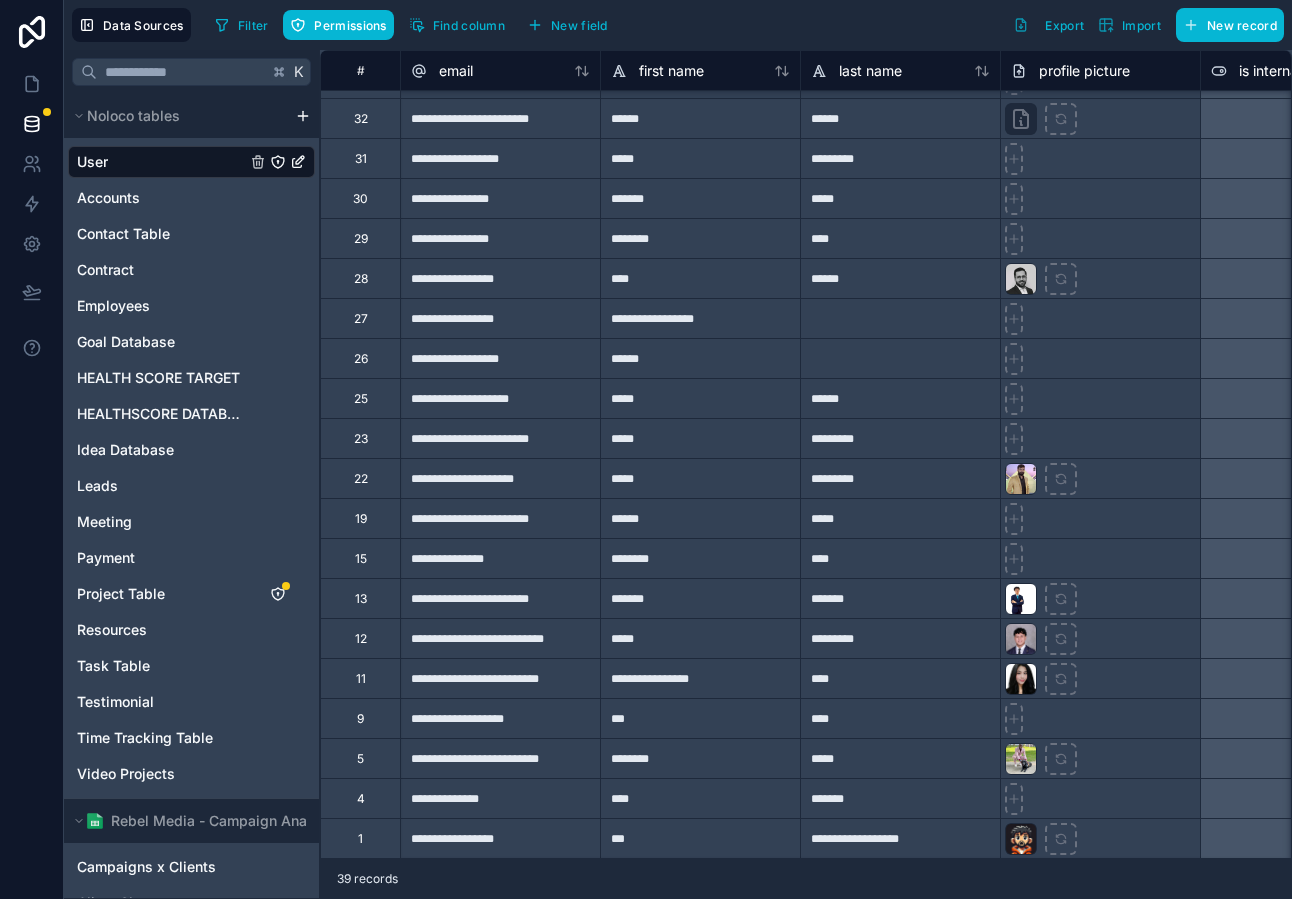 scroll, scrollTop: 0, scrollLeft: 0, axis: both 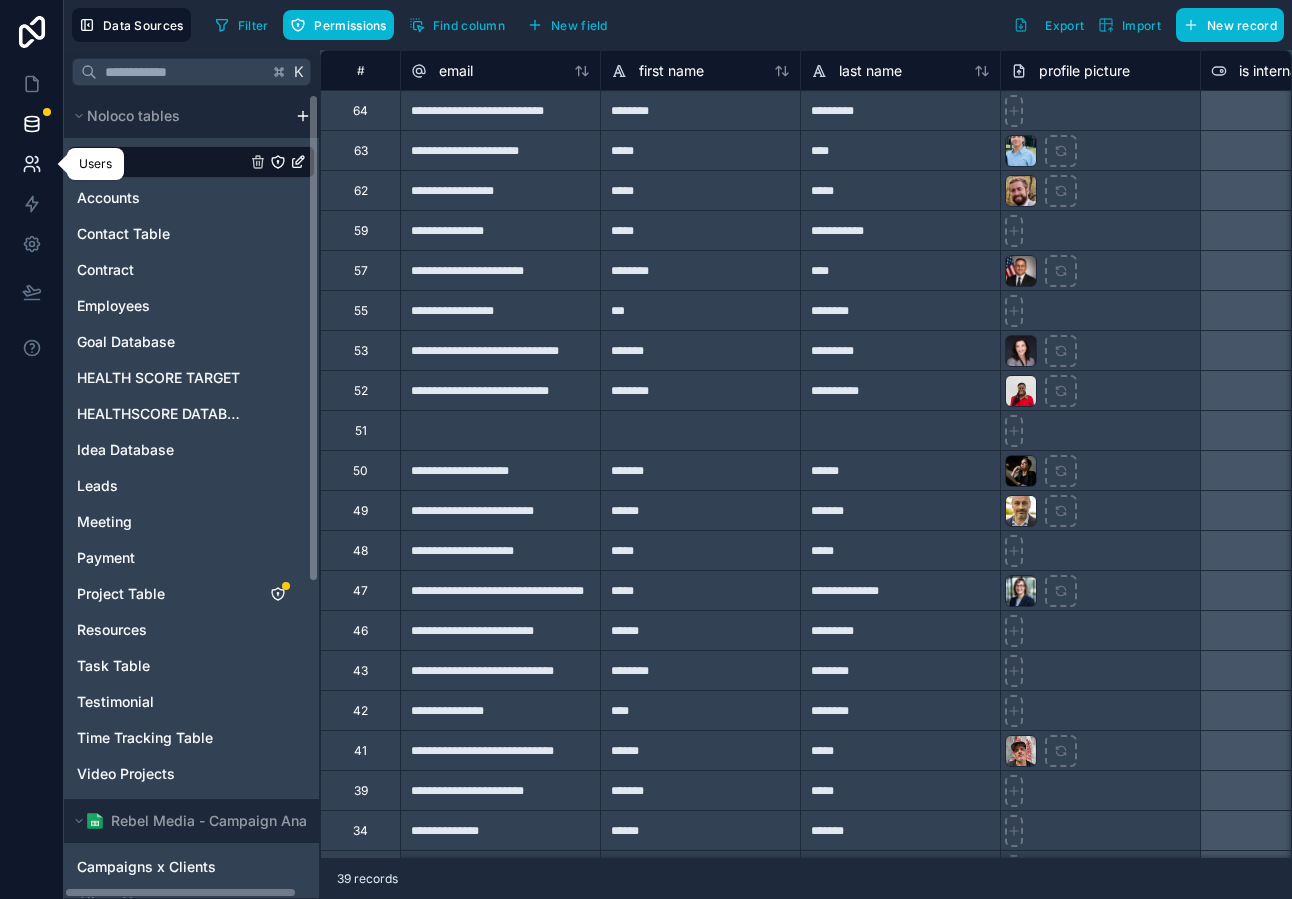 click 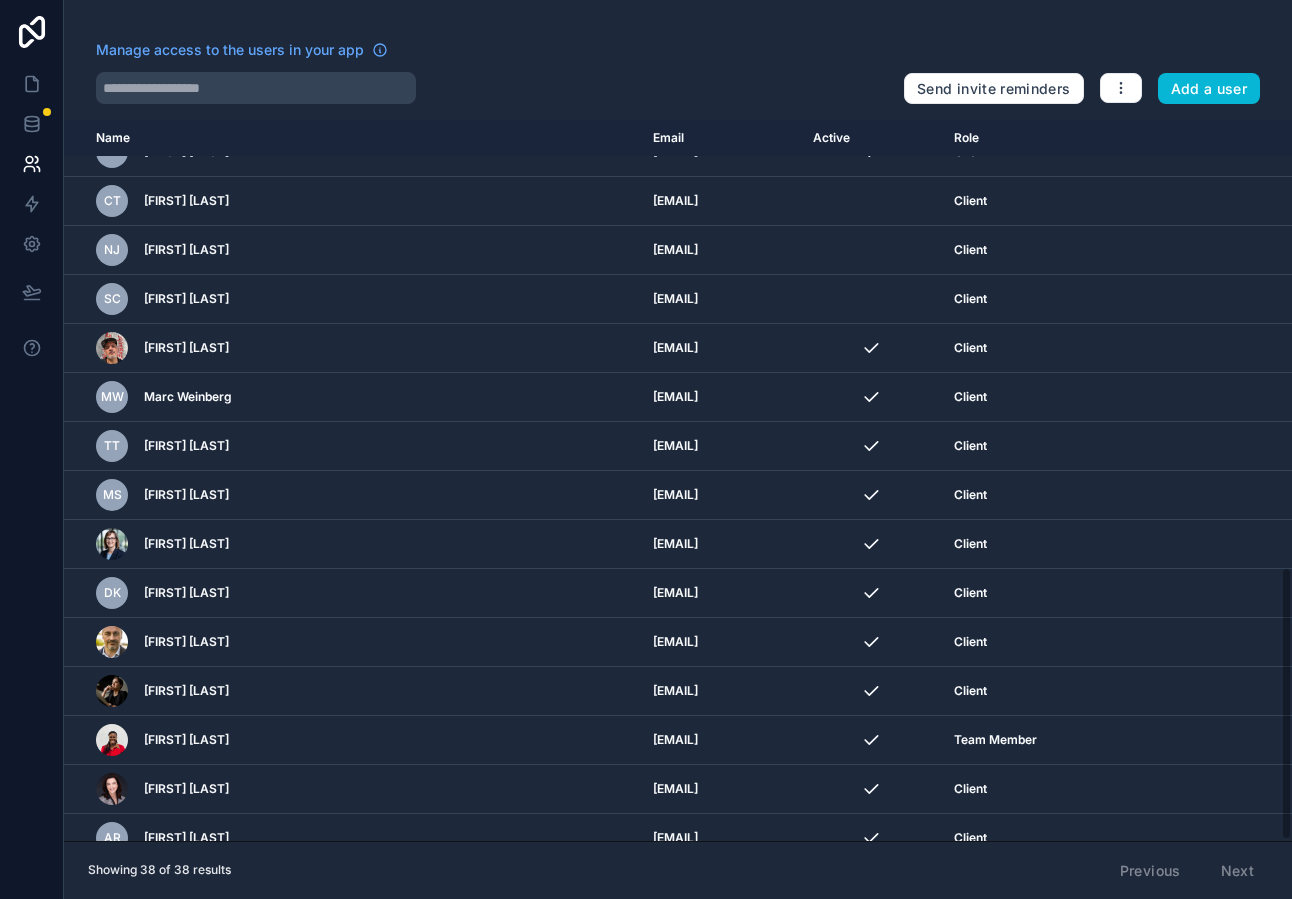 scroll, scrollTop: 1177, scrollLeft: 0, axis: vertical 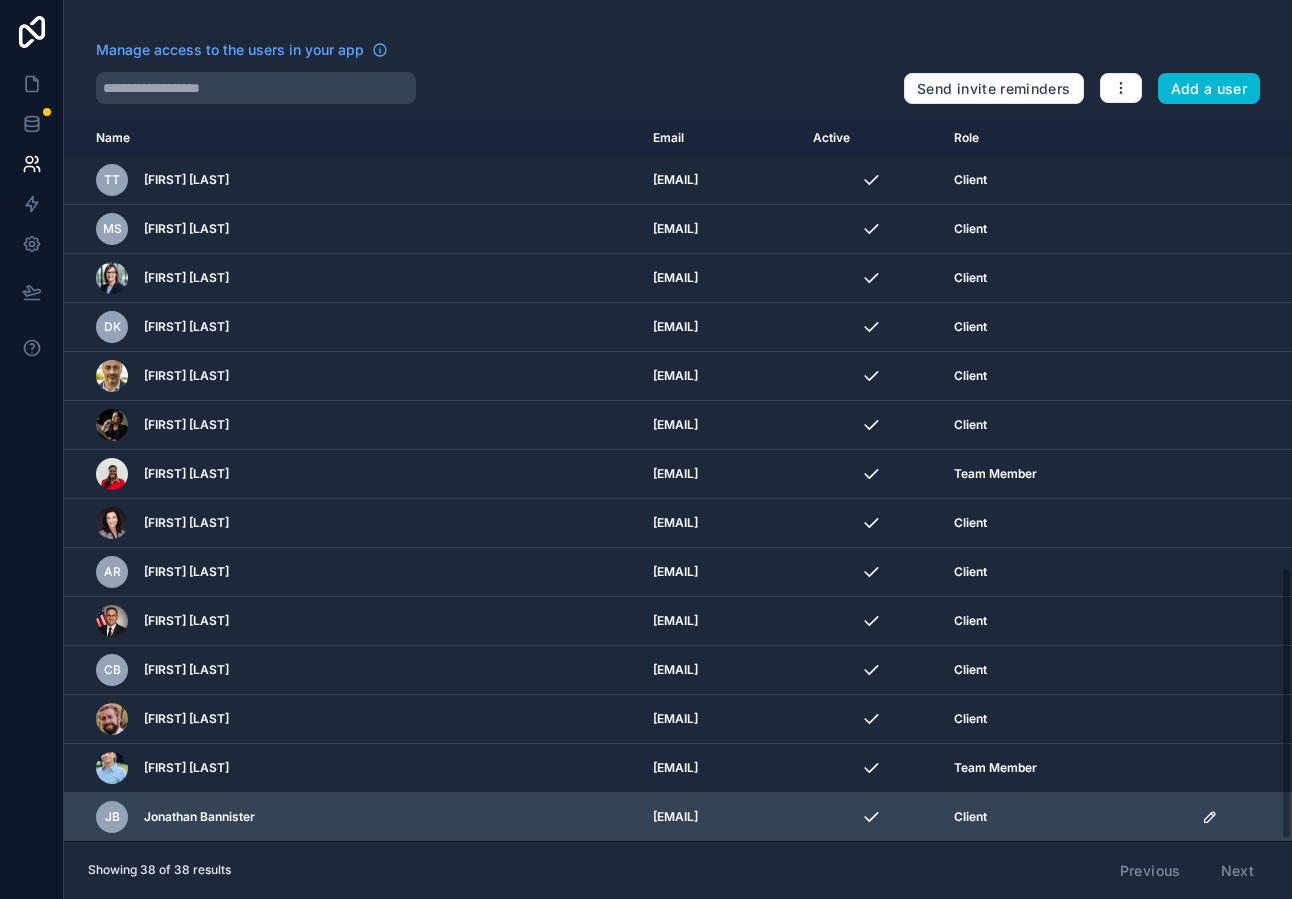 click on "[EMAIL]" at bounding box center [721, 817] 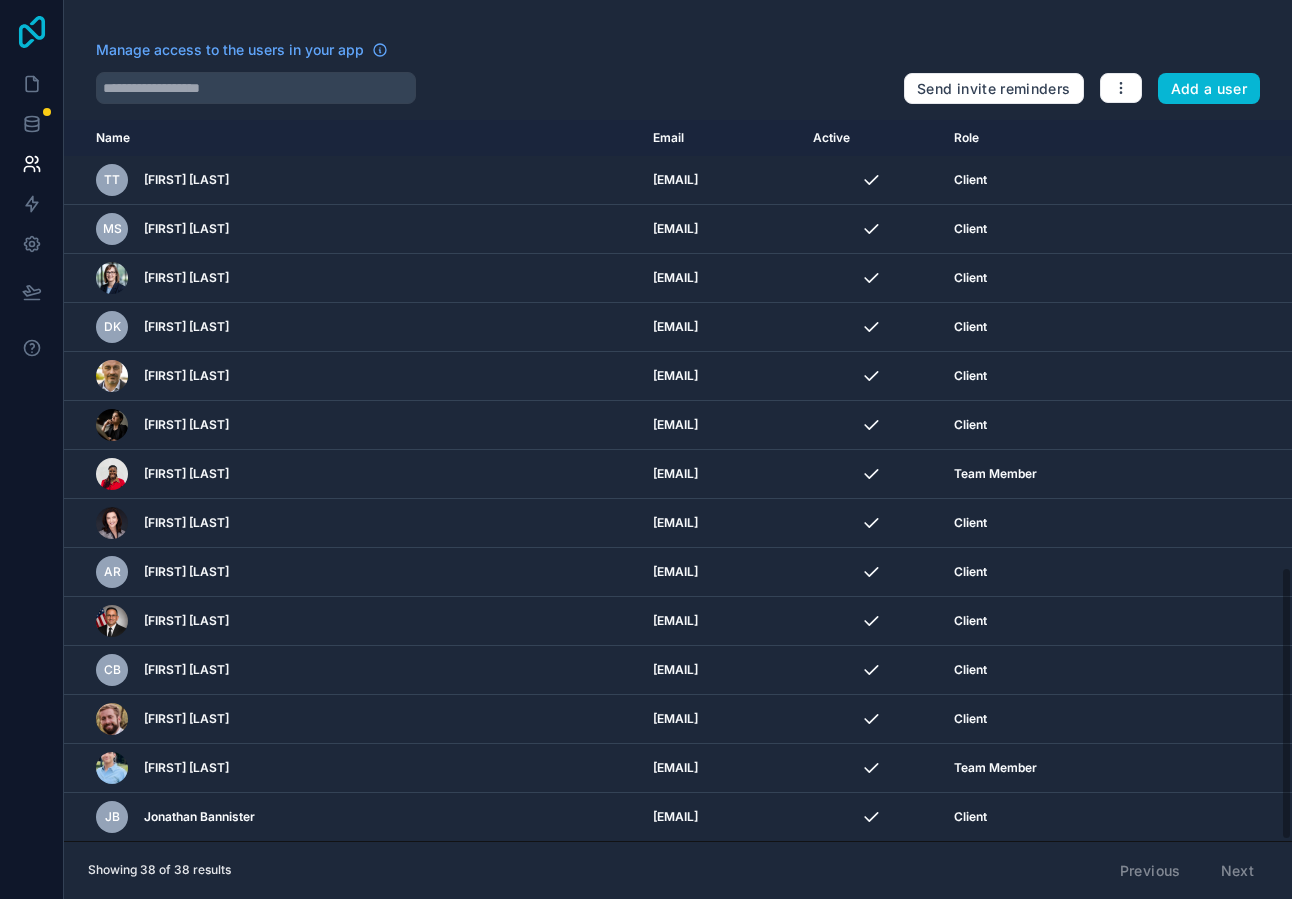 click 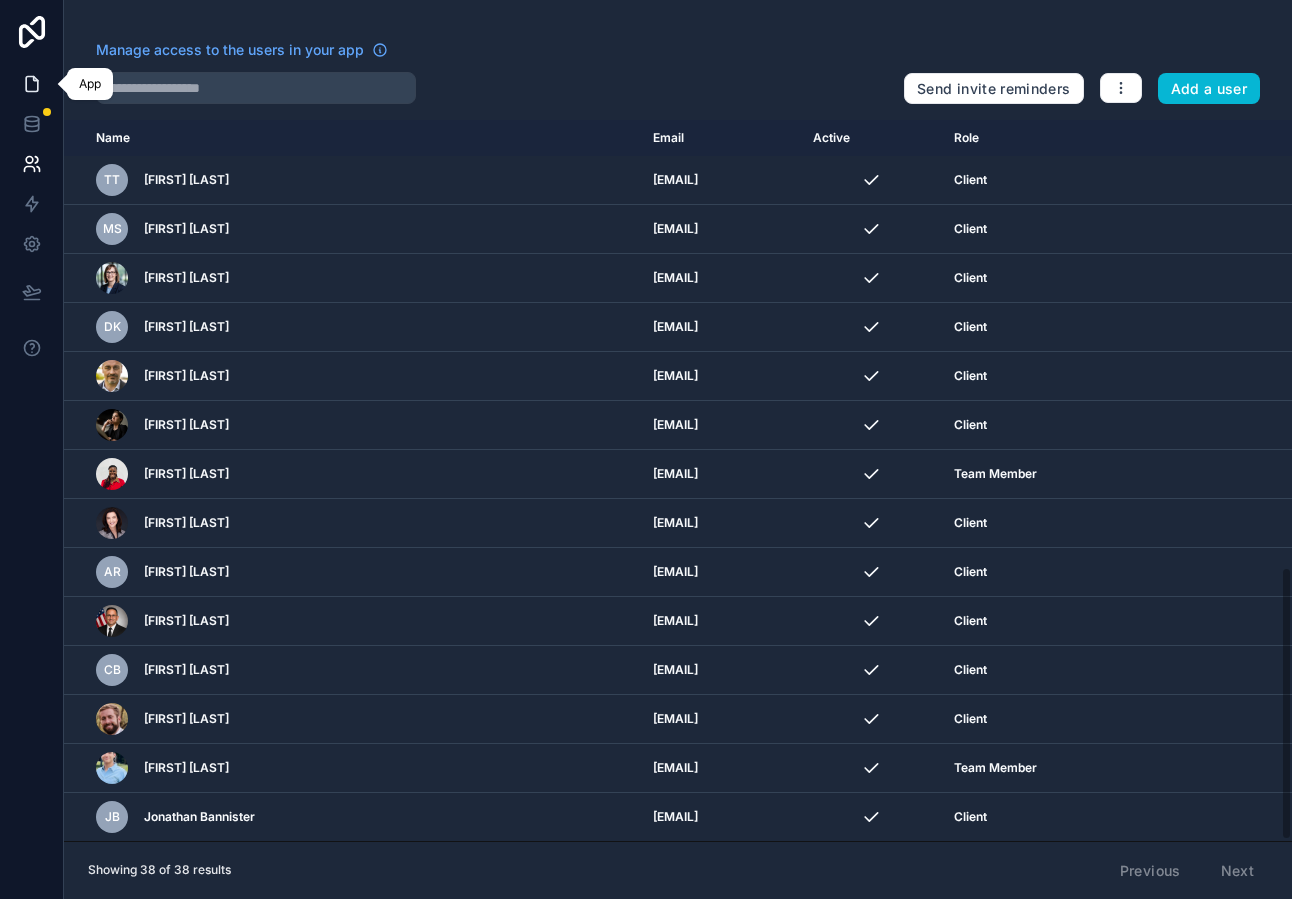 click at bounding box center (31, 84) 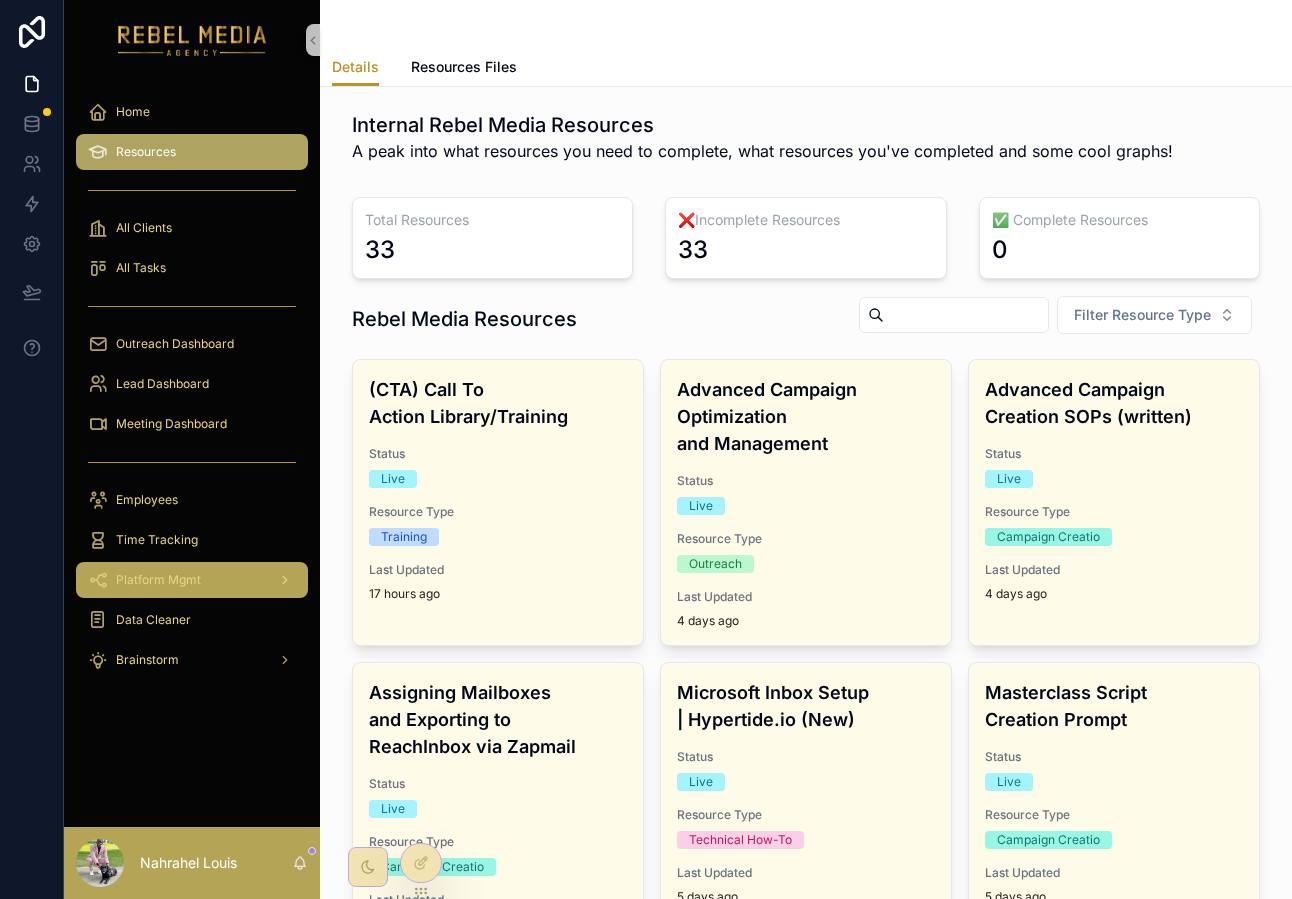 click on "Platform Mgmt" at bounding box center (158, 580) 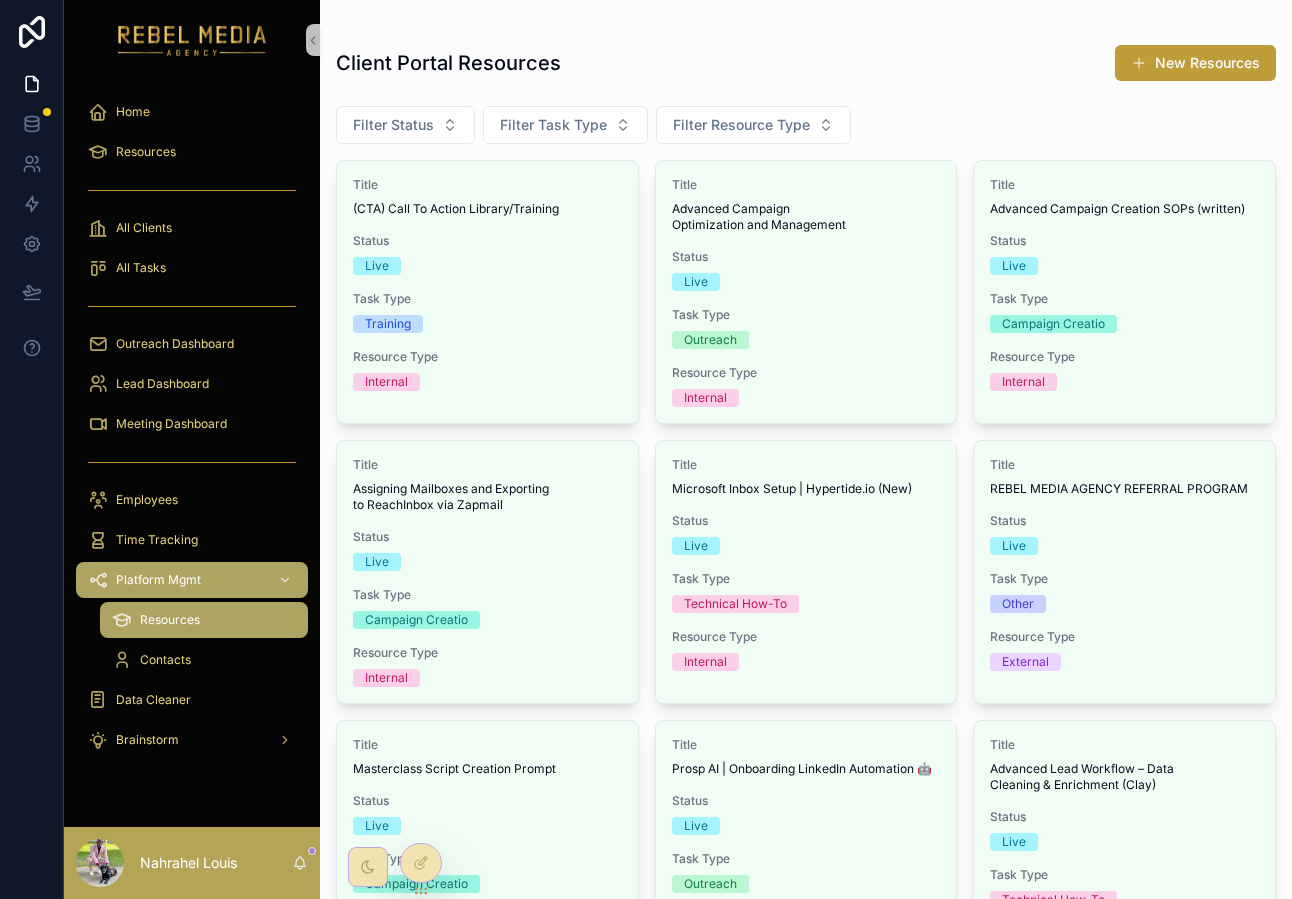 click on "New Resources" at bounding box center (1195, 63) 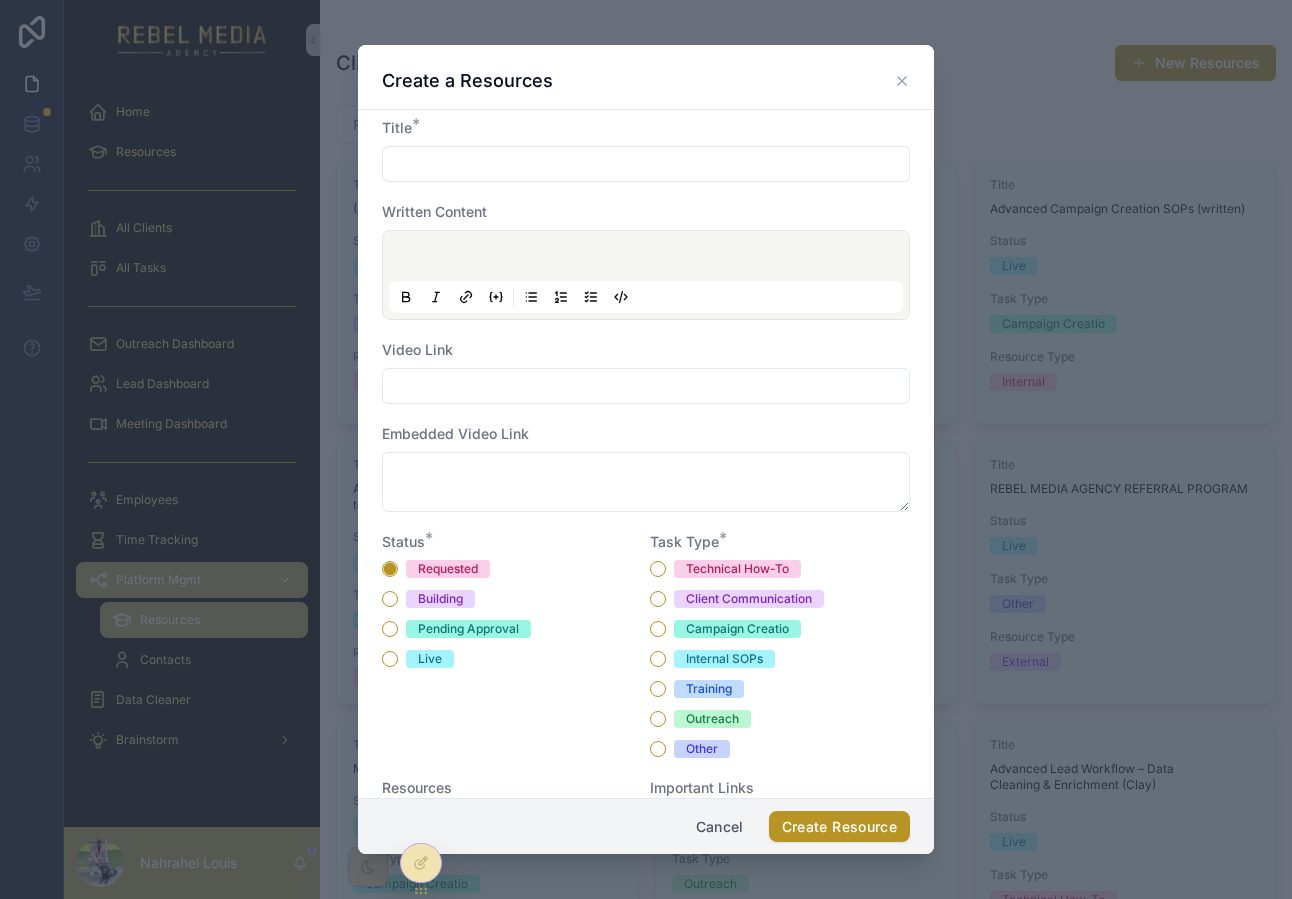 click at bounding box center (646, 164) 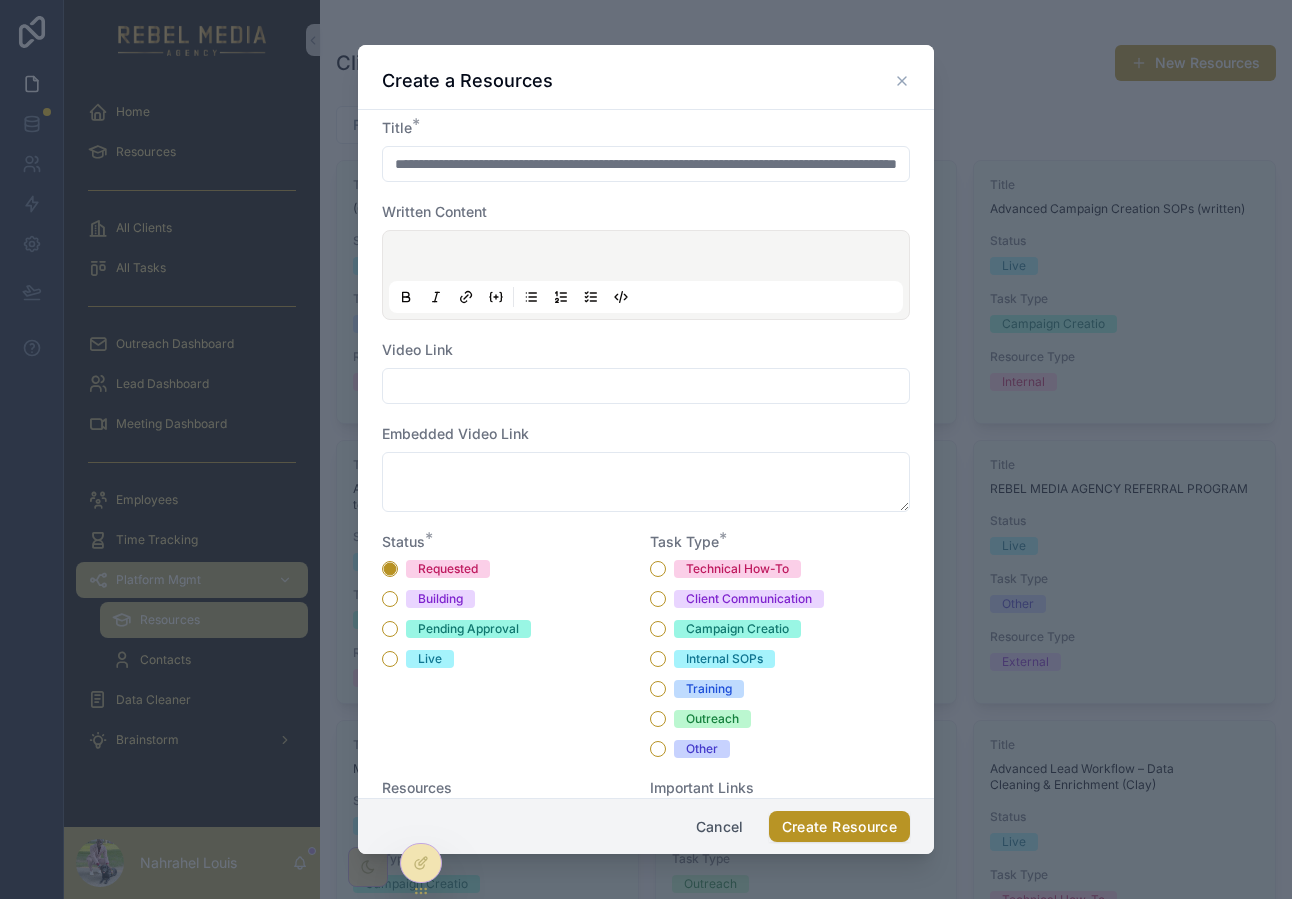 scroll, scrollTop: 0, scrollLeft: 280, axis: horizontal 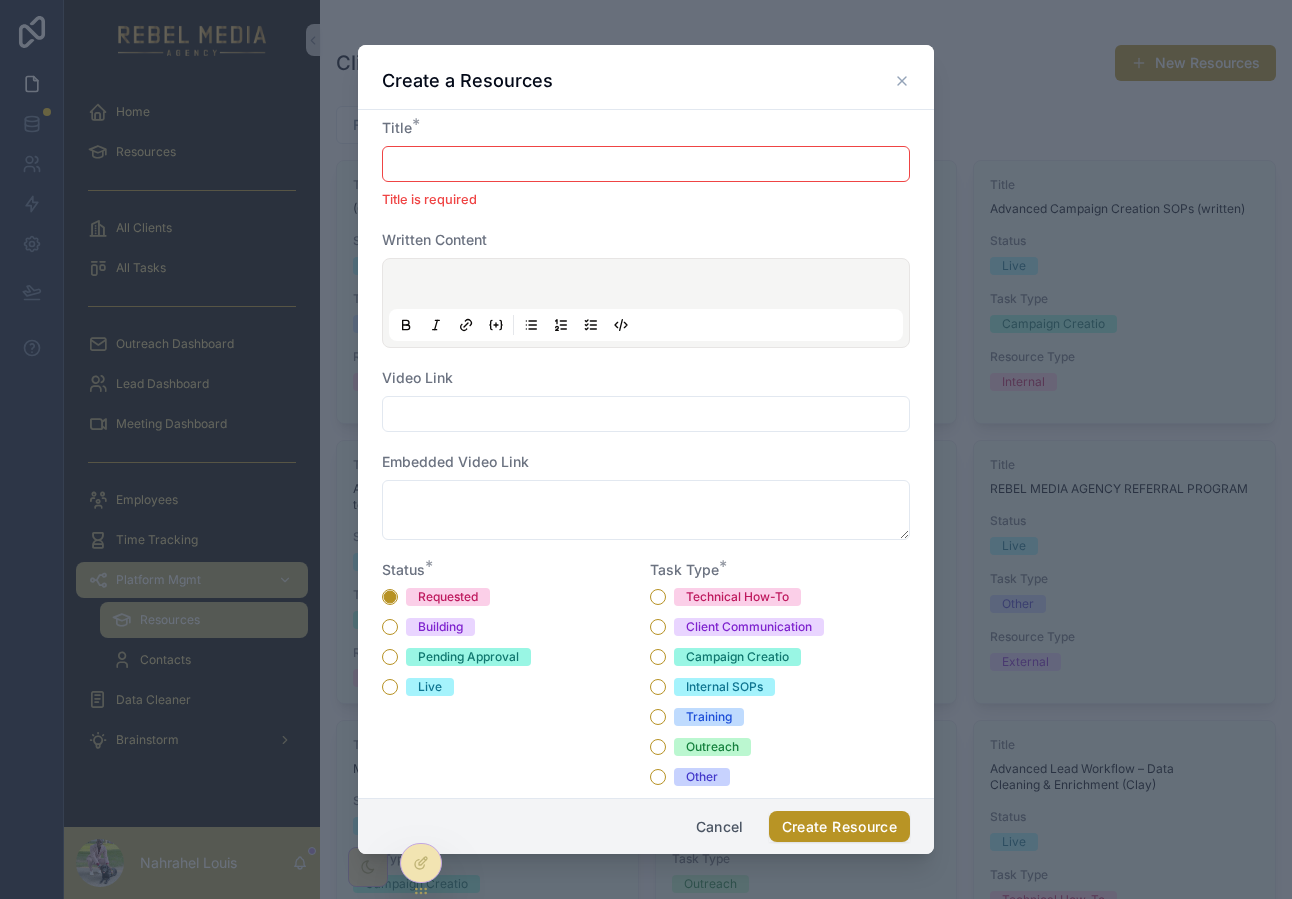 click at bounding box center [646, 414] 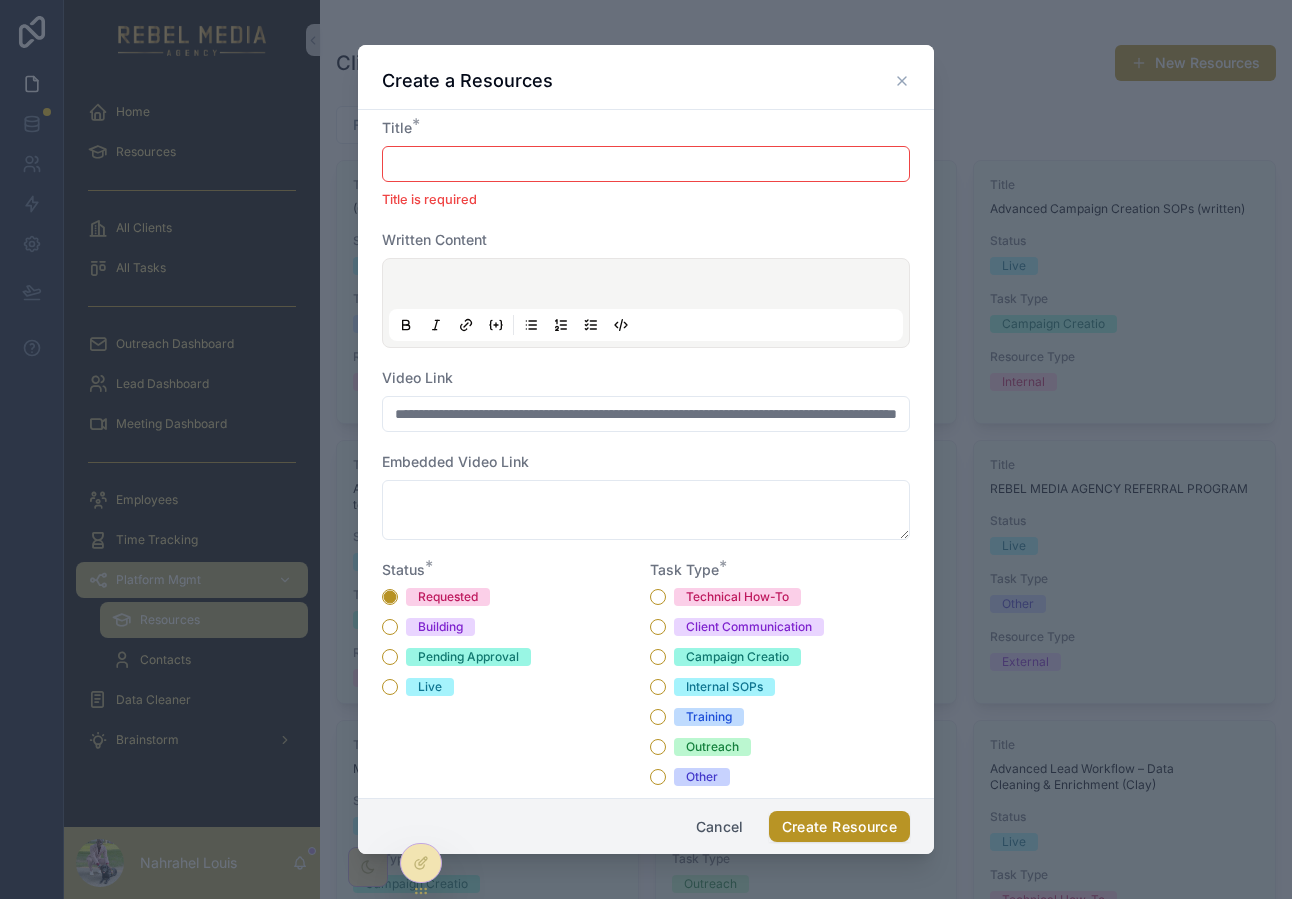 scroll, scrollTop: 0, scrollLeft: 280, axis: horizontal 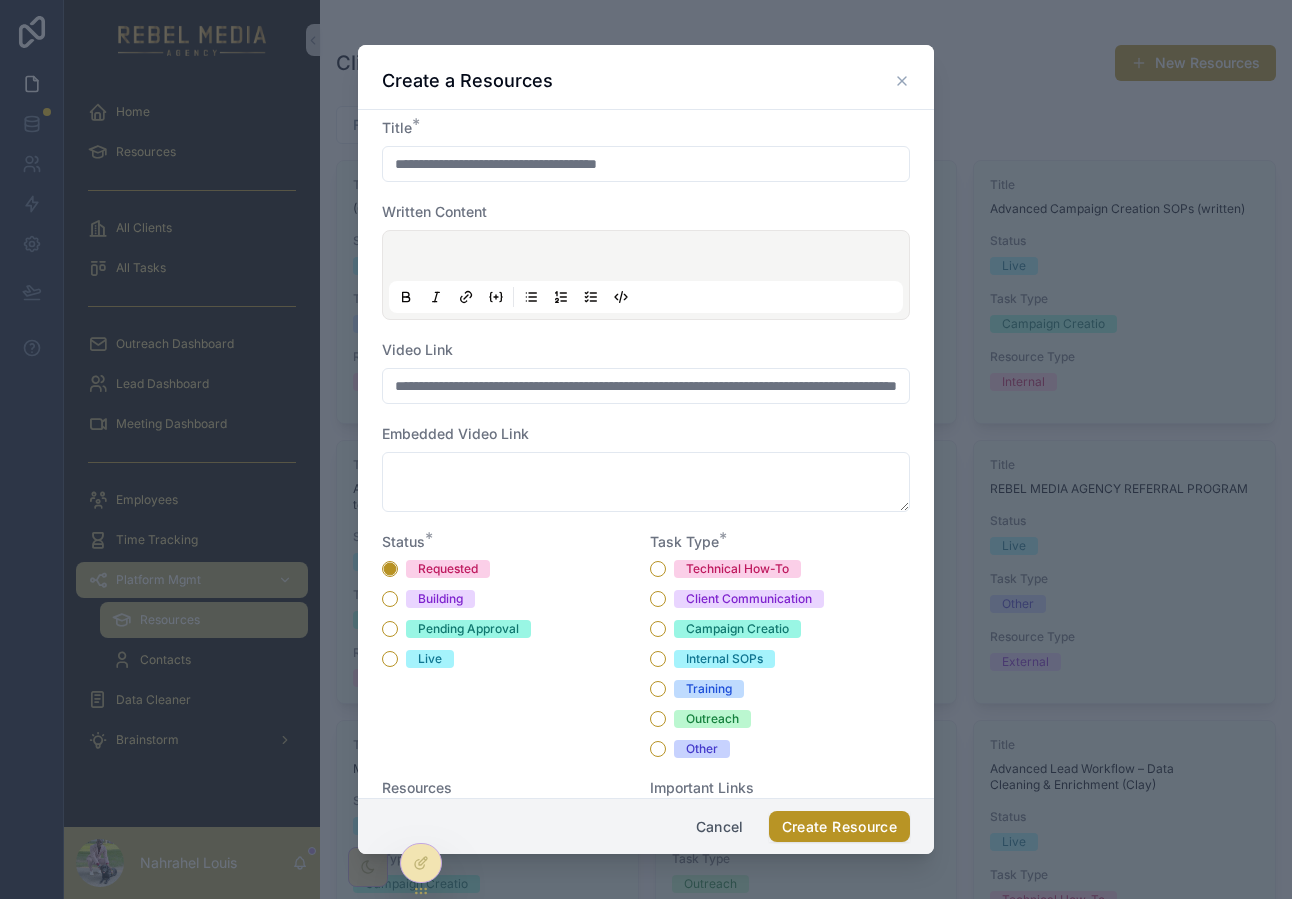 type on "**********" 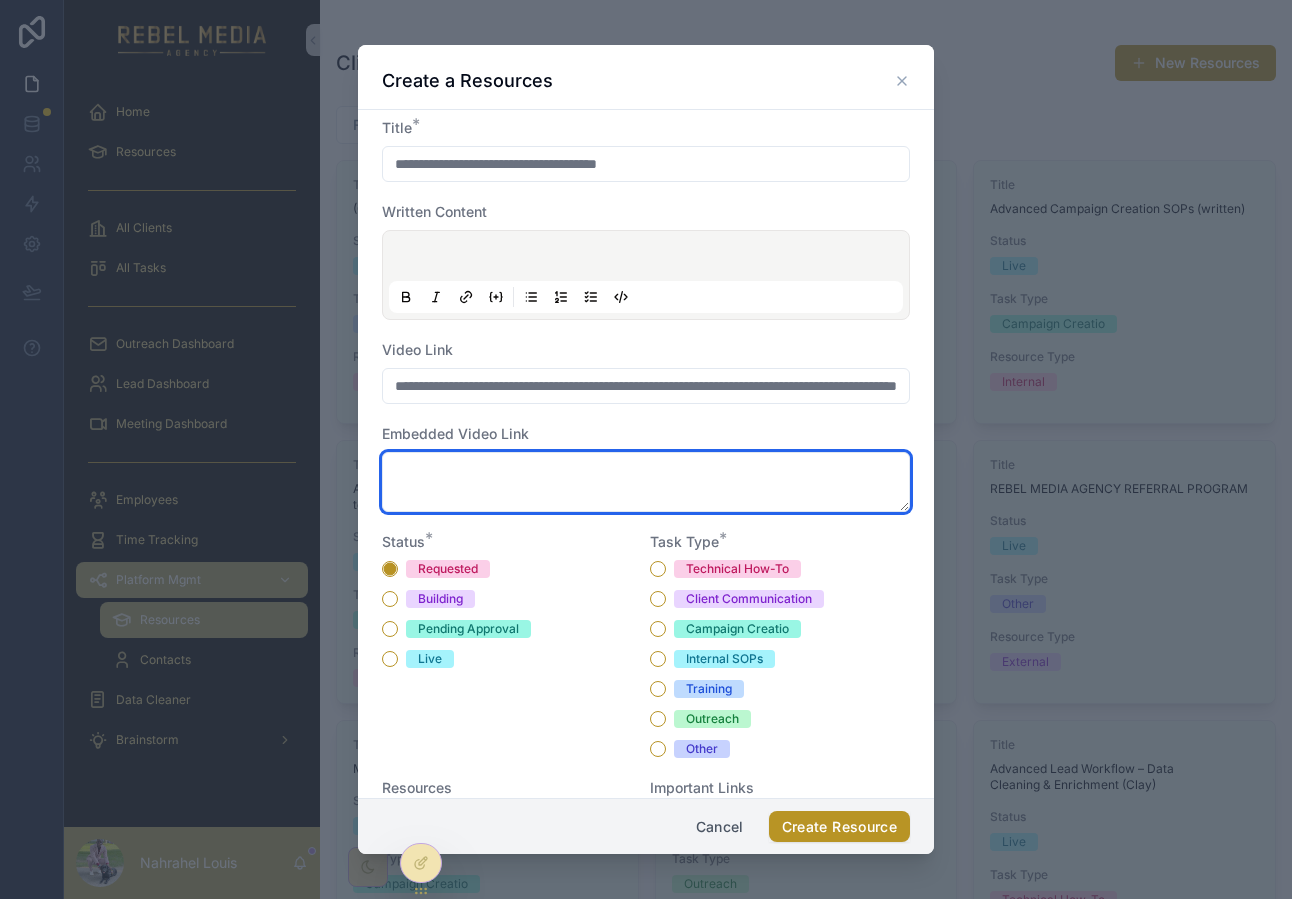 click at bounding box center [646, 482] 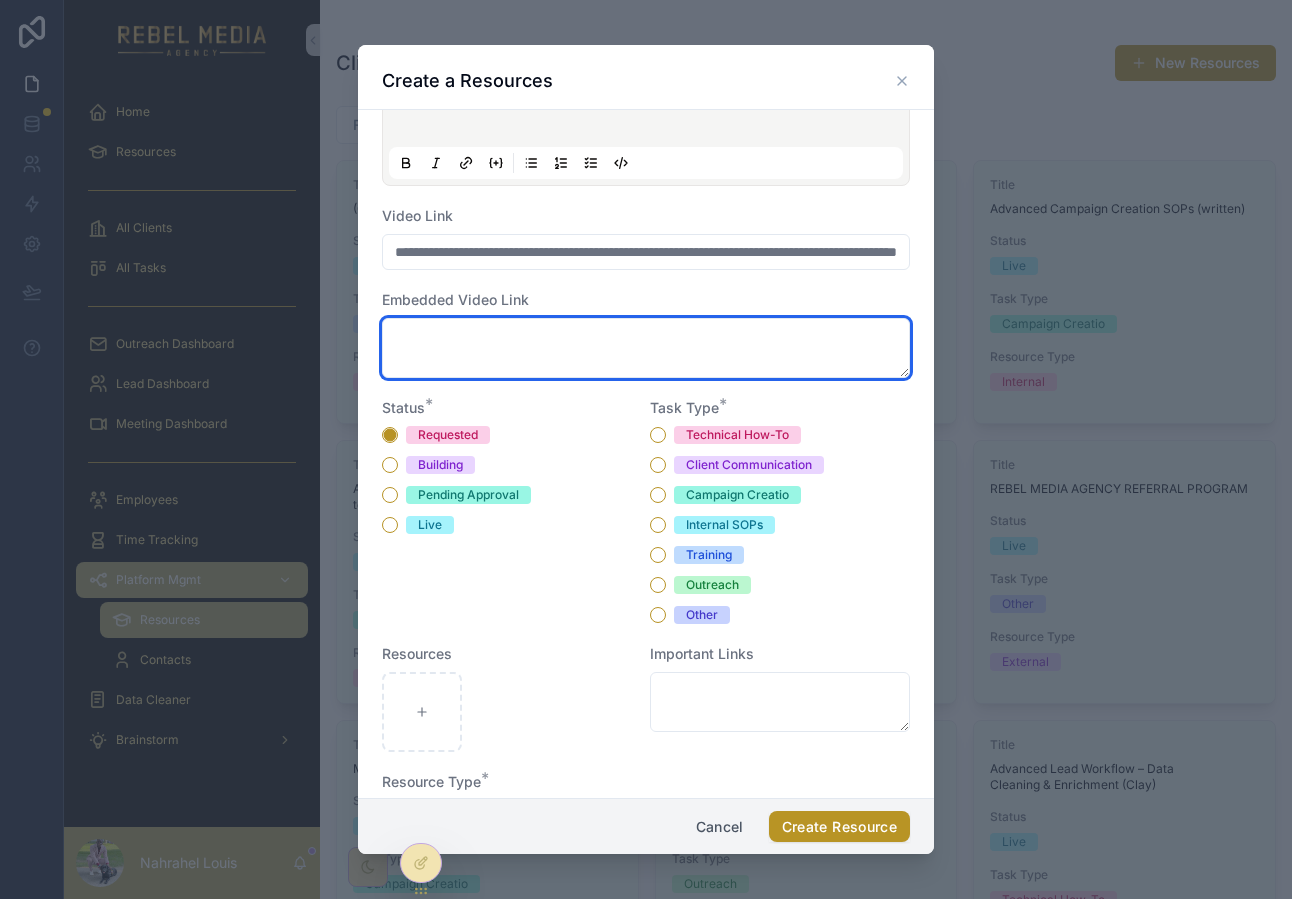 scroll, scrollTop: 210, scrollLeft: 0, axis: vertical 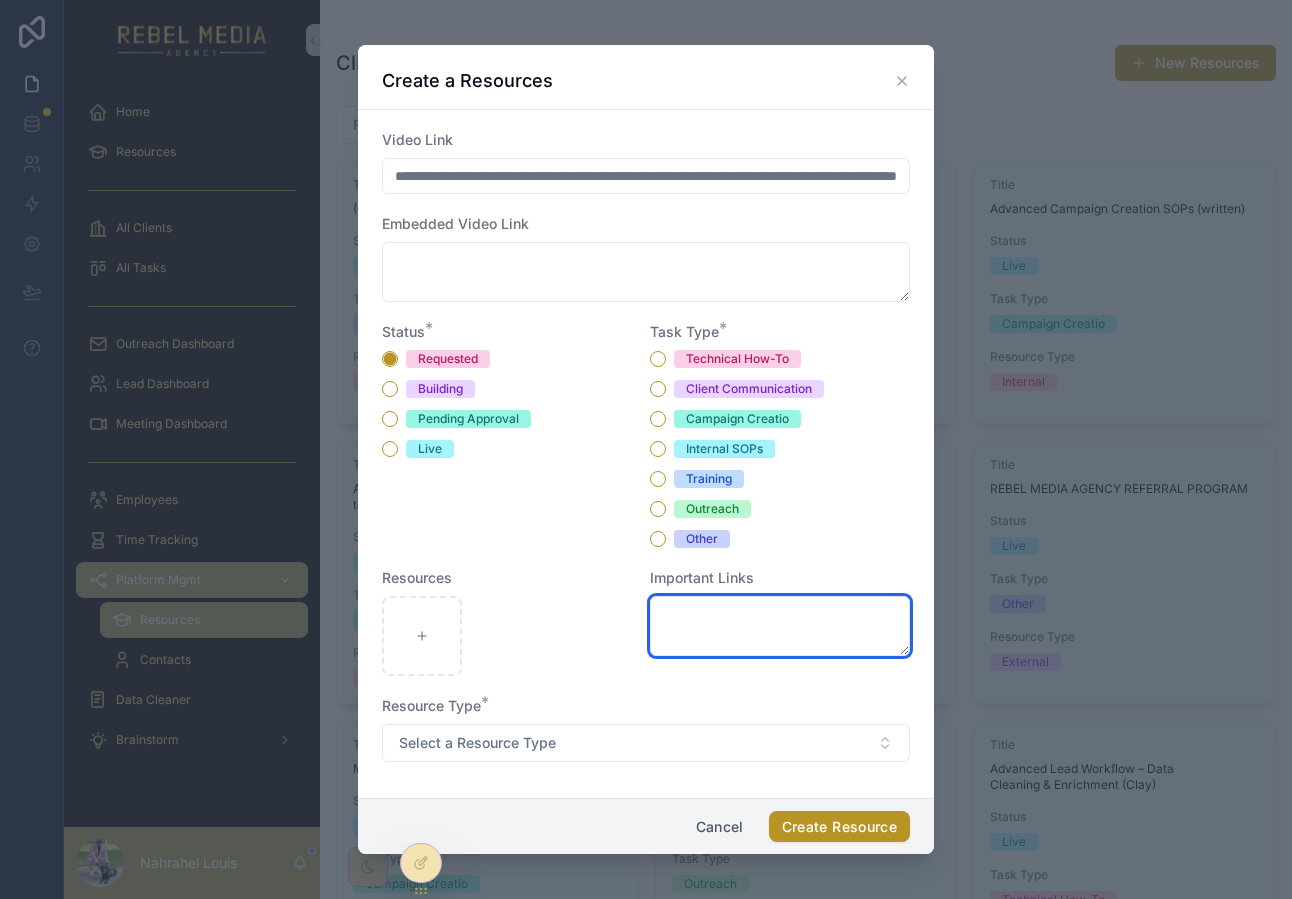 click at bounding box center [780, 626] 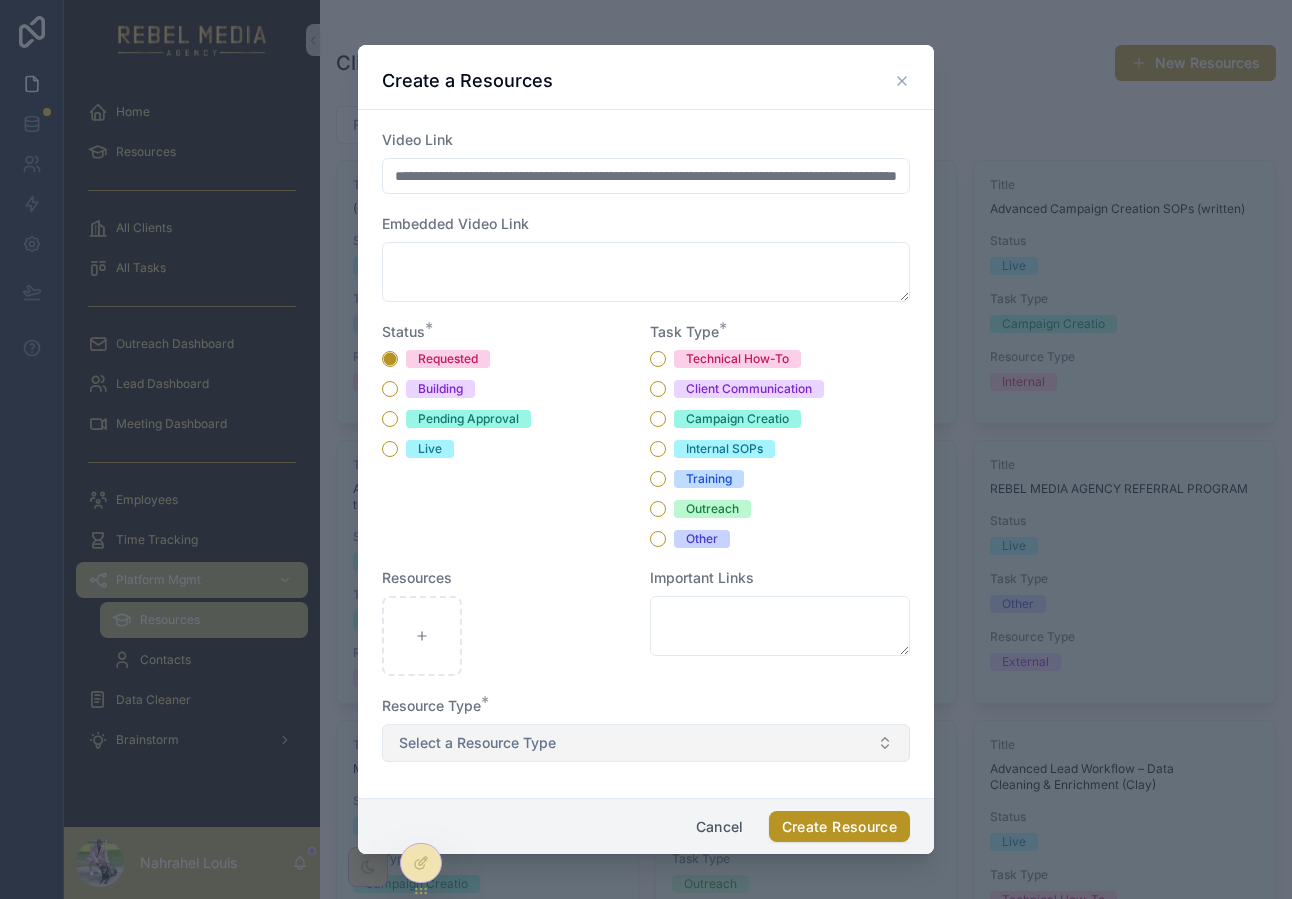 click on "Select a Resource Type" at bounding box center (646, 743) 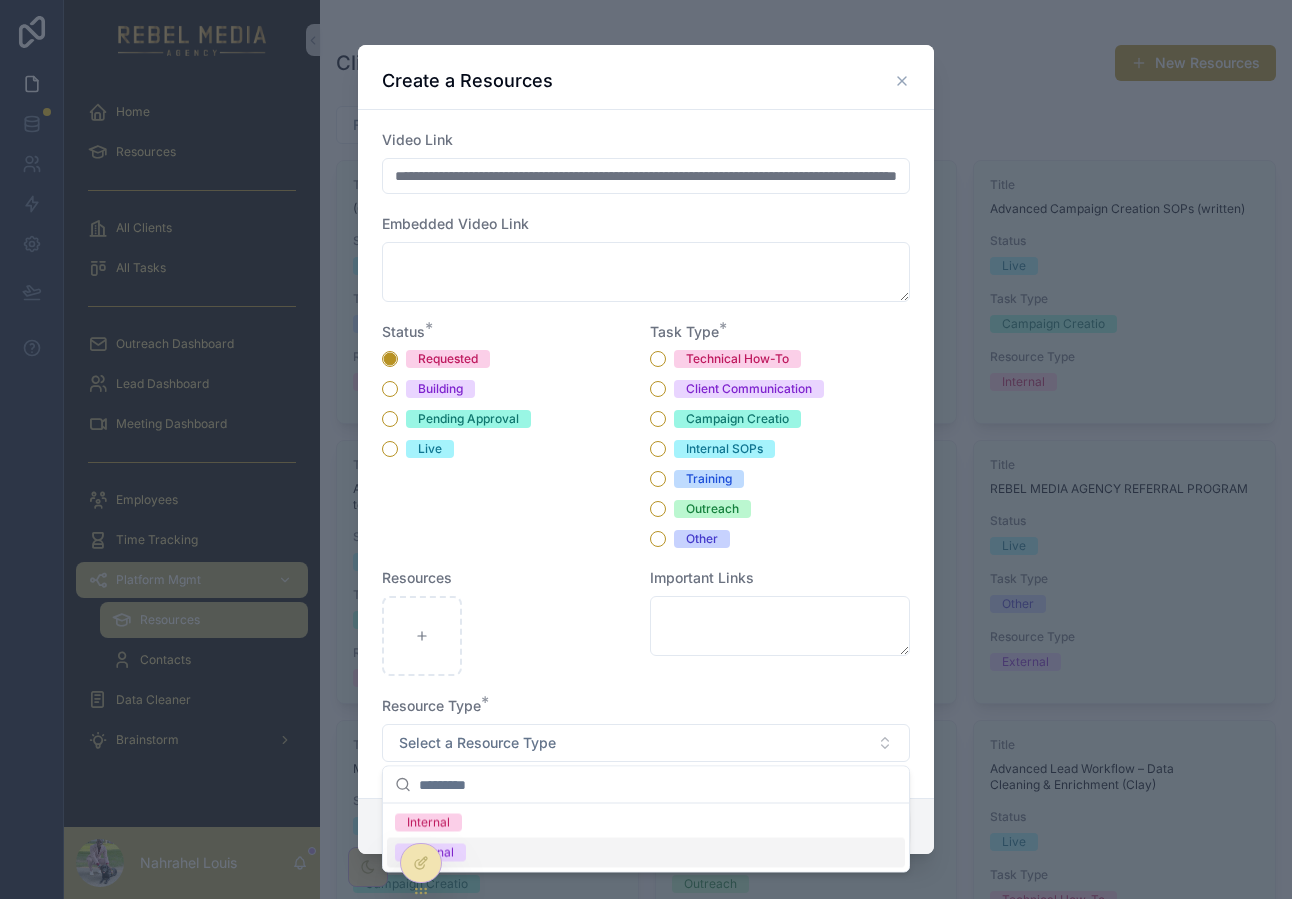 click on "External" at bounding box center (646, 853) 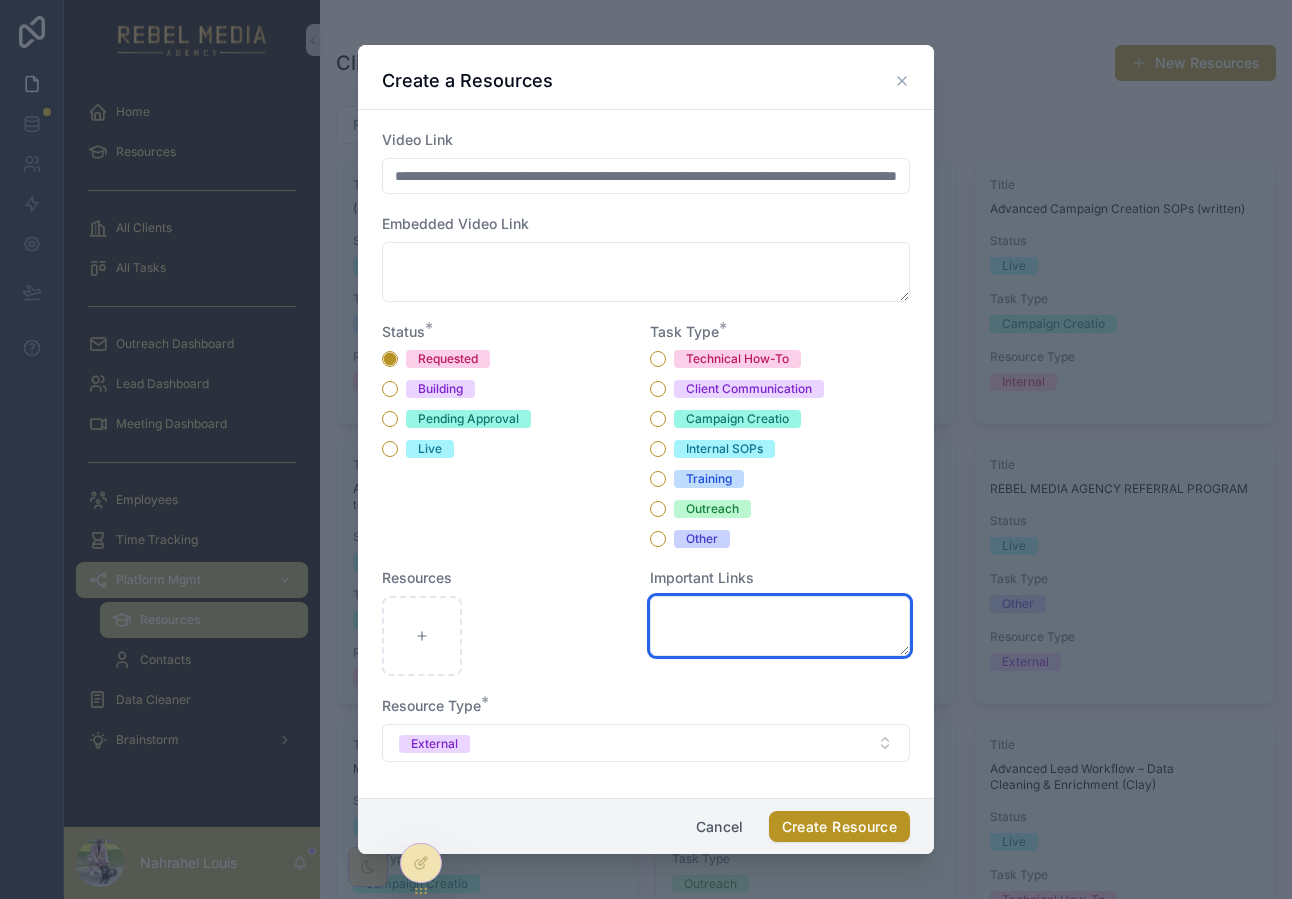 click at bounding box center [780, 626] 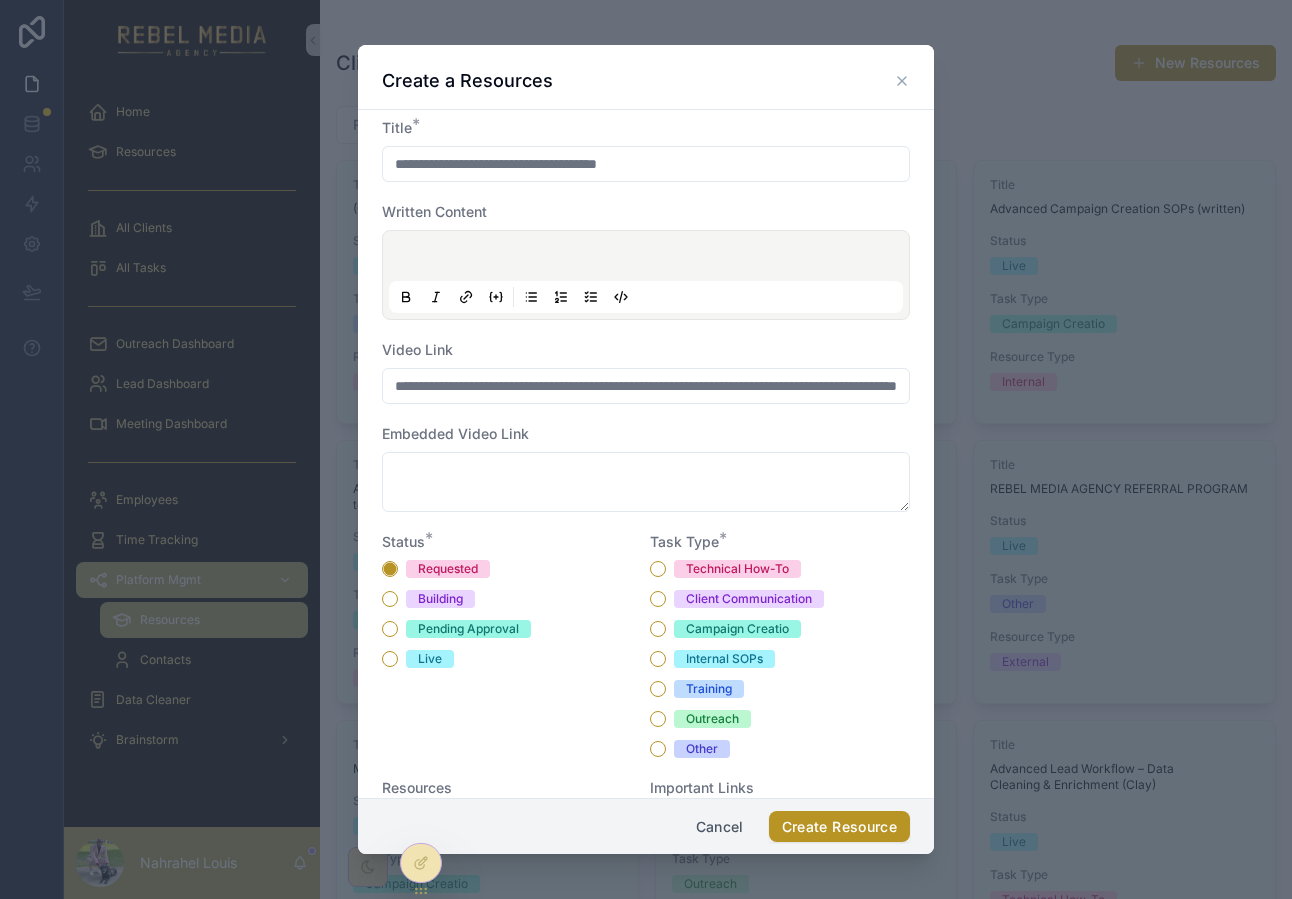 click at bounding box center [650, 259] 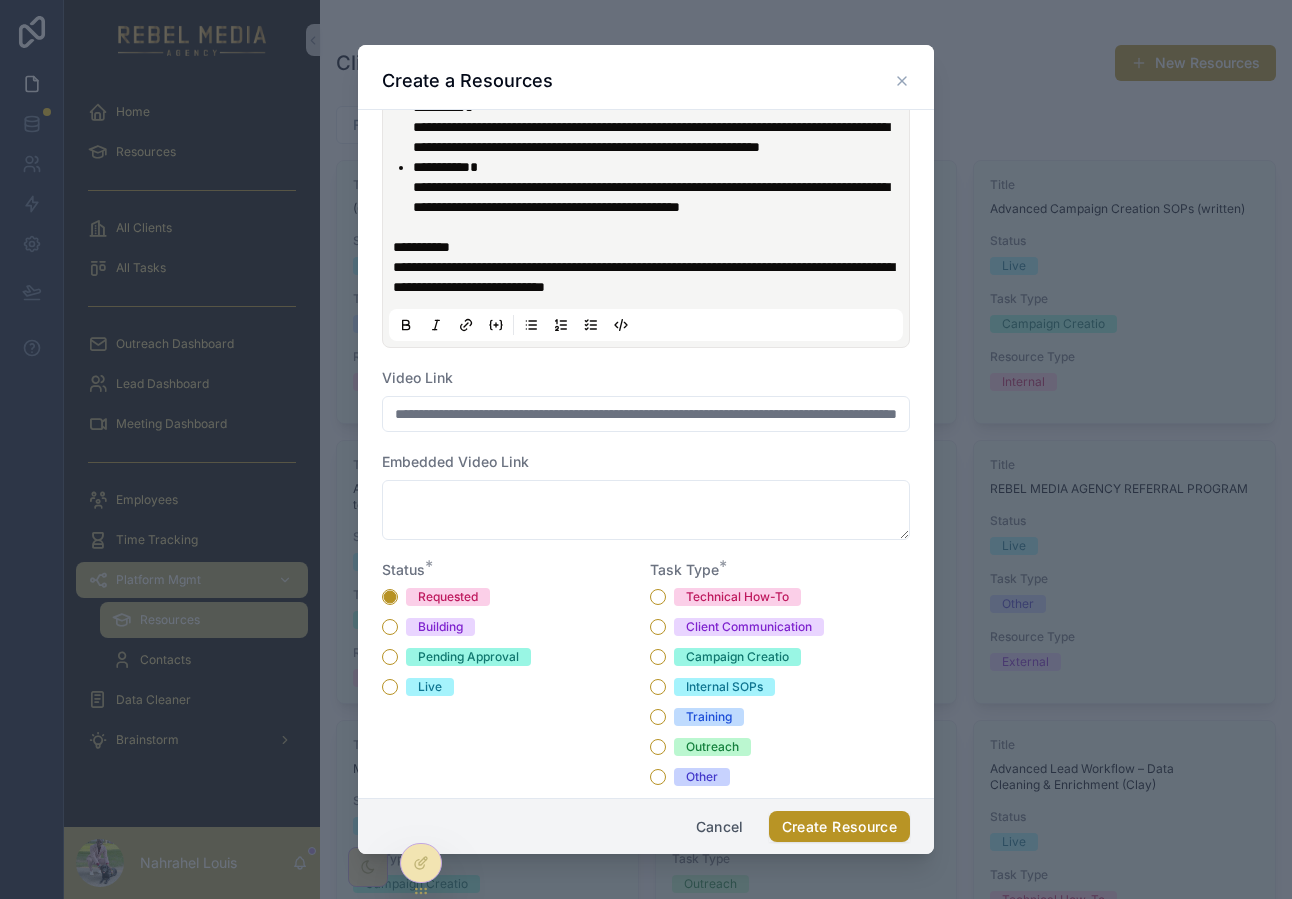 scroll, scrollTop: 1034, scrollLeft: 0, axis: vertical 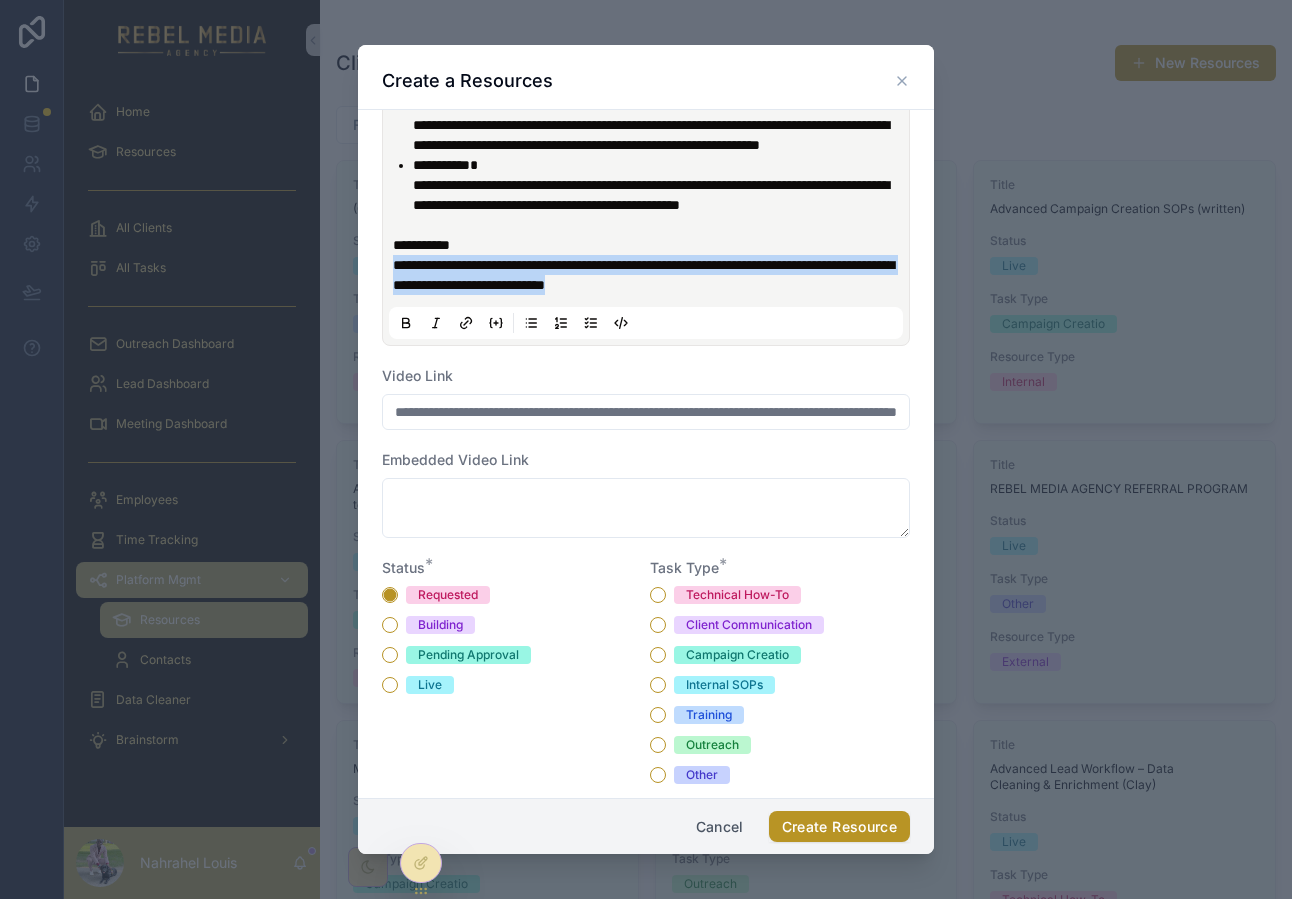 drag, startPoint x: 394, startPoint y: 437, endPoint x: 728, endPoint y: 474, distance: 336.04315 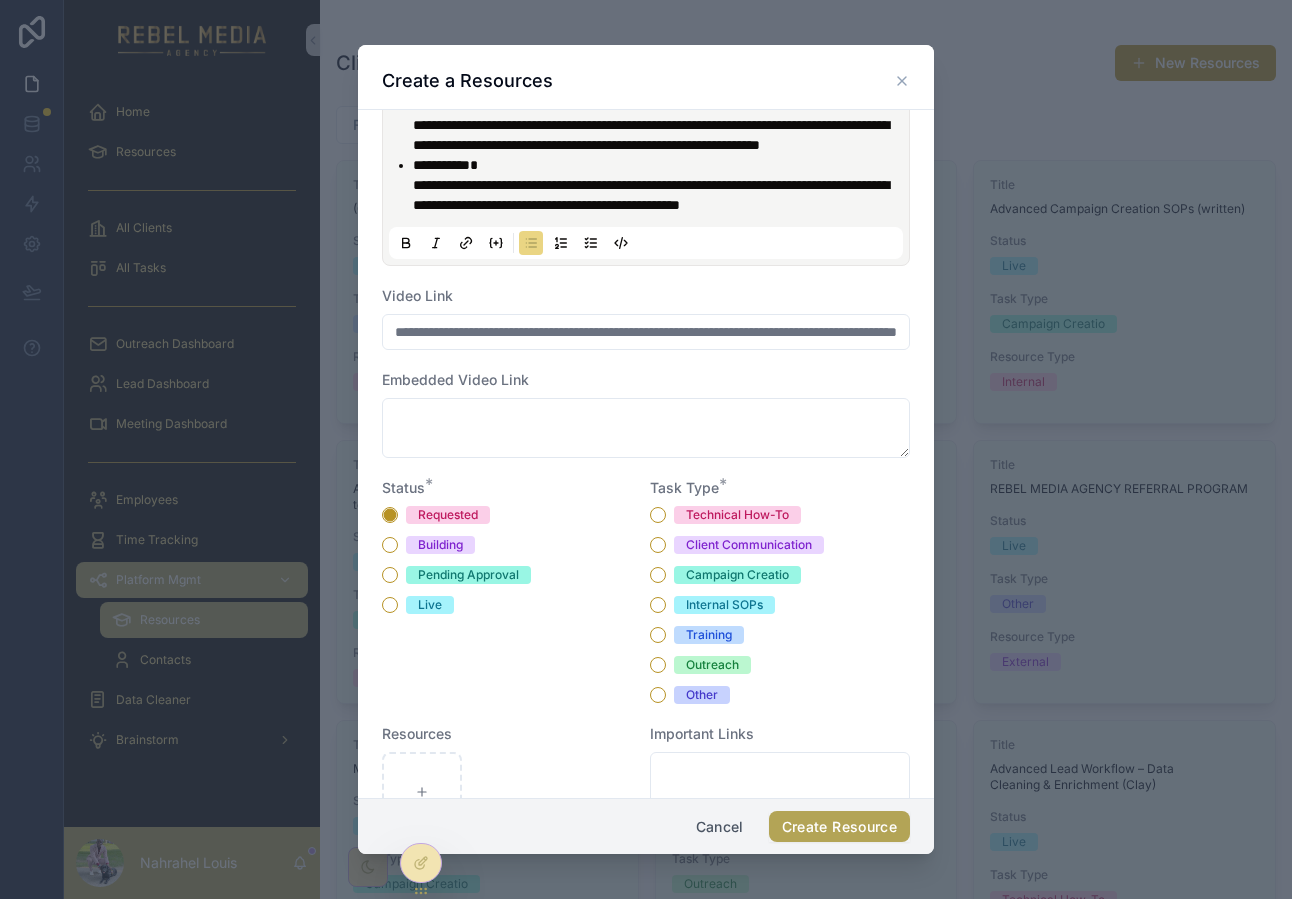 drag, startPoint x: 803, startPoint y: 826, endPoint x: 648, endPoint y: 630, distance: 249.88197 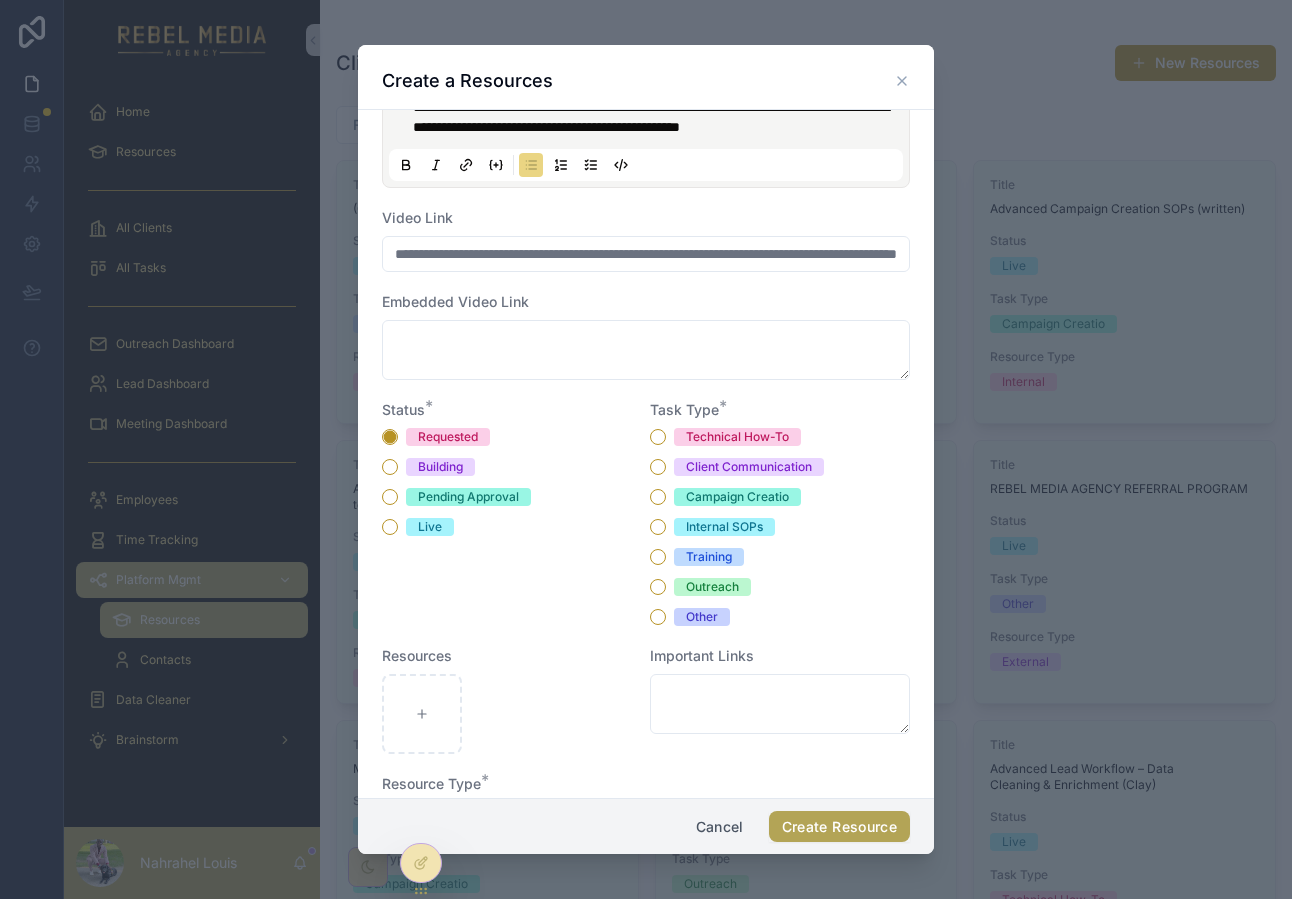 scroll, scrollTop: 1212, scrollLeft: 0, axis: vertical 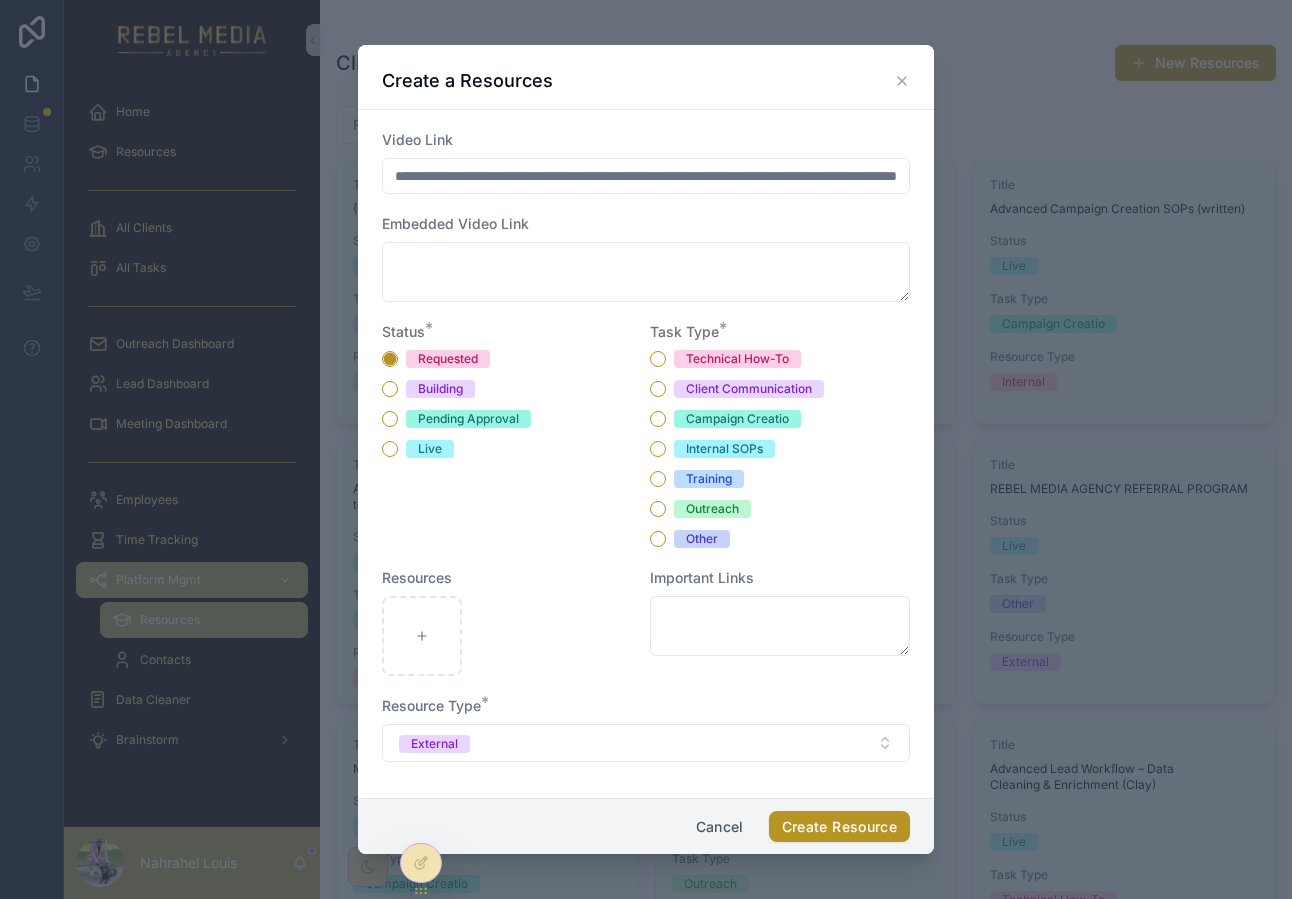 click on "Live" at bounding box center [512, 449] 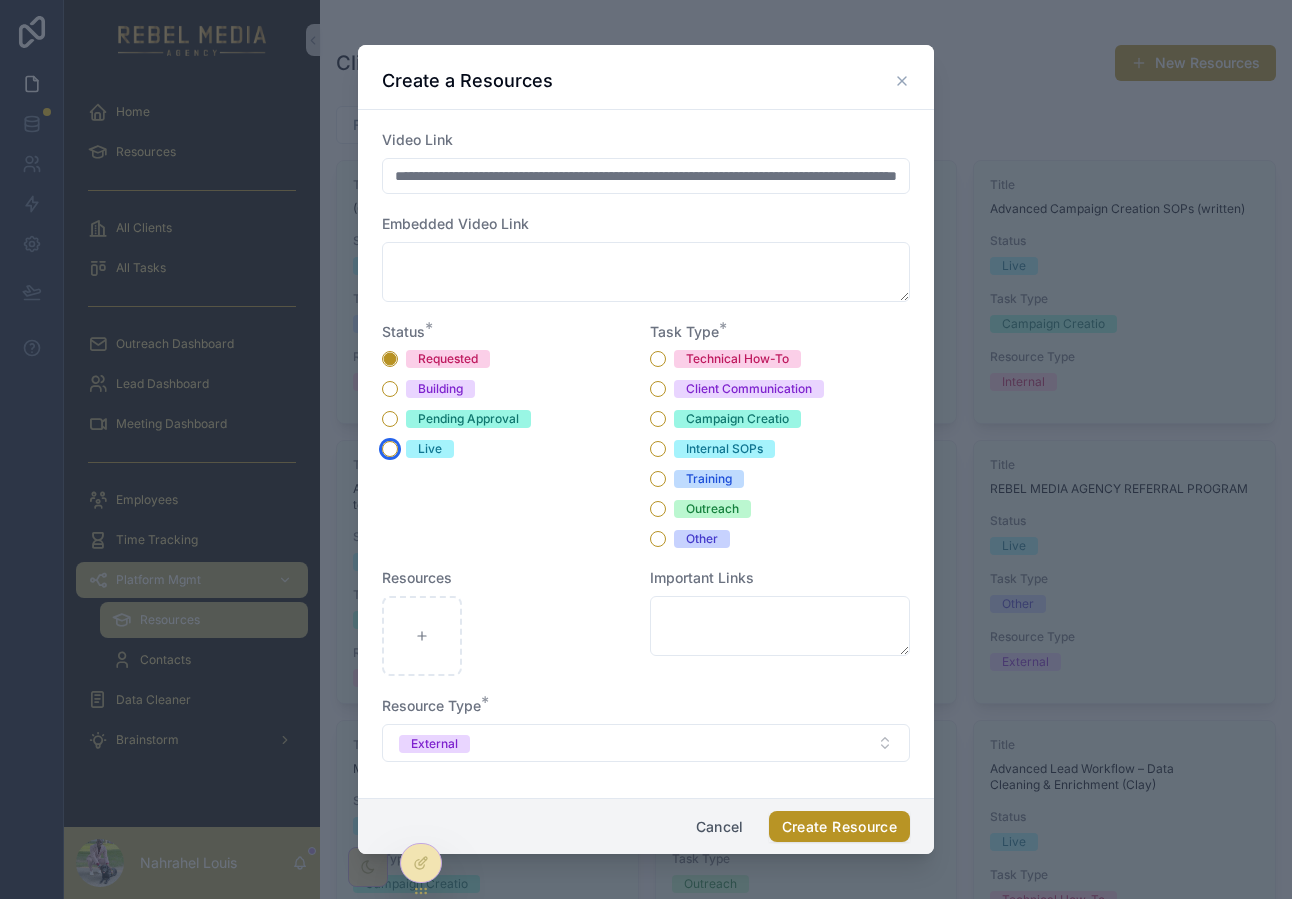 click on "Live" at bounding box center [390, 449] 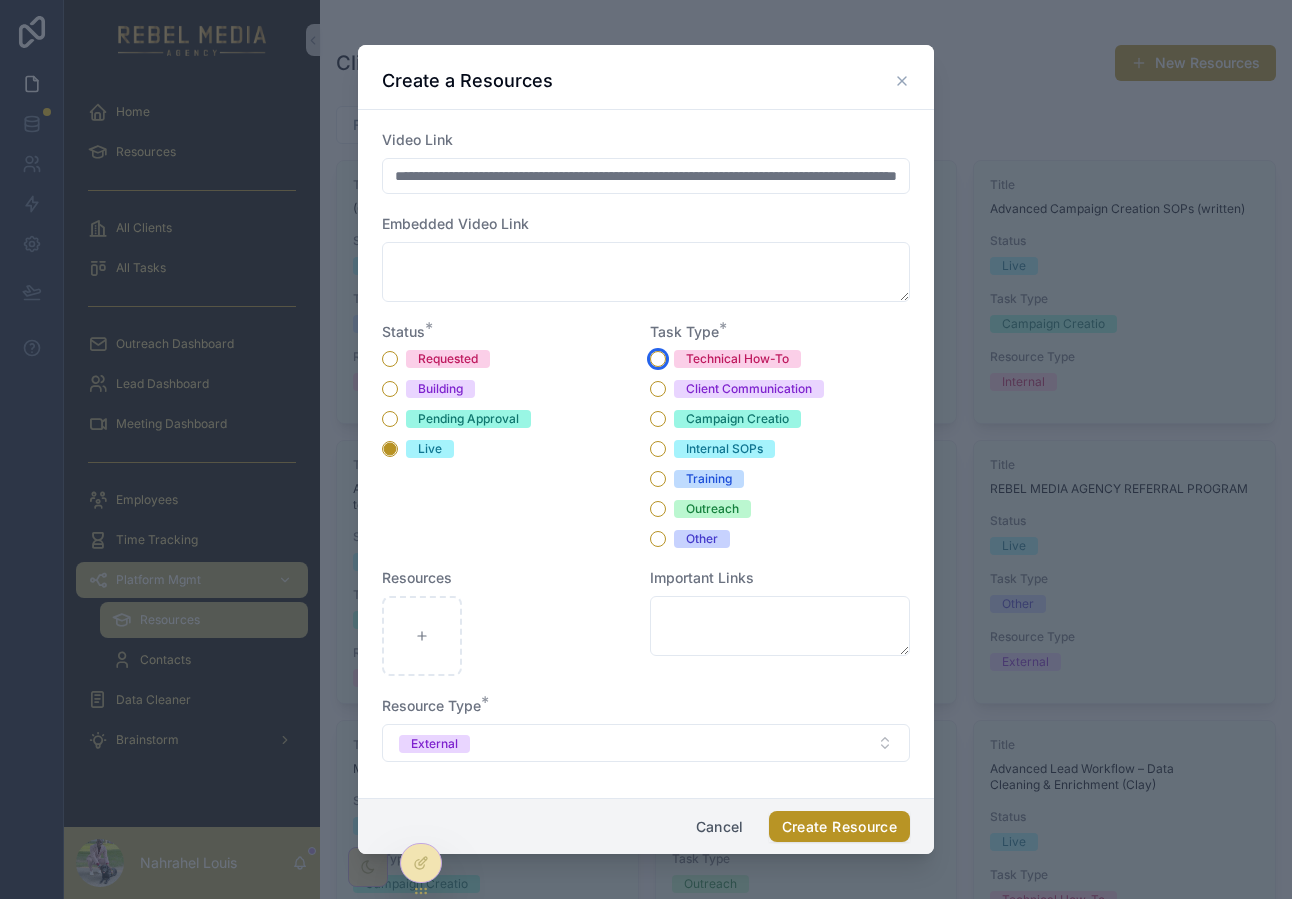 click on "Technical How-To" at bounding box center (658, 359) 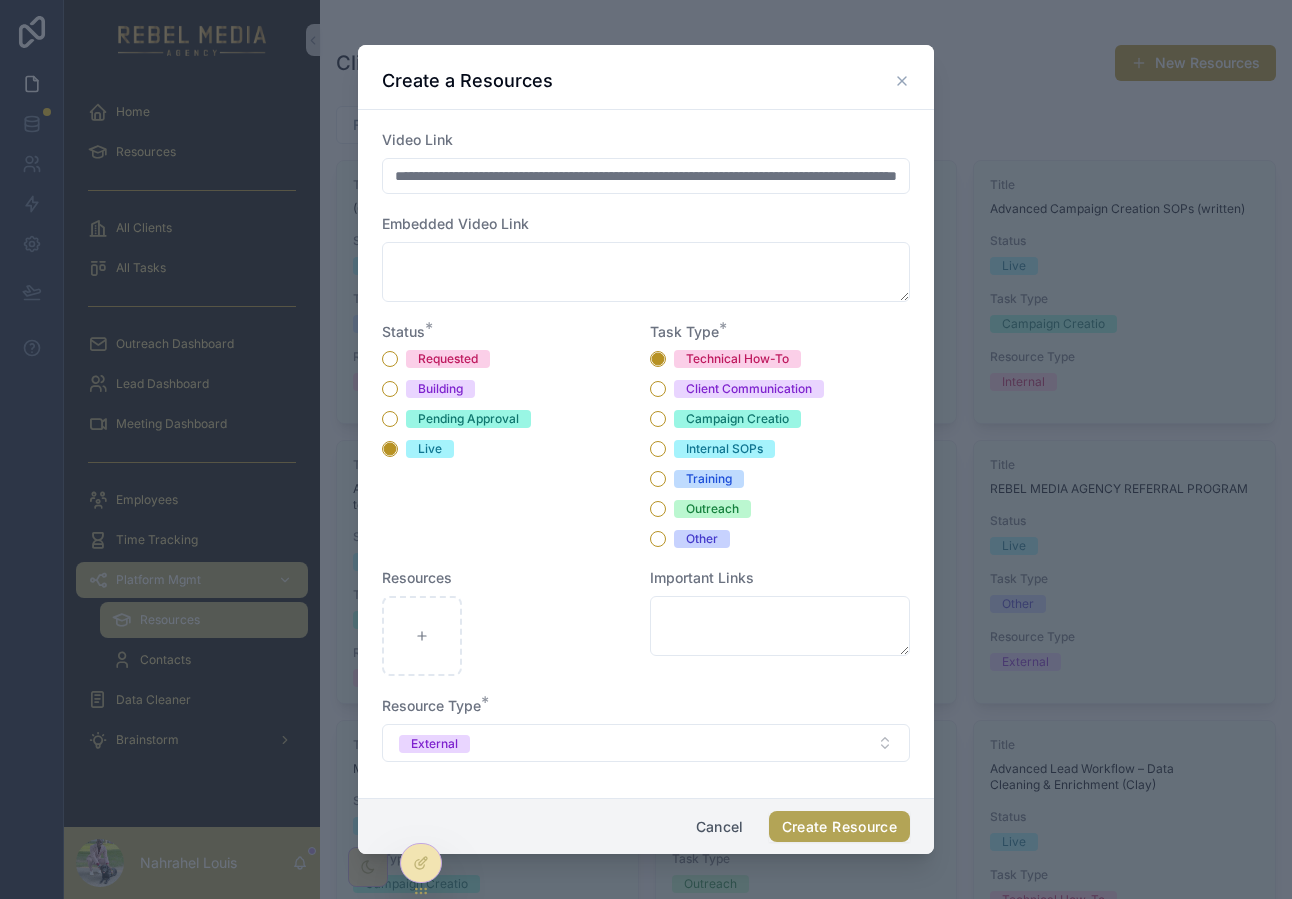 click on "Create Resource" at bounding box center [839, 827] 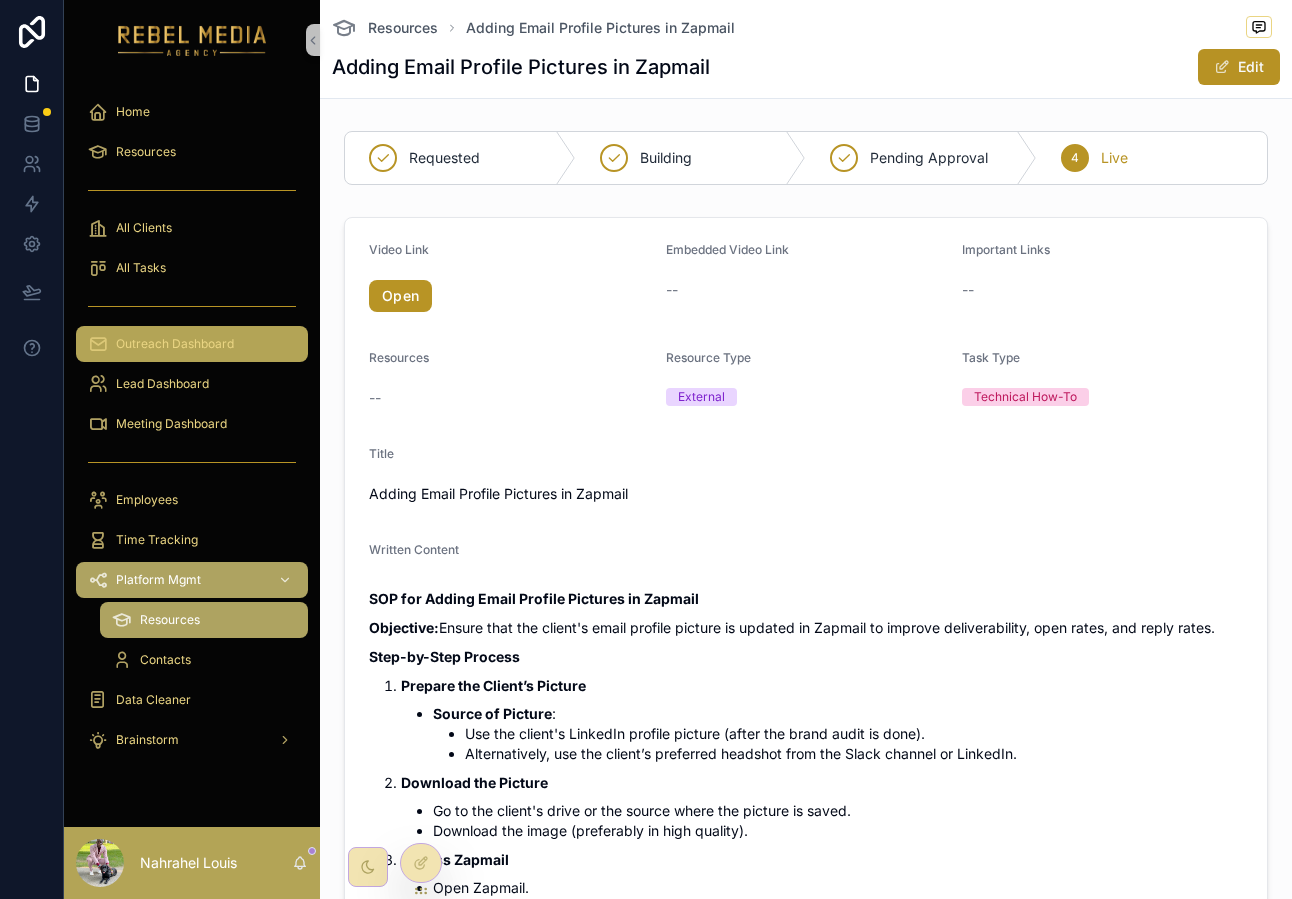 click on "Outreach Dashboard" at bounding box center (192, 344) 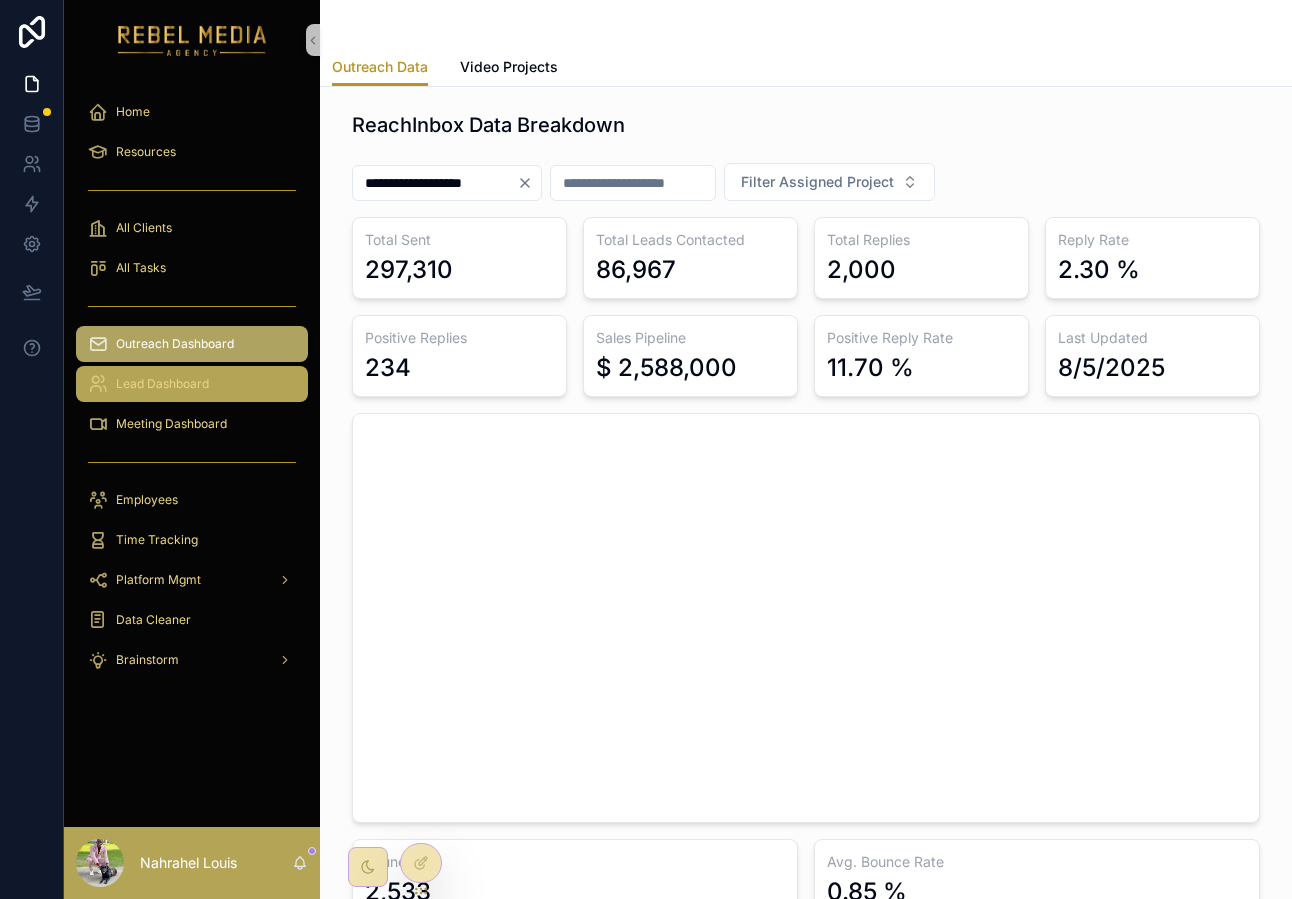 click on "Lead Dashboard" at bounding box center (162, 384) 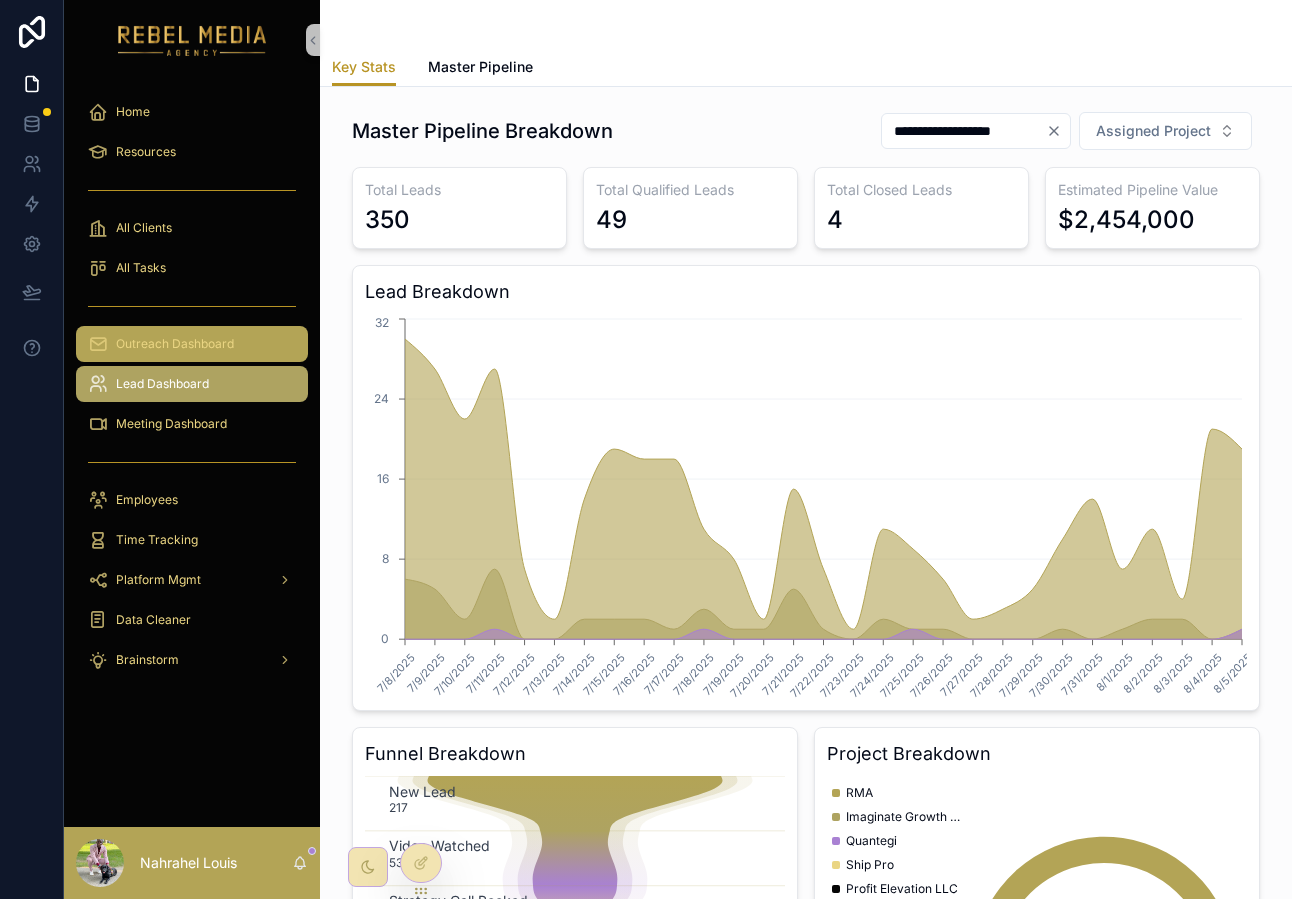 click on "Outreach Dashboard" at bounding box center (175, 344) 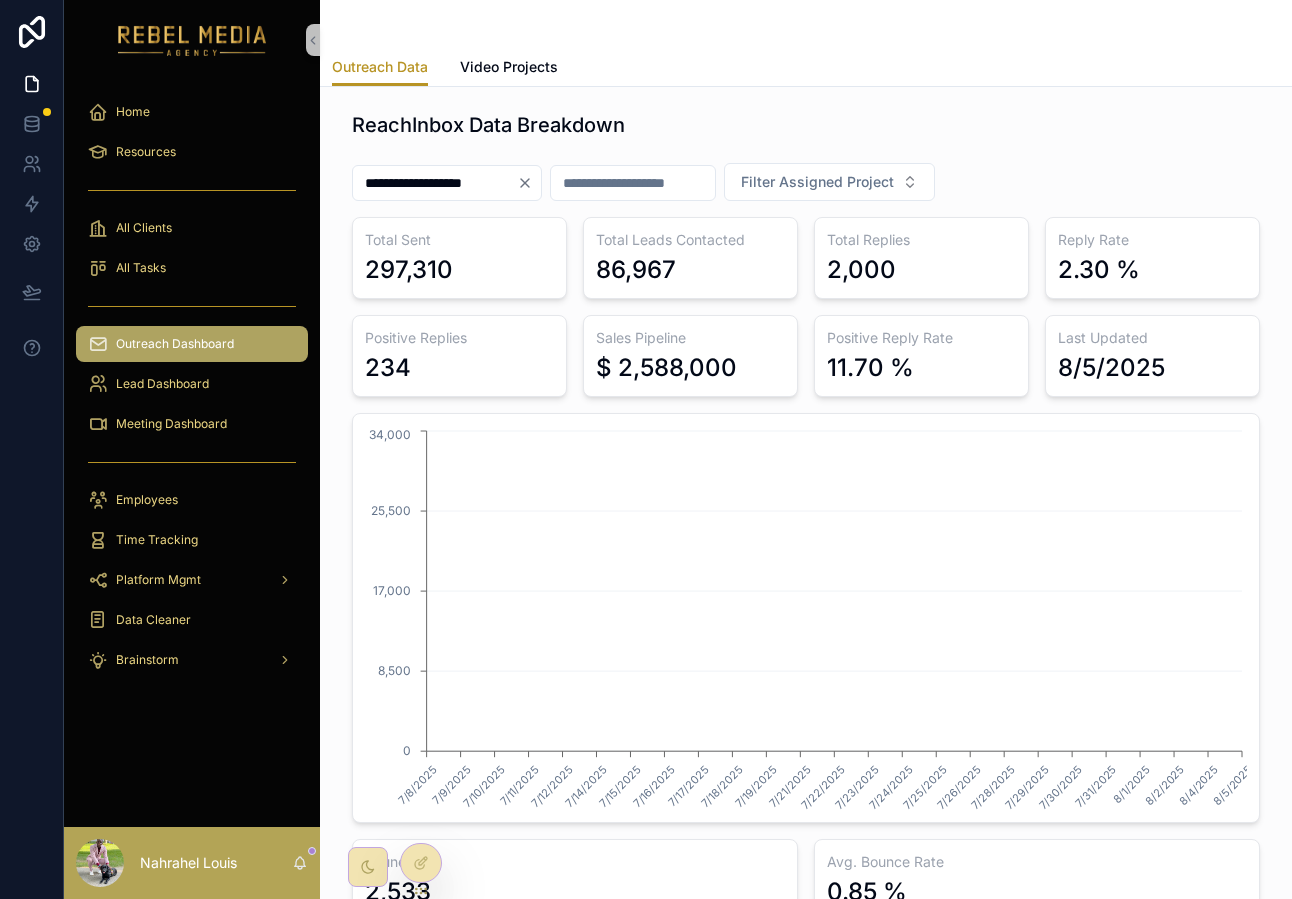 click at bounding box center (192, 190) 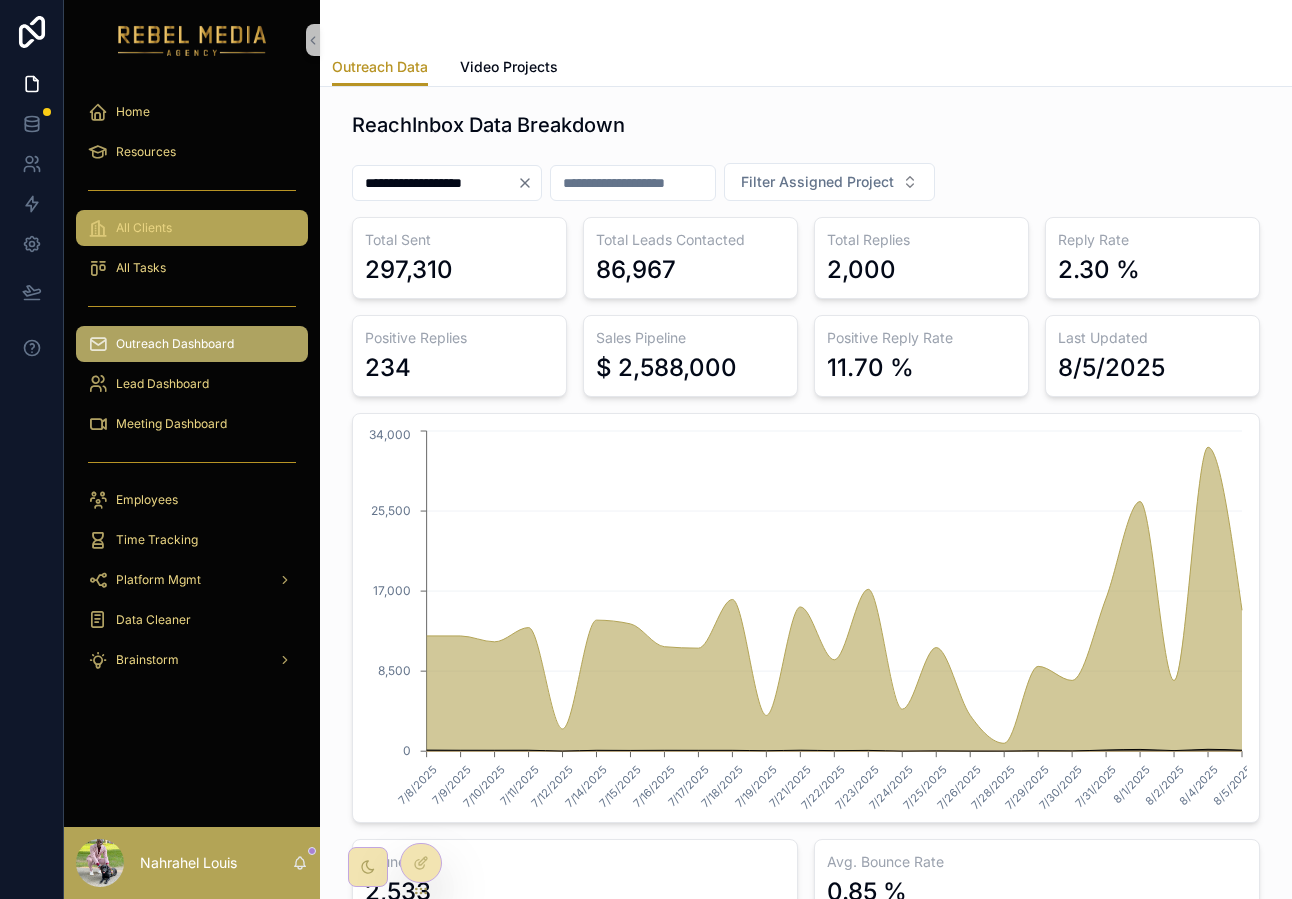 click on "All Clients" at bounding box center [192, 228] 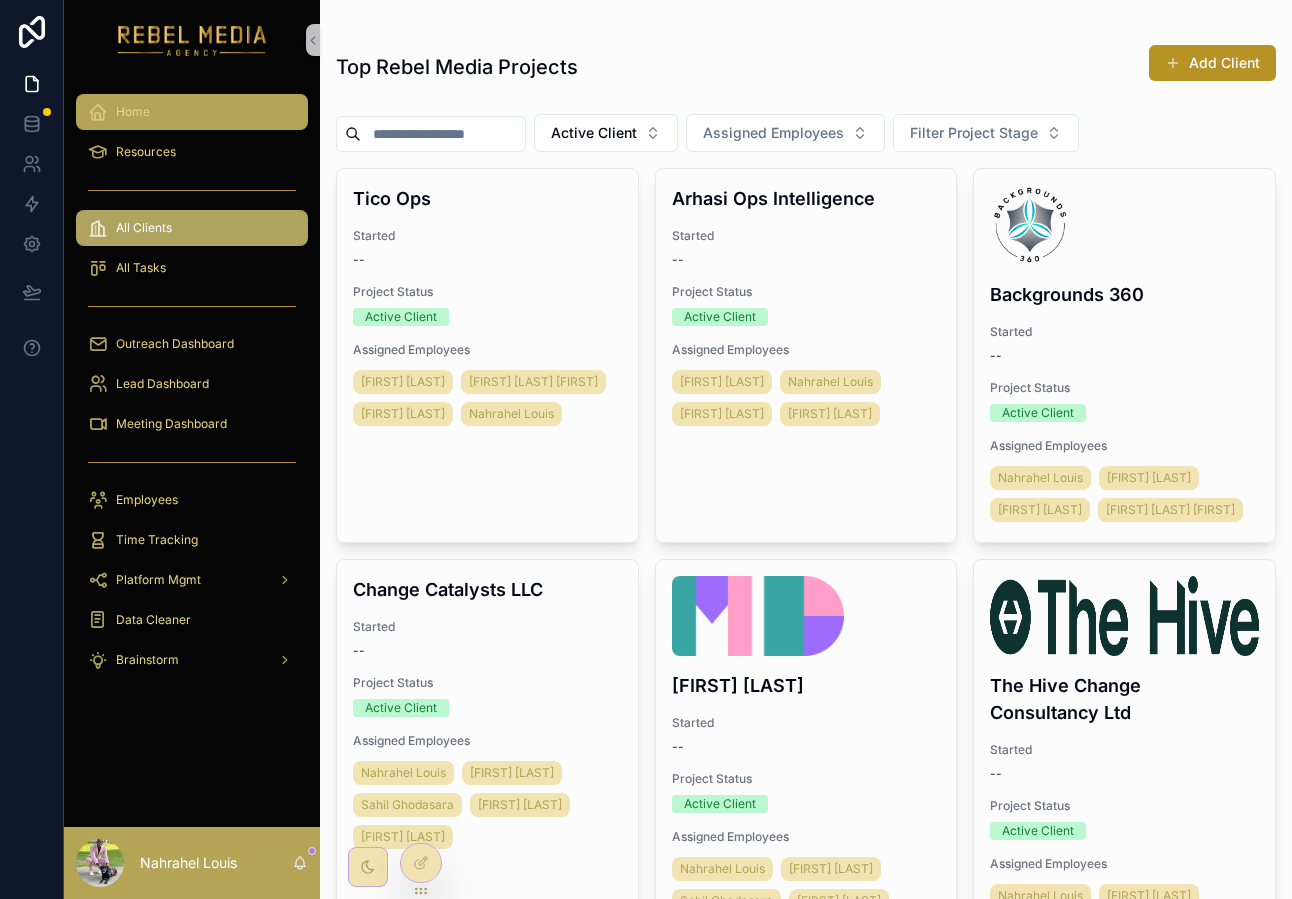click on "Home" at bounding box center [192, 112] 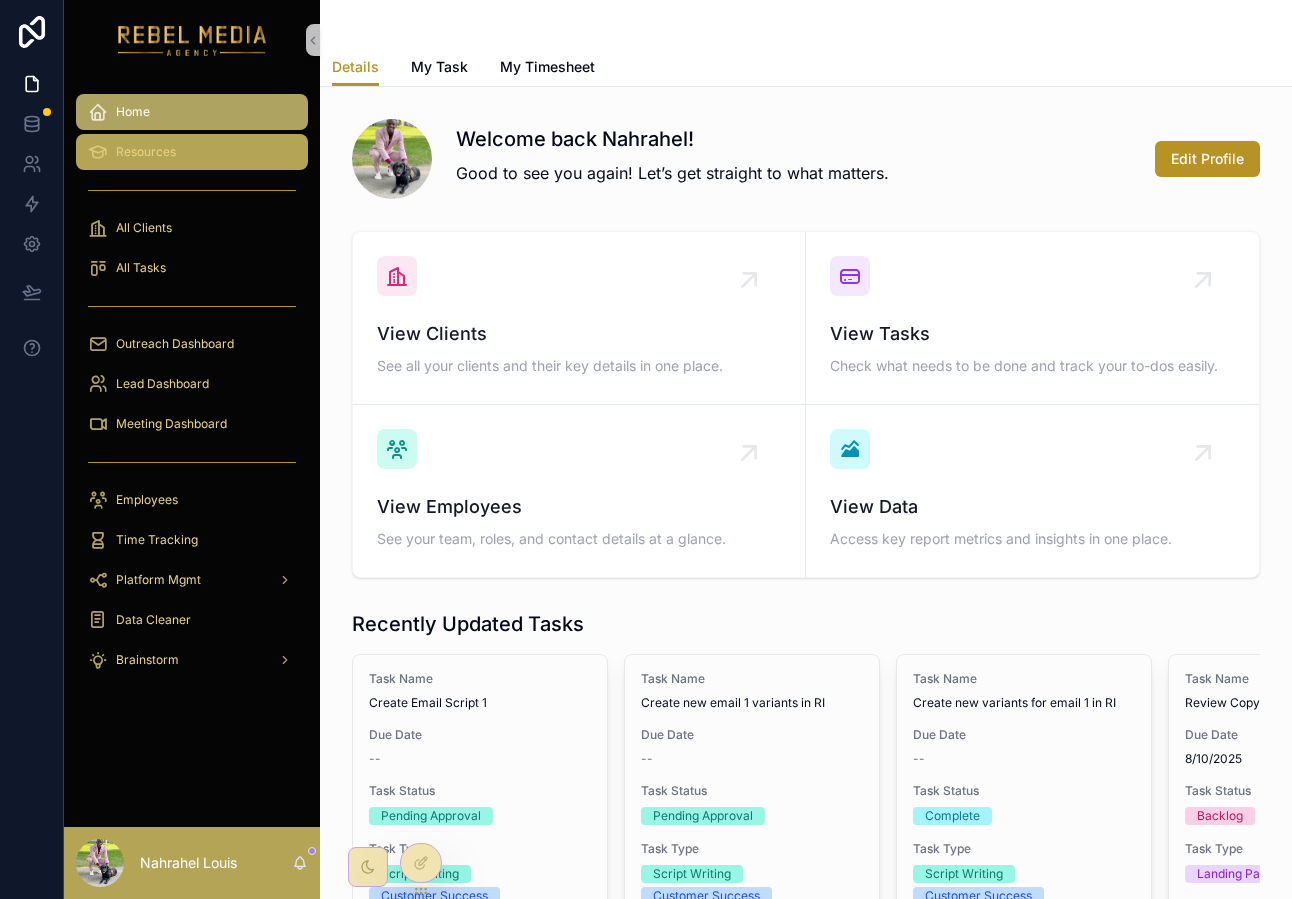 click on "Resources" at bounding box center (192, 152) 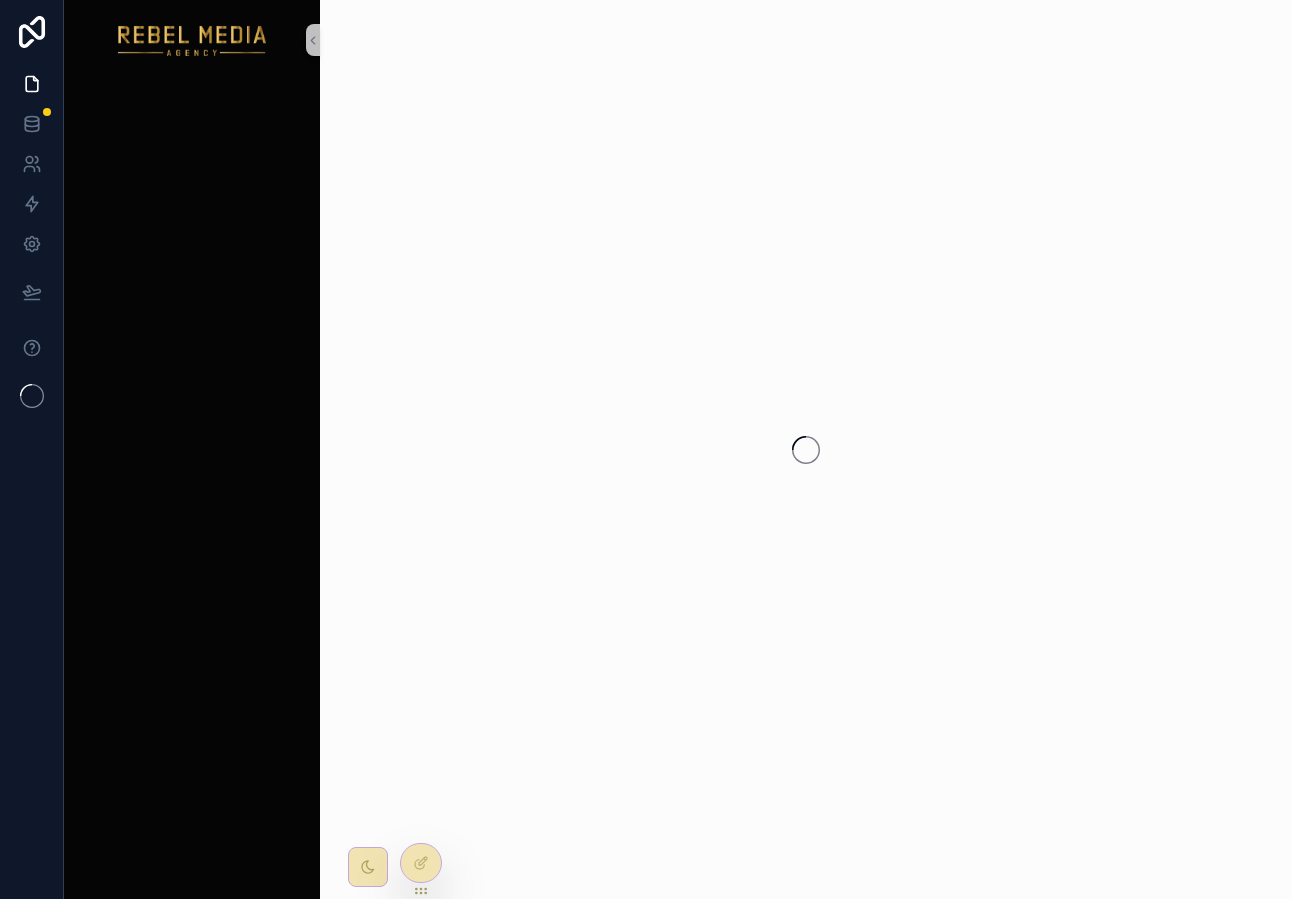 scroll, scrollTop: 0, scrollLeft: 0, axis: both 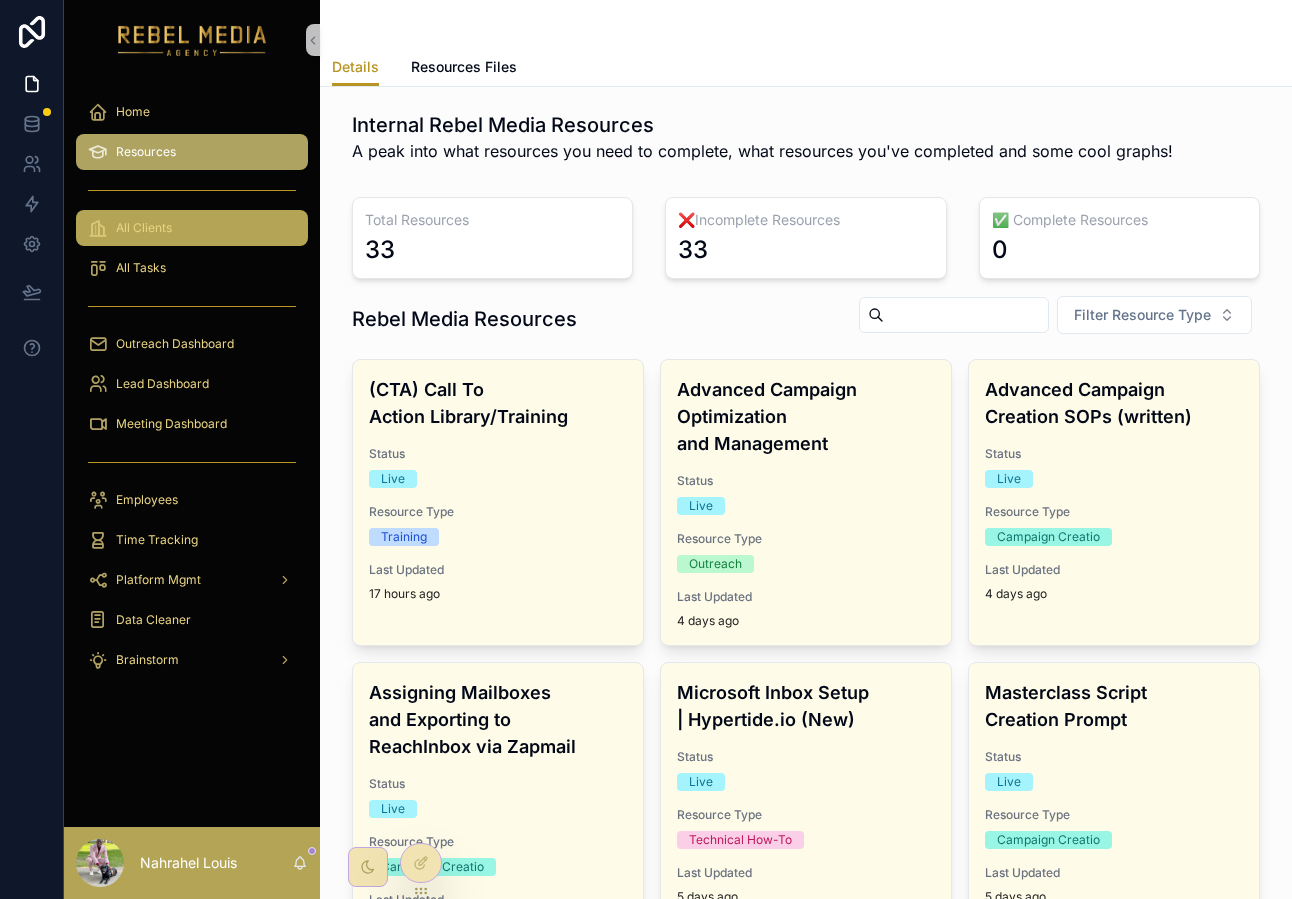 click on "All Clients" at bounding box center [192, 228] 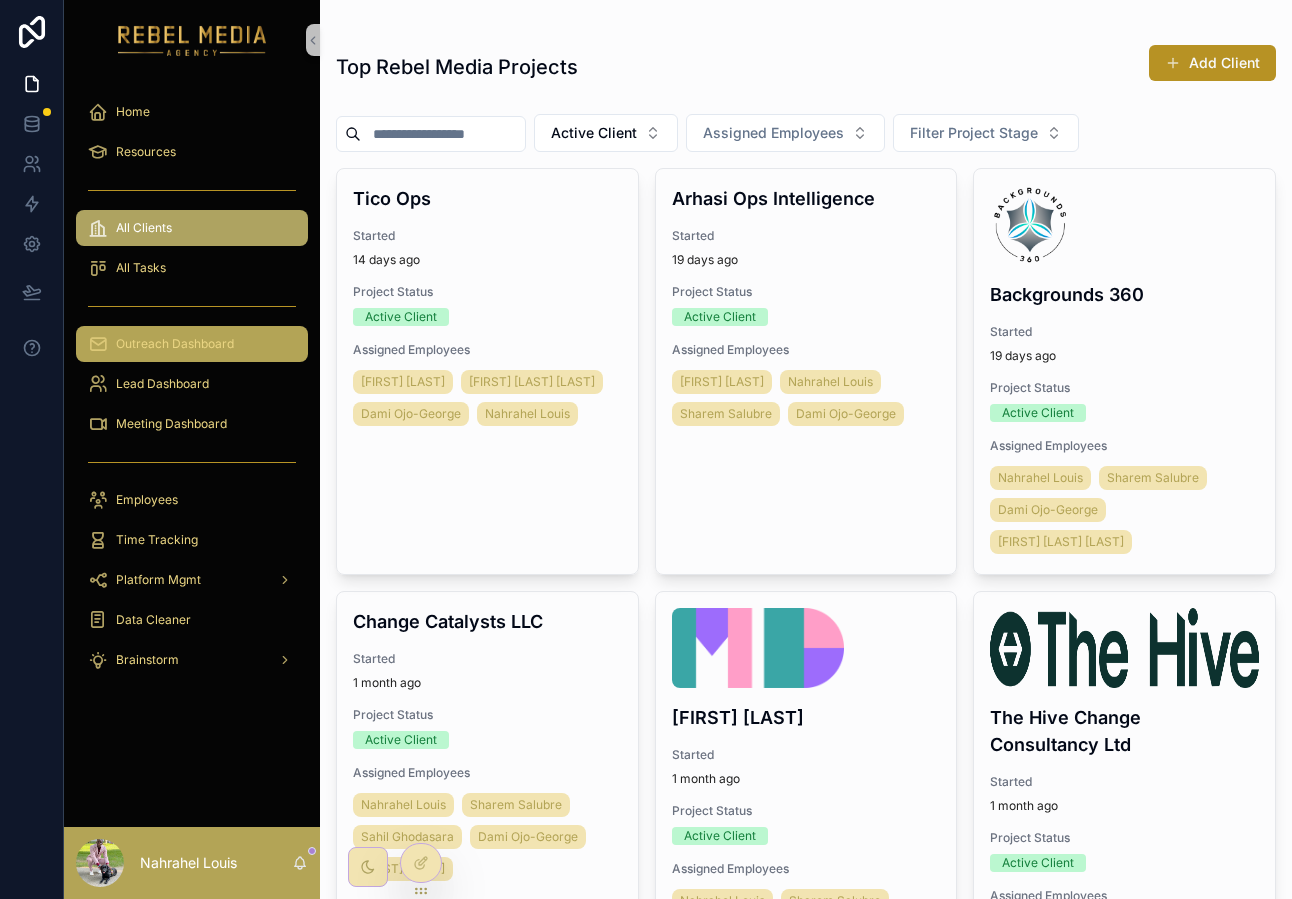 click on "Outreach Dashboard" at bounding box center (192, 344) 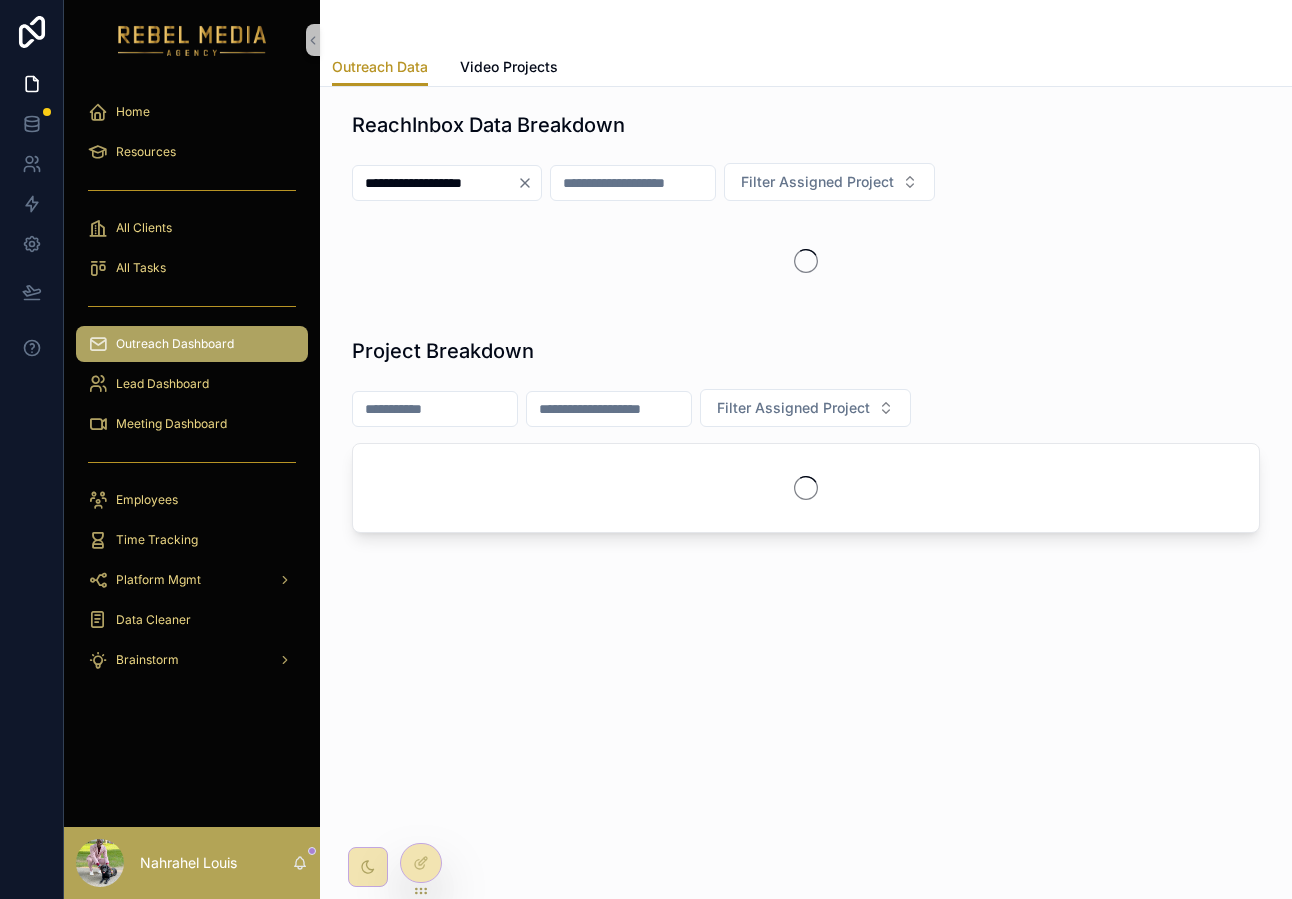 click 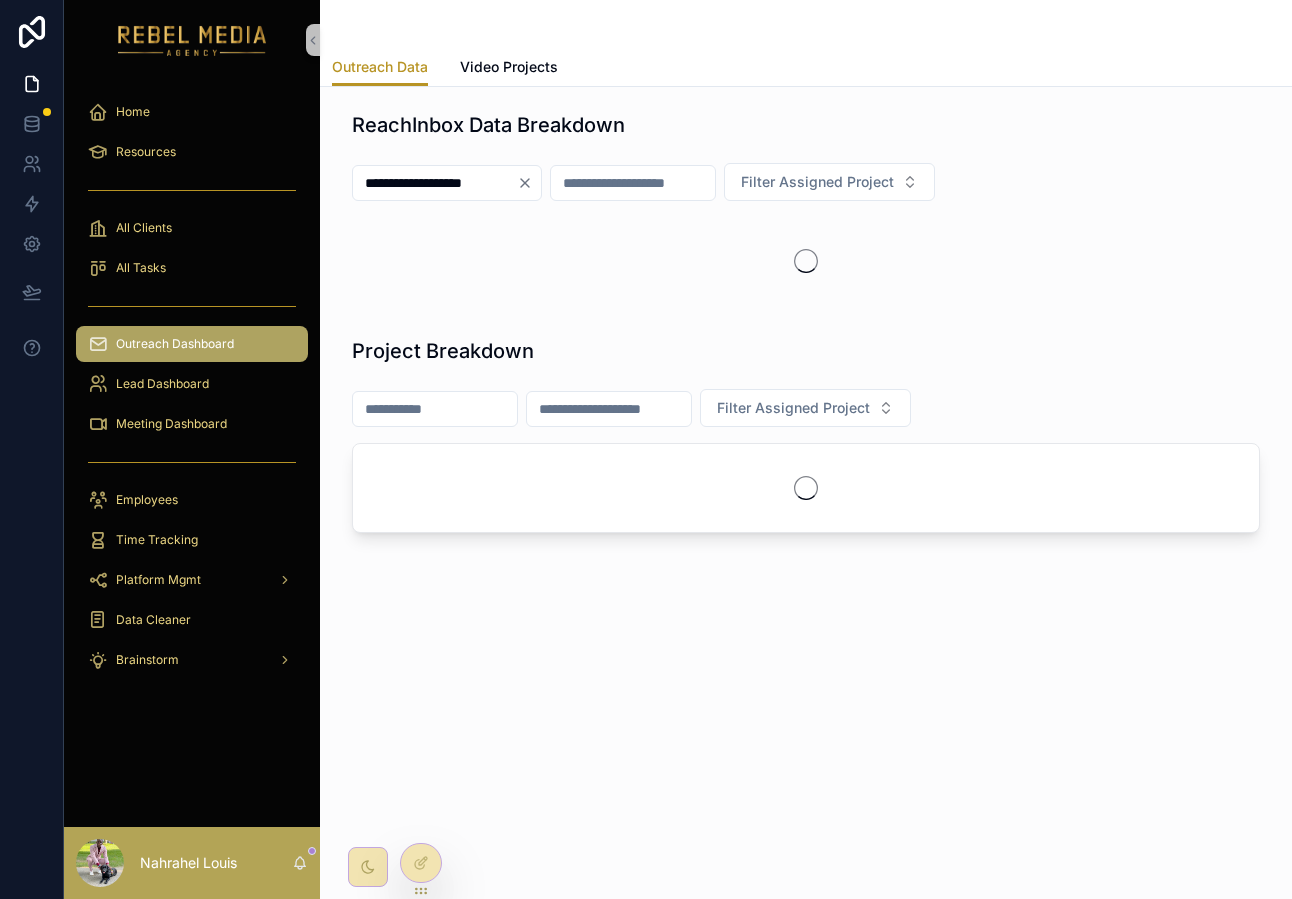type 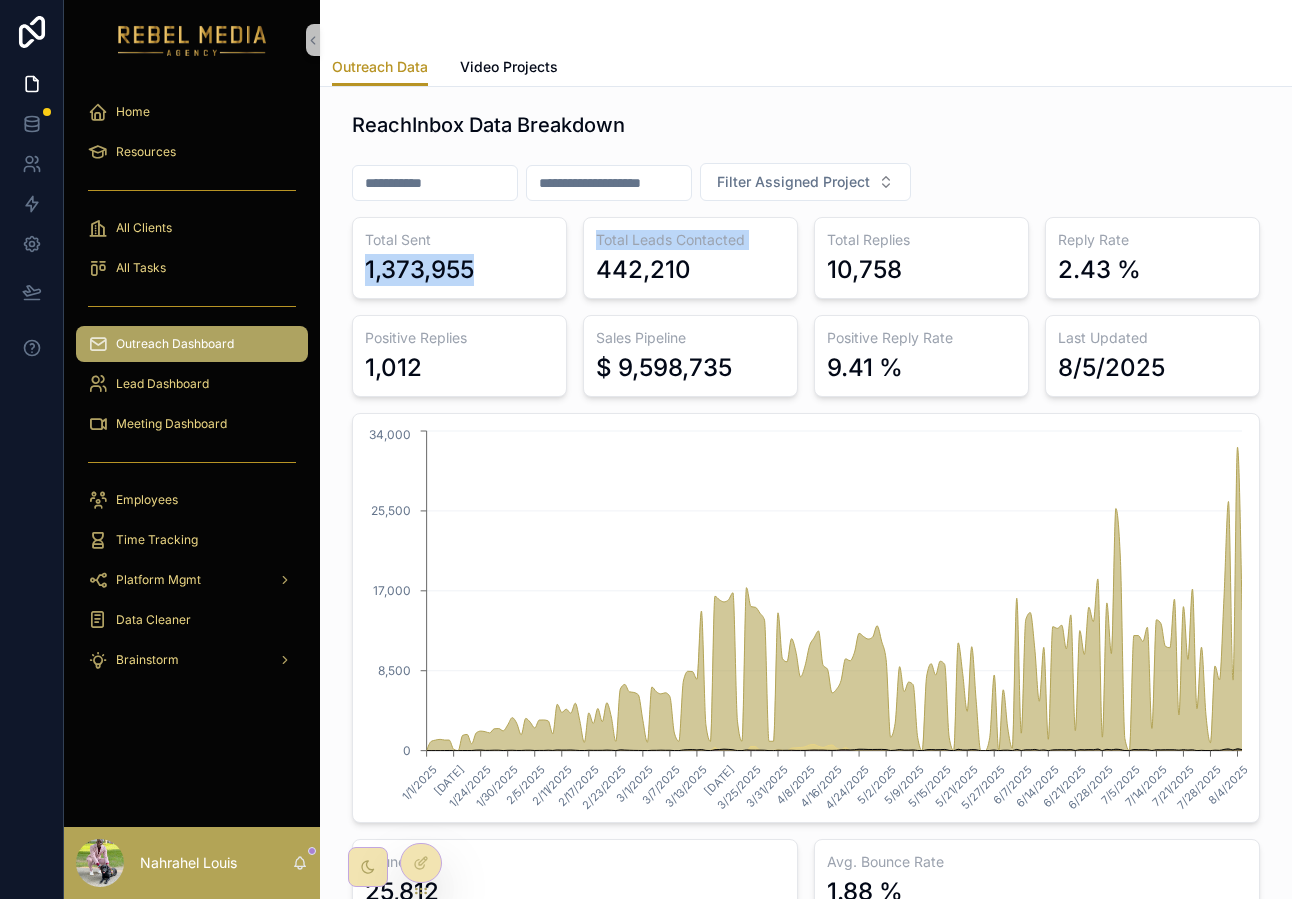 drag, startPoint x: 336, startPoint y: 256, endPoint x: 591, endPoint y: 264, distance: 255.12546 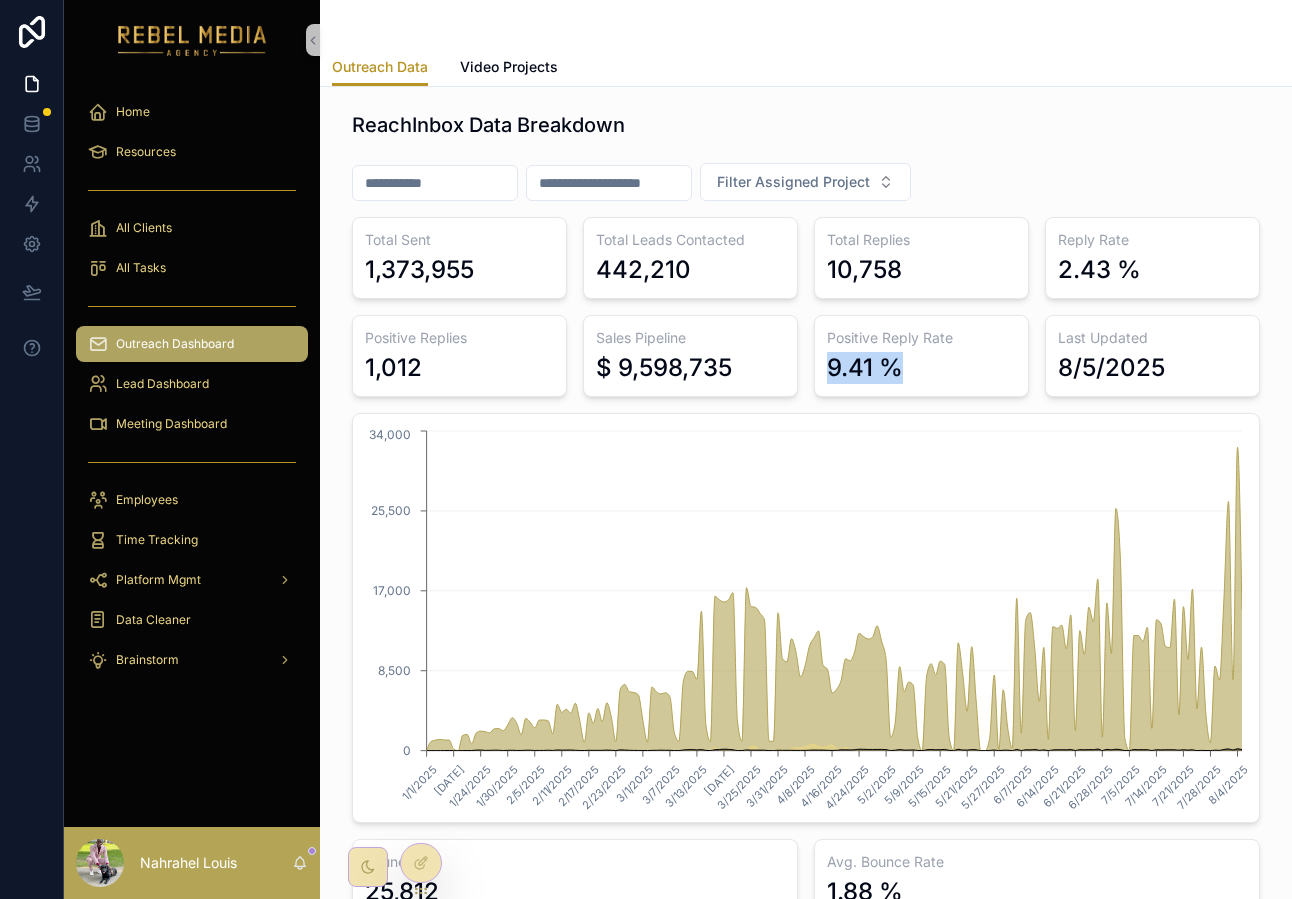 drag, startPoint x: 813, startPoint y: 372, endPoint x: 938, endPoint y: 372, distance: 125 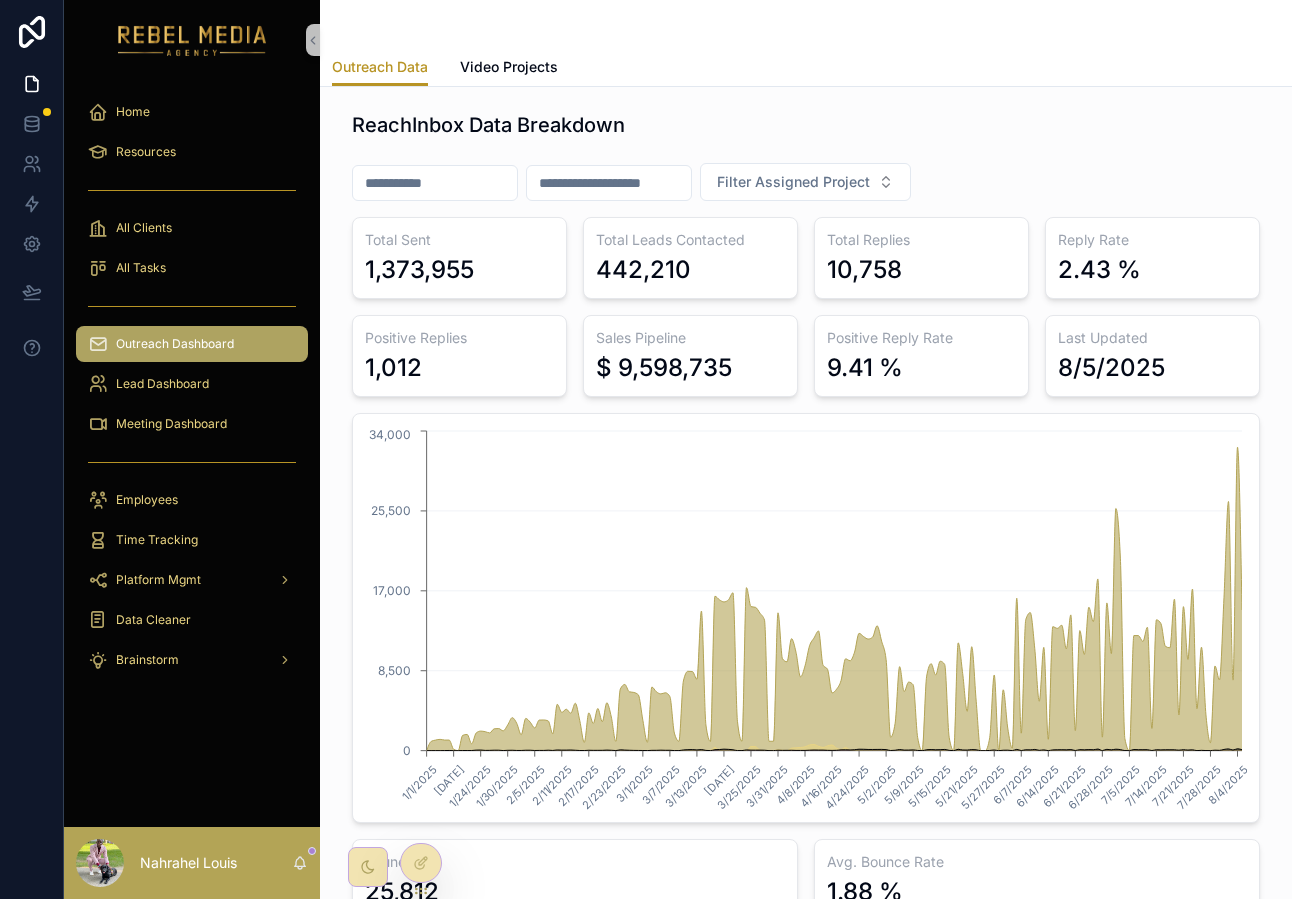 click at bounding box center [609, 183] 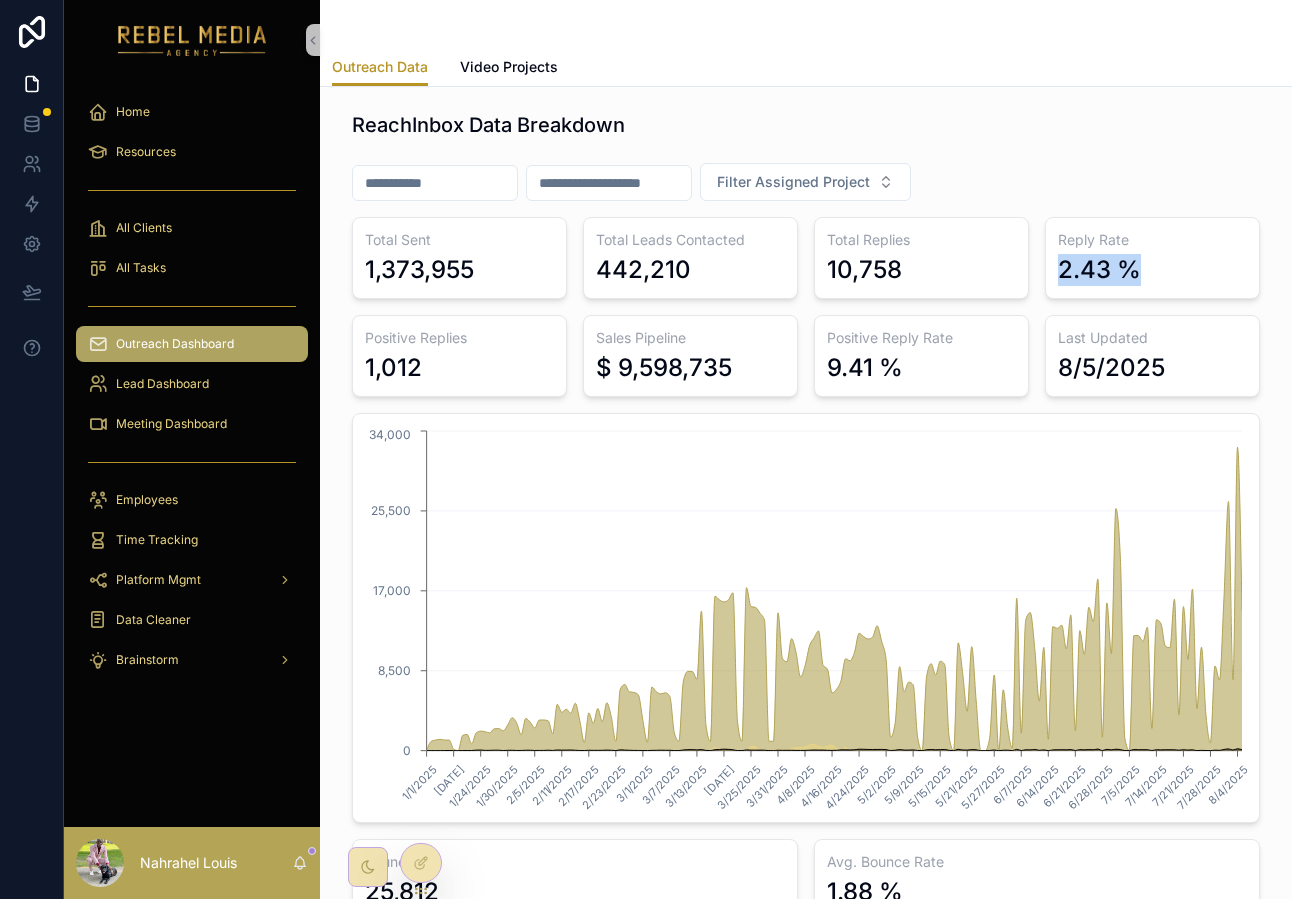 drag, startPoint x: 1053, startPoint y: 250, endPoint x: 1151, endPoint y: 262, distance: 98.731964 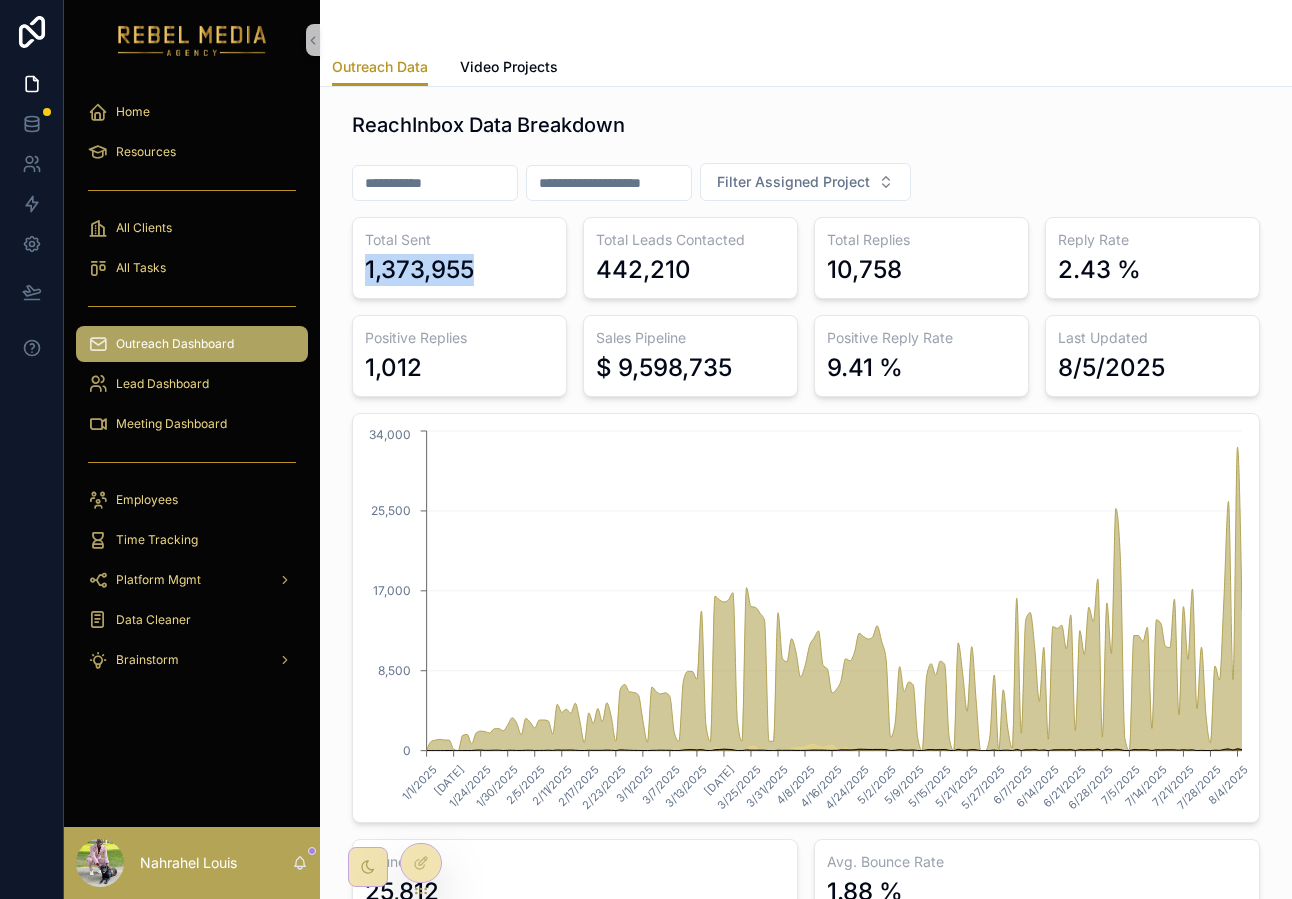 drag, startPoint x: 358, startPoint y: 264, endPoint x: 486, endPoint y: 279, distance: 128.87592 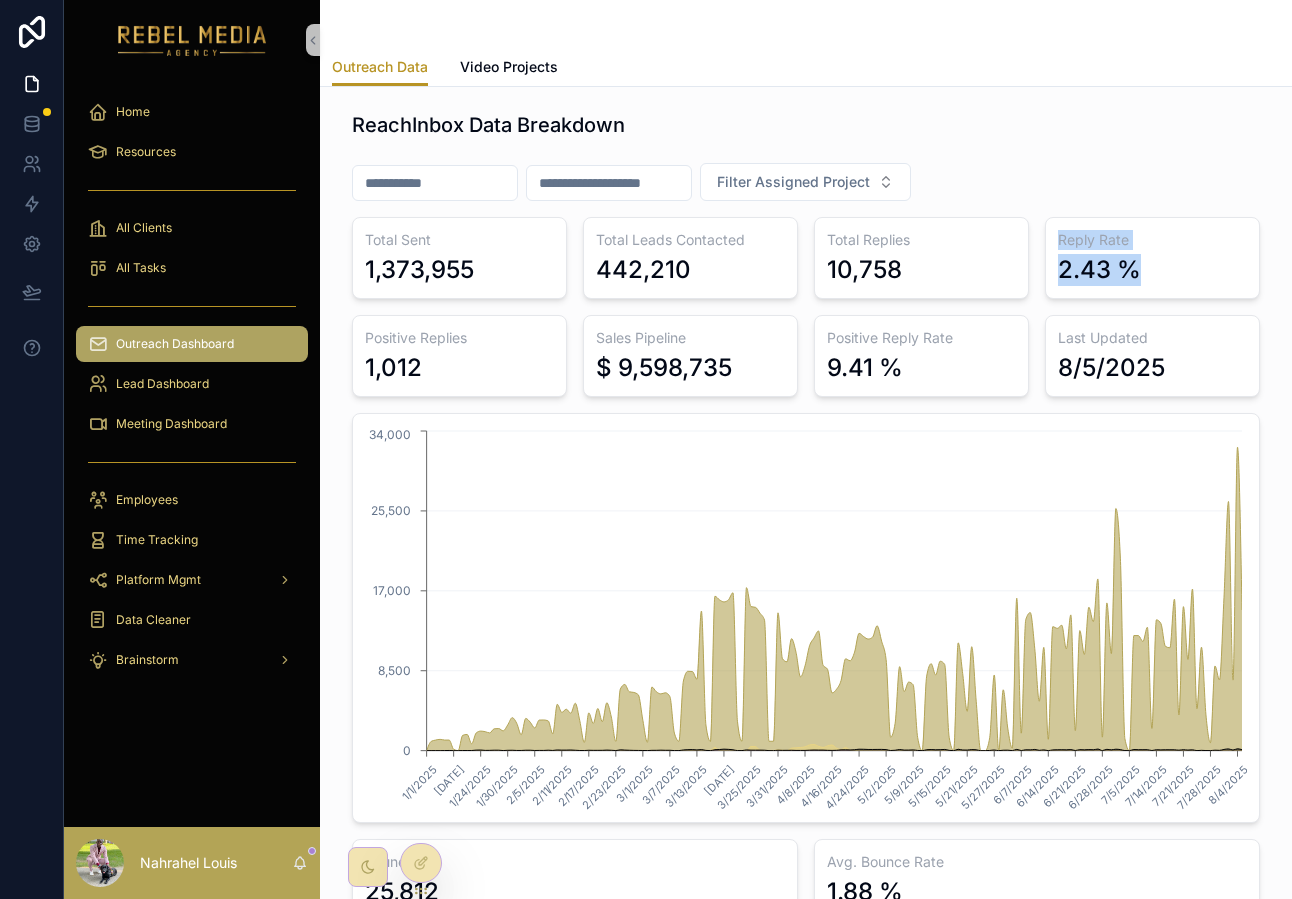 drag, startPoint x: 1149, startPoint y: 263, endPoint x: 1012, endPoint y: 280, distance: 138.05072 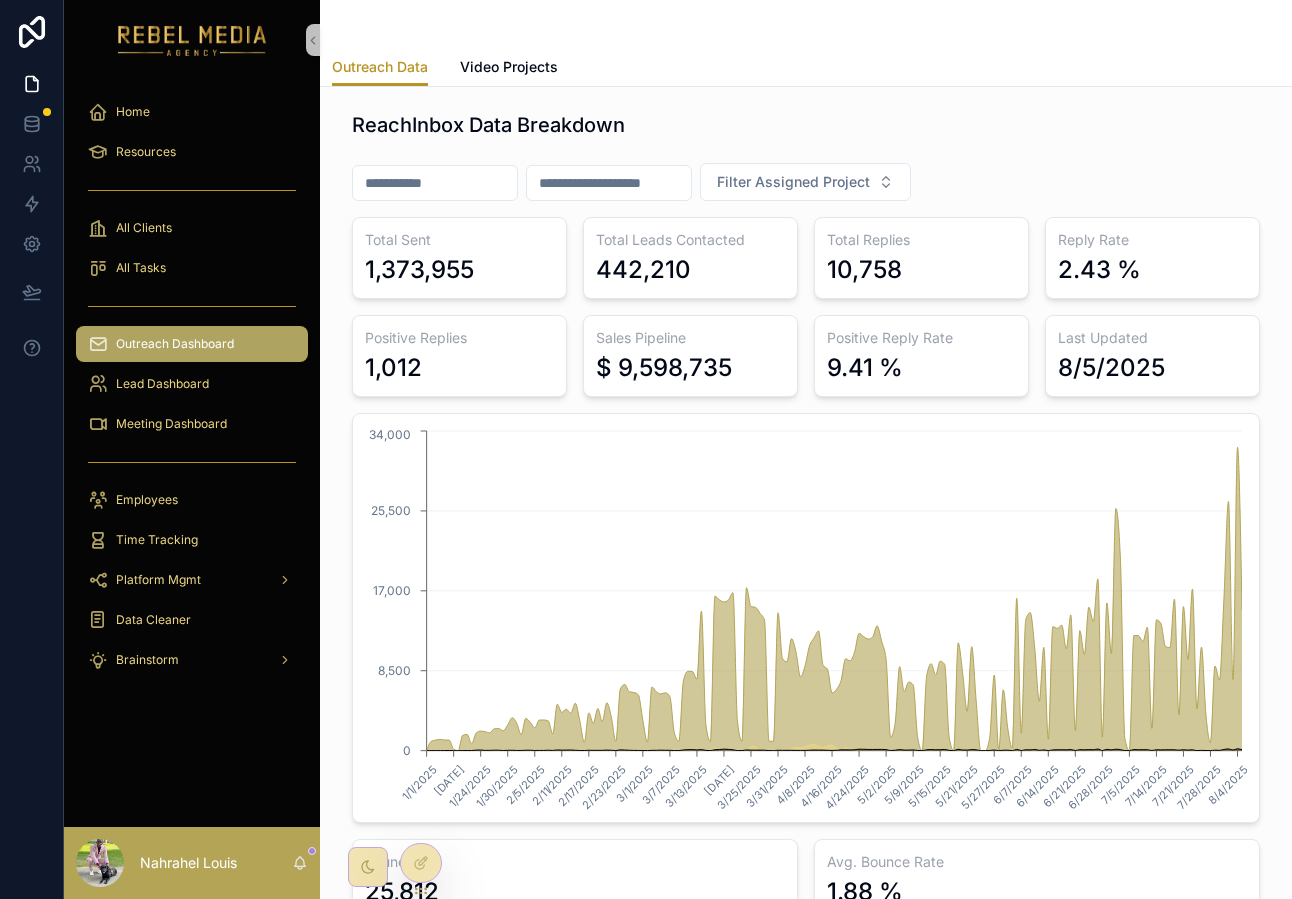 click on "2.43 %" at bounding box center (1152, 270) 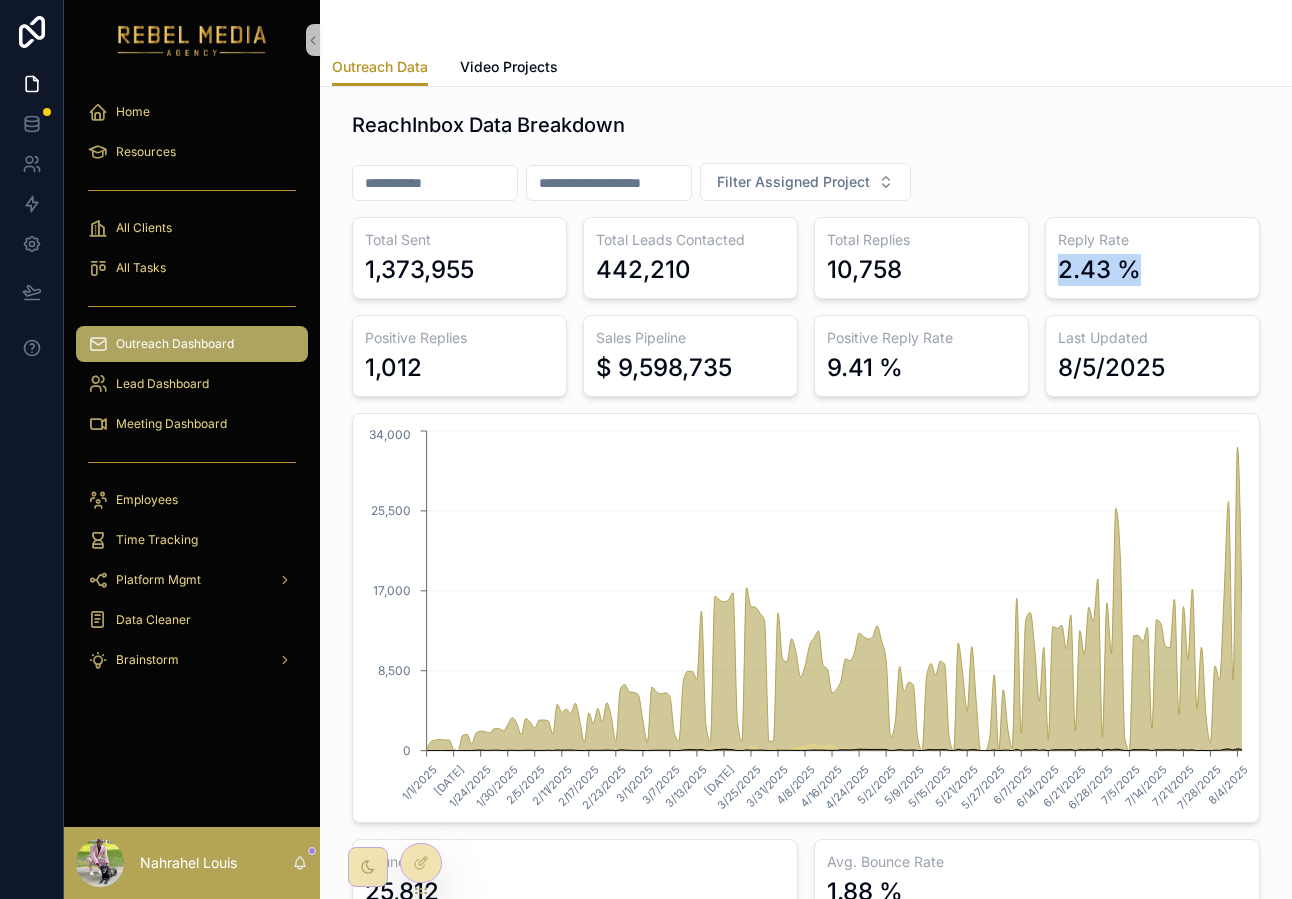 drag, startPoint x: 1149, startPoint y: 266, endPoint x: 1038, endPoint y: 266, distance: 111 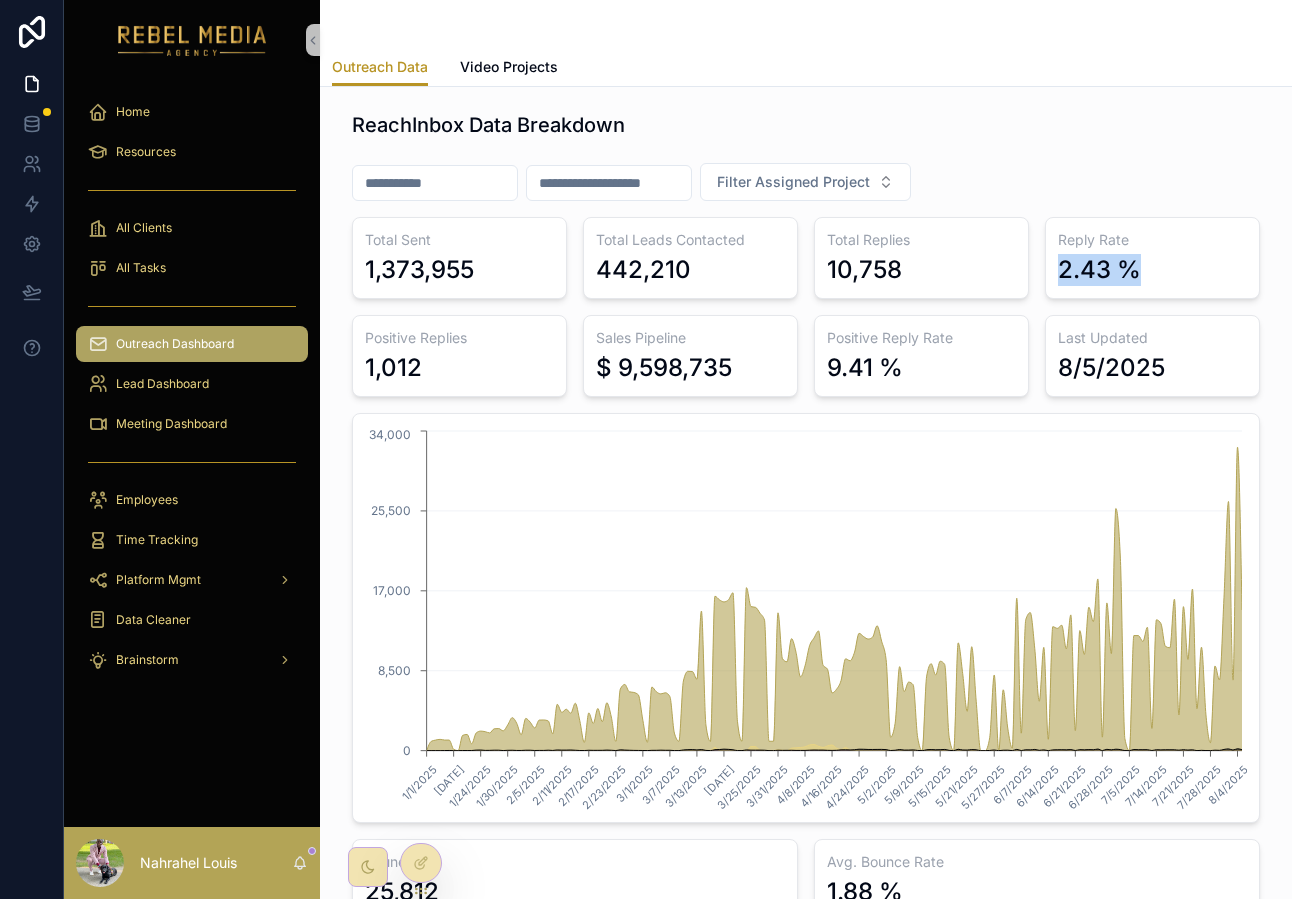 click on "Reply Rate 2.43 %" at bounding box center [1152, 258] 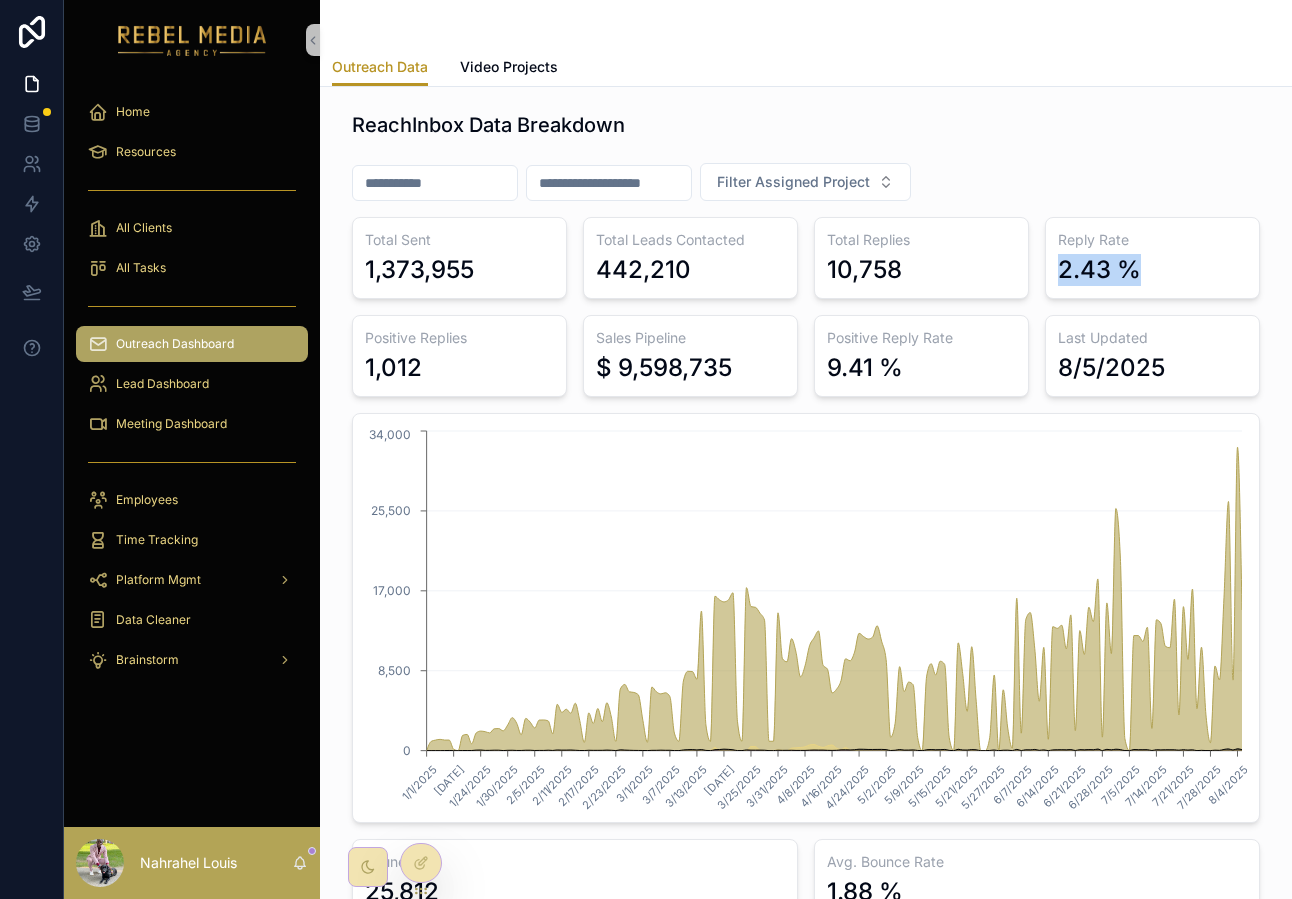 drag, startPoint x: 1055, startPoint y: 258, endPoint x: 1145, endPoint y: 284, distance: 93.680305 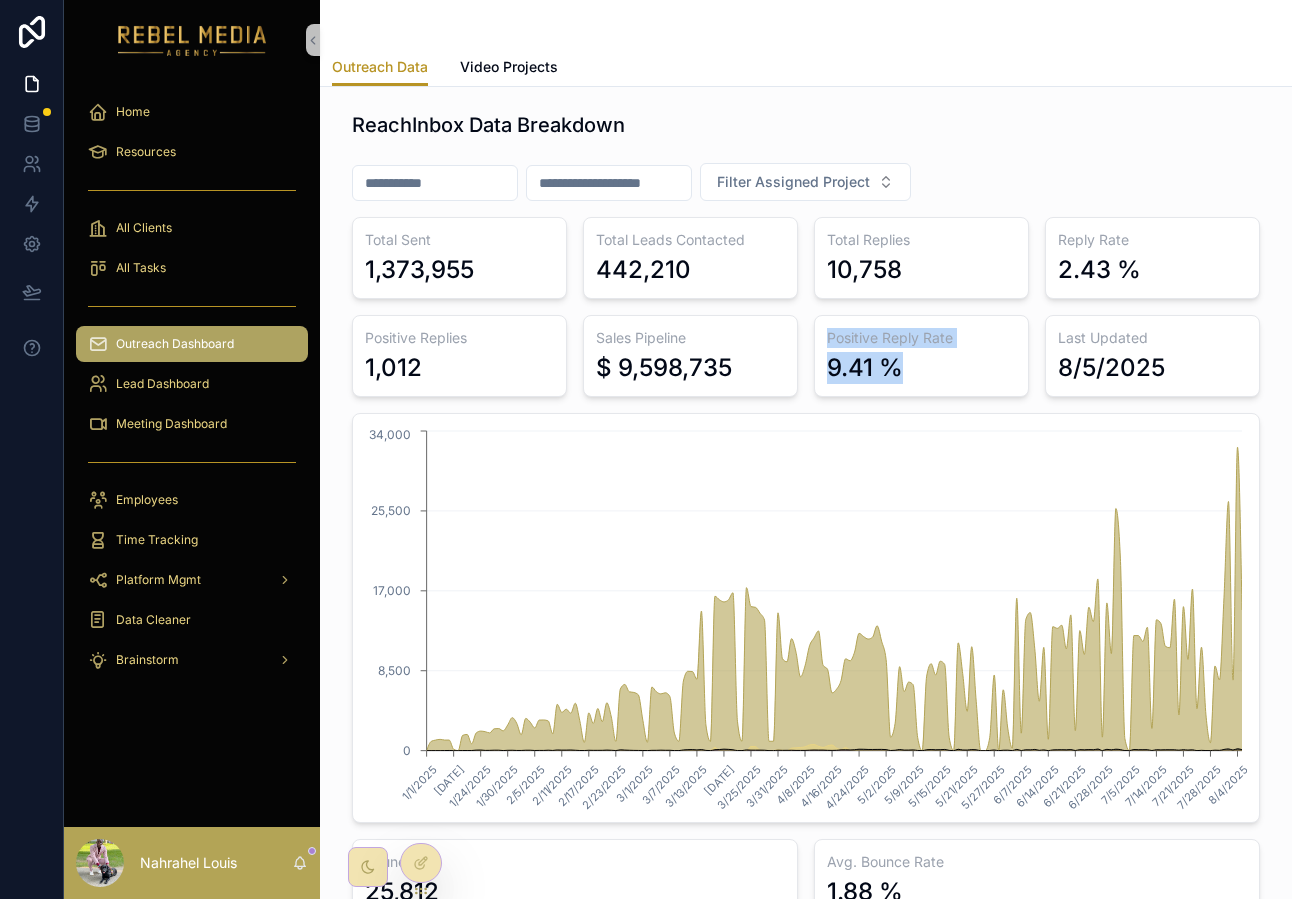drag, startPoint x: 922, startPoint y: 372, endPoint x: 824, endPoint y: 328, distance: 107.42439 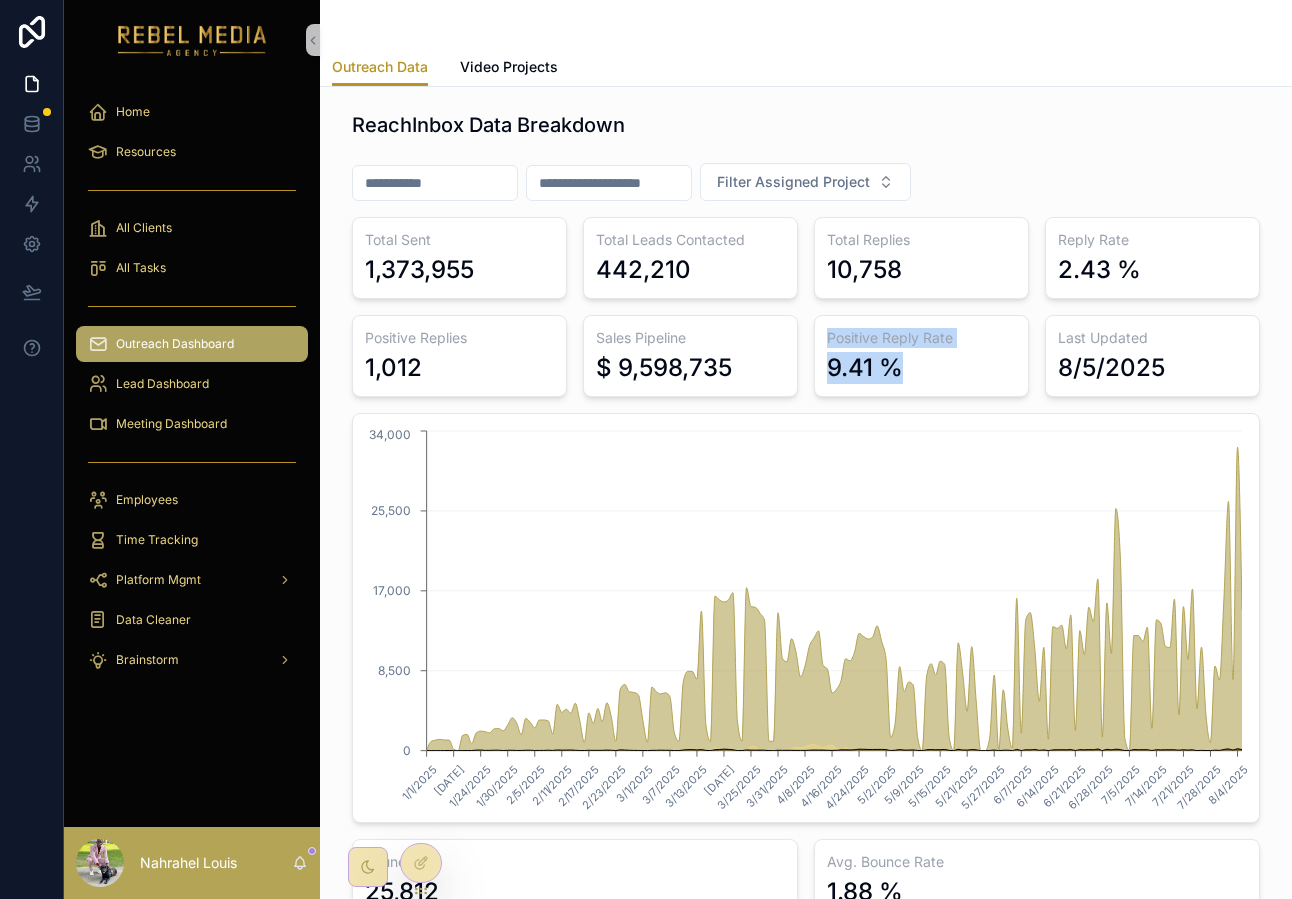 click on "Positive Reply Rate 9.41 %" at bounding box center (921, 356) 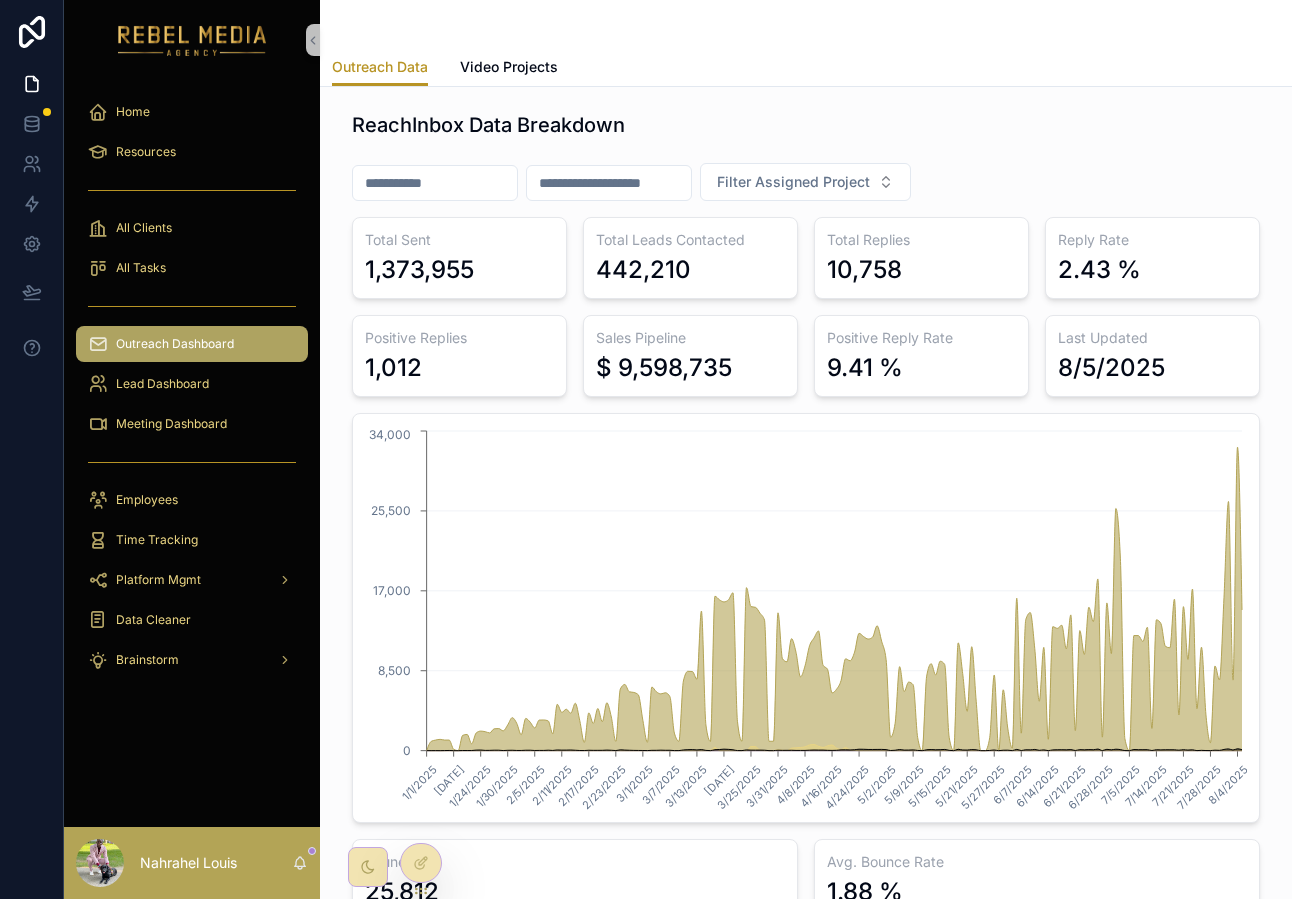 click on "Total Sent 1,373,955" at bounding box center [459, 258] 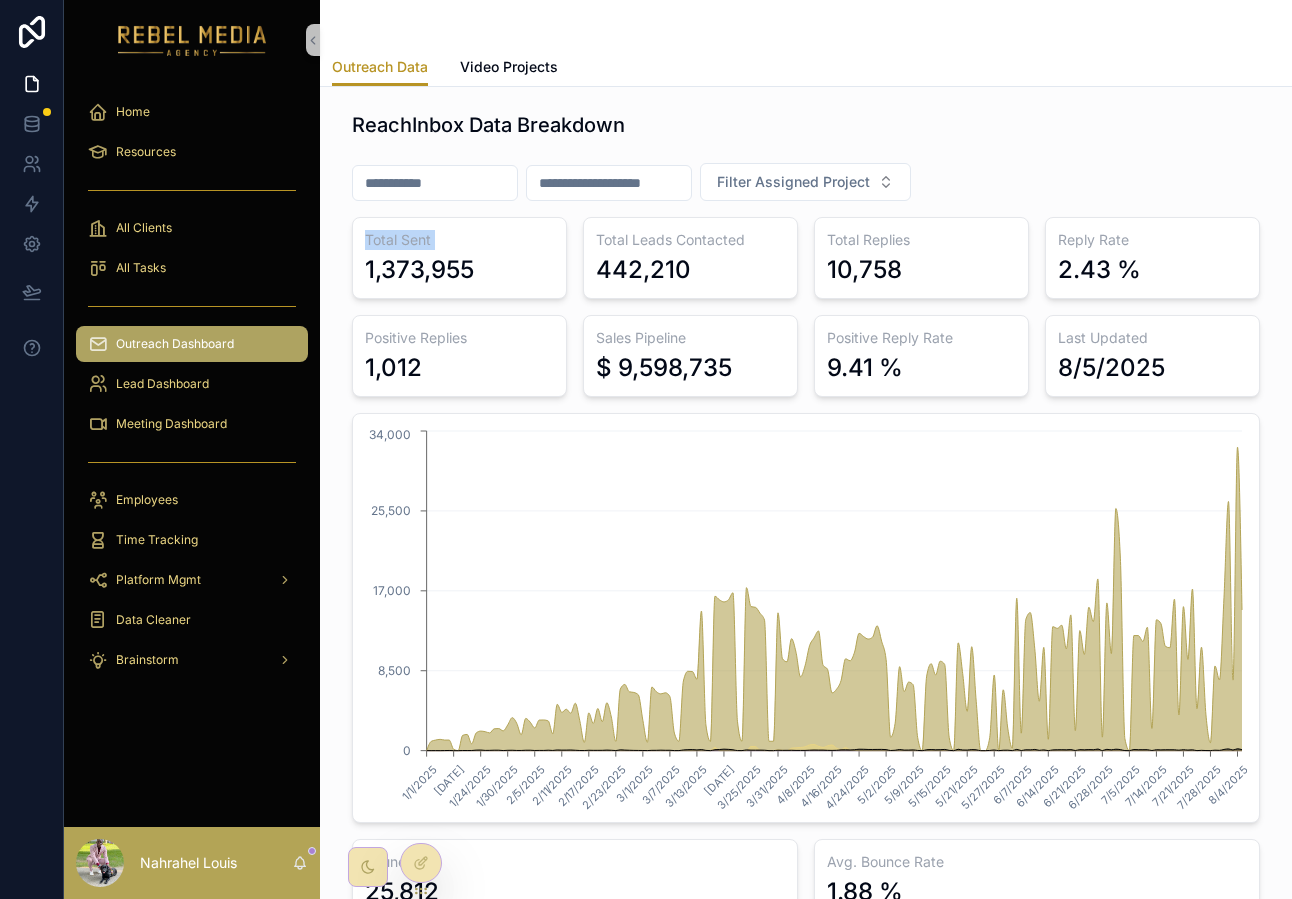 click on "Total Sent 1,373,955" at bounding box center (459, 258) 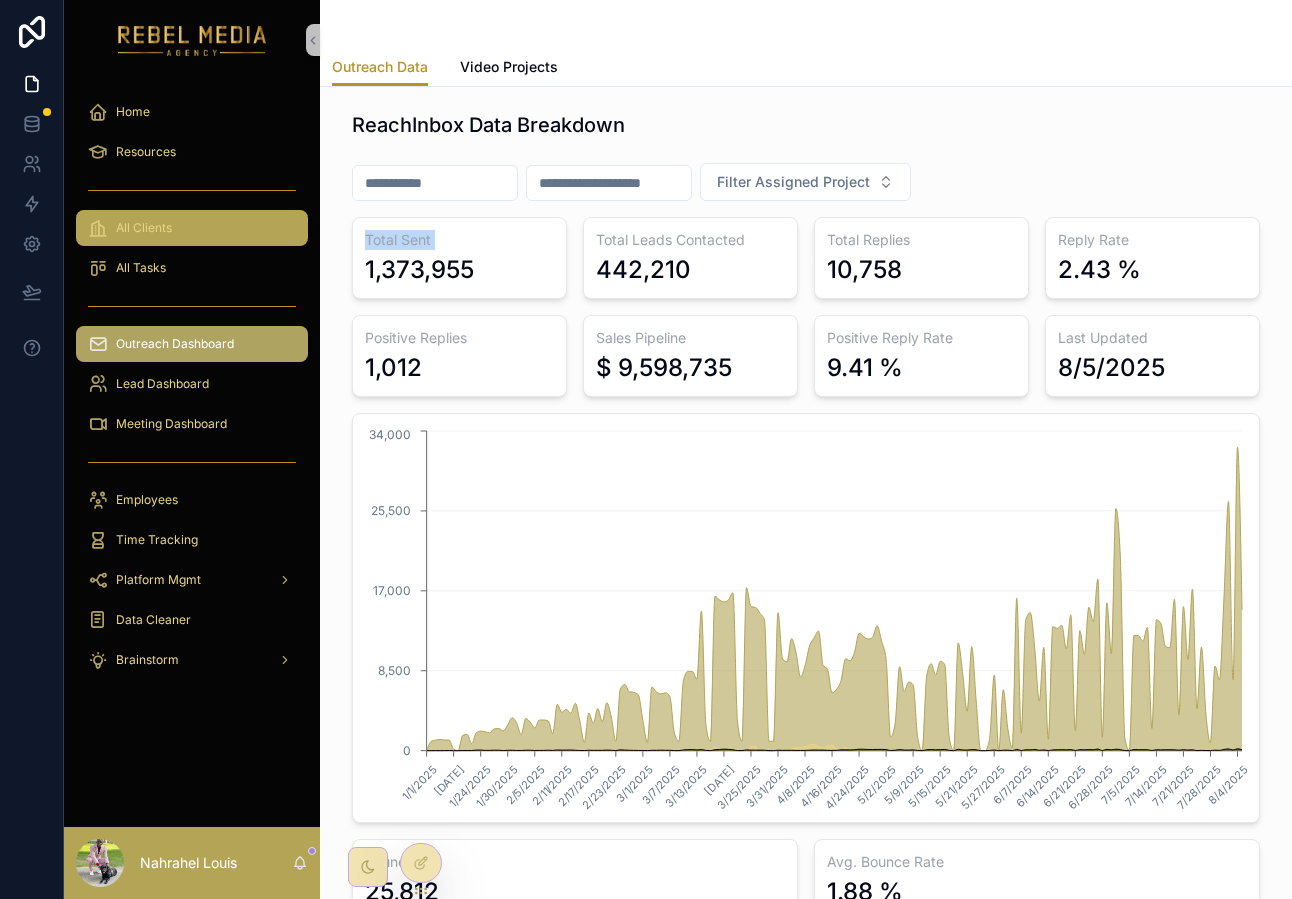 click on "All Clients" at bounding box center [192, 228] 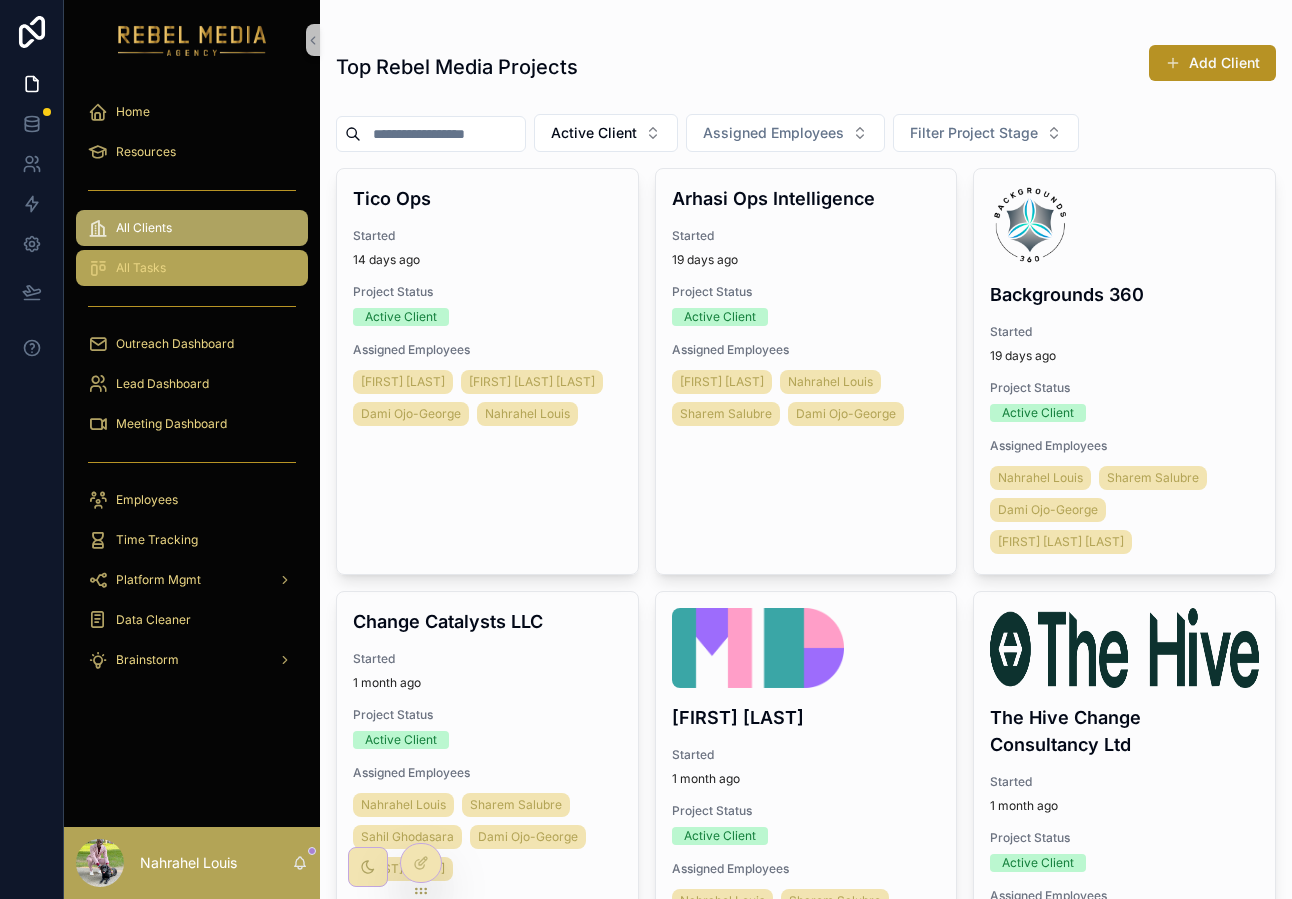 click on "All Tasks" at bounding box center (192, 268) 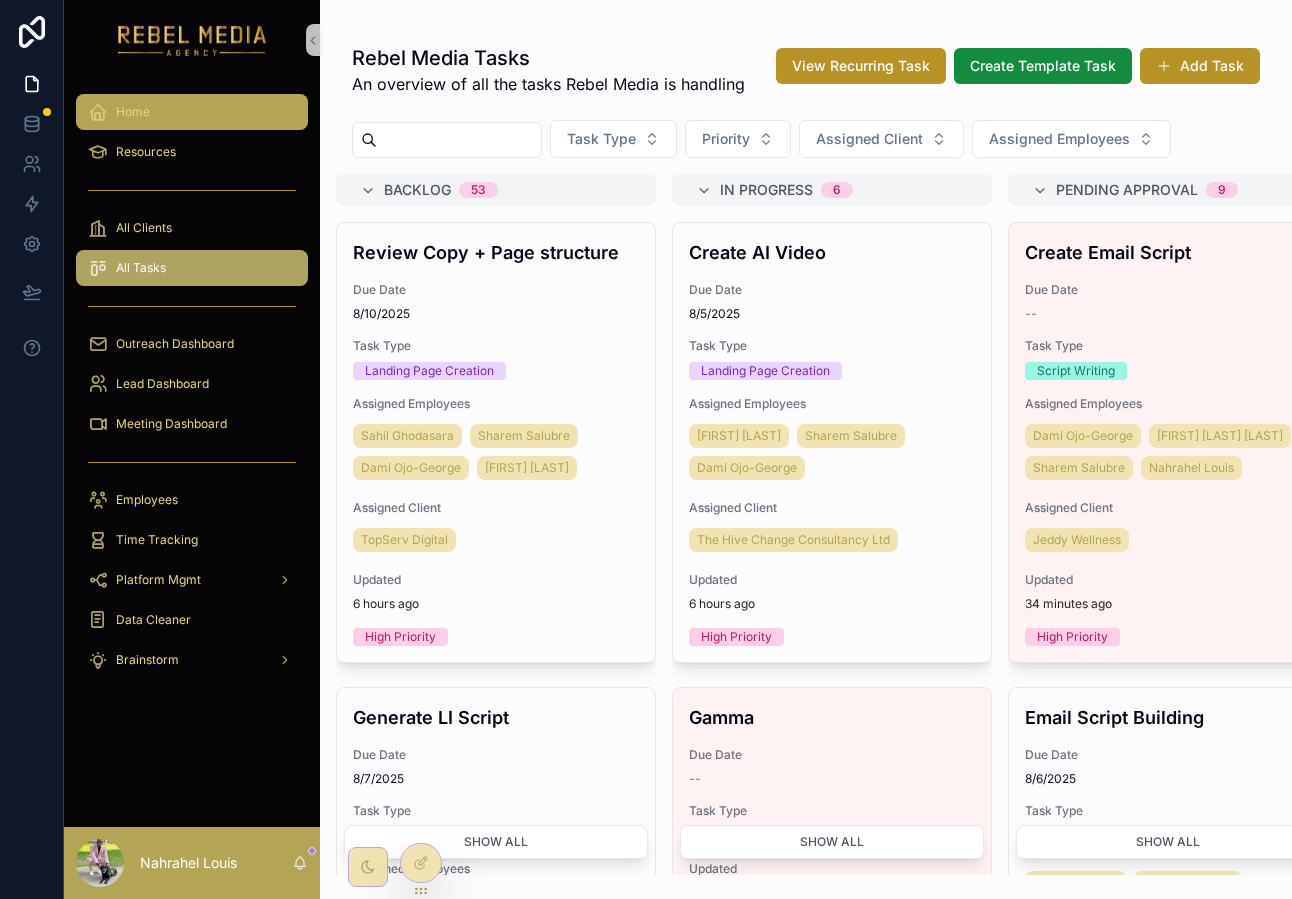 click on "Home" at bounding box center (133, 112) 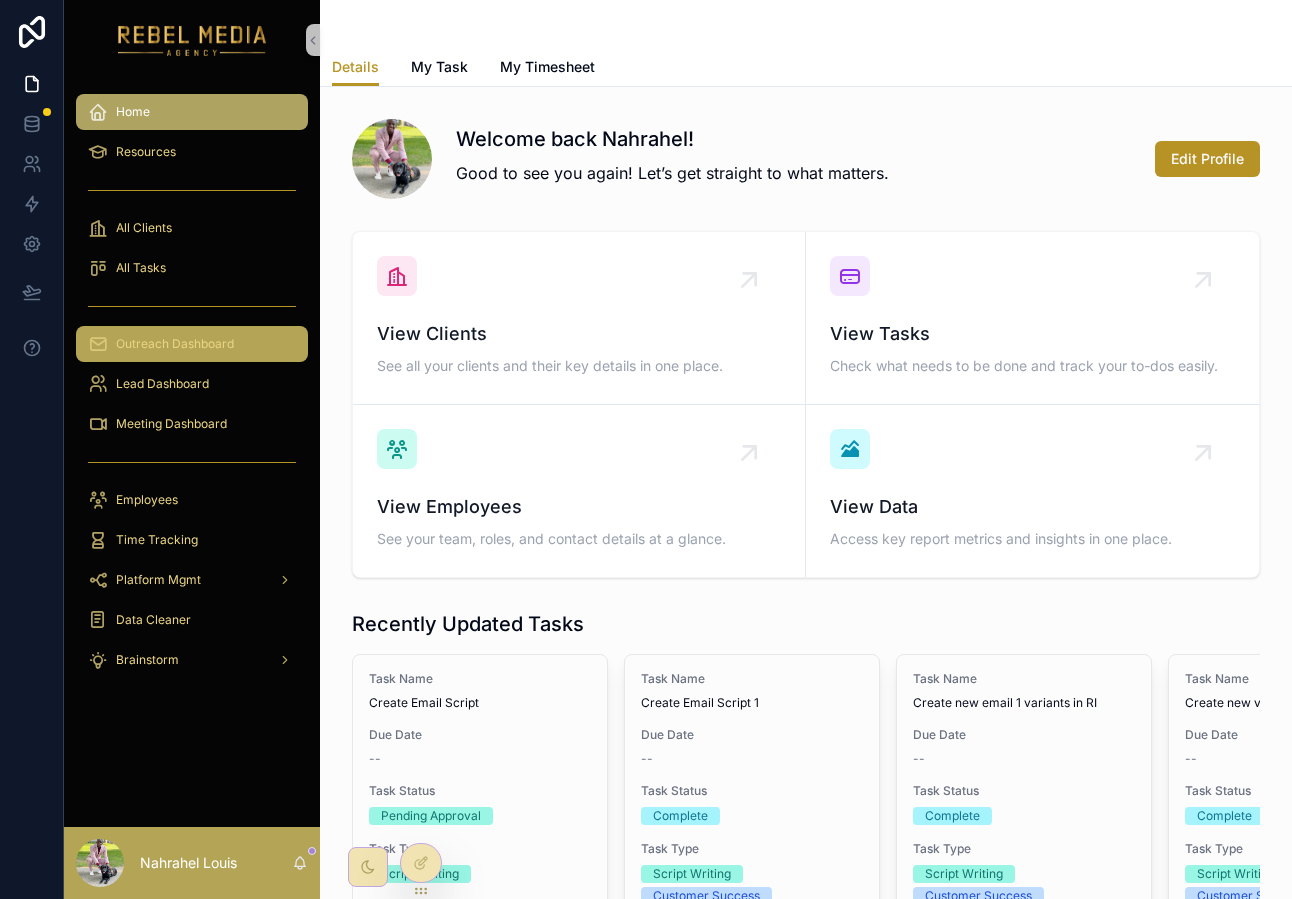 click on "Outreach Dashboard" at bounding box center (192, 344) 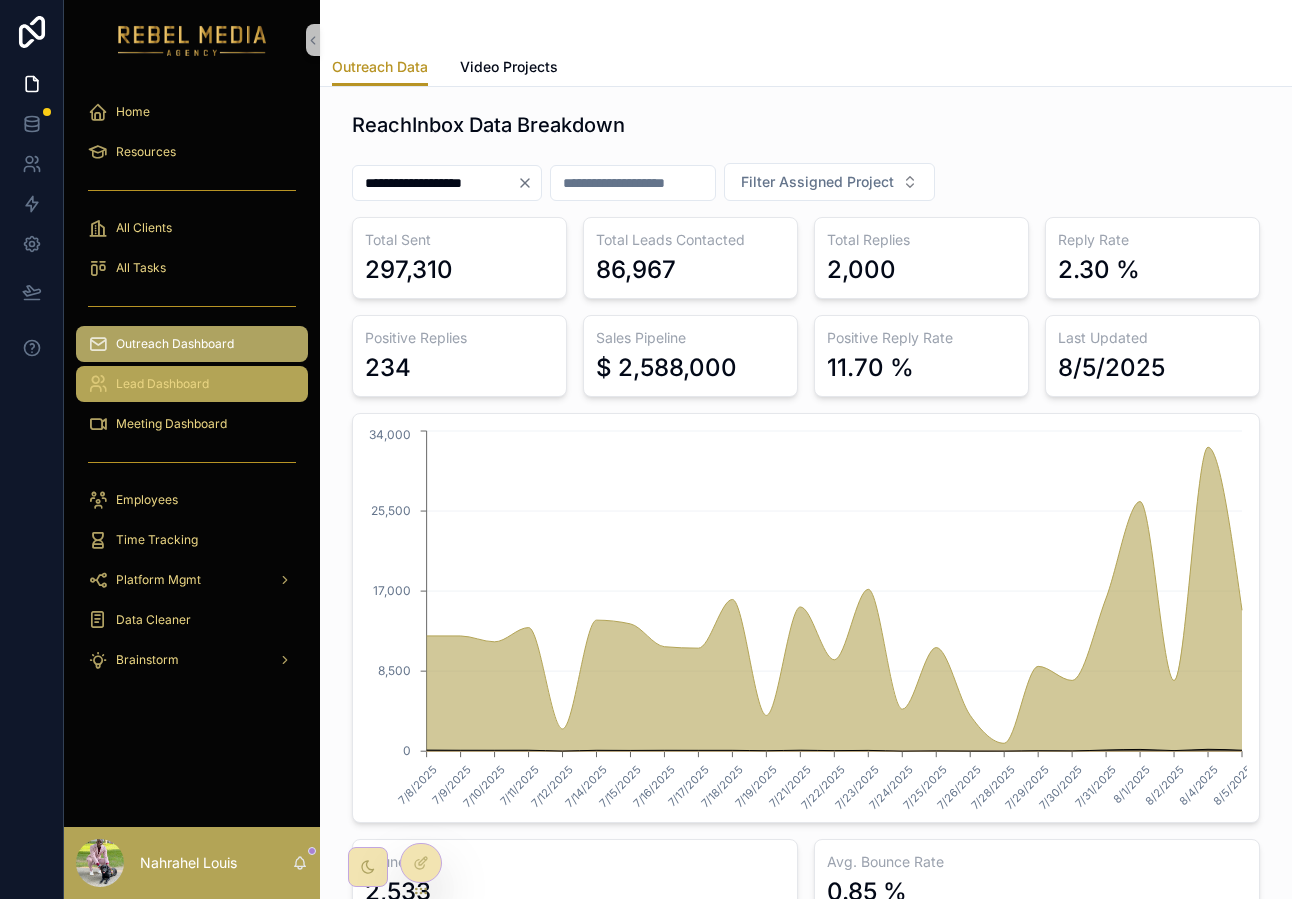 click on "Lead Dashboard" at bounding box center (162, 384) 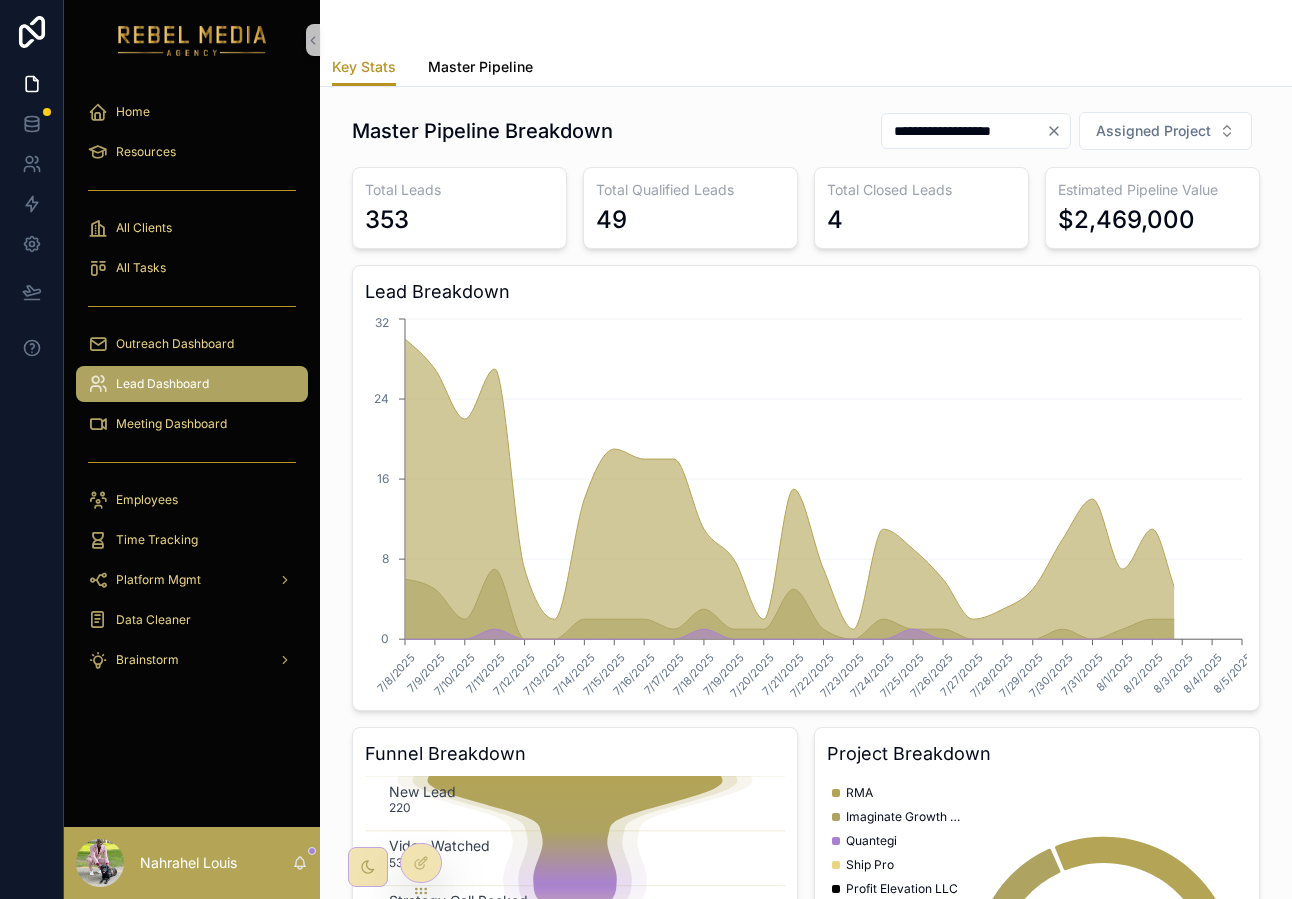 click on "Master Pipeline" at bounding box center [480, 67] 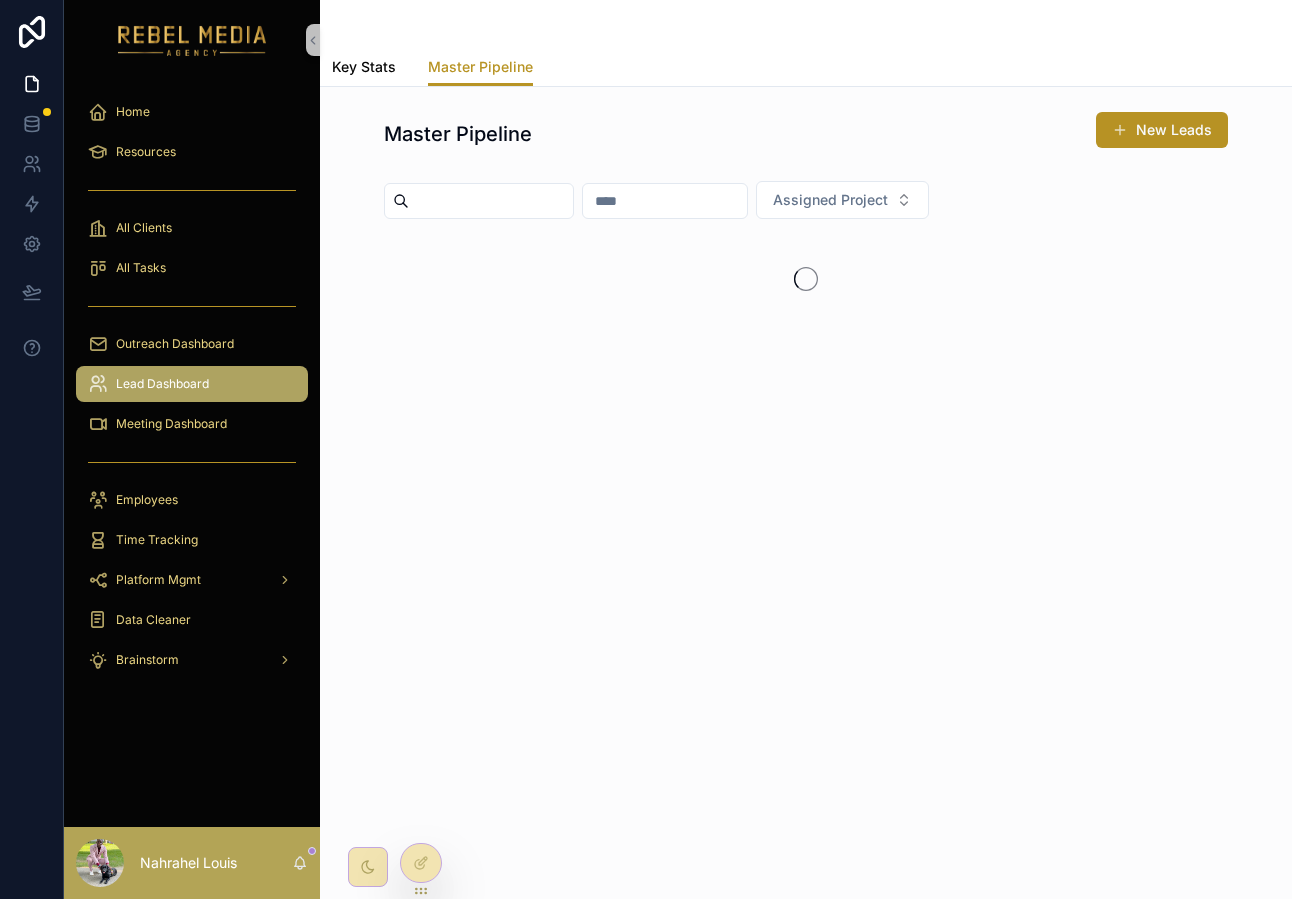 drag, startPoint x: 386, startPoint y: 71, endPoint x: 409, endPoint y: 92, distance: 31.144823 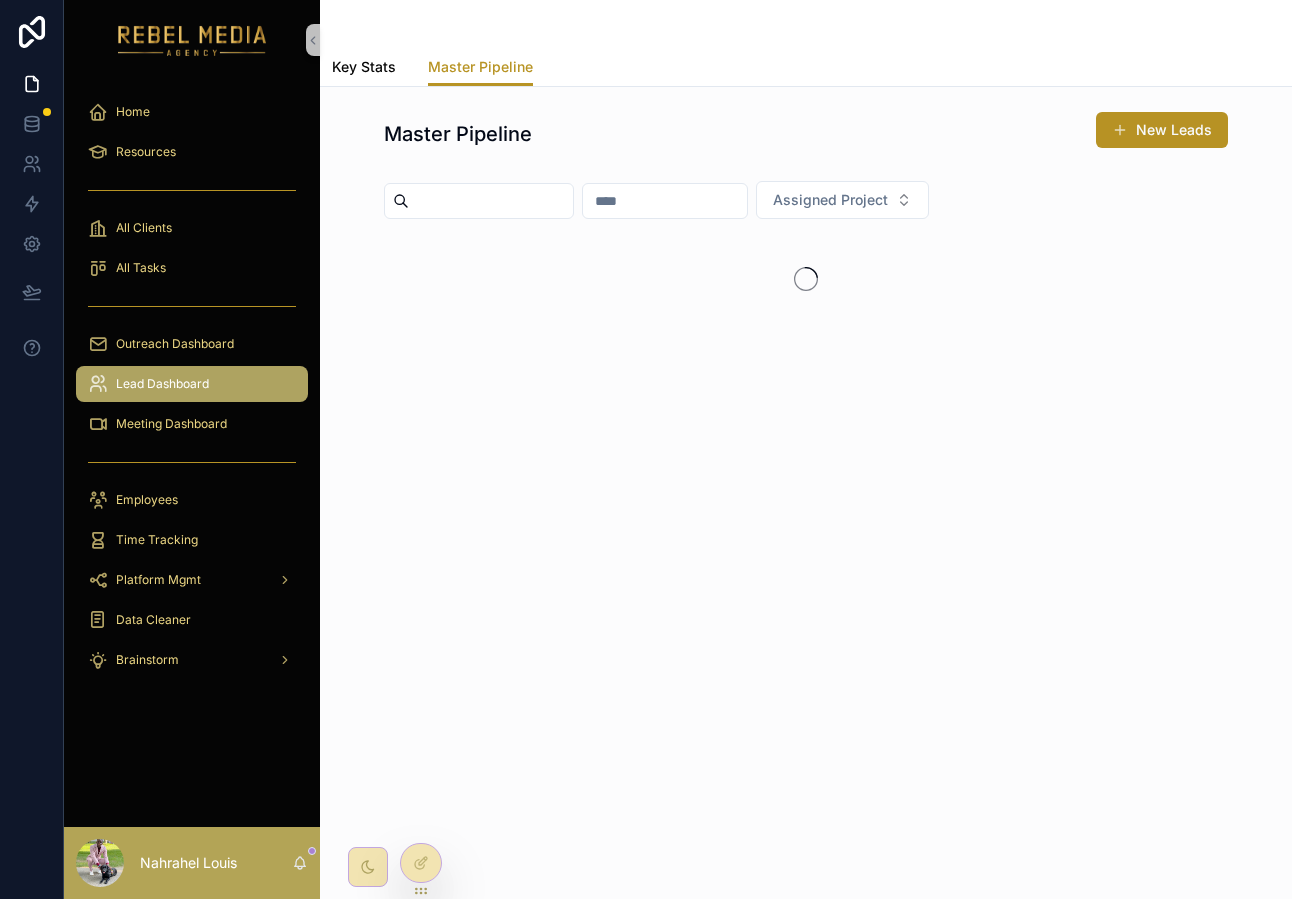 click on "Key Stats" at bounding box center (364, 67) 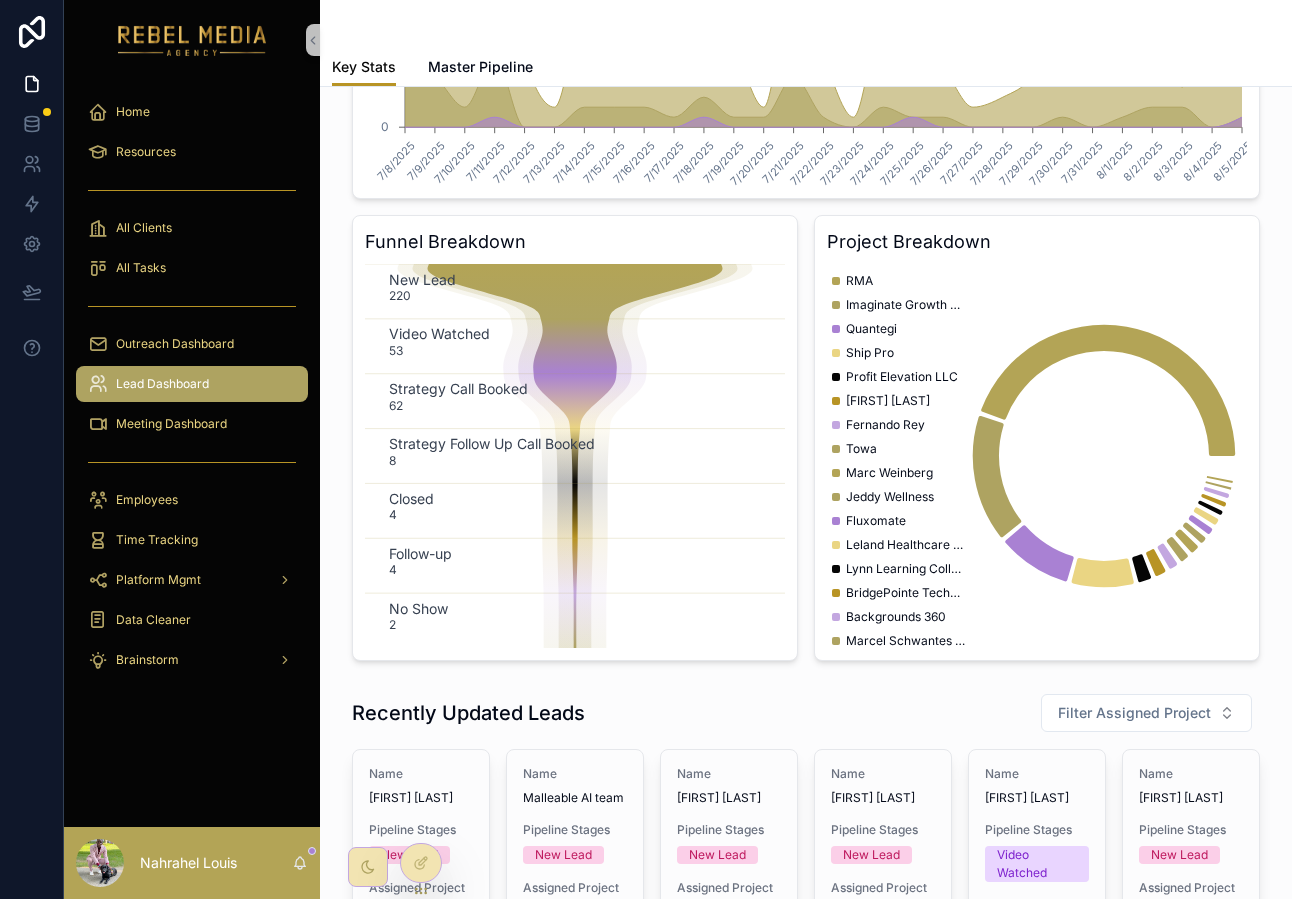 scroll, scrollTop: 271, scrollLeft: 0, axis: vertical 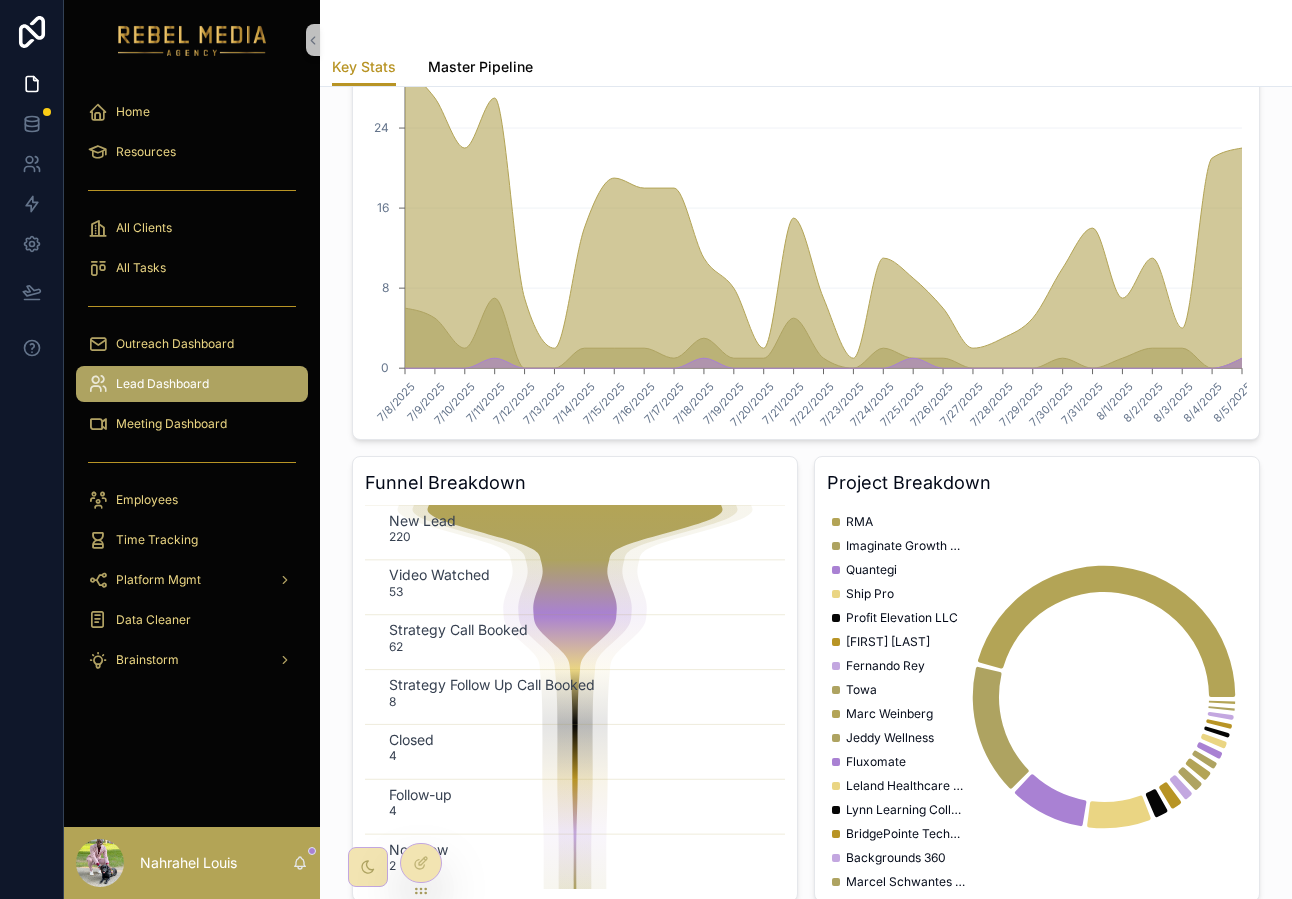 click on "Master Pipeline" at bounding box center (480, 67) 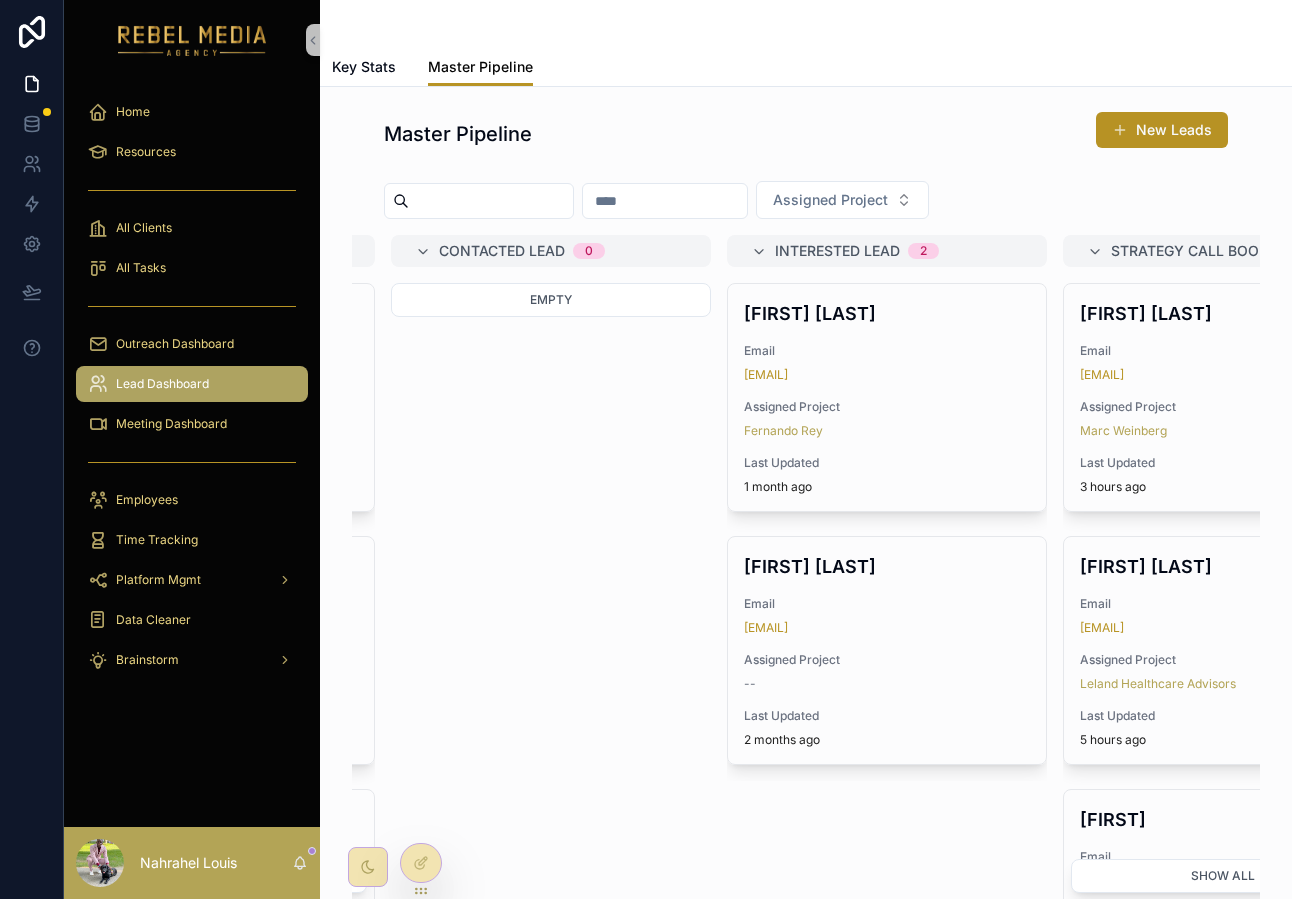 scroll, scrollTop: 0, scrollLeft: 0, axis: both 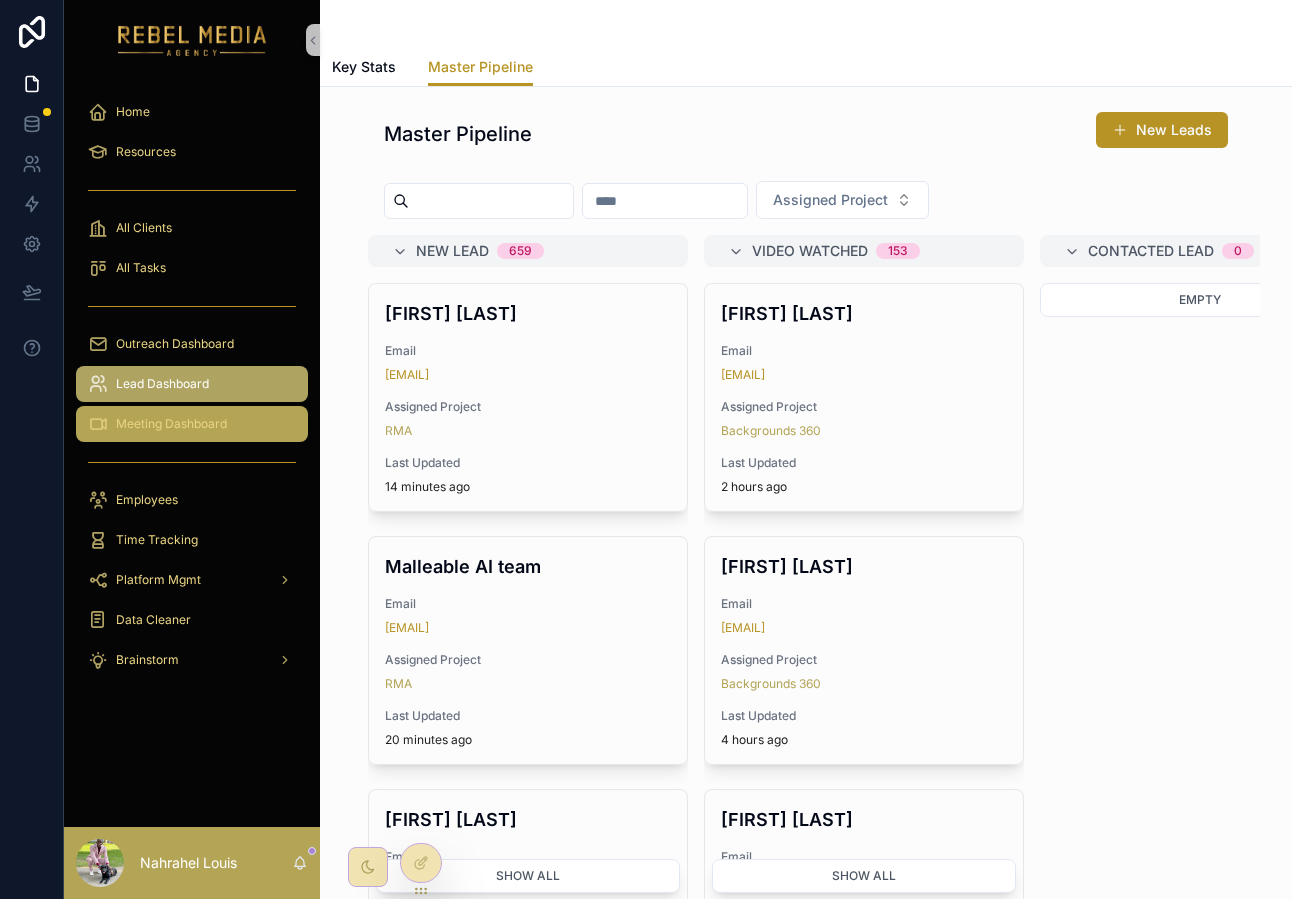 click at bounding box center [98, 424] 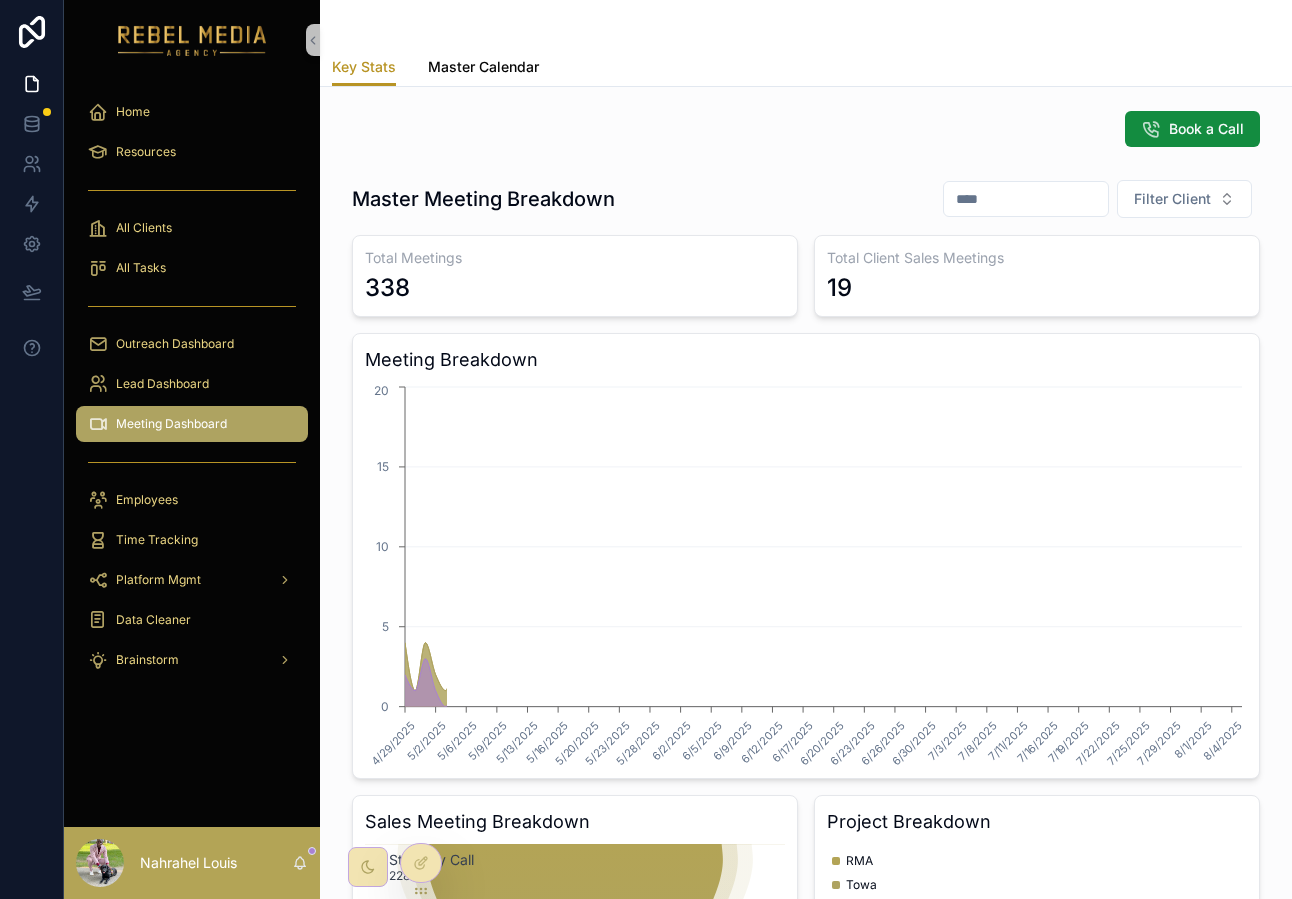 click on "Master Calendar" at bounding box center (483, 69) 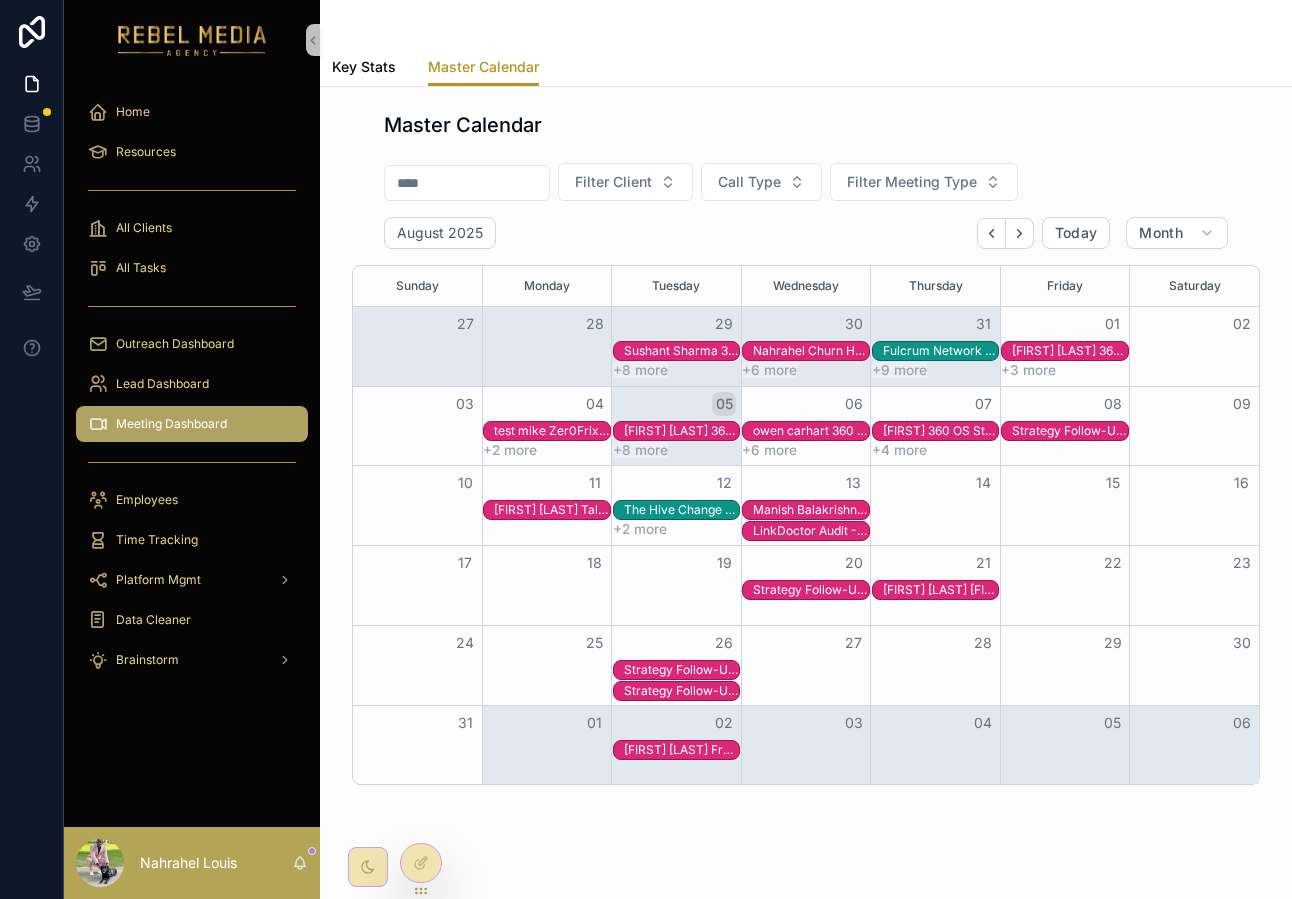 click on "Key Stats" at bounding box center [364, 69] 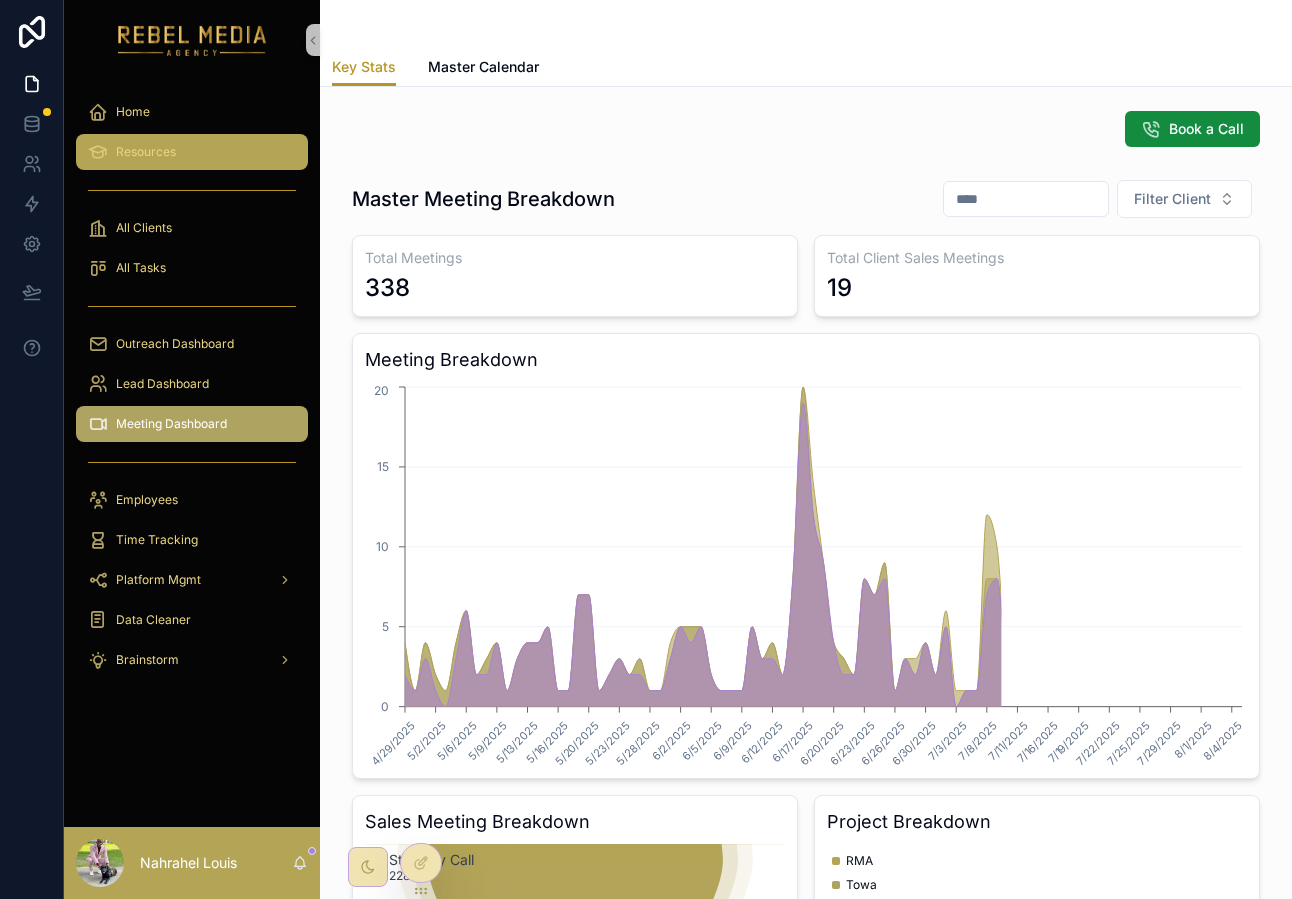 click on "Resources" at bounding box center (146, 152) 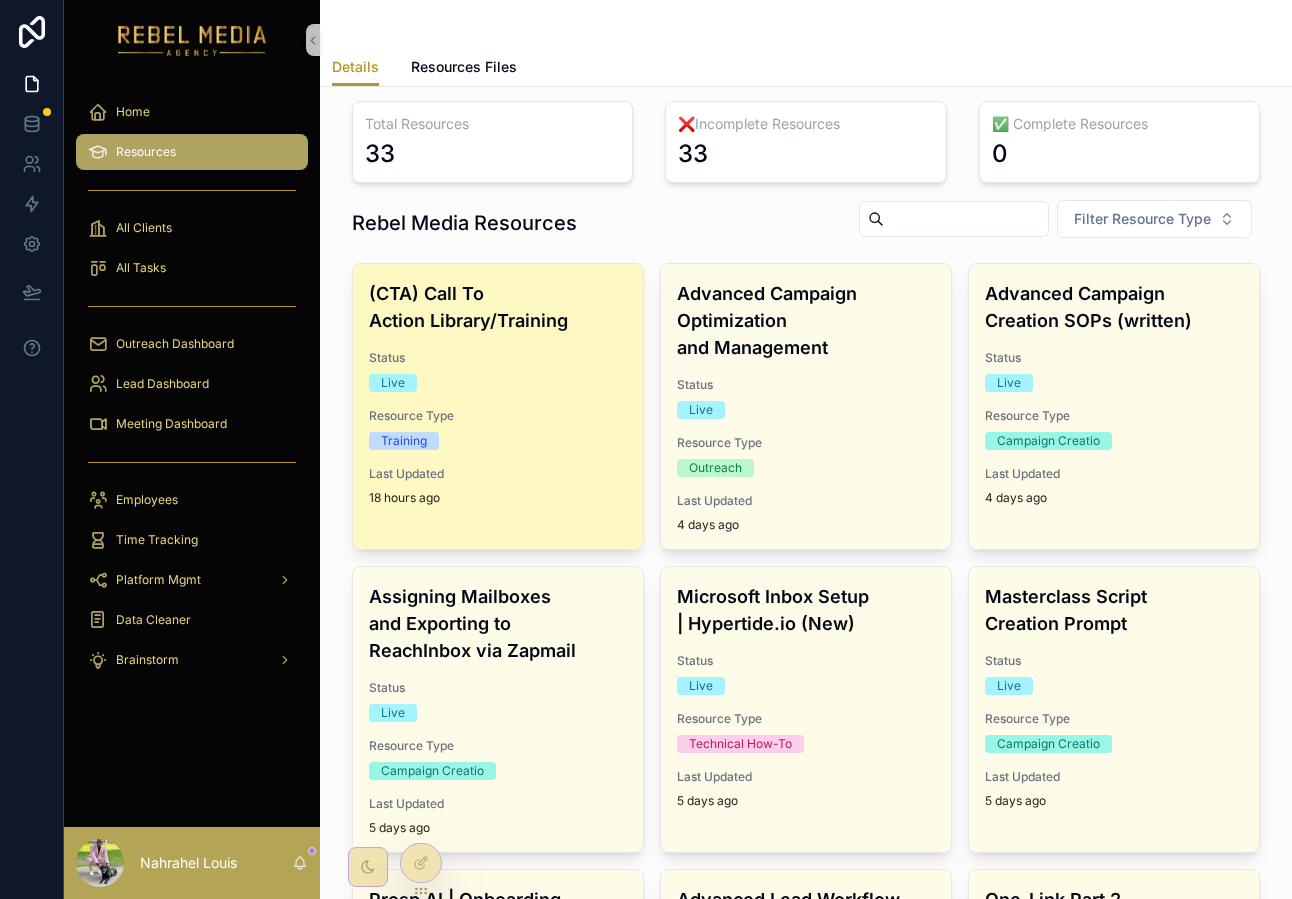 scroll, scrollTop: 0, scrollLeft: 0, axis: both 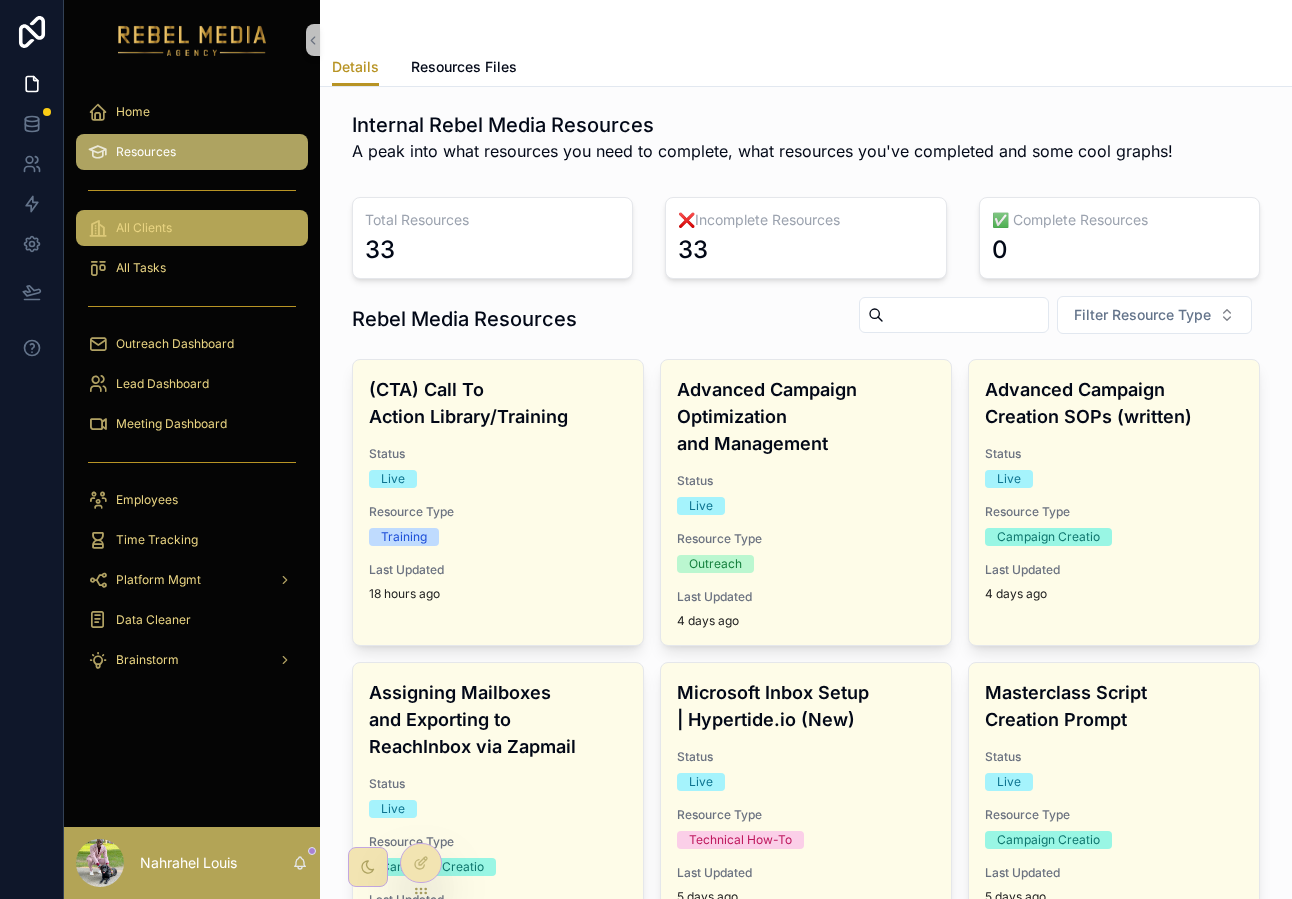 click on "All Clients" at bounding box center [192, 228] 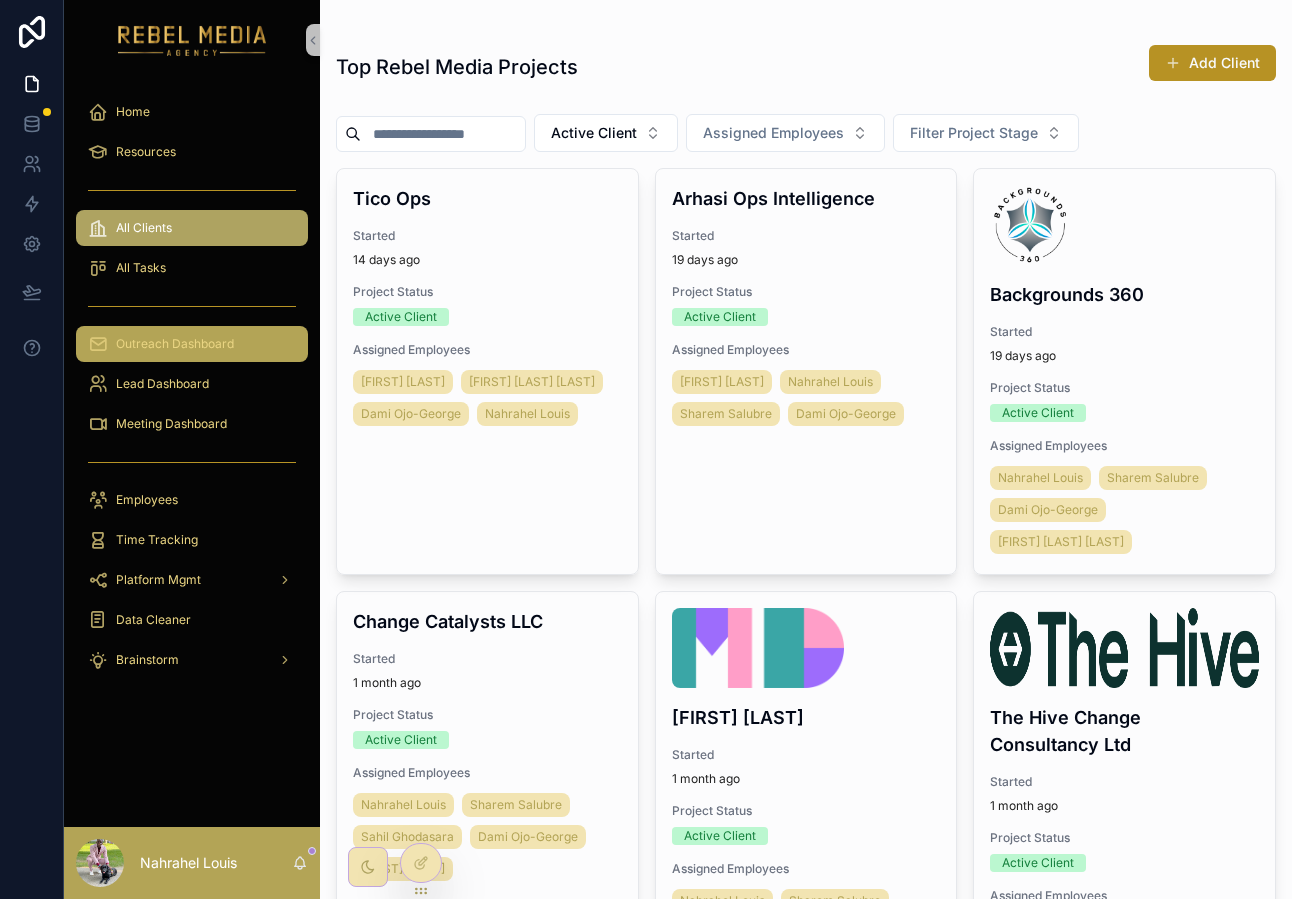 click on "Outreach Dashboard" at bounding box center (175, 344) 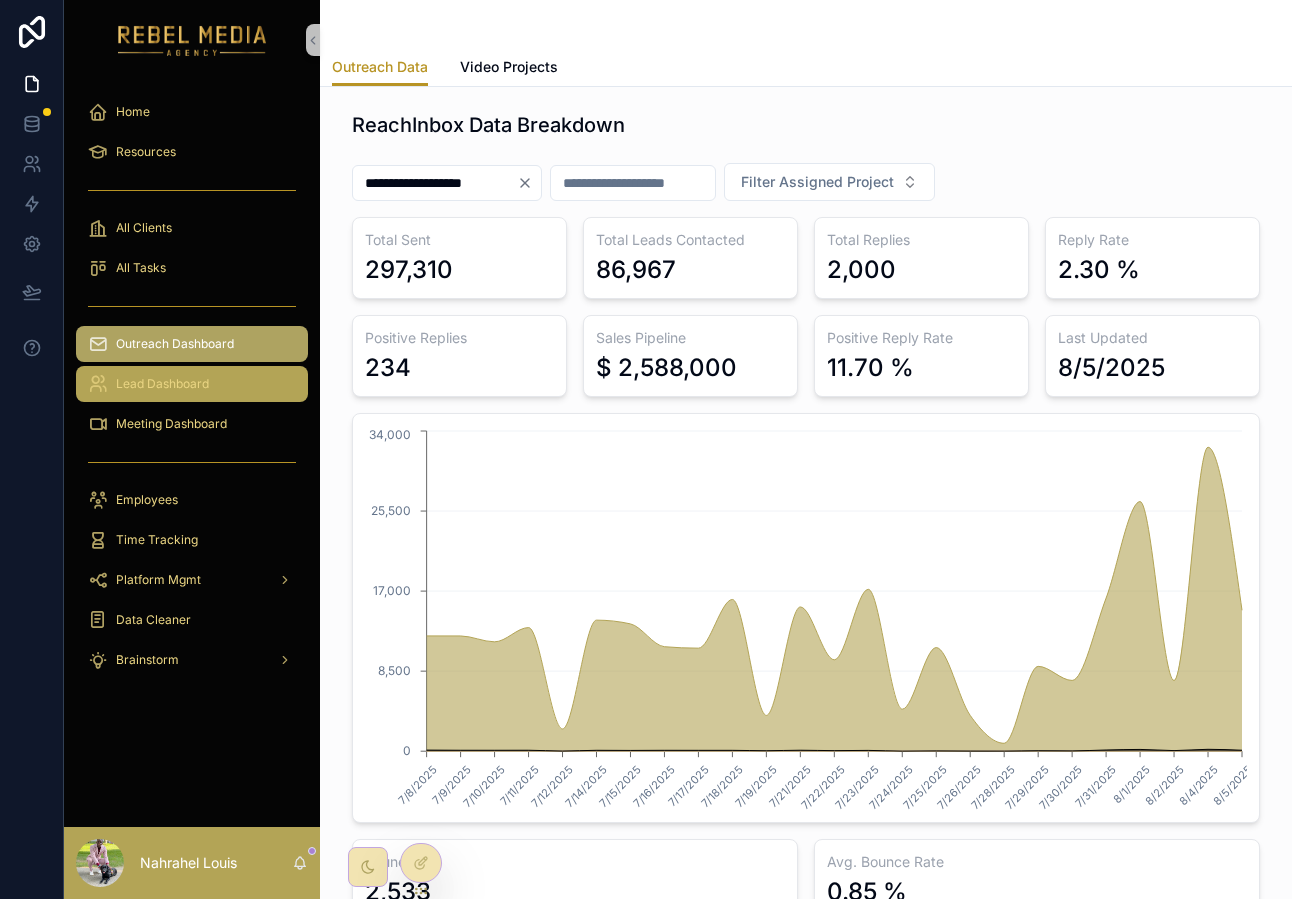 click on "Lead Dashboard" at bounding box center (162, 384) 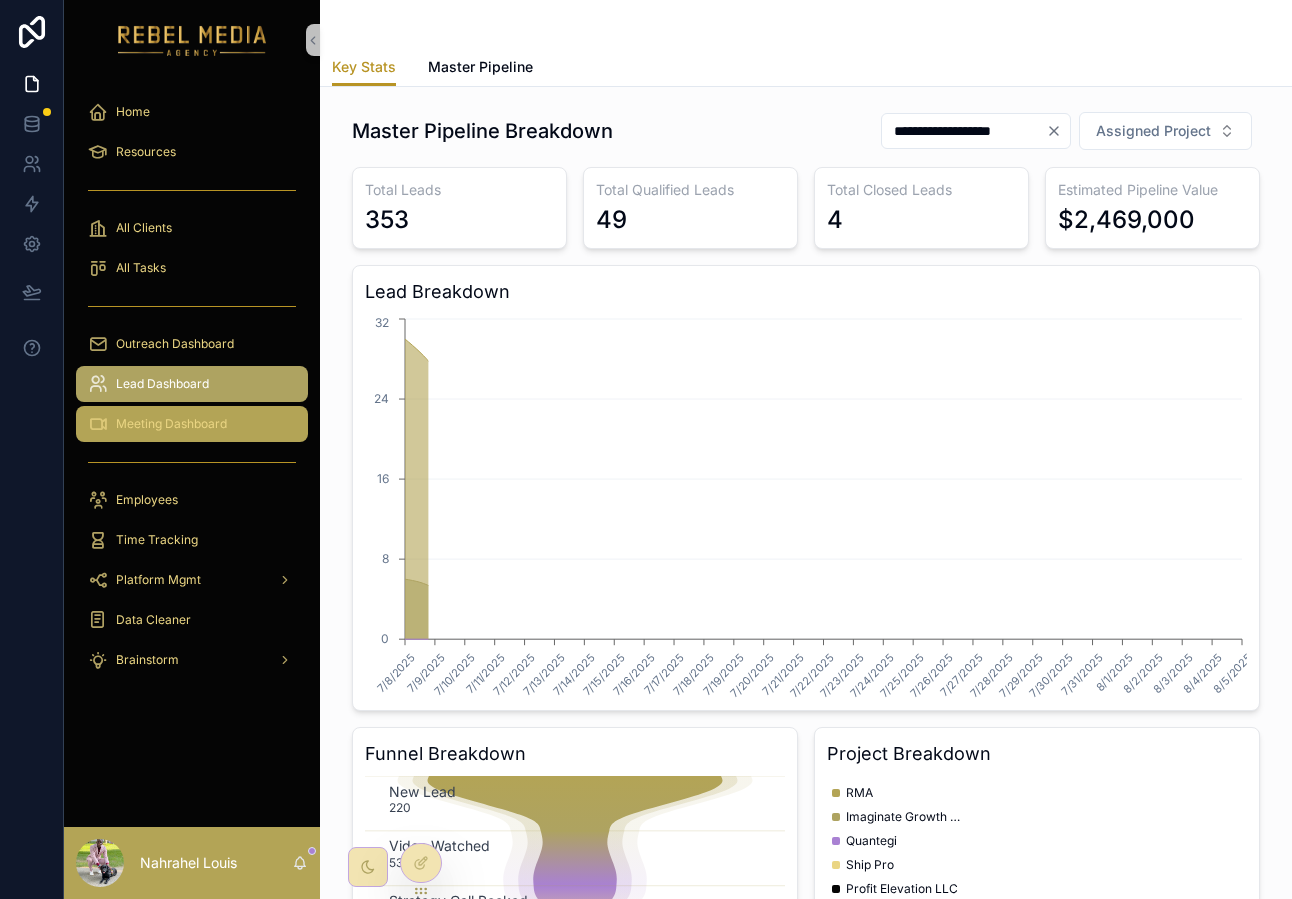 click on "Meeting Dashboard" at bounding box center (171, 424) 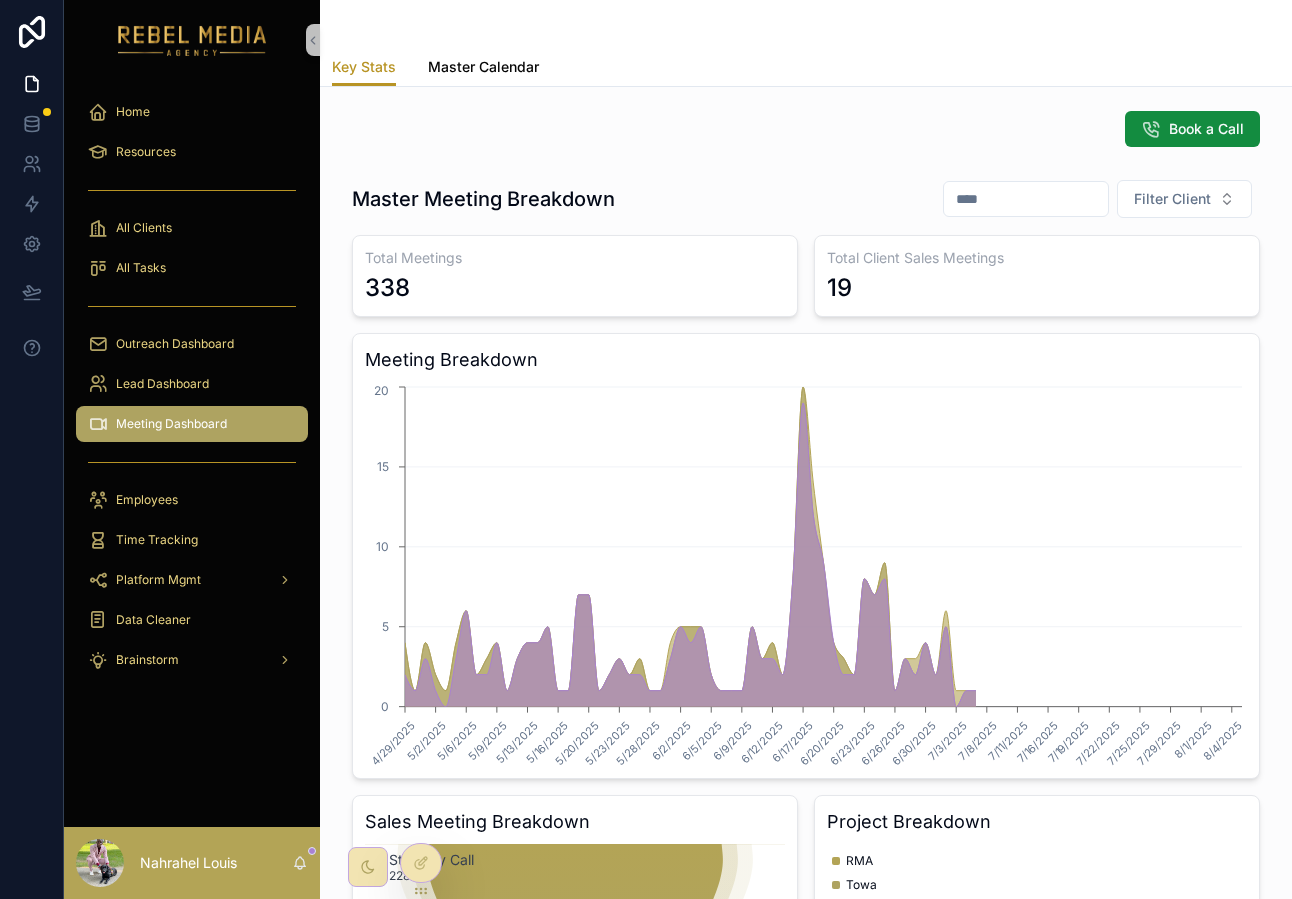 click on "Master Calendar" at bounding box center [483, 67] 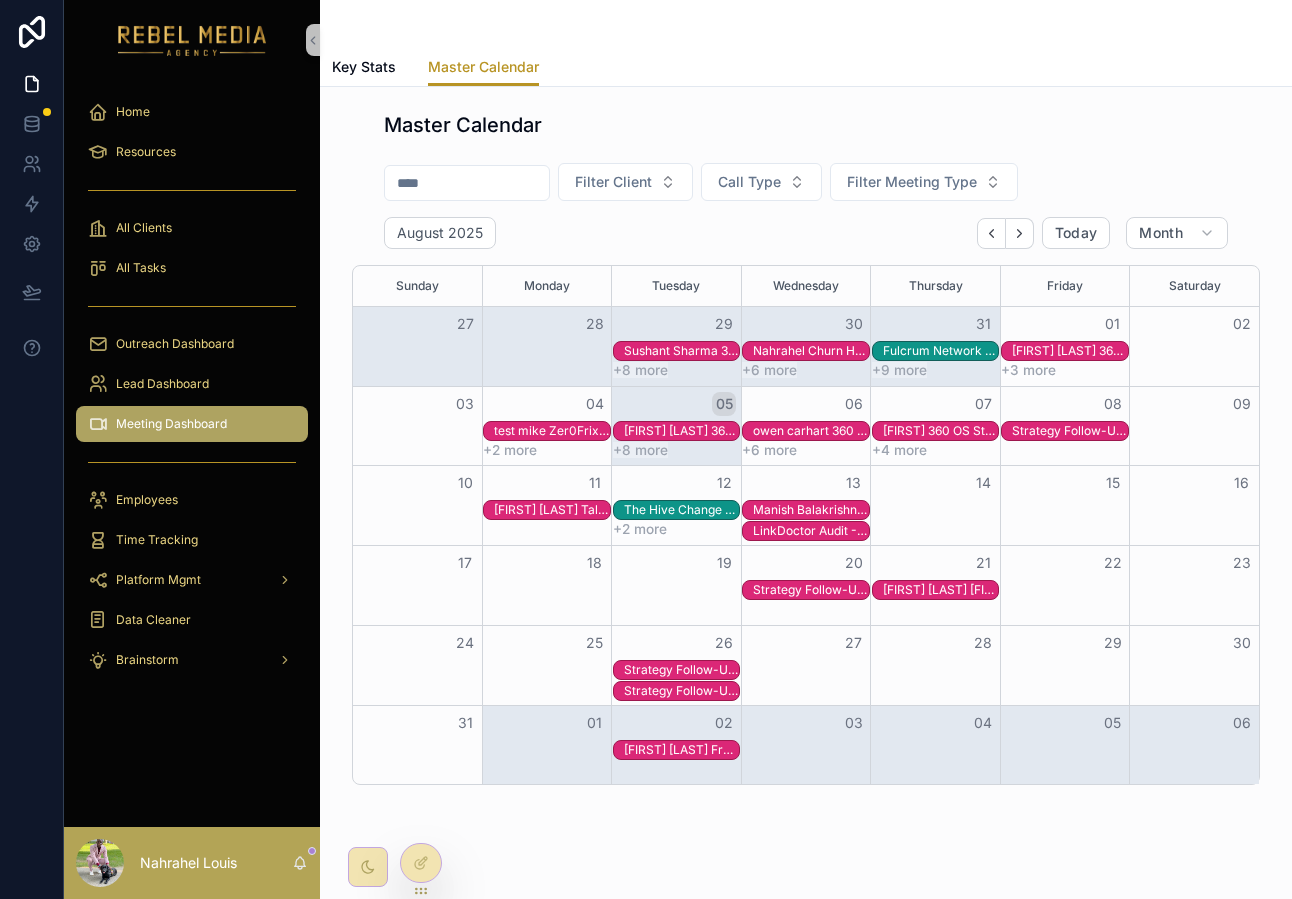click on "Master Calendar Filter Client Call Type Filter Meeting Type August 2025 Today Month Sunday Monday Tuesday Wednesday Thursday Friday Saturday 27 28 29 30 31 01 02   [FIRST] [LAST] 360 OS Strategy Call [FIRST] Churn Health Check Fulcrum Network Launch Call [FIRST] [LAST] 360 OS Strategy Call   +8 more +6 more +9 more +3 more 03 04 05 06 07 08 09   test mike Zer0Frixion discussion with [FIRST] [LAST] [FIRST] [LAST] 360 OS Strategy Call [FIRST] [LAST] 360 OS Strategy Call [FIRST] 360 OS Strategy Call Strategy Follow-Up Call    +2 more +8 more +6 more +4 more 10 11 12 13 14 15 16   [FIRST] [LAST] Talk to [FIRST] The Hive Change Consultancy Ltd Launch Call [FIRST] [LAST] 360 OS Strategy Call   +2 more LinkDoctor Audit -[FIRST] [LAST] Talent Strategy Call 17 18 19 20 21 22 23   Strategy Follow-Up Call  [FIRST] [LAST] [FIRST]/[LAST] Healthcare Advisors 24 25 26 27 28 29 30   Strategy Follow-Up Call    Strategy Follow-Up Call  31 01 02 03 04 05 06   [FIRST] [LAST] Free IP Strategy Call" at bounding box center [806, 504] 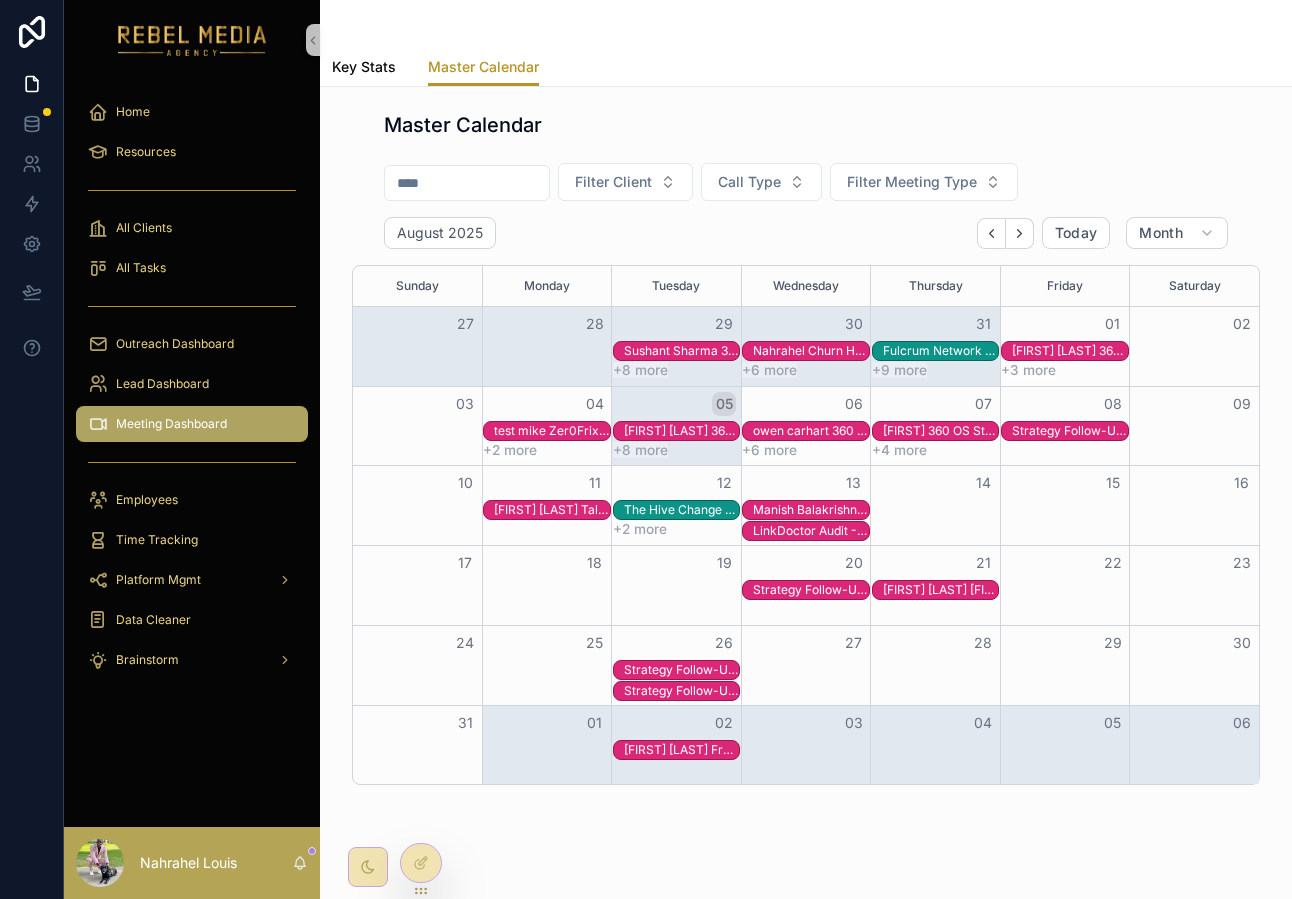 drag, startPoint x: 349, startPoint y: 68, endPoint x: 311, endPoint y: 139, distance: 80.529495 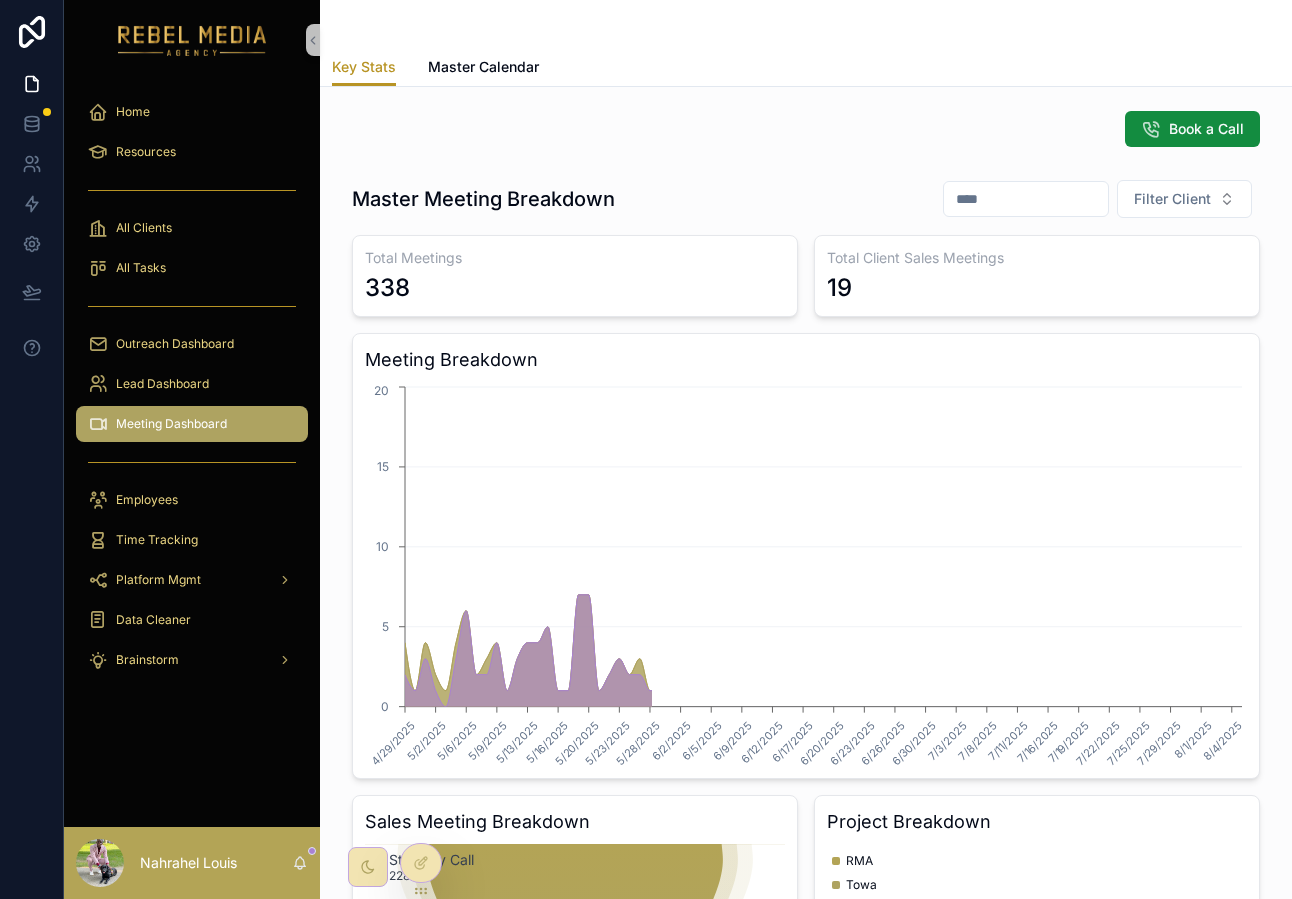 click on "Meeting Dashboard" at bounding box center (171, 424) 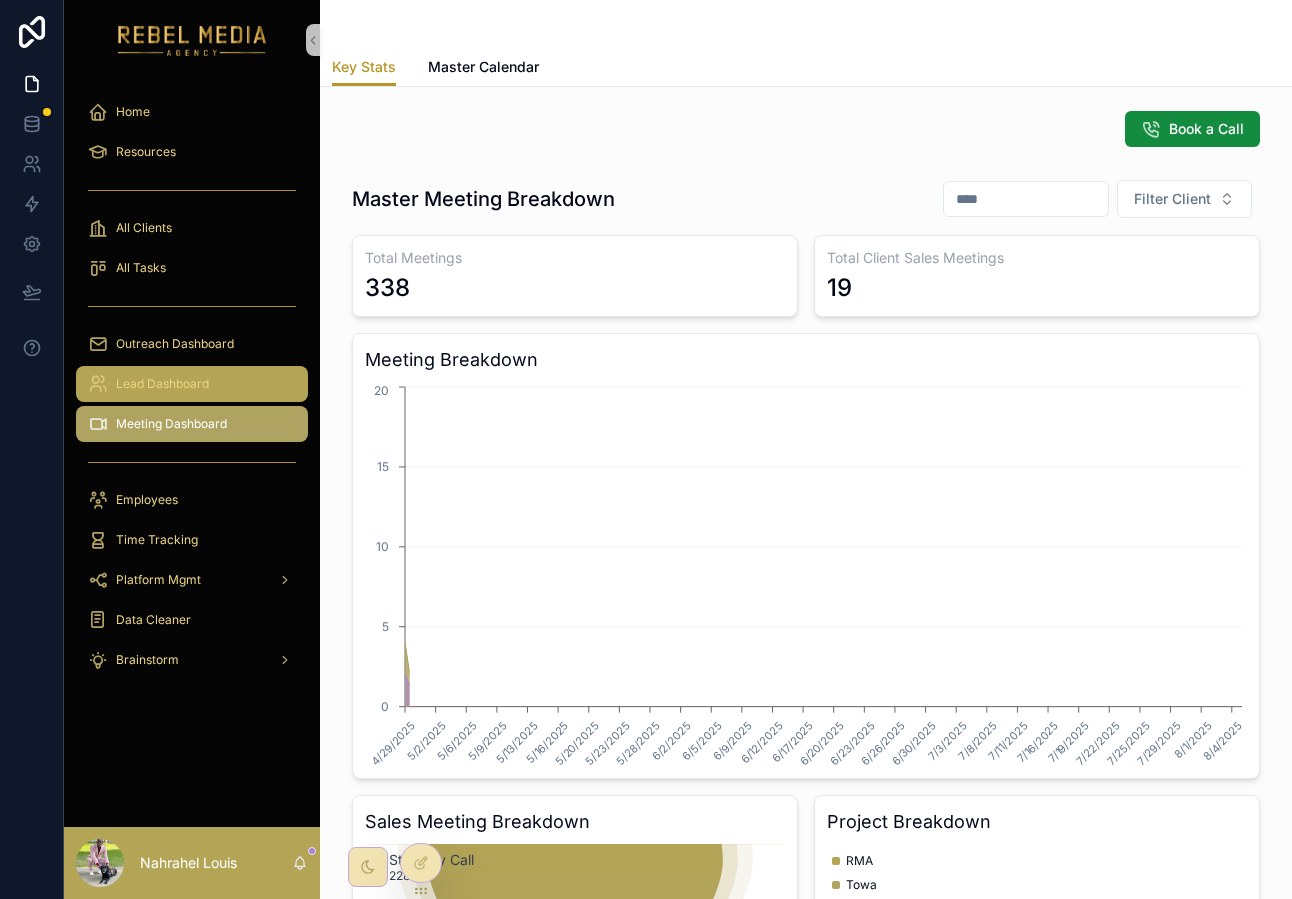click on "Lead Dashboard" at bounding box center [192, 384] 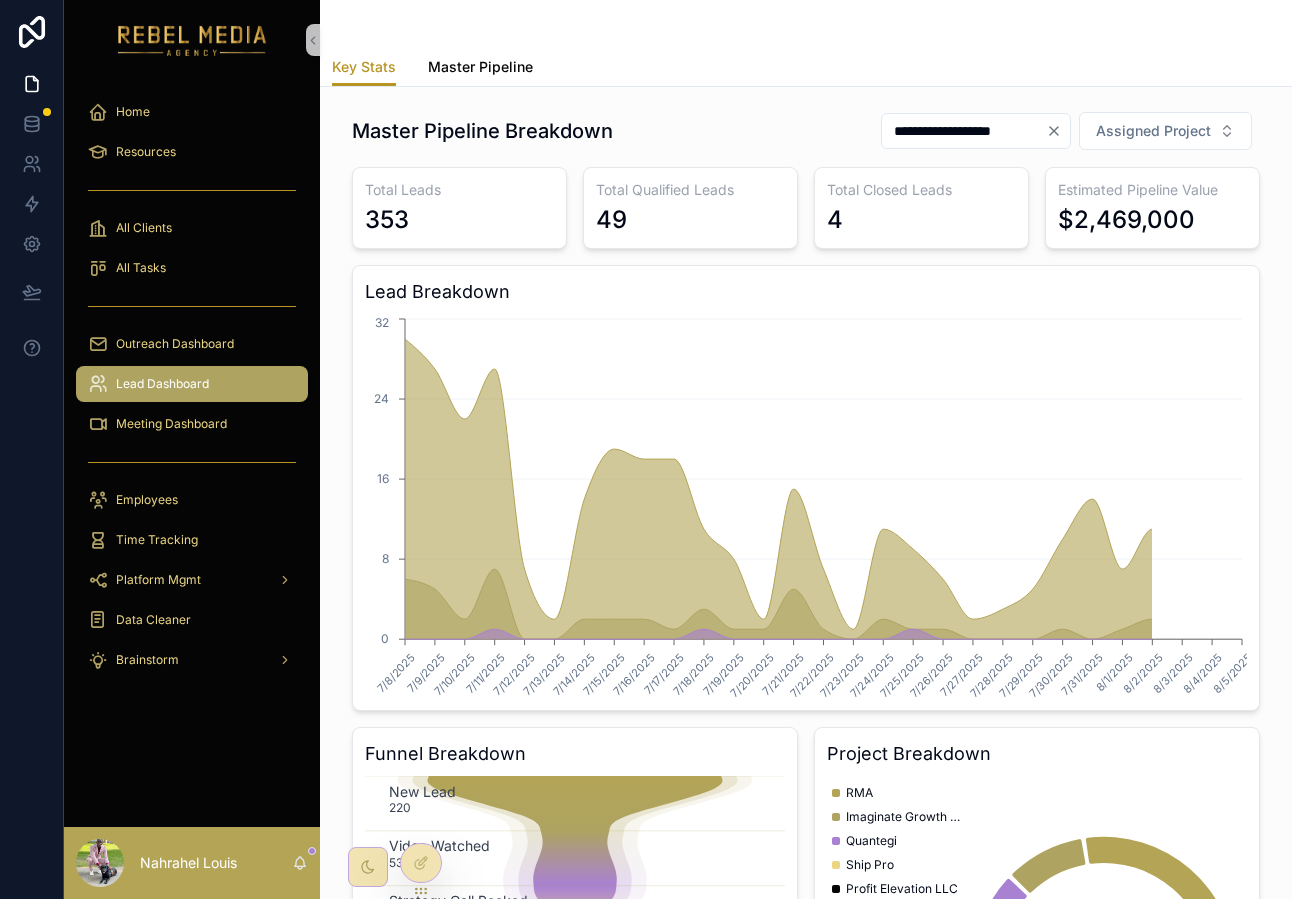 click on "Master Pipeline" at bounding box center (480, 69) 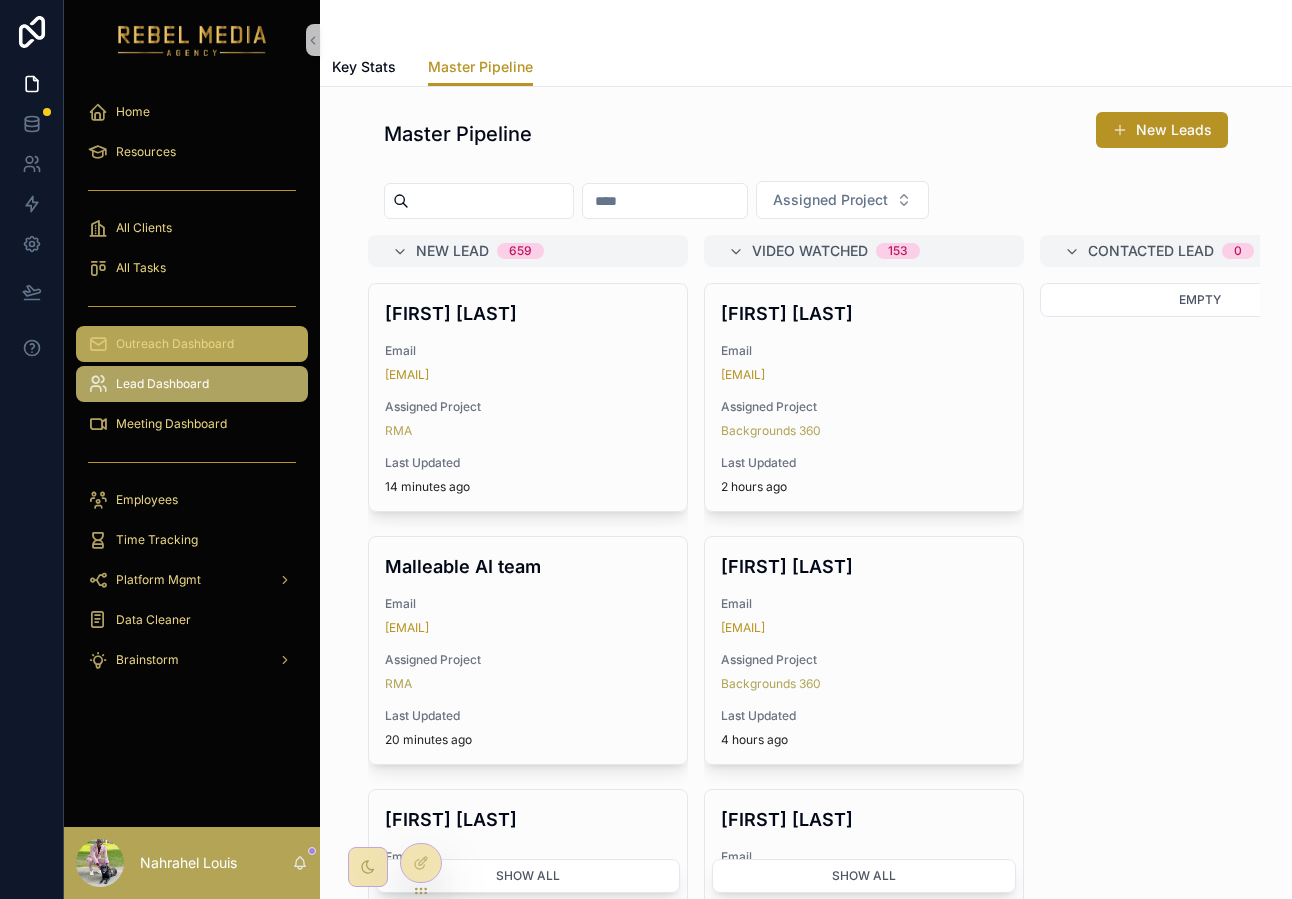 click on "Outreach Dashboard" at bounding box center [192, 344] 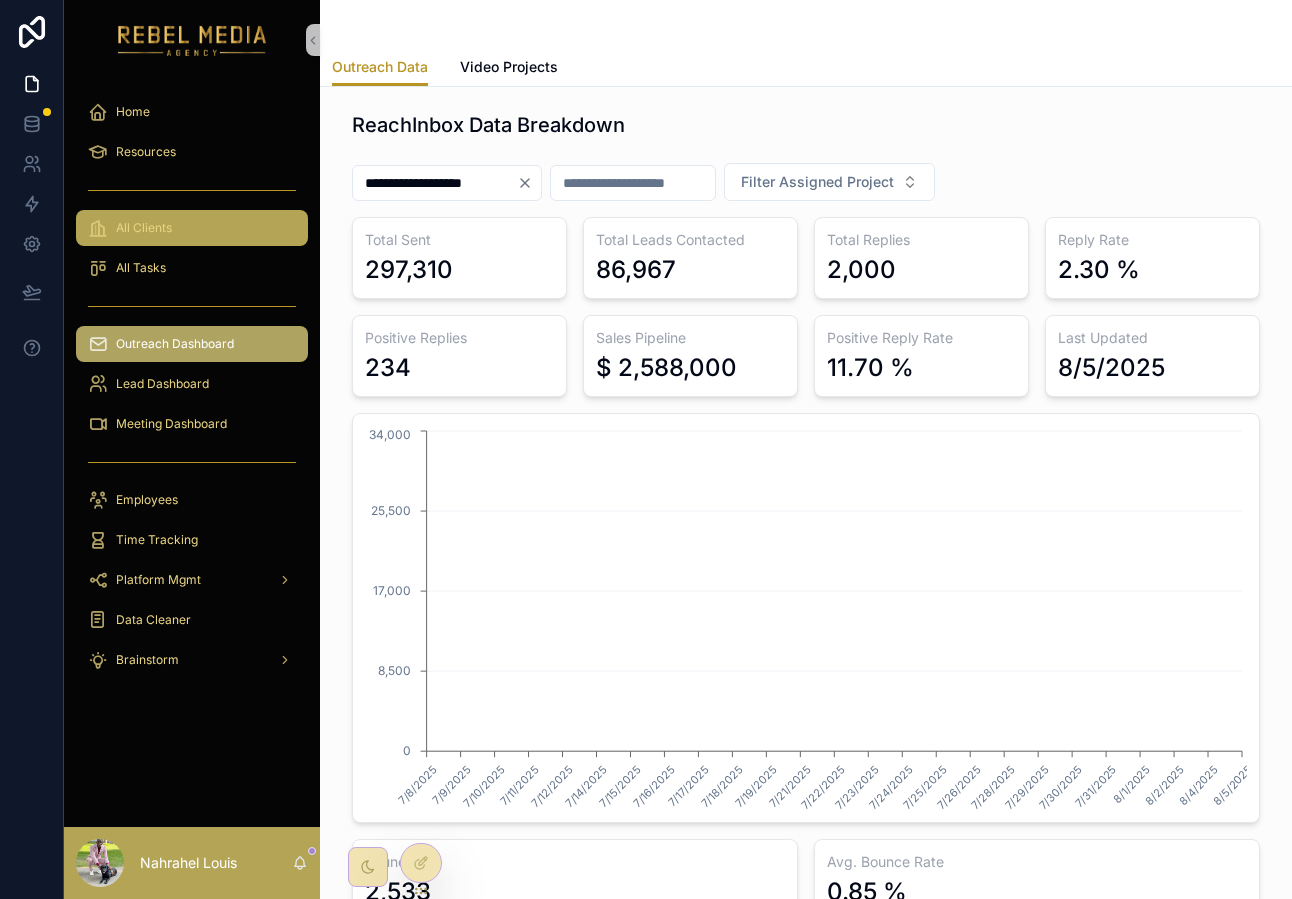 click on "All Clients" at bounding box center [192, 228] 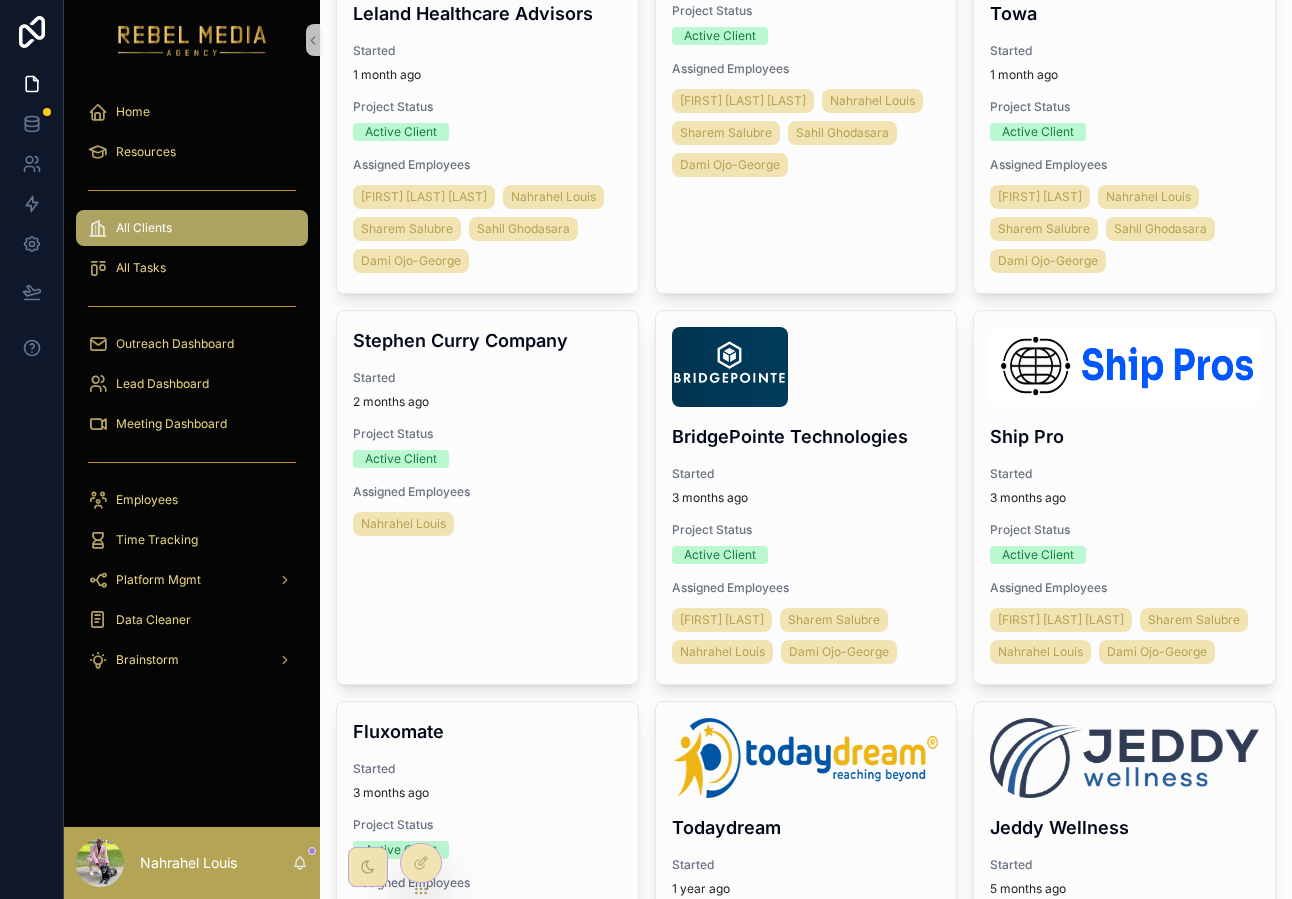 scroll, scrollTop: 1658, scrollLeft: 0, axis: vertical 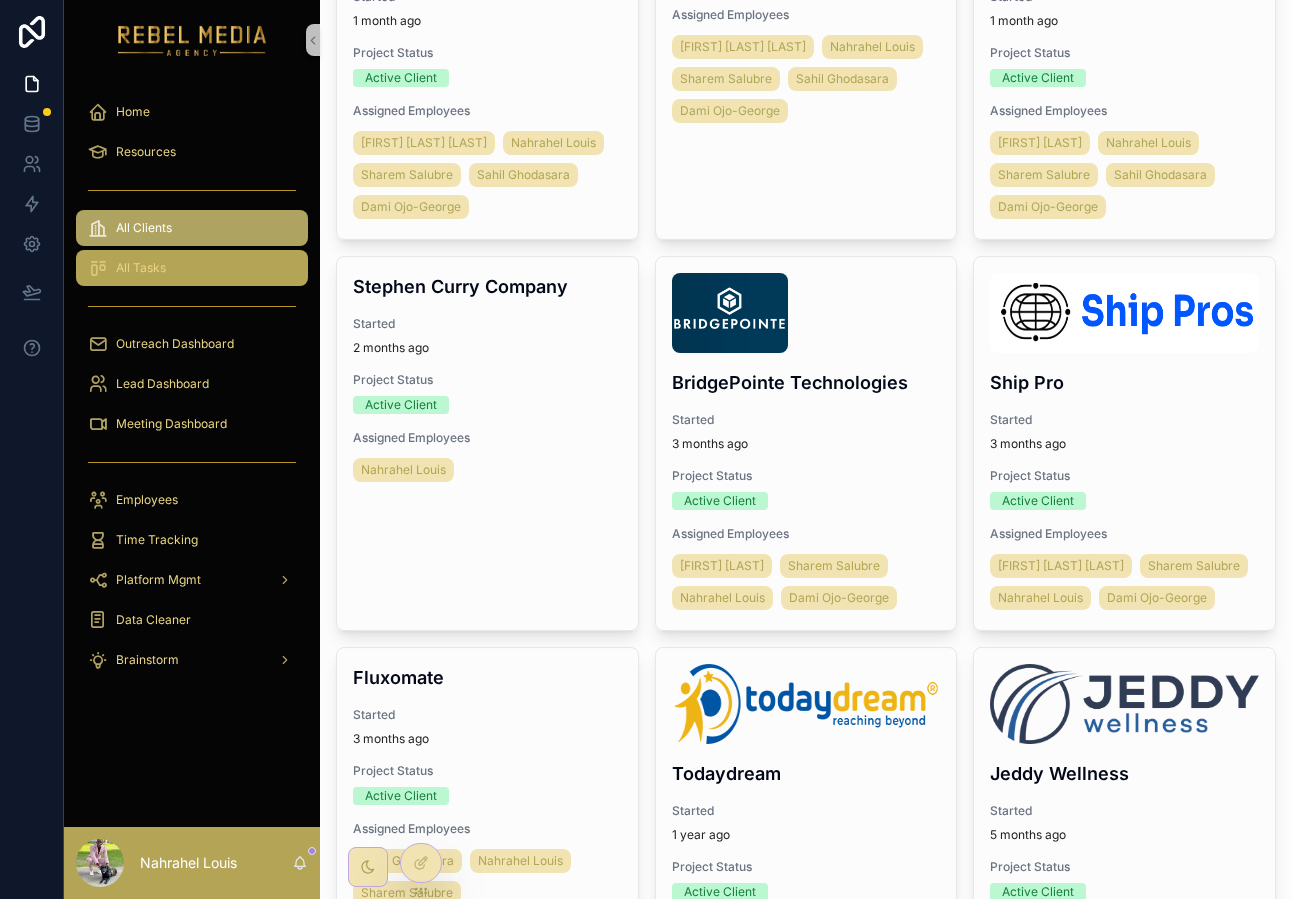 click on "All Tasks" at bounding box center (192, 268) 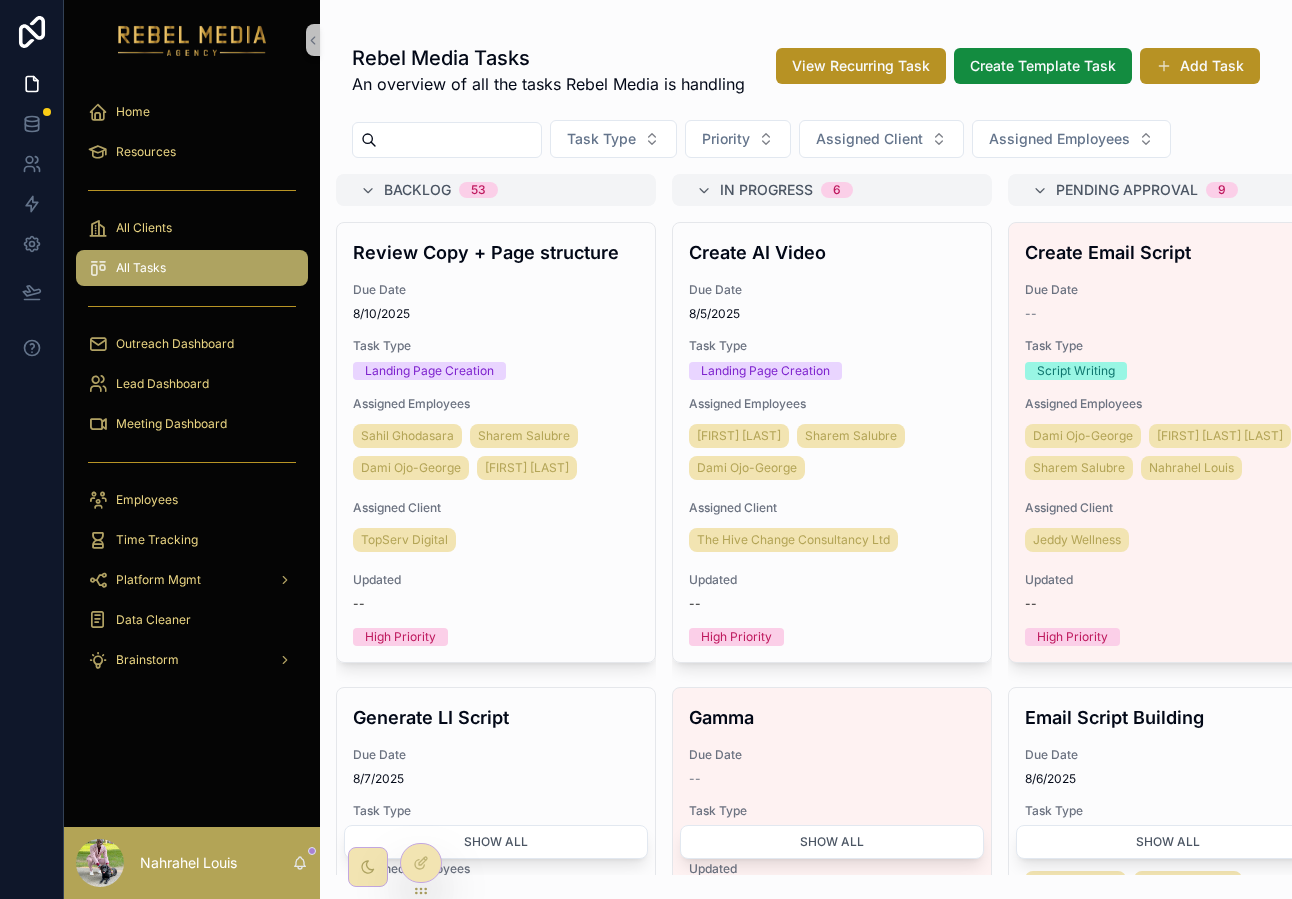 scroll, scrollTop: 0, scrollLeft: 0, axis: both 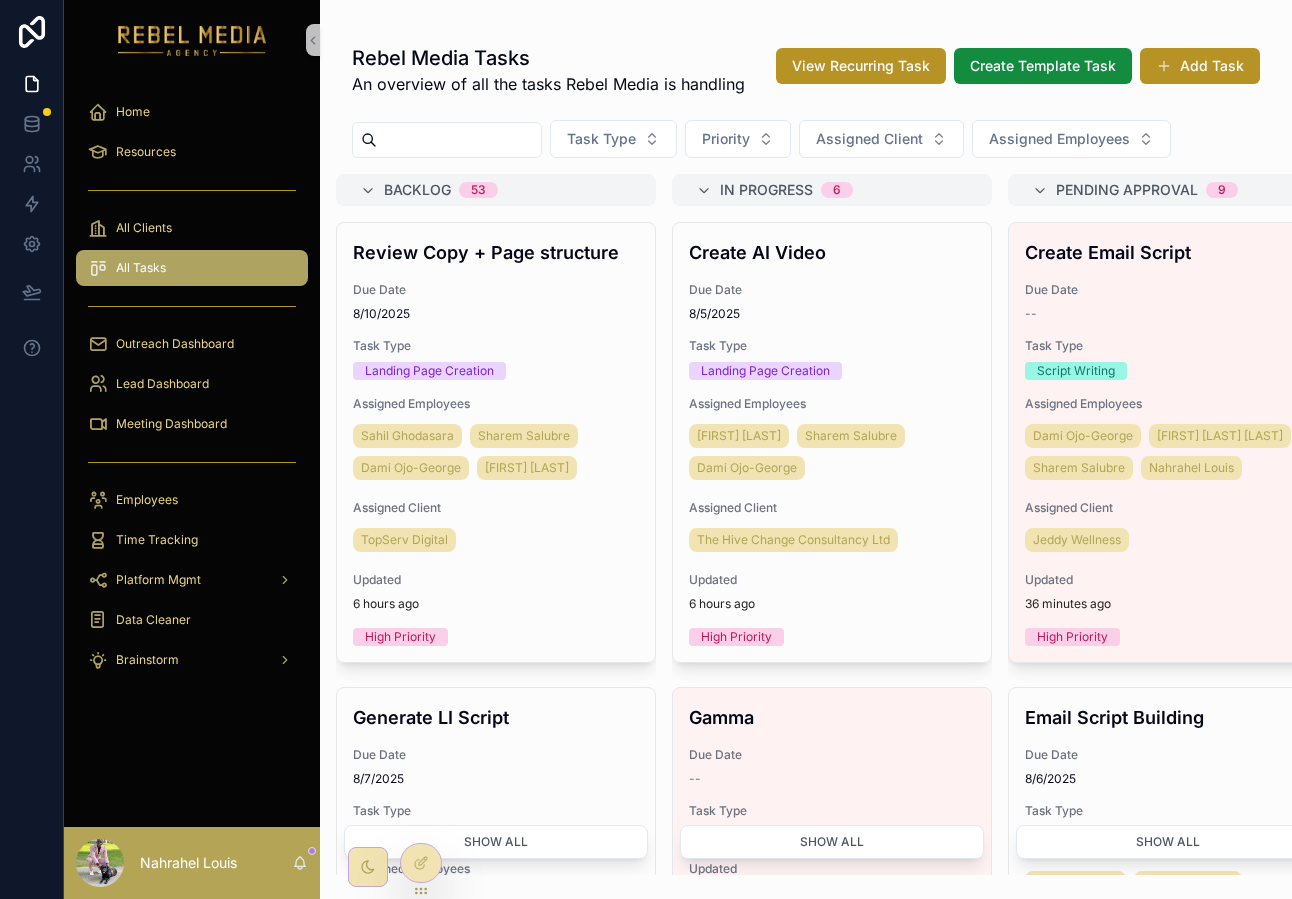 click at bounding box center (192, 306) 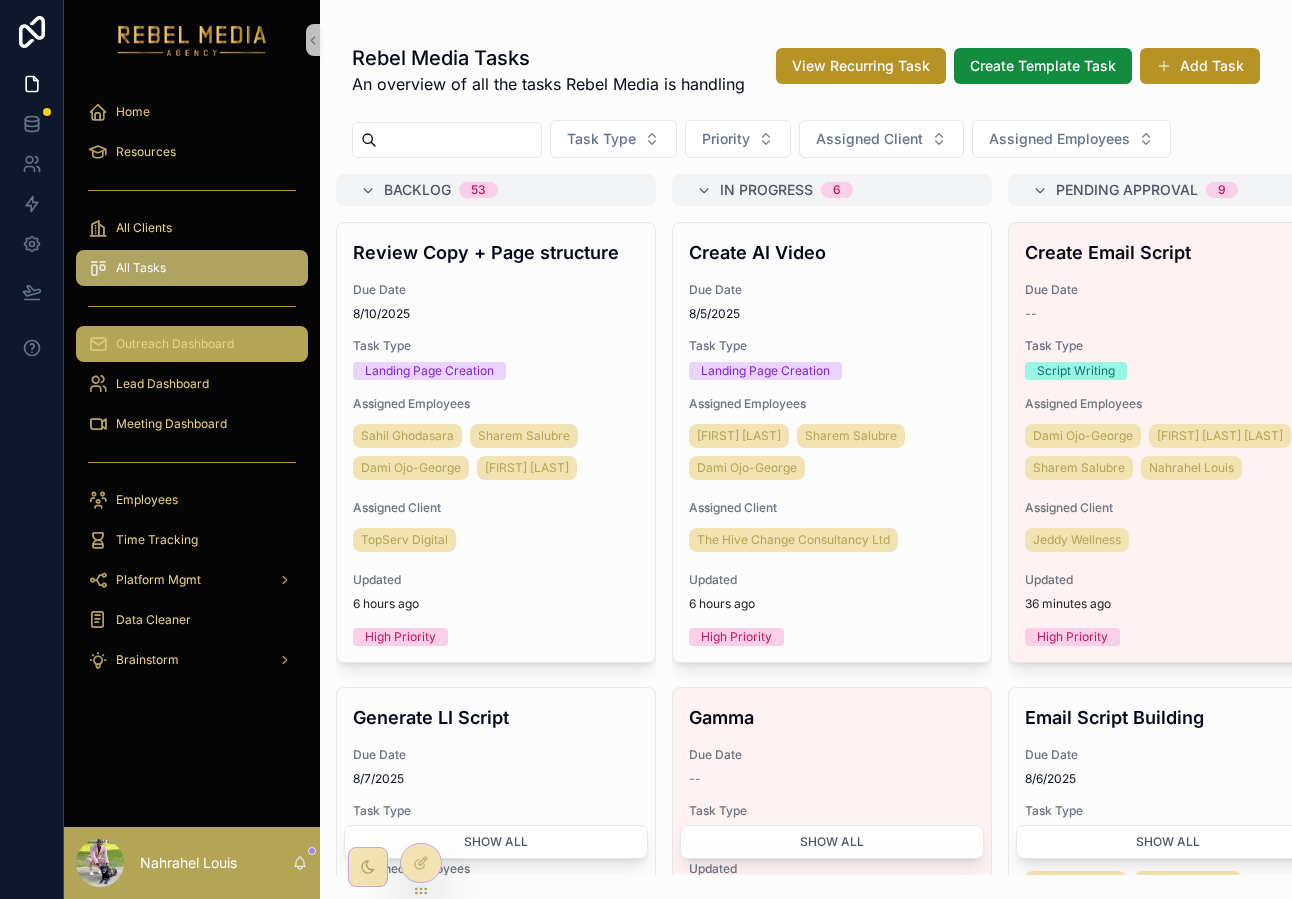 click on "Outreach Dashboard" at bounding box center (175, 344) 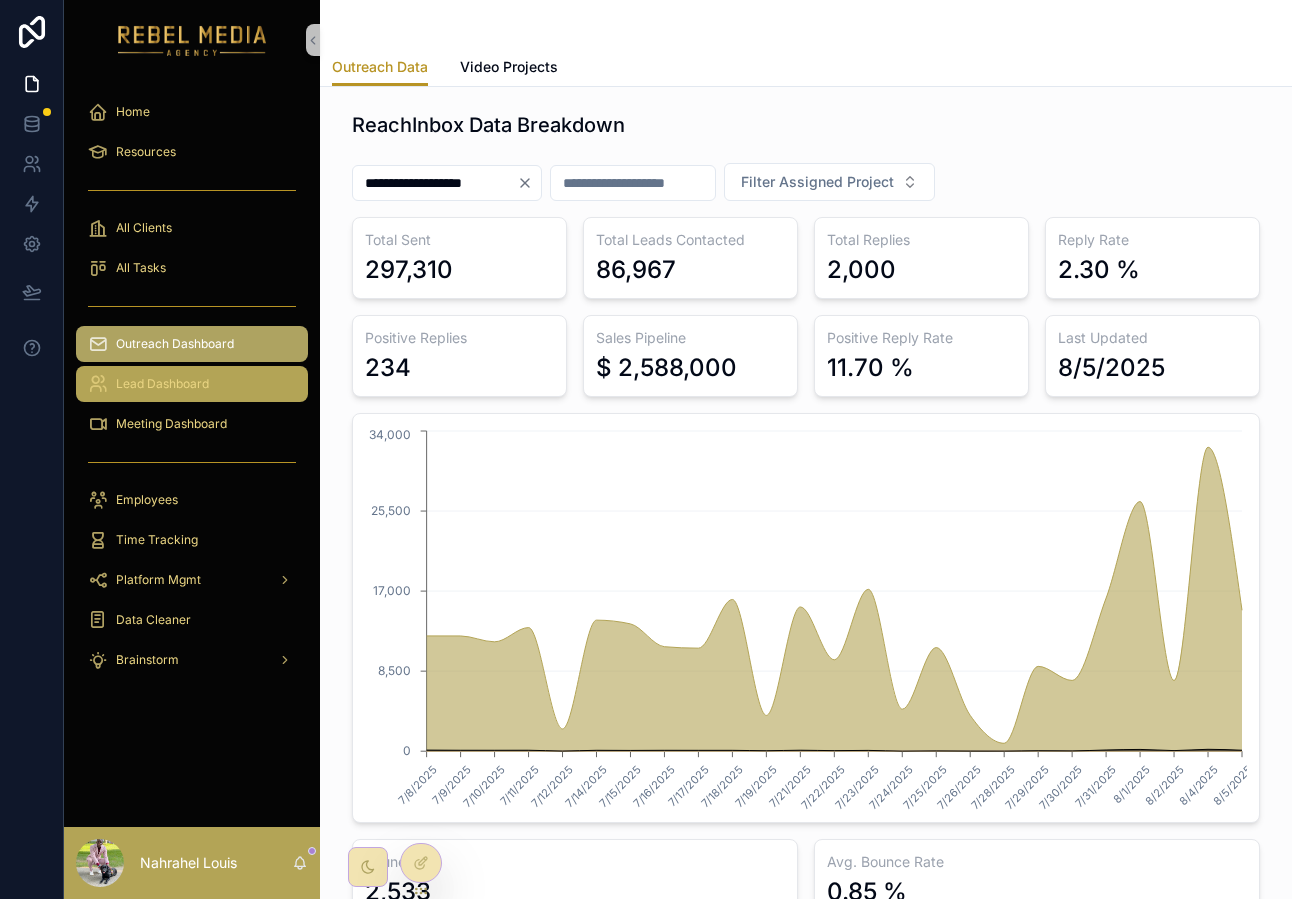 click on "Lead Dashboard" at bounding box center [162, 384] 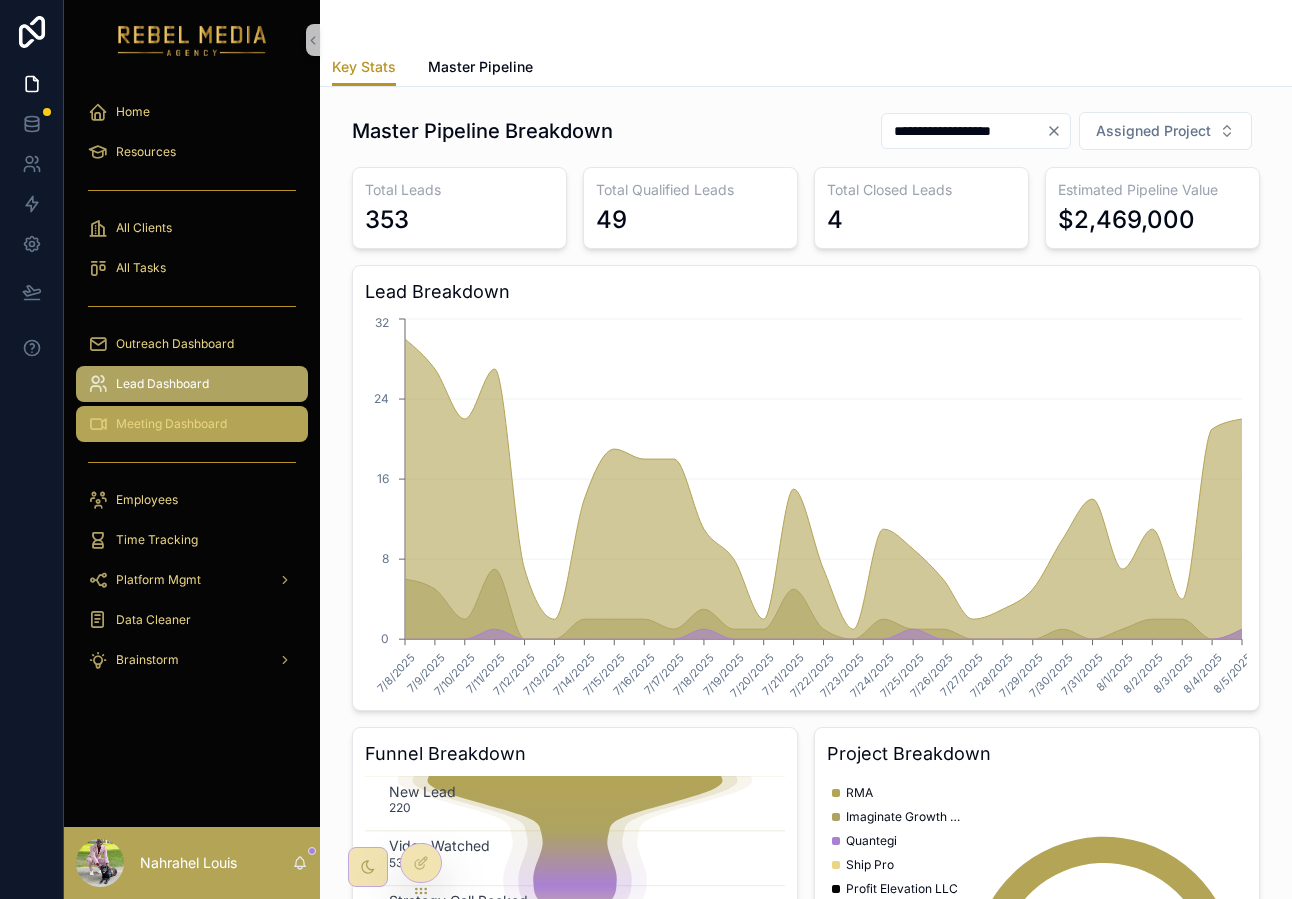 click on "Meeting Dashboard" at bounding box center (192, 424) 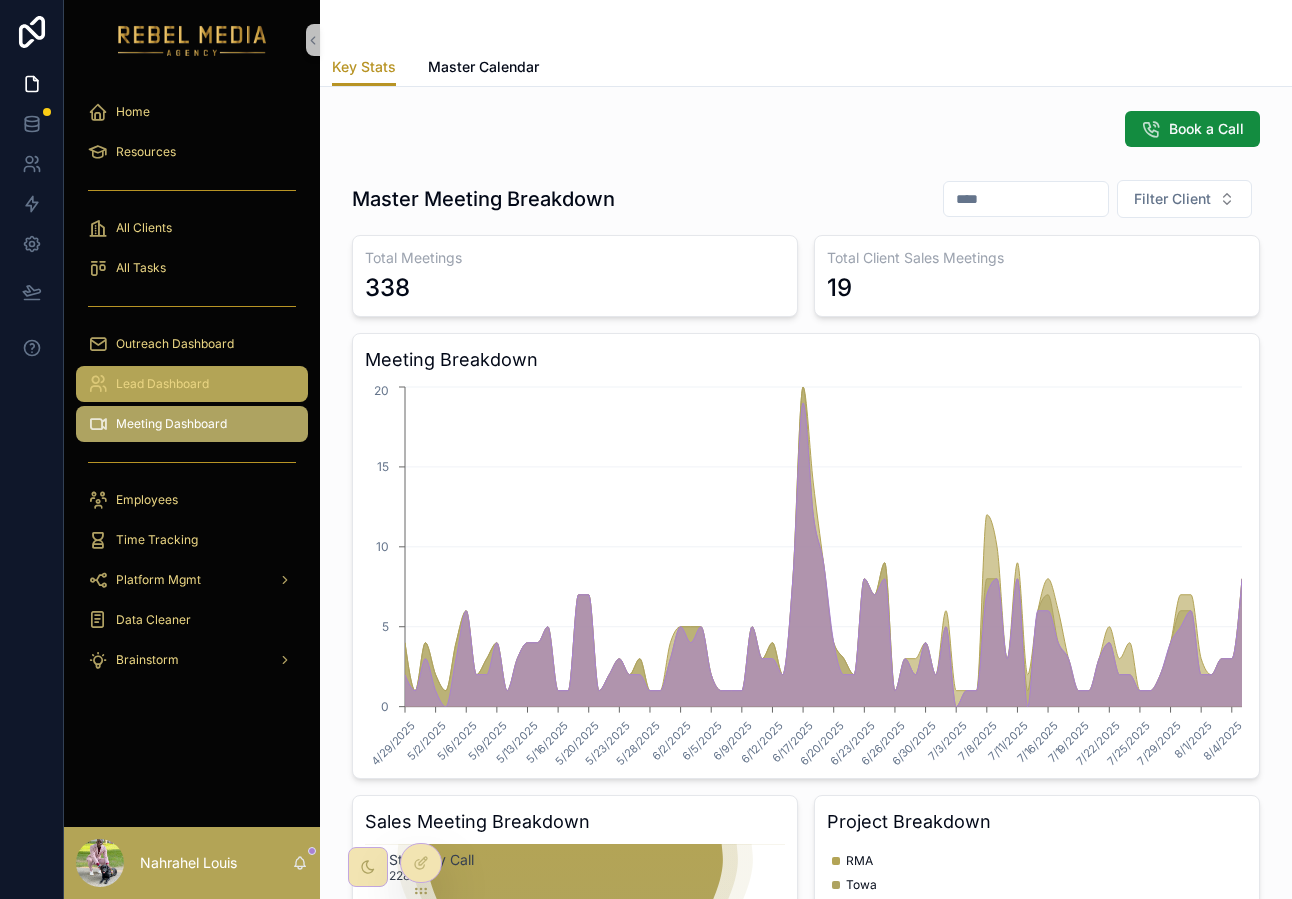 click on "Lead Dashboard" at bounding box center [162, 384] 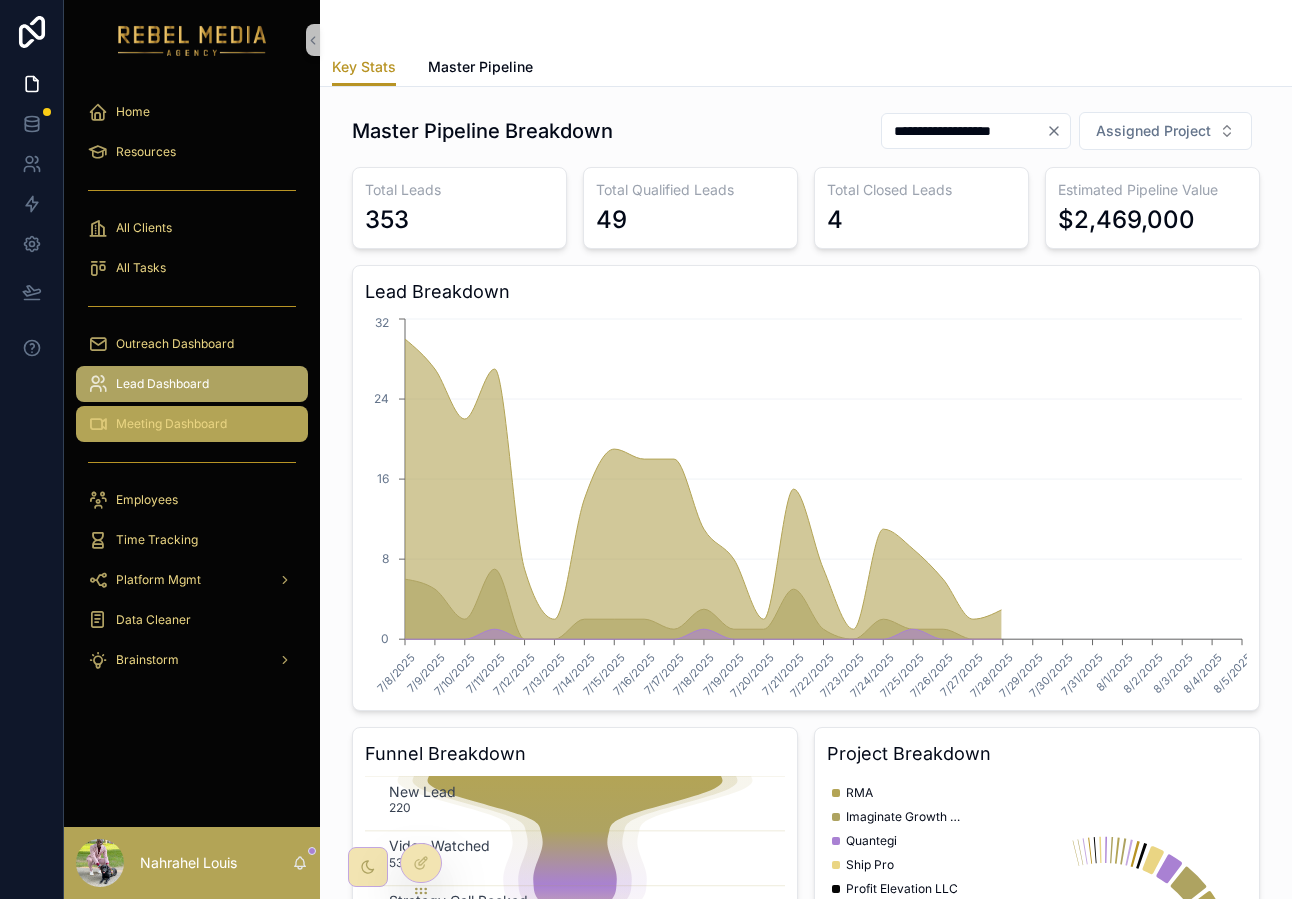 click on "Meeting Dashboard" at bounding box center [171, 424] 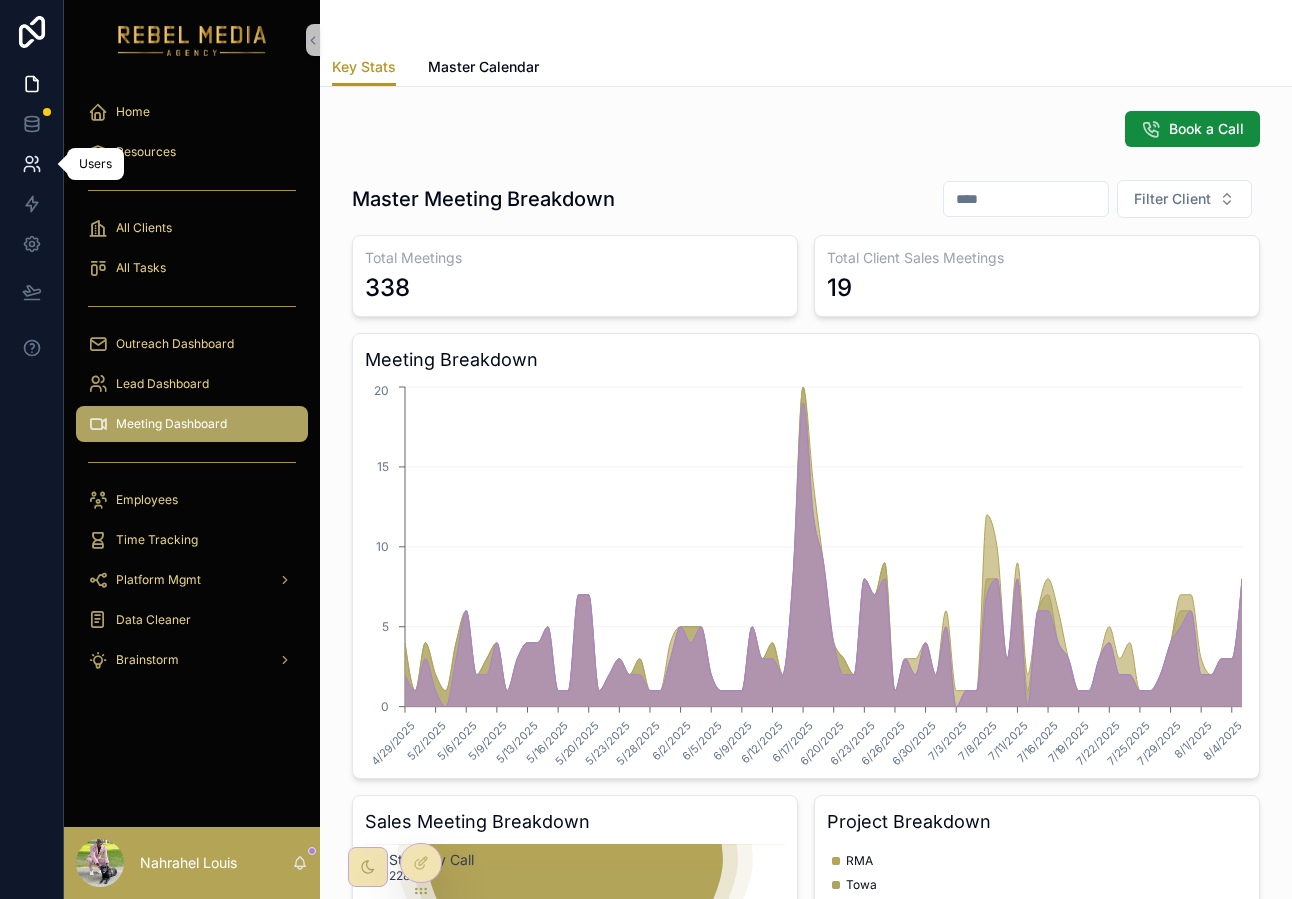 click at bounding box center [31, 164] 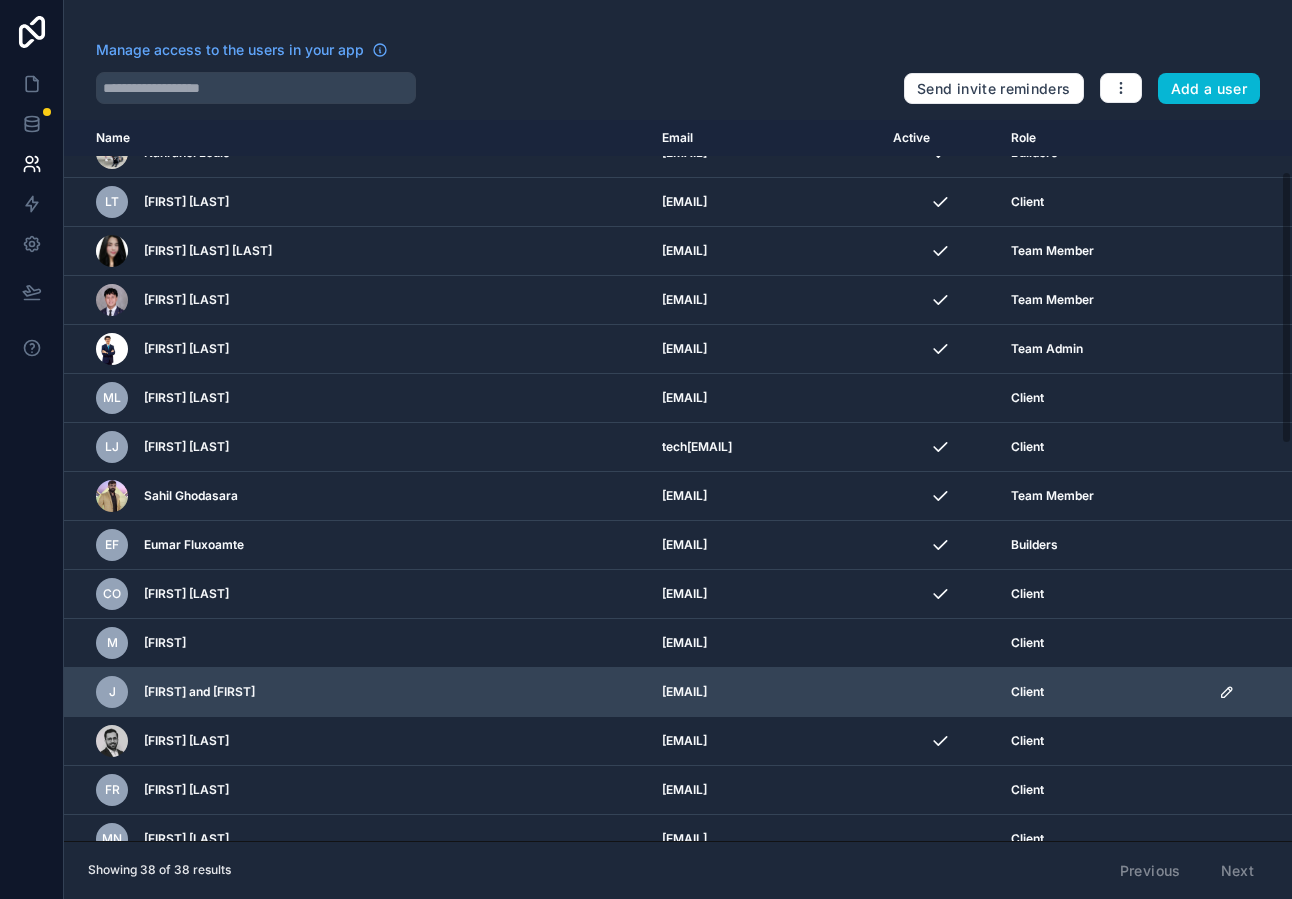 scroll, scrollTop: 135, scrollLeft: 0, axis: vertical 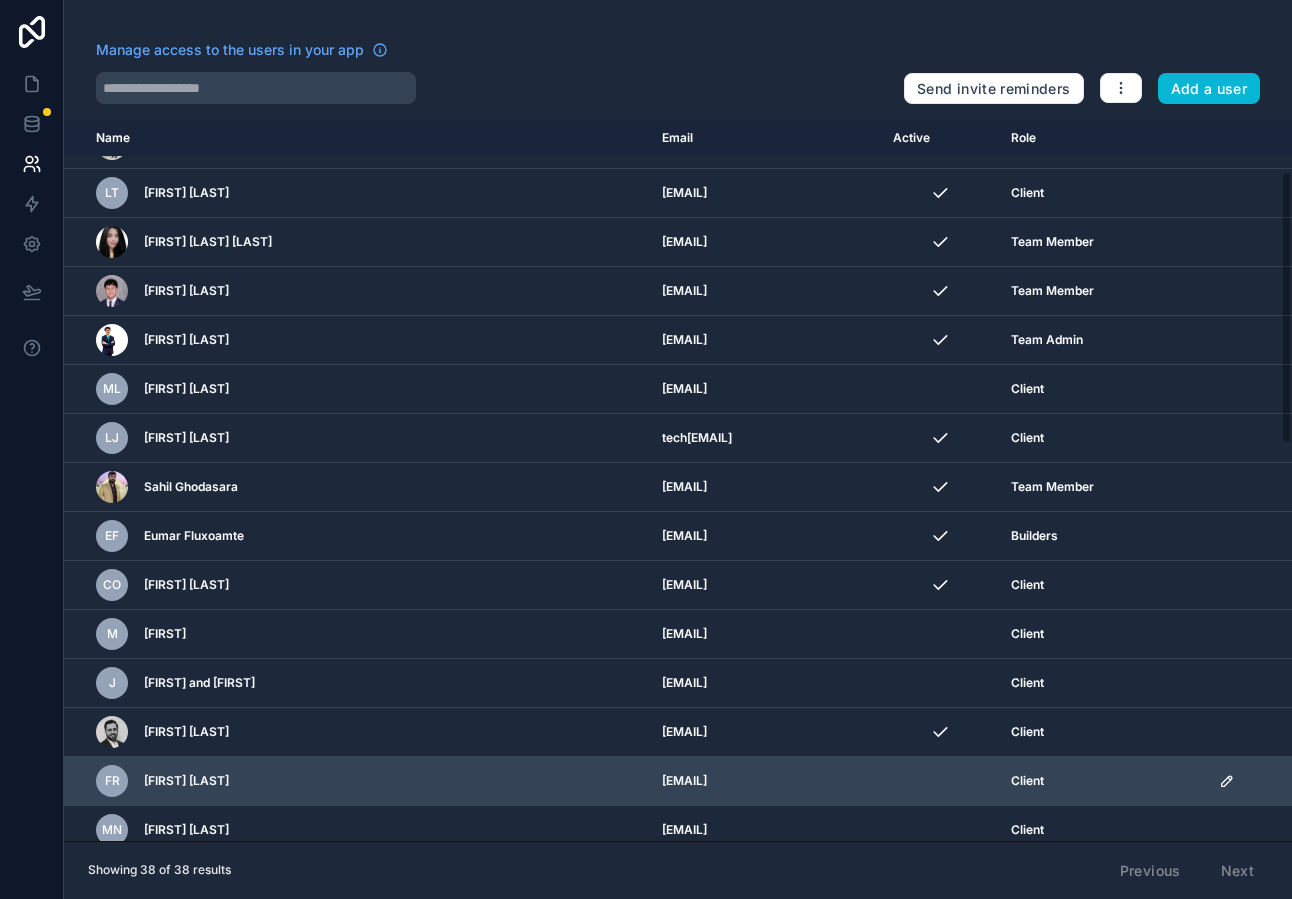 click 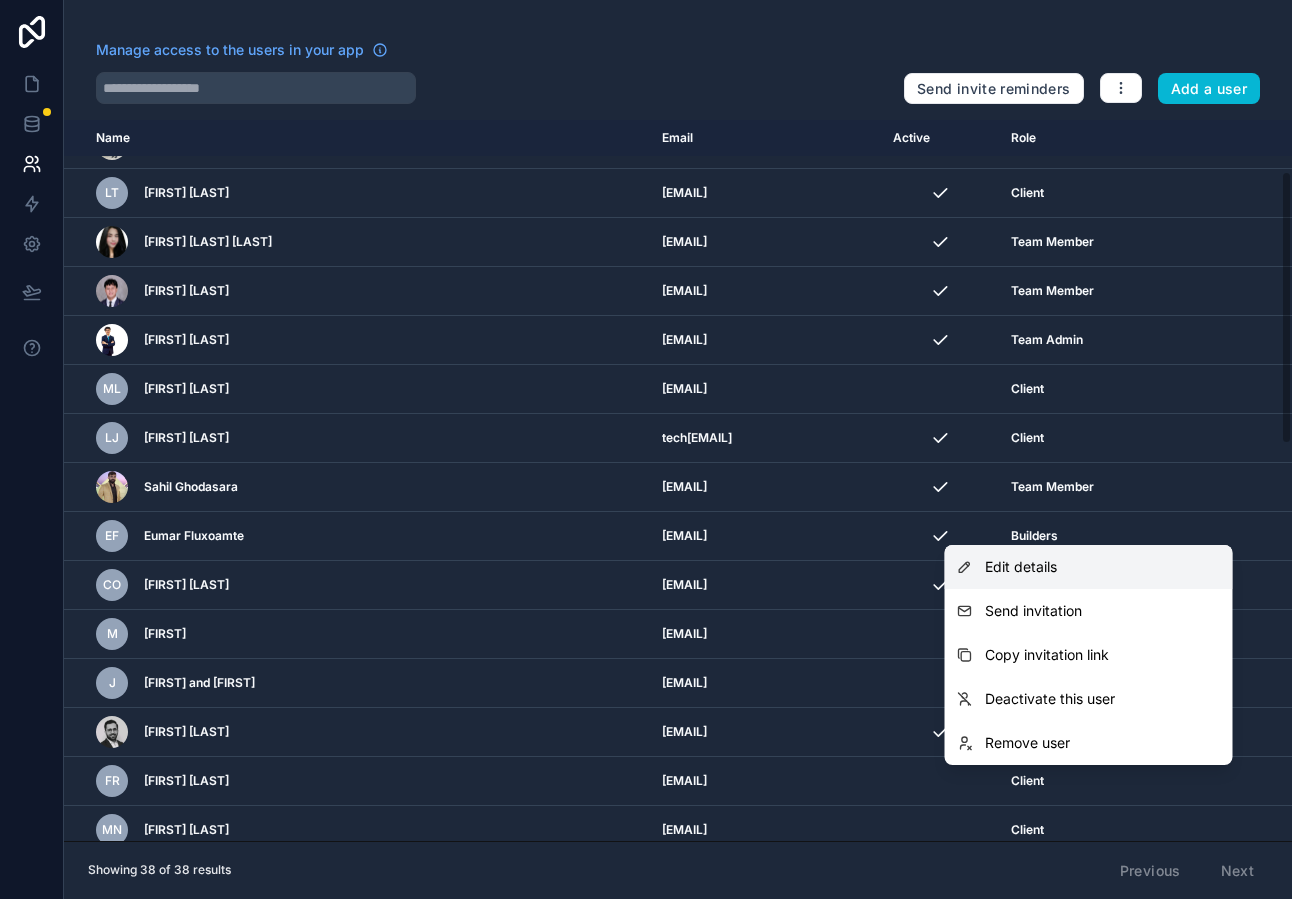 click on "Edit details" at bounding box center (1021, 567) 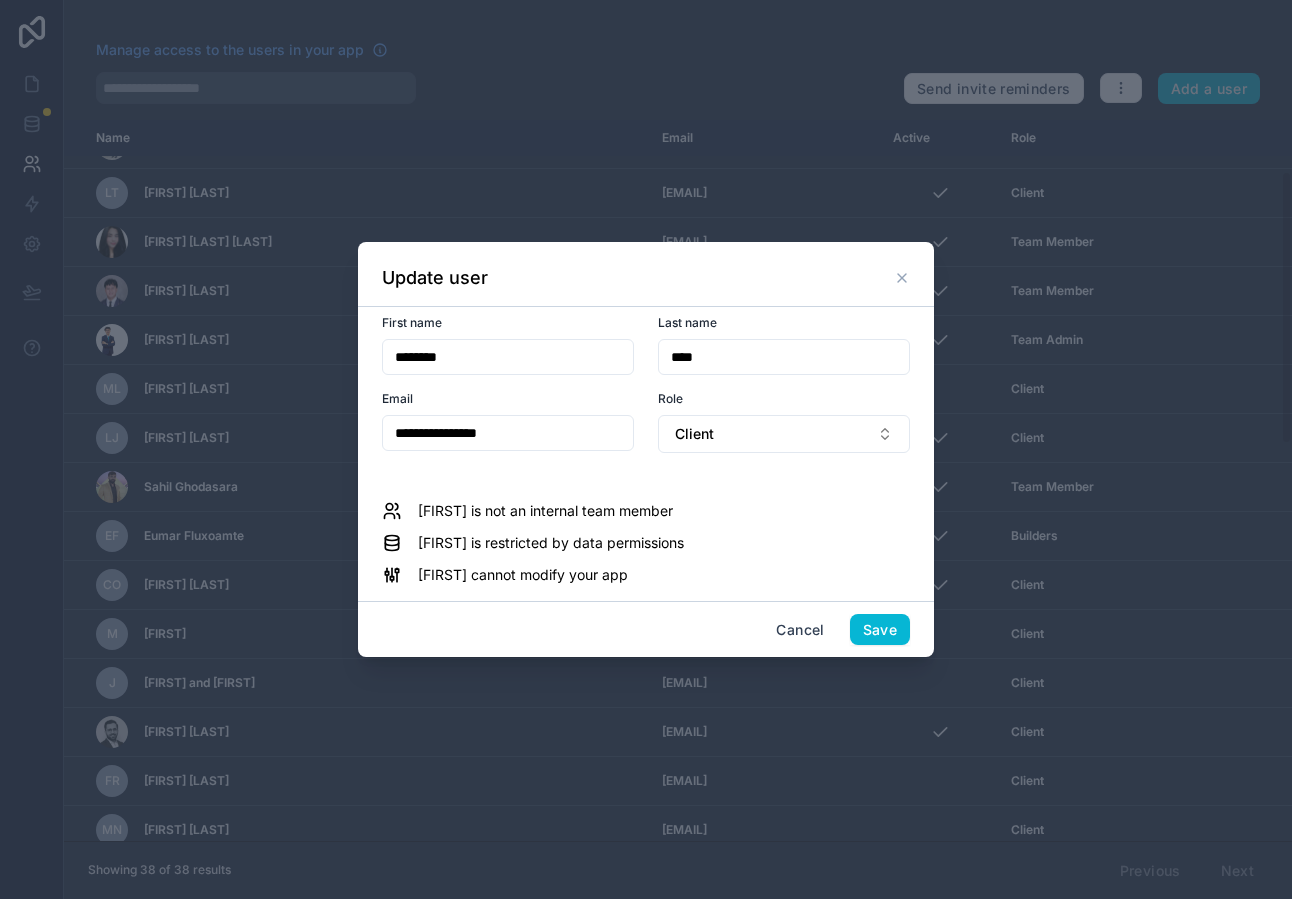 click on "**********" at bounding box center (508, 433) 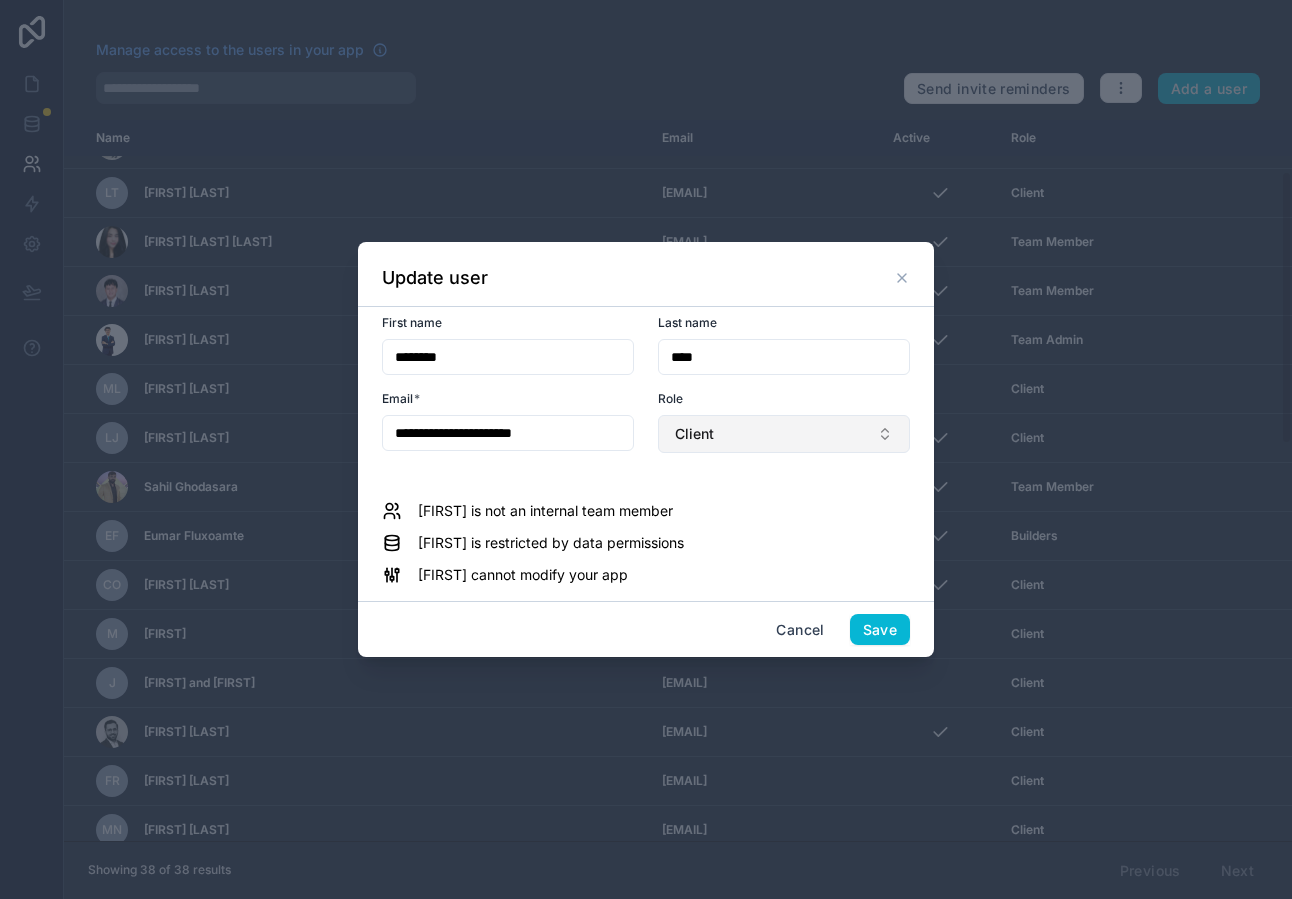 type on "**********" 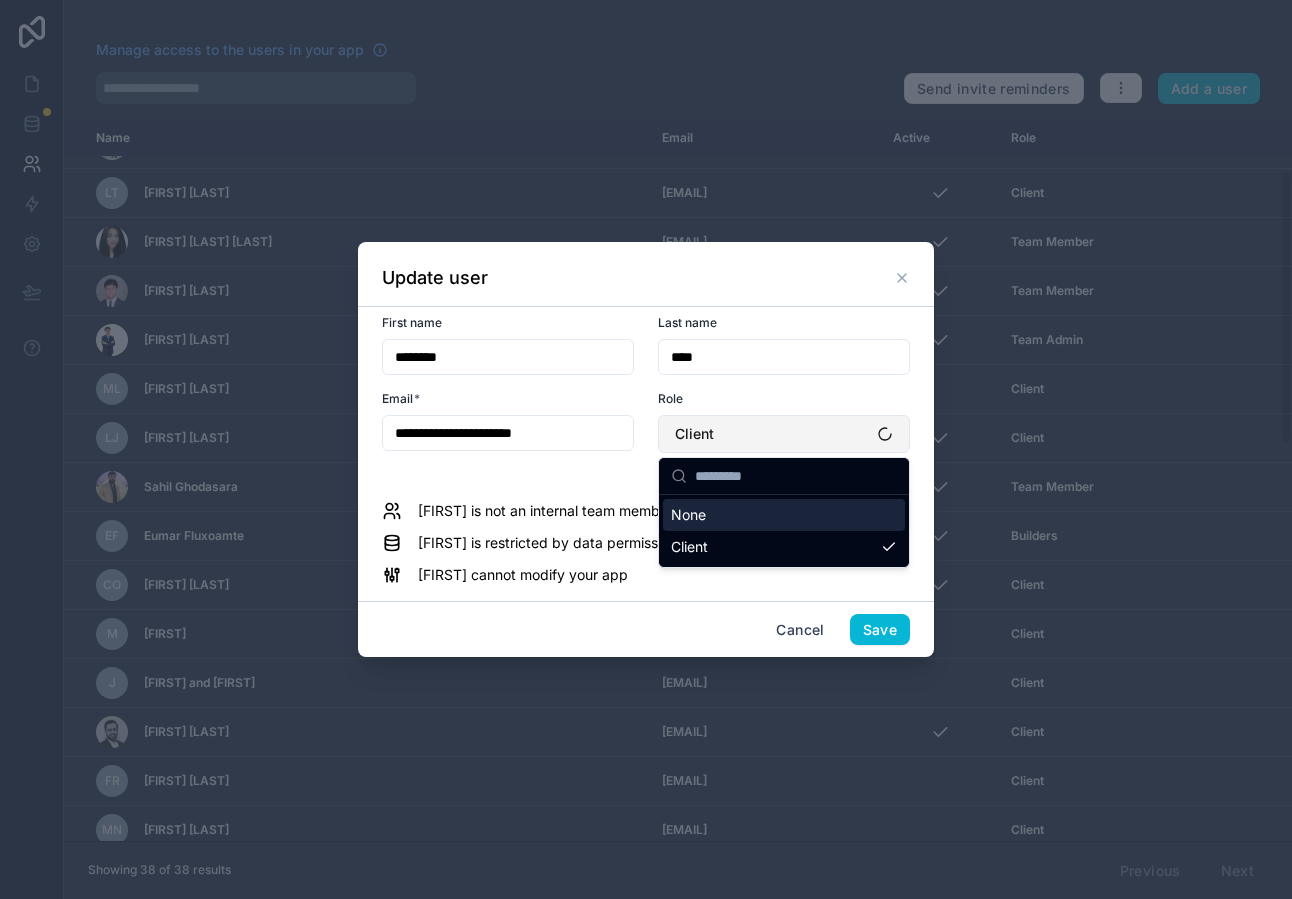click on "Client" at bounding box center [784, 434] 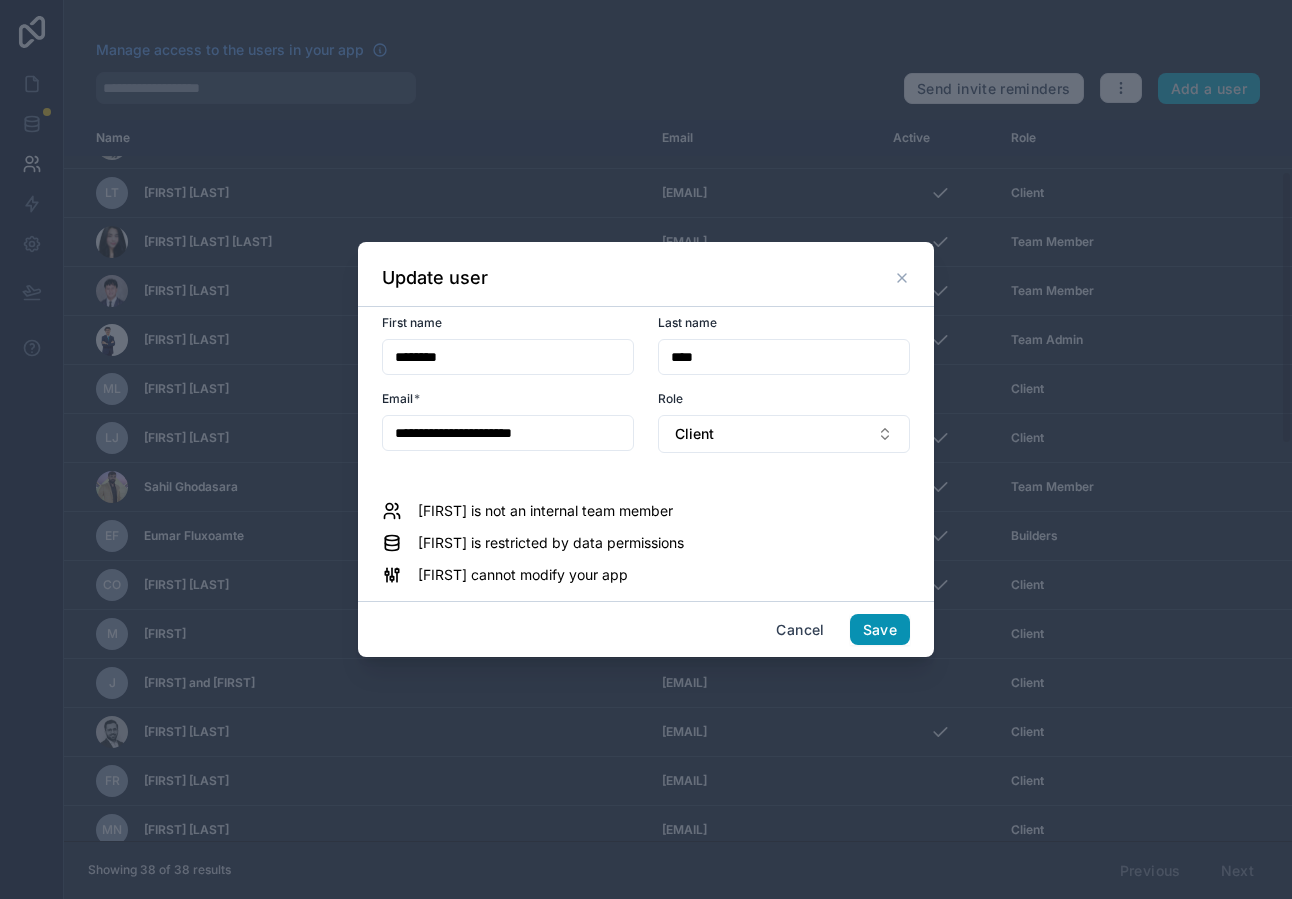 click on "Save" at bounding box center [880, 630] 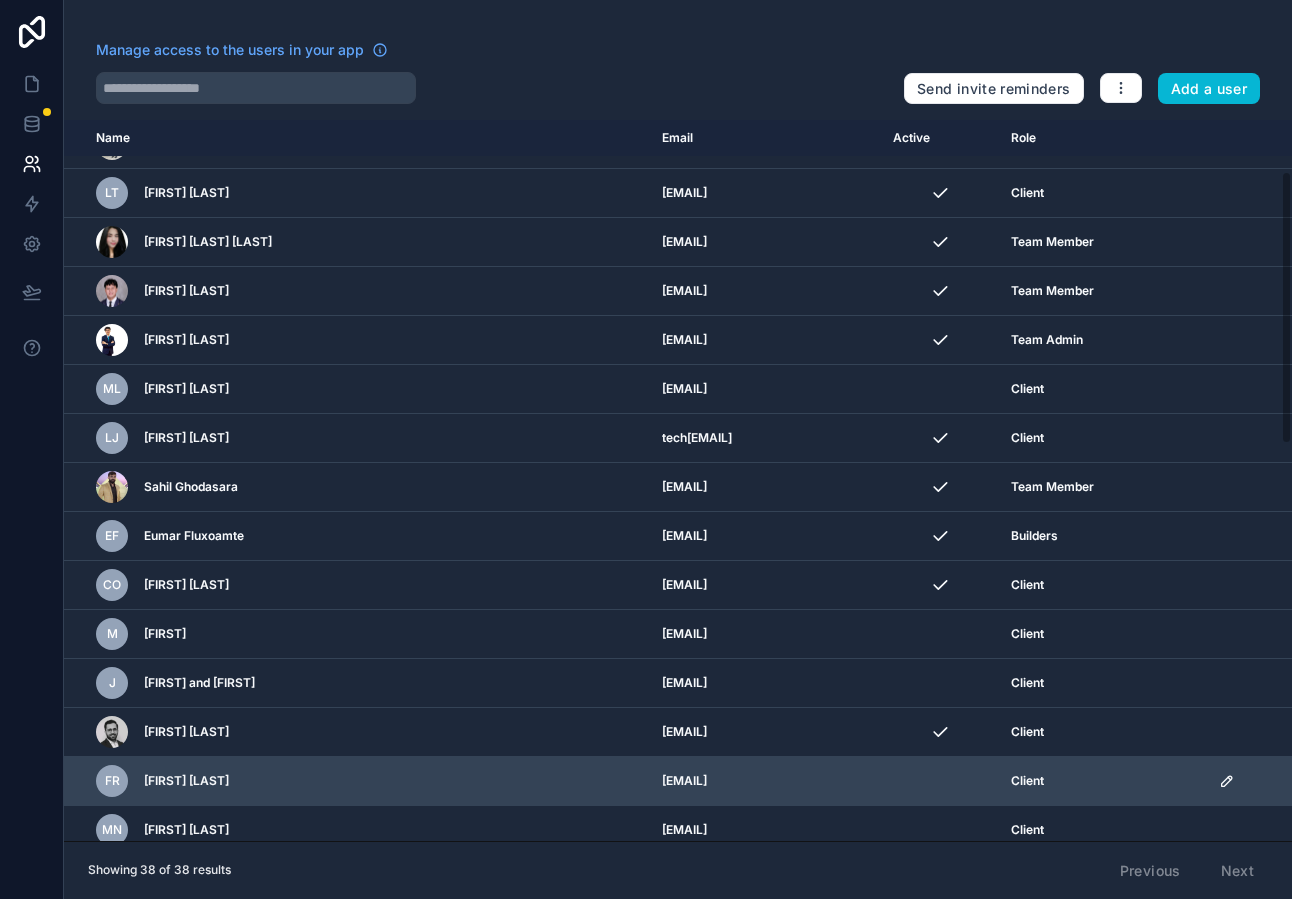 click 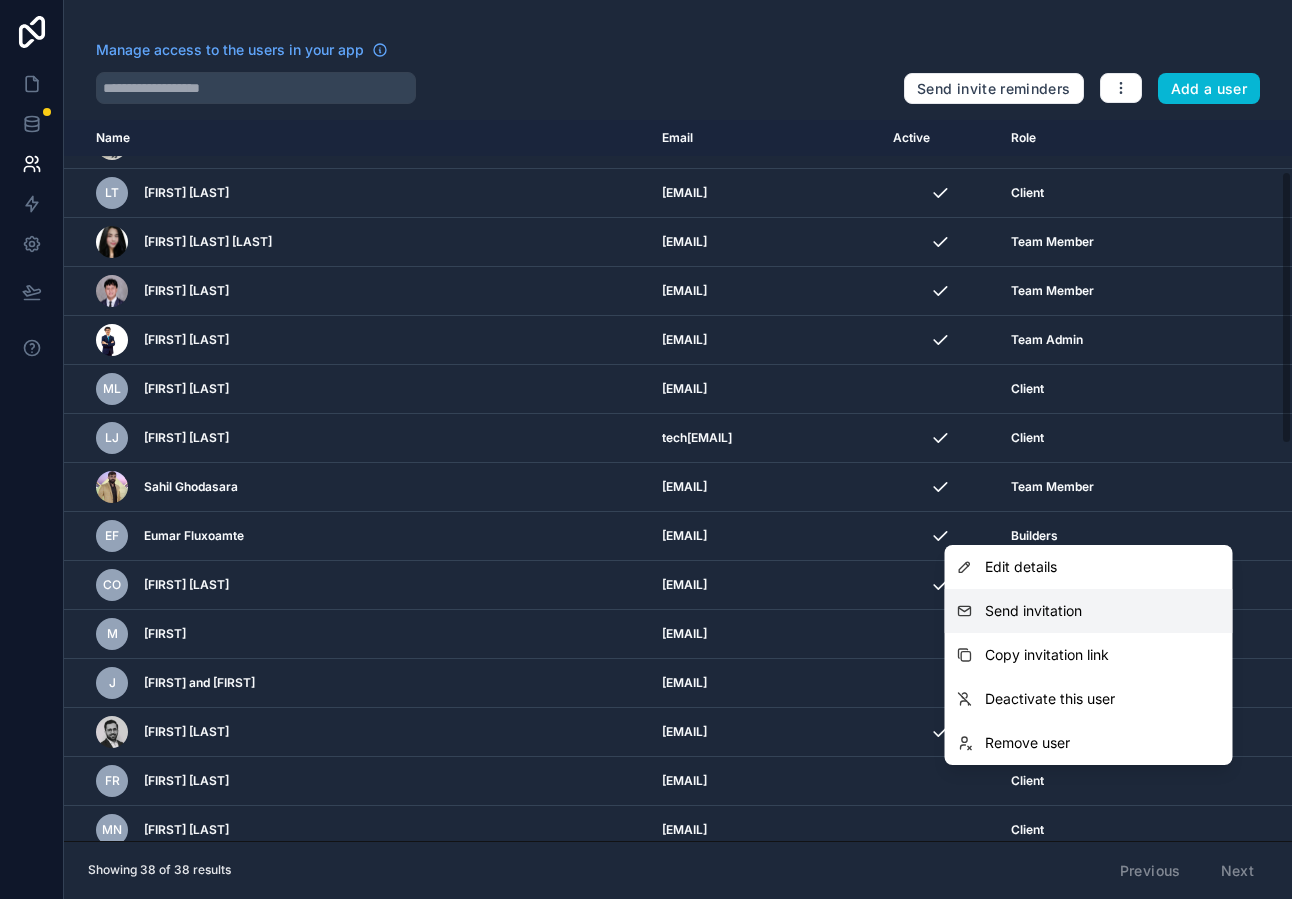 click on "Send invitation" at bounding box center (1033, 611) 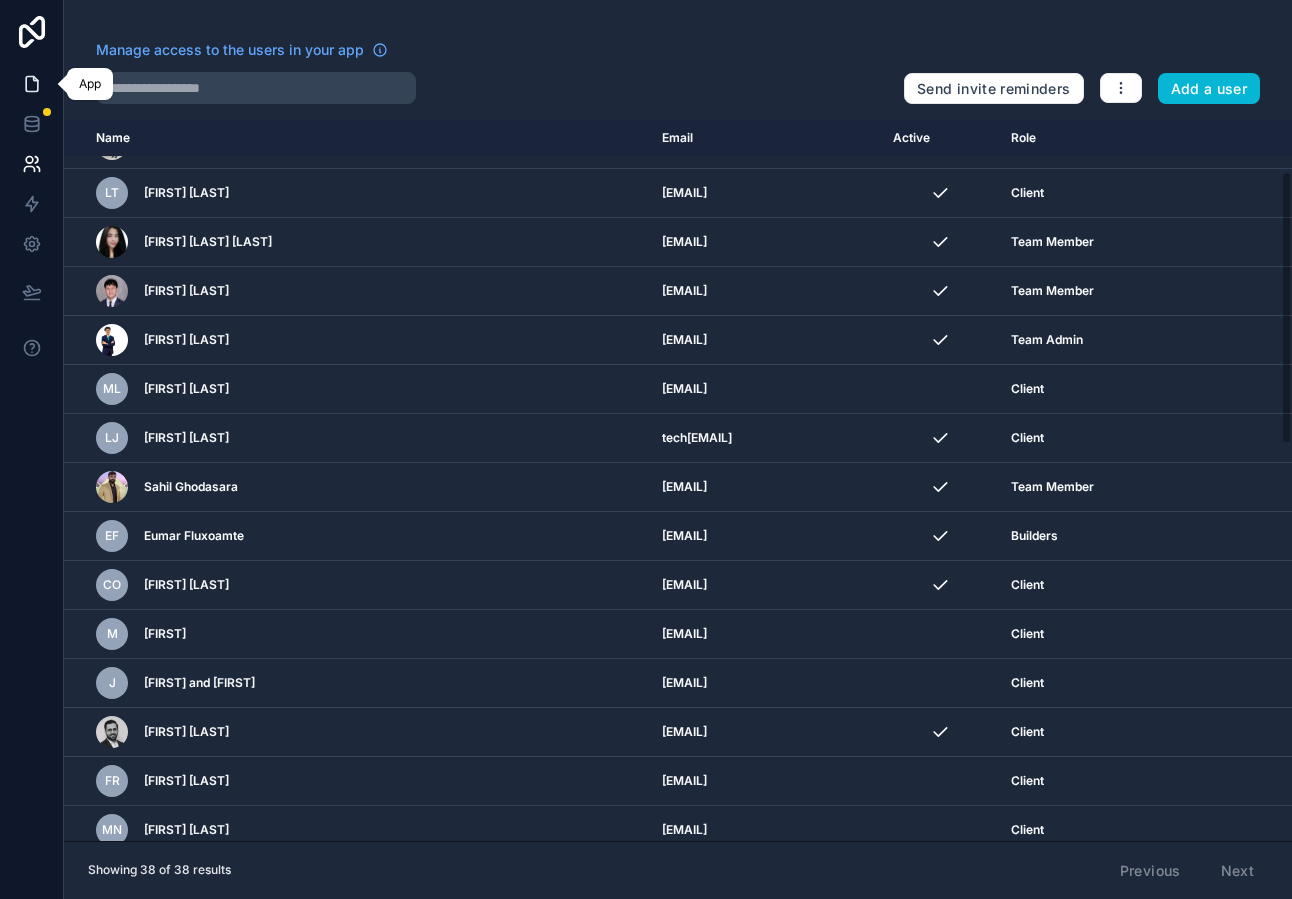 click 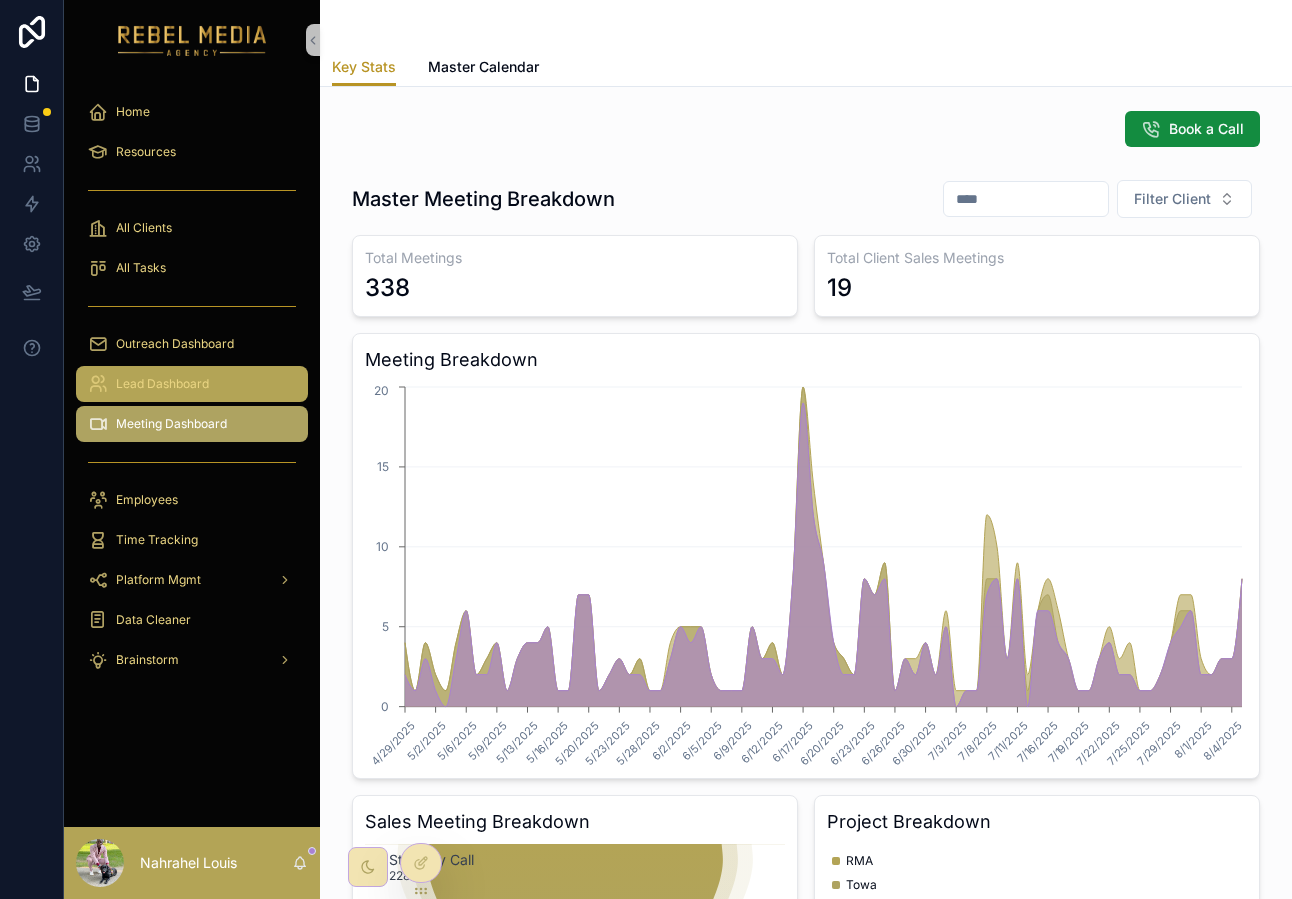 click on "Lead Dashboard" at bounding box center (162, 384) 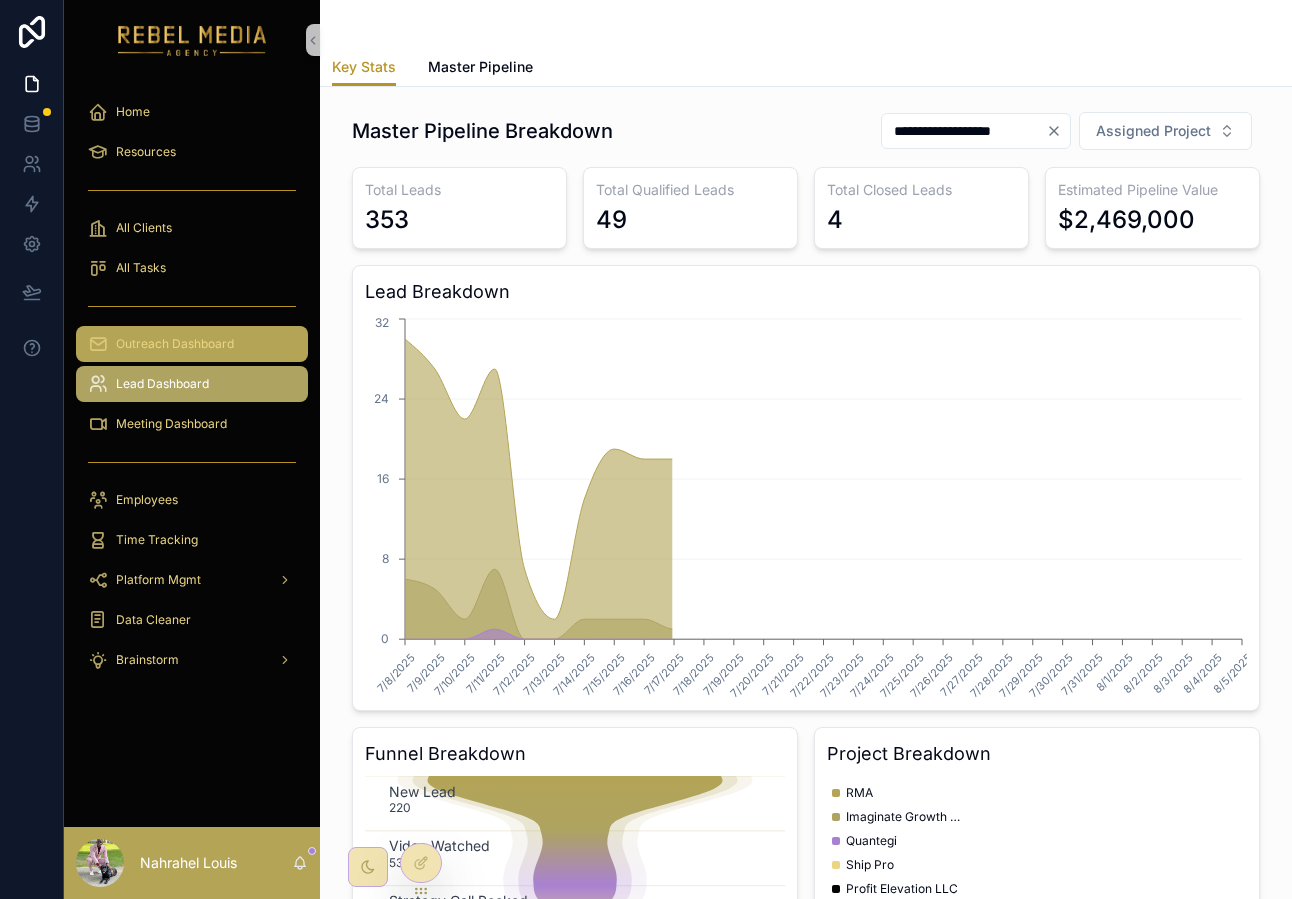click on "Outreach Dashboard" at bounding box center (175, 344) 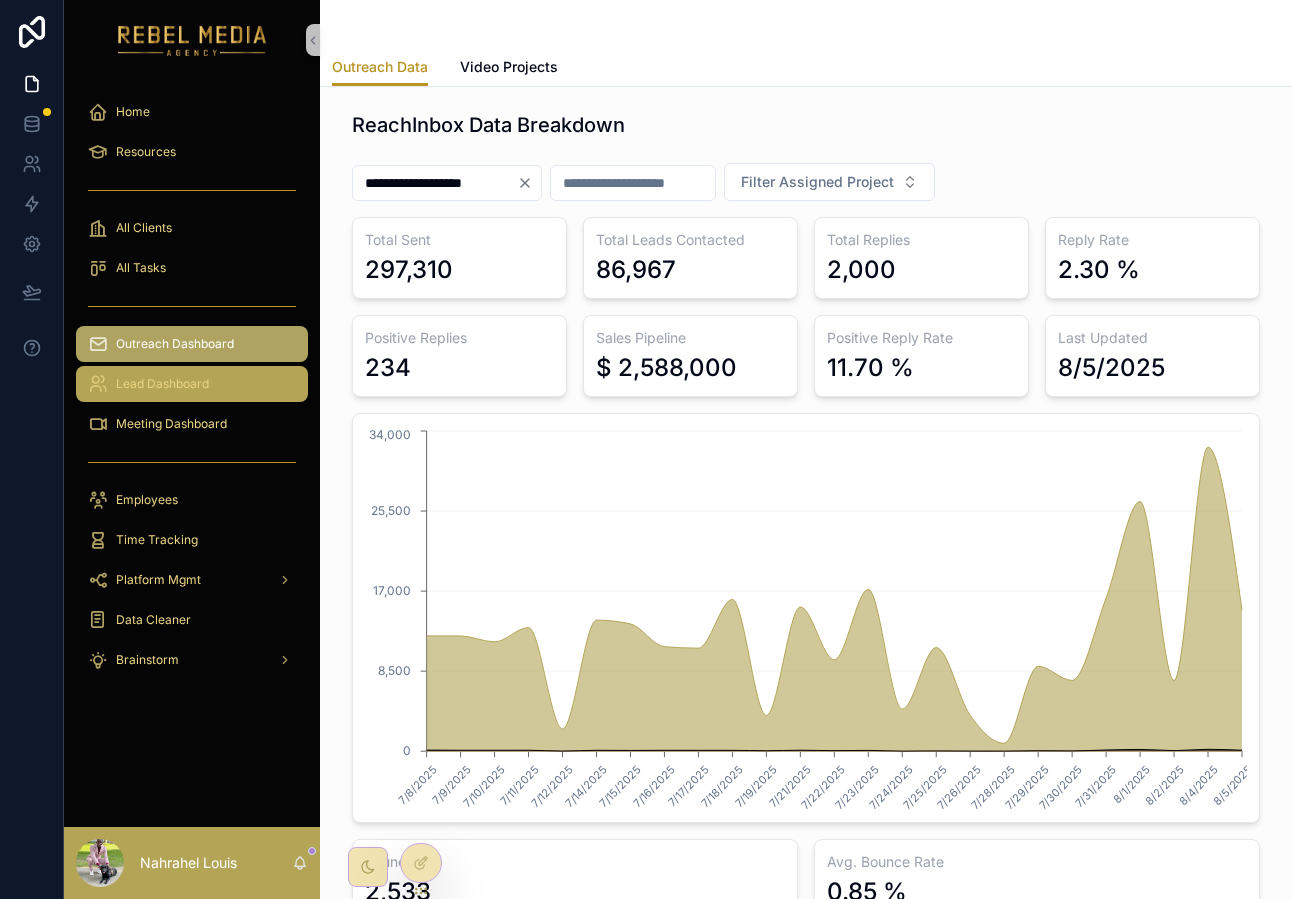 click on "Lead Dashboard" at bounding box center (192, 384) 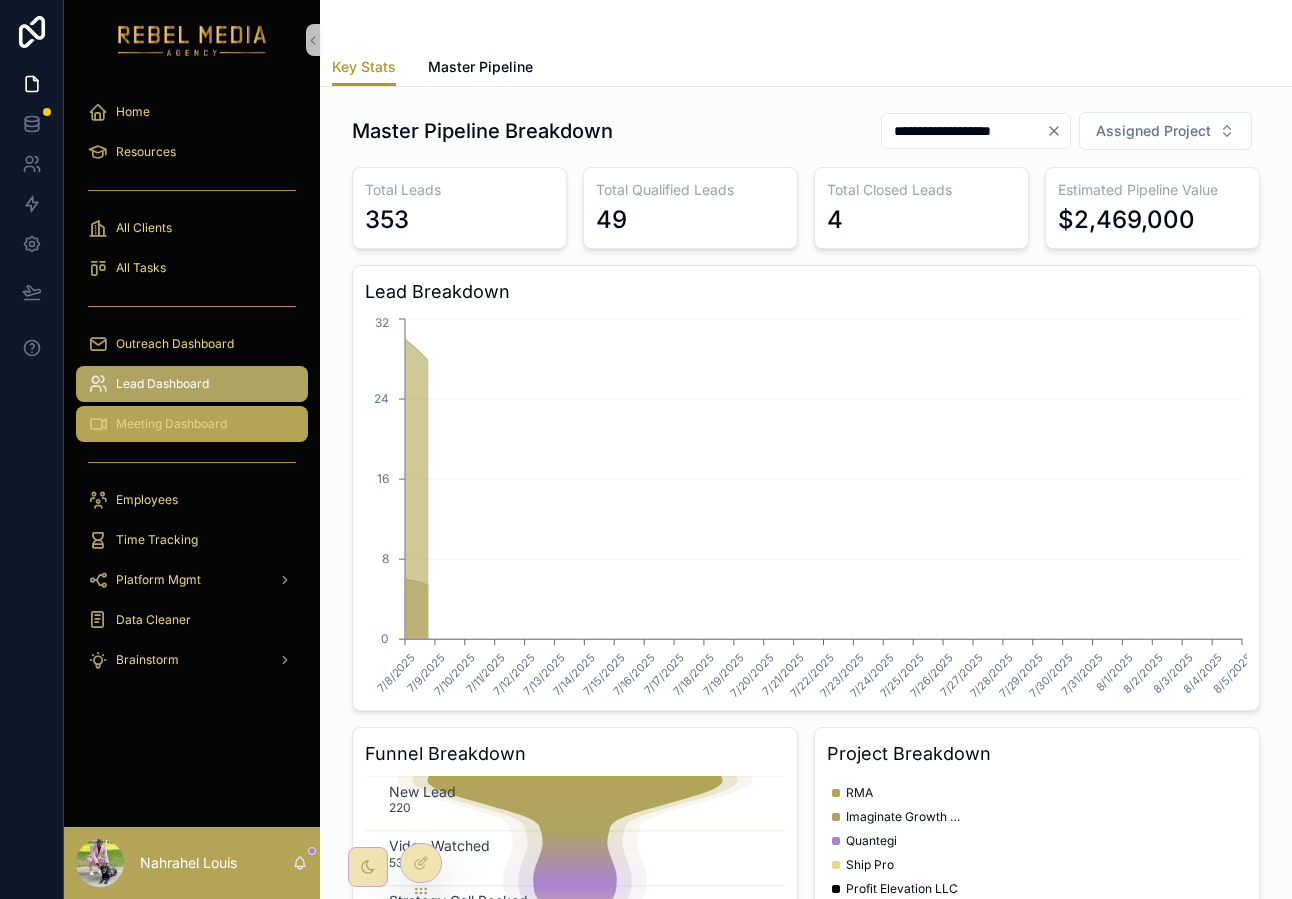 click on "Meeting Dashboard" at bounding box center [171, 424] 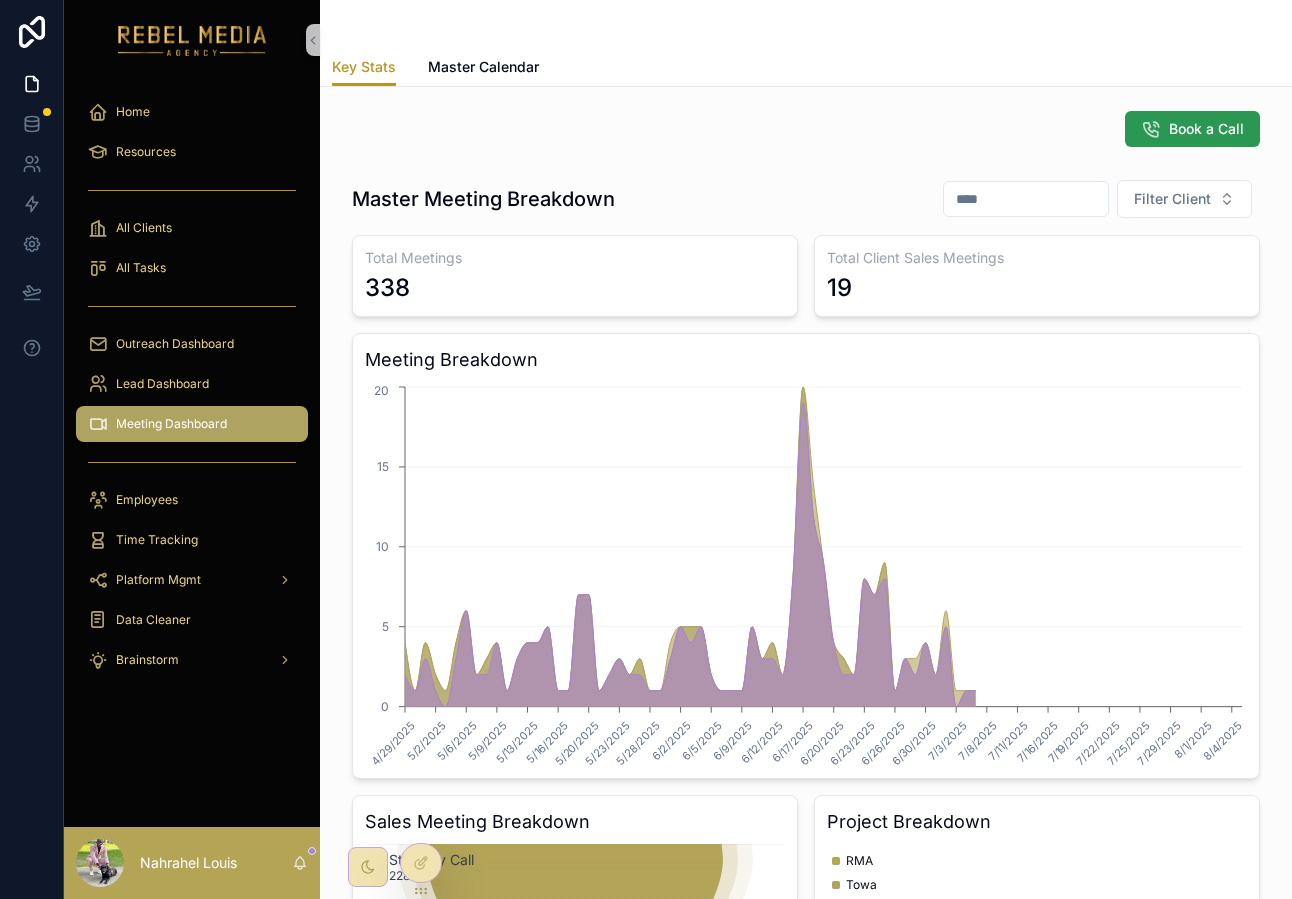 click on "Book a Call" at bounding box center (1192, 129) 